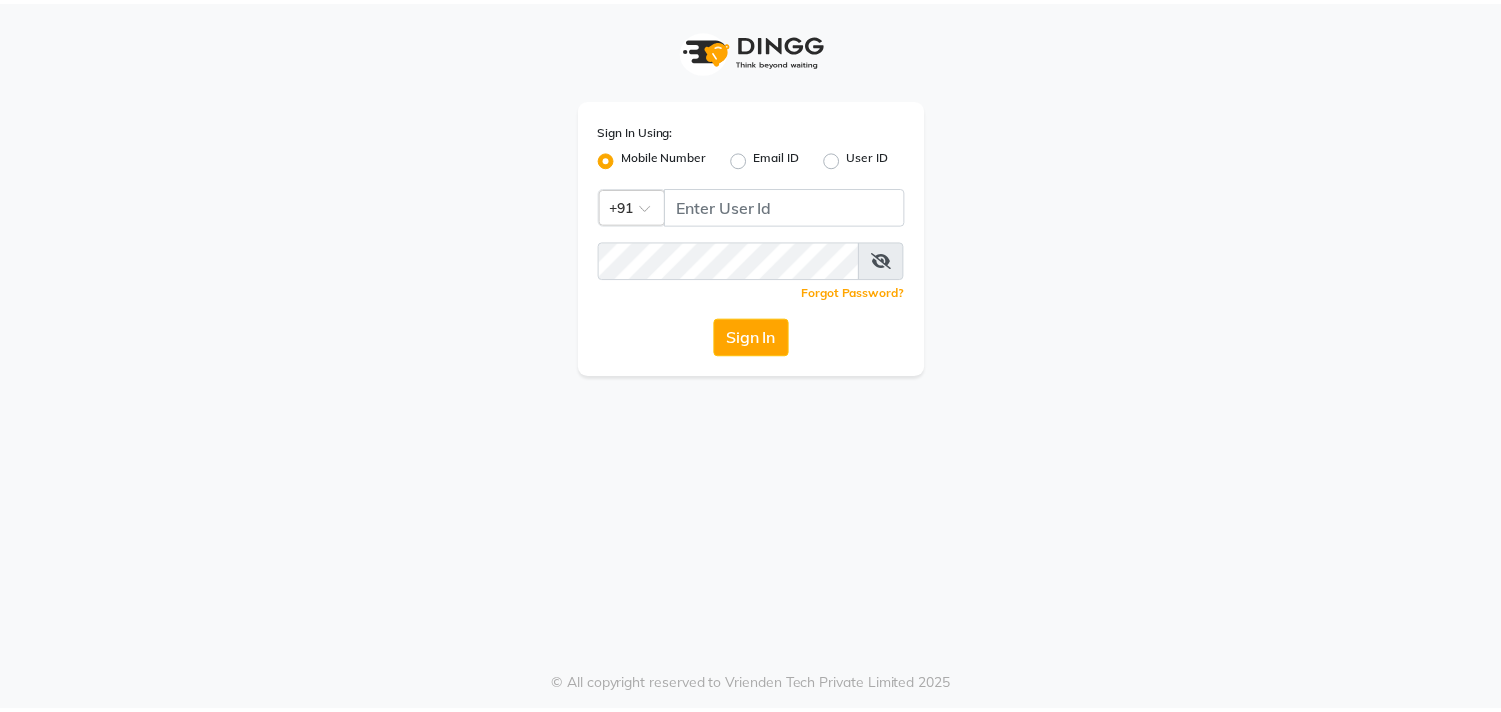 scroll, scrollTop: 0, scrollLeft: 0, axis: both 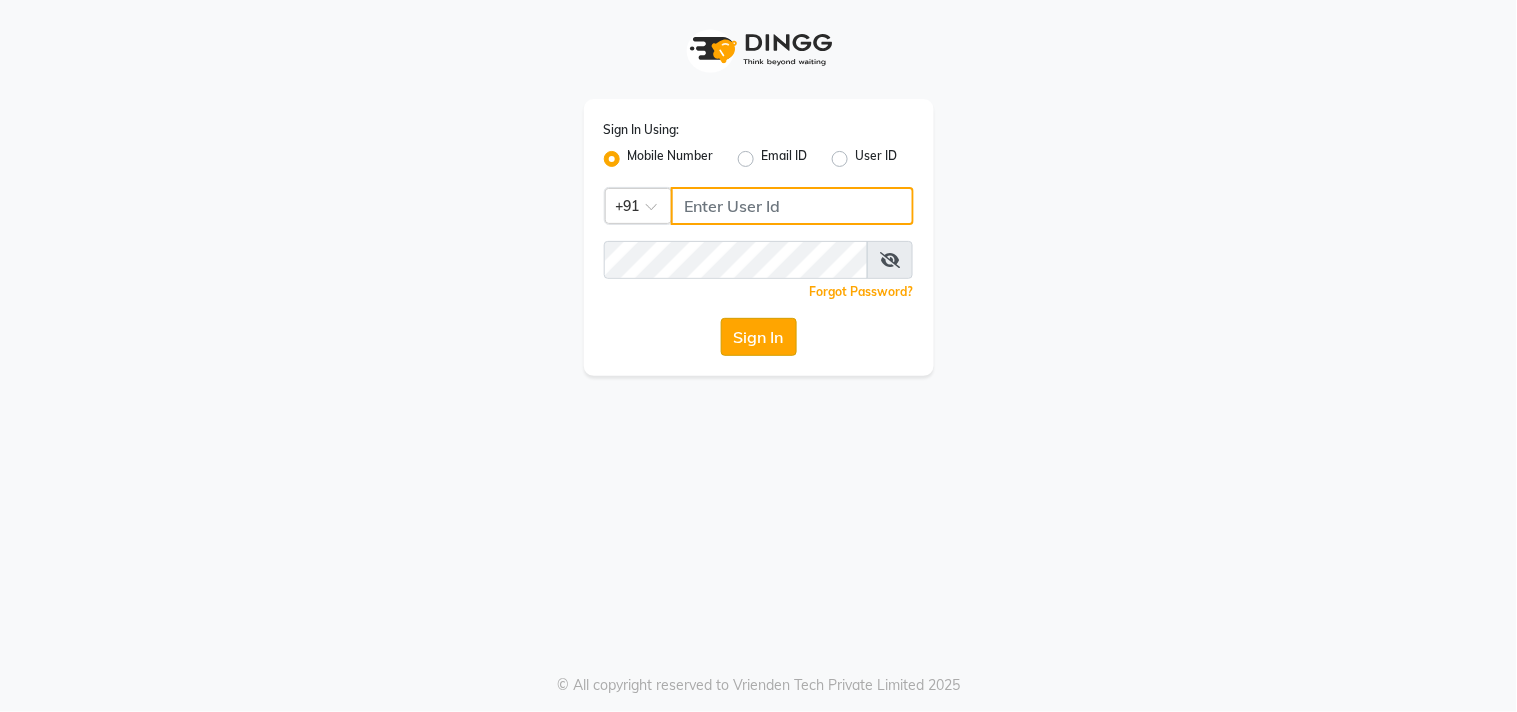 type on "9890249775" 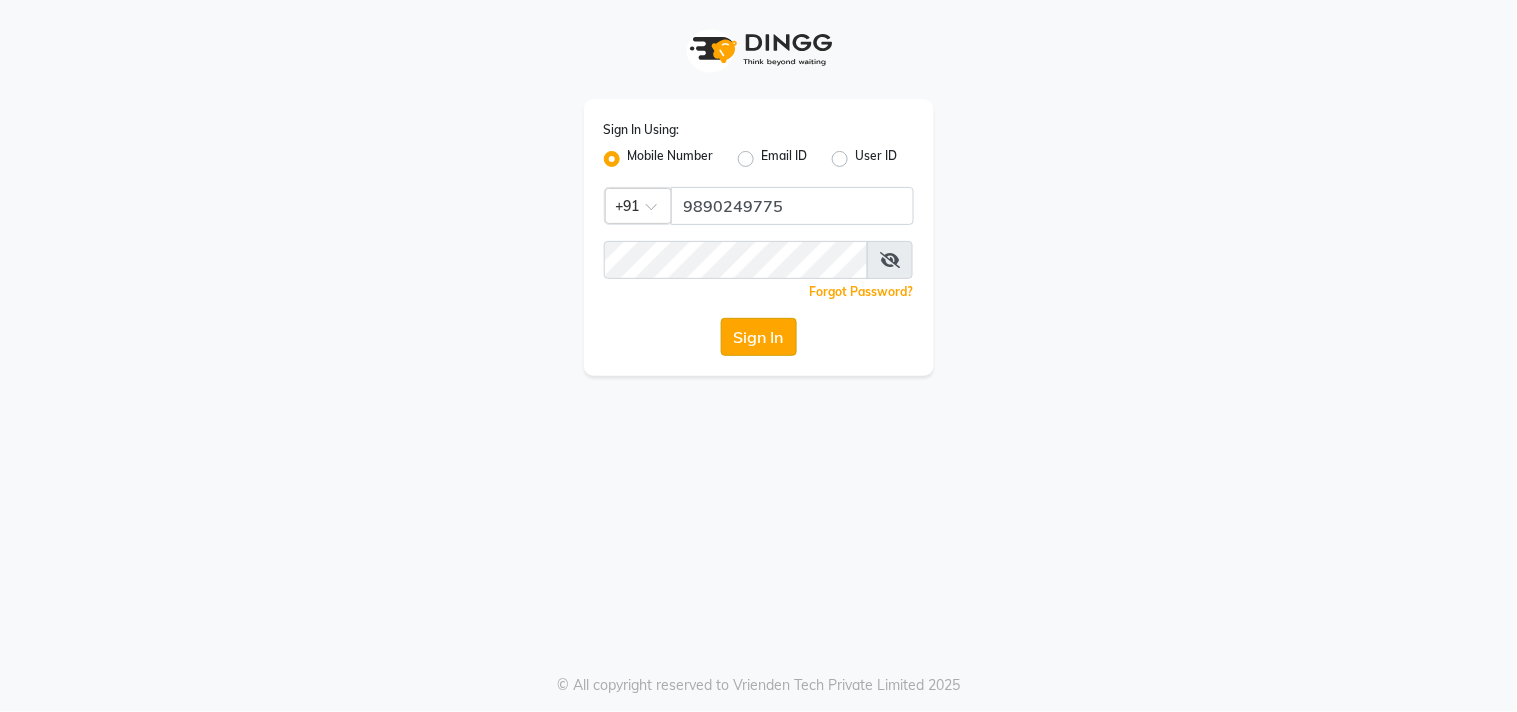 click on "Sign In" 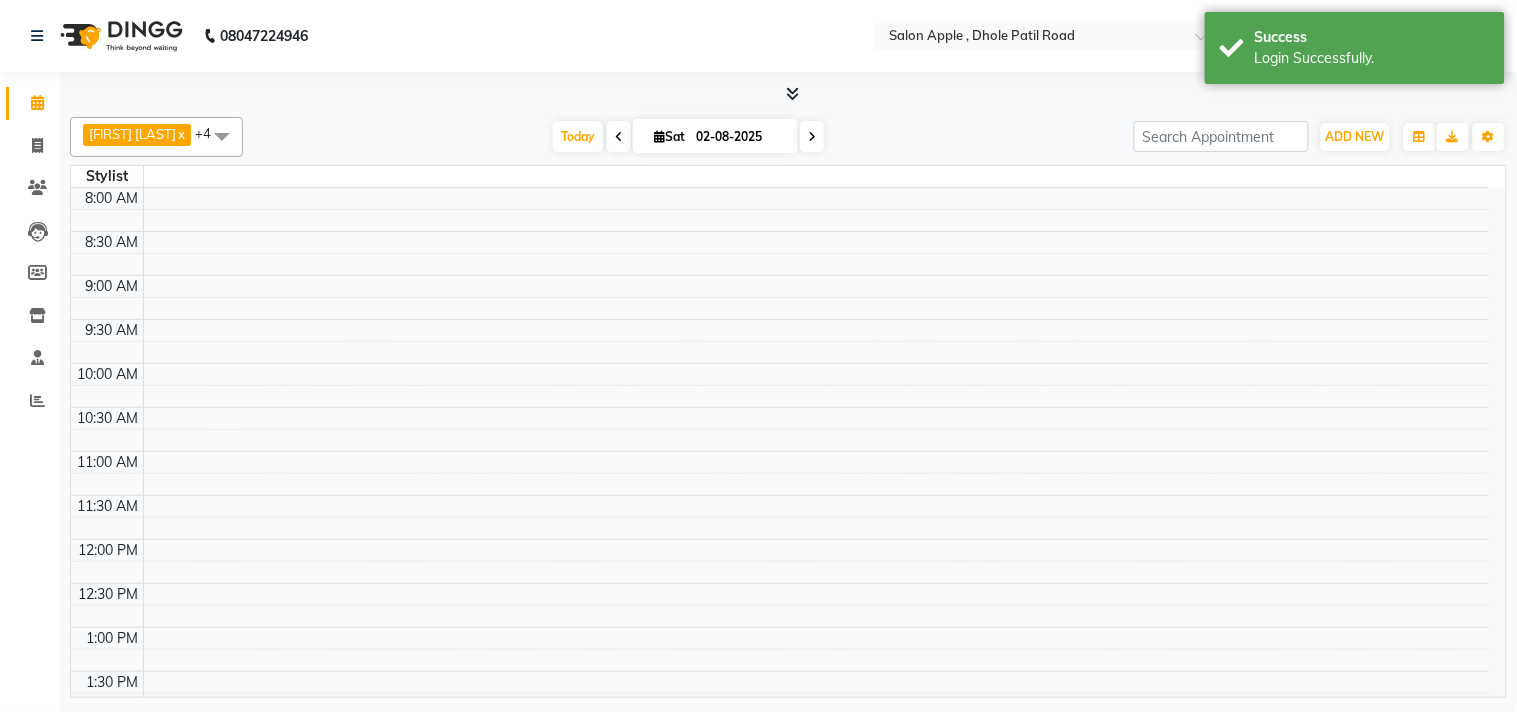 select on "en" 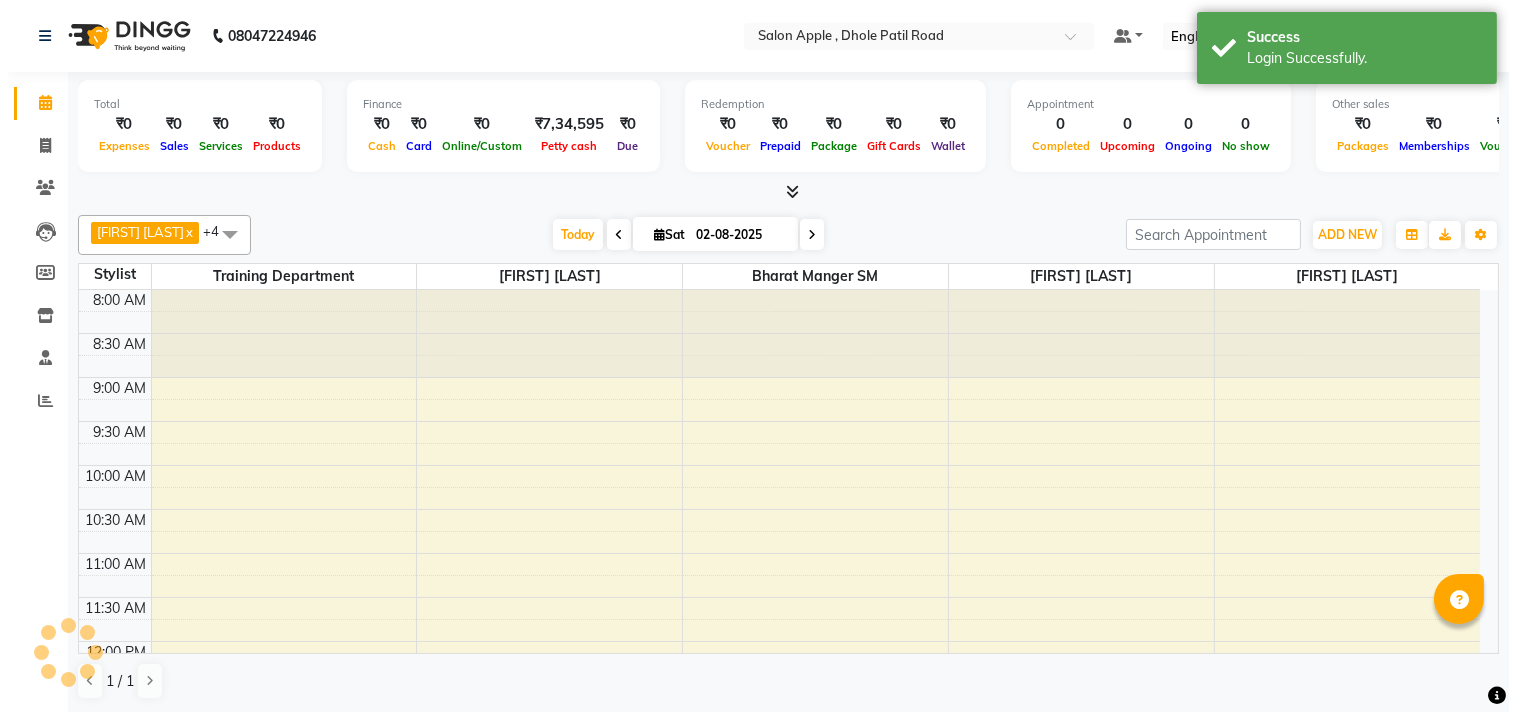 scroll, scrollTop: 835, scrollLeft: 0, axis: vertical 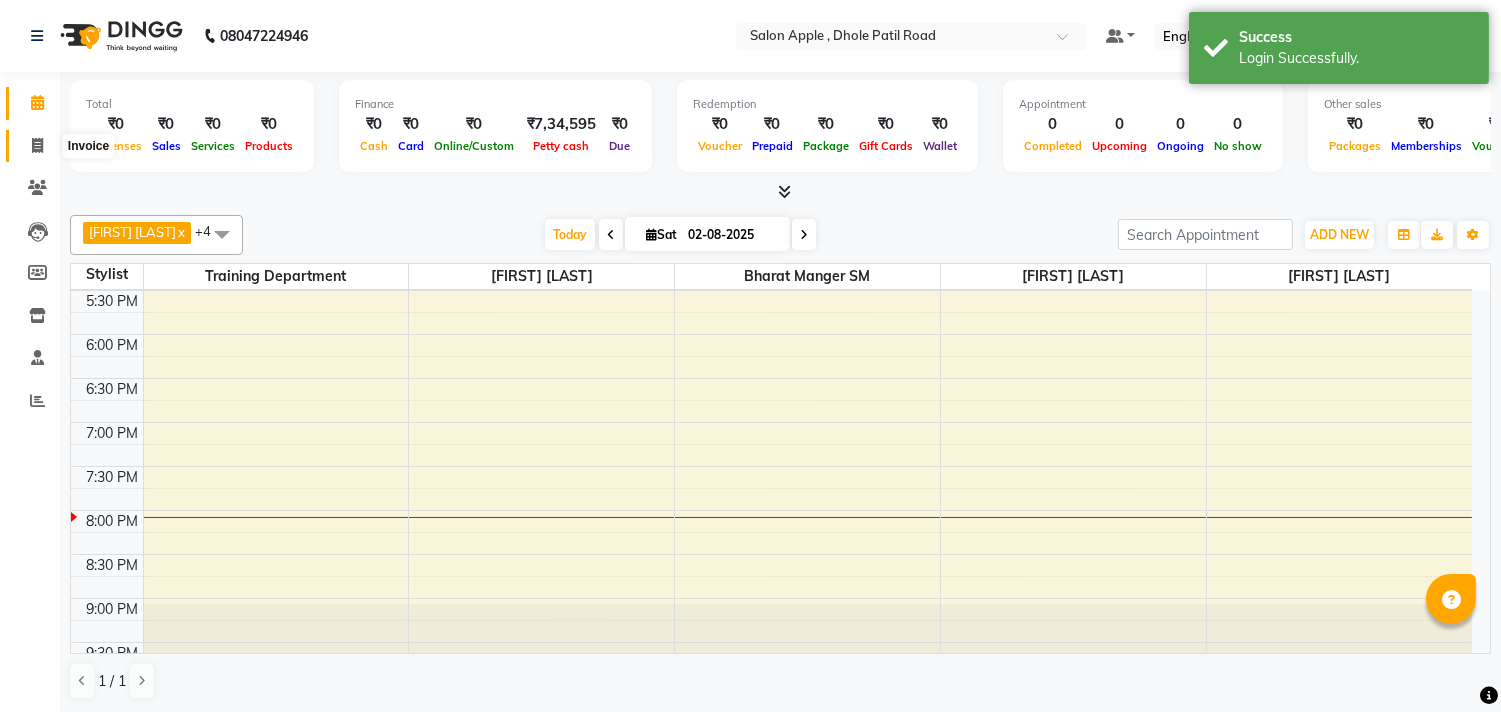 click 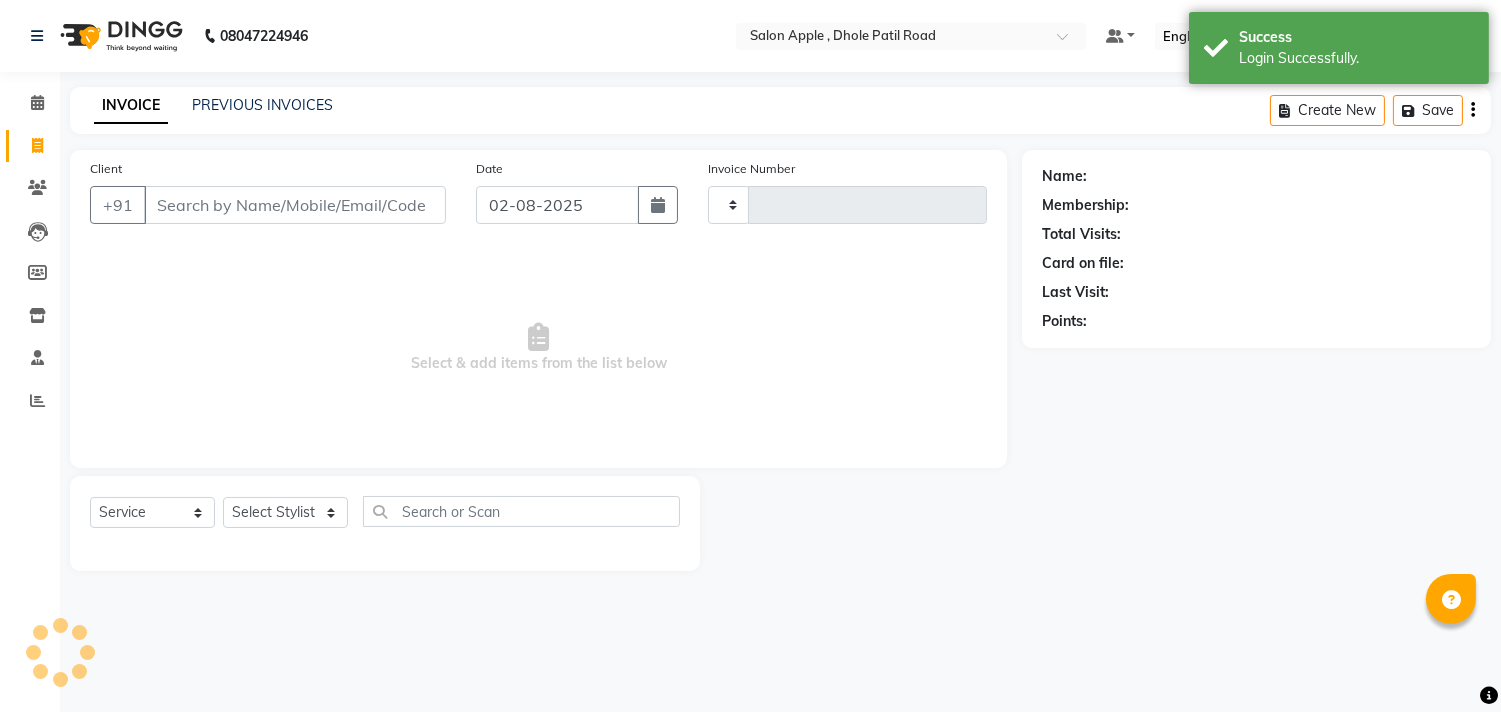 type on "1698" 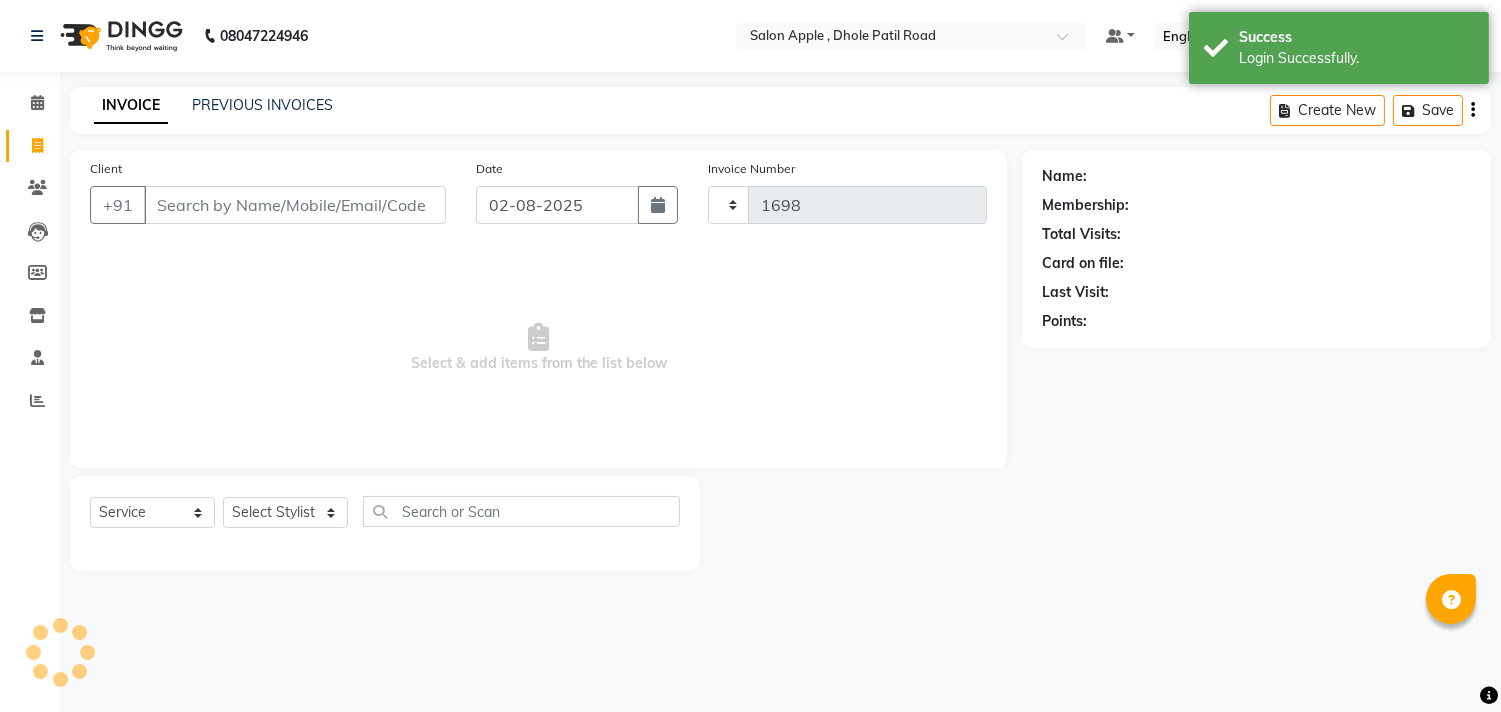 select on "521" 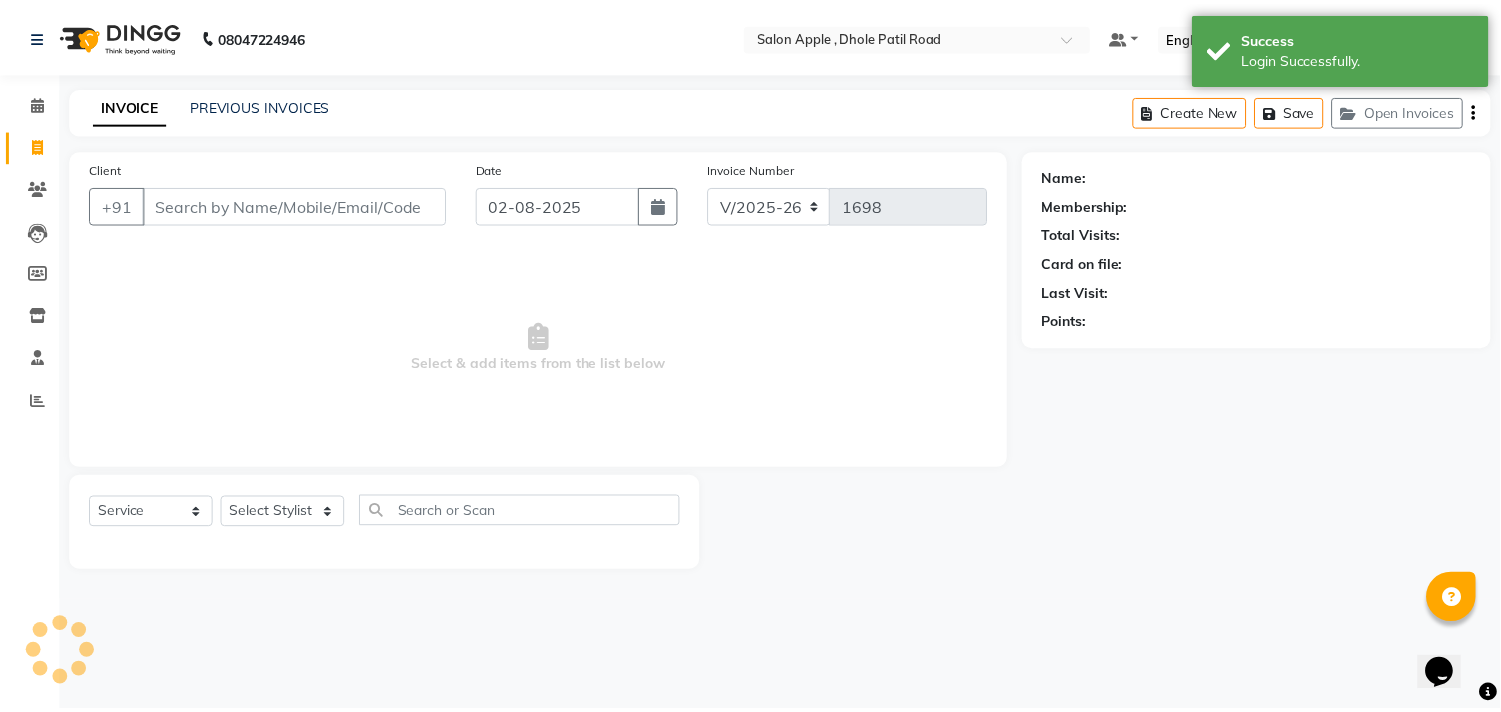 scroll, scrollTop: 0, scrollLeft: 0, axis: both 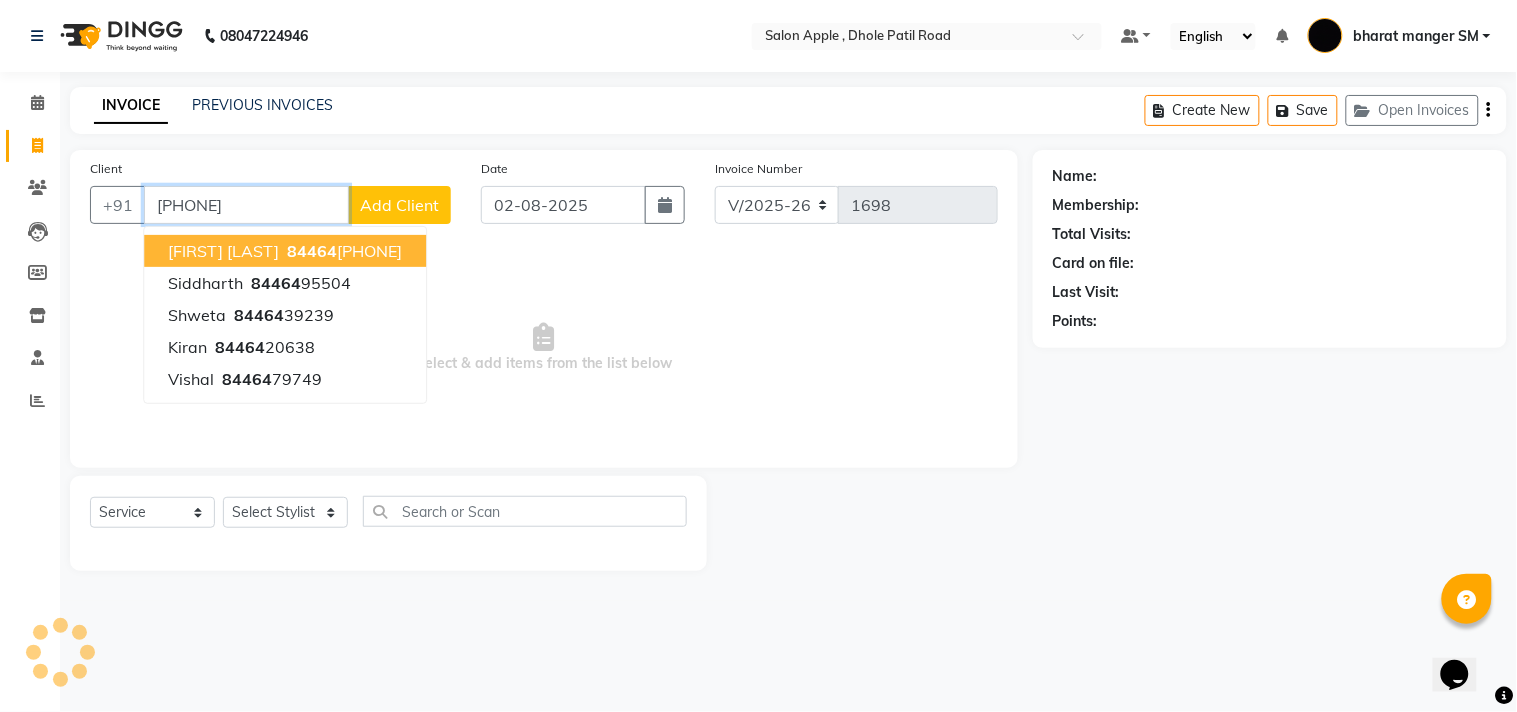 type on "[PHONE]" 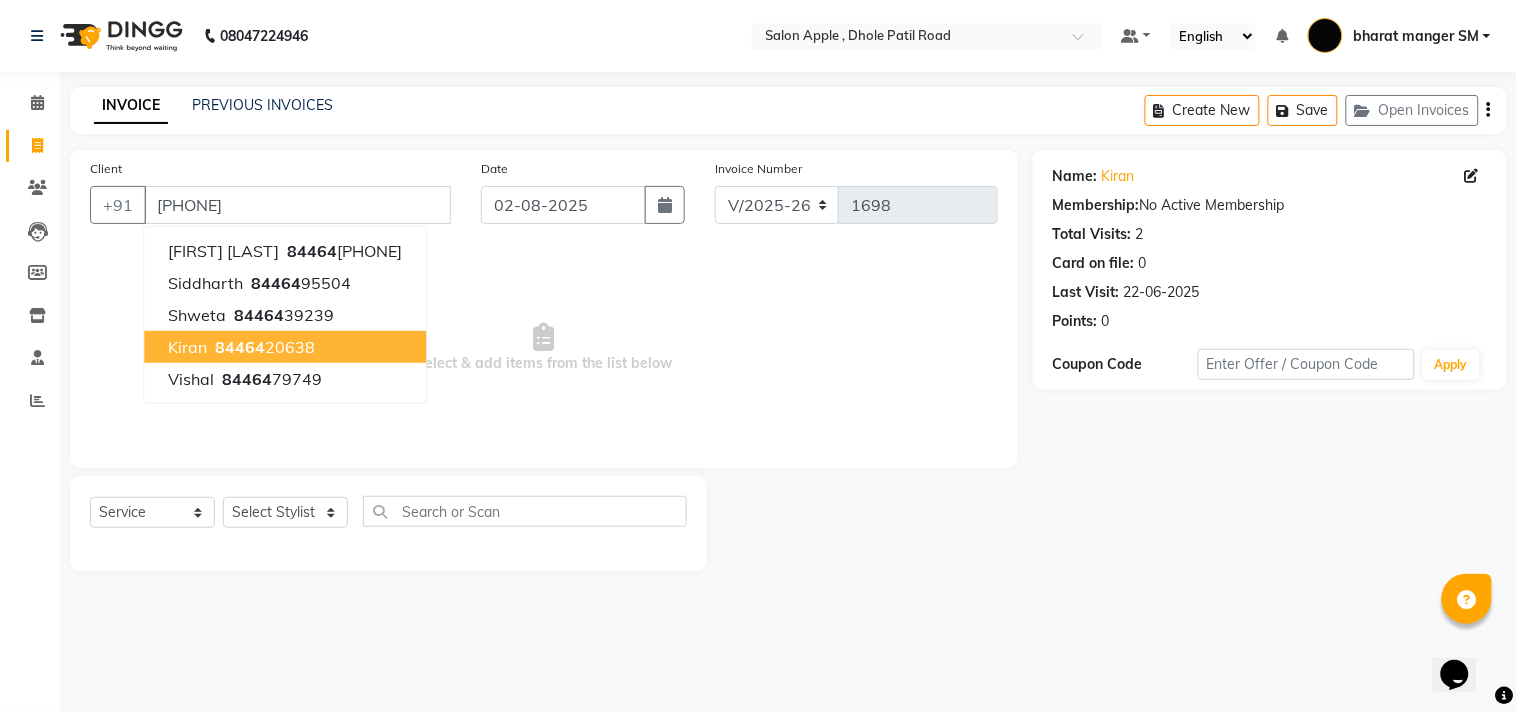 click on "[FIRST] [PHONE]" at bounding box center (285, 347) 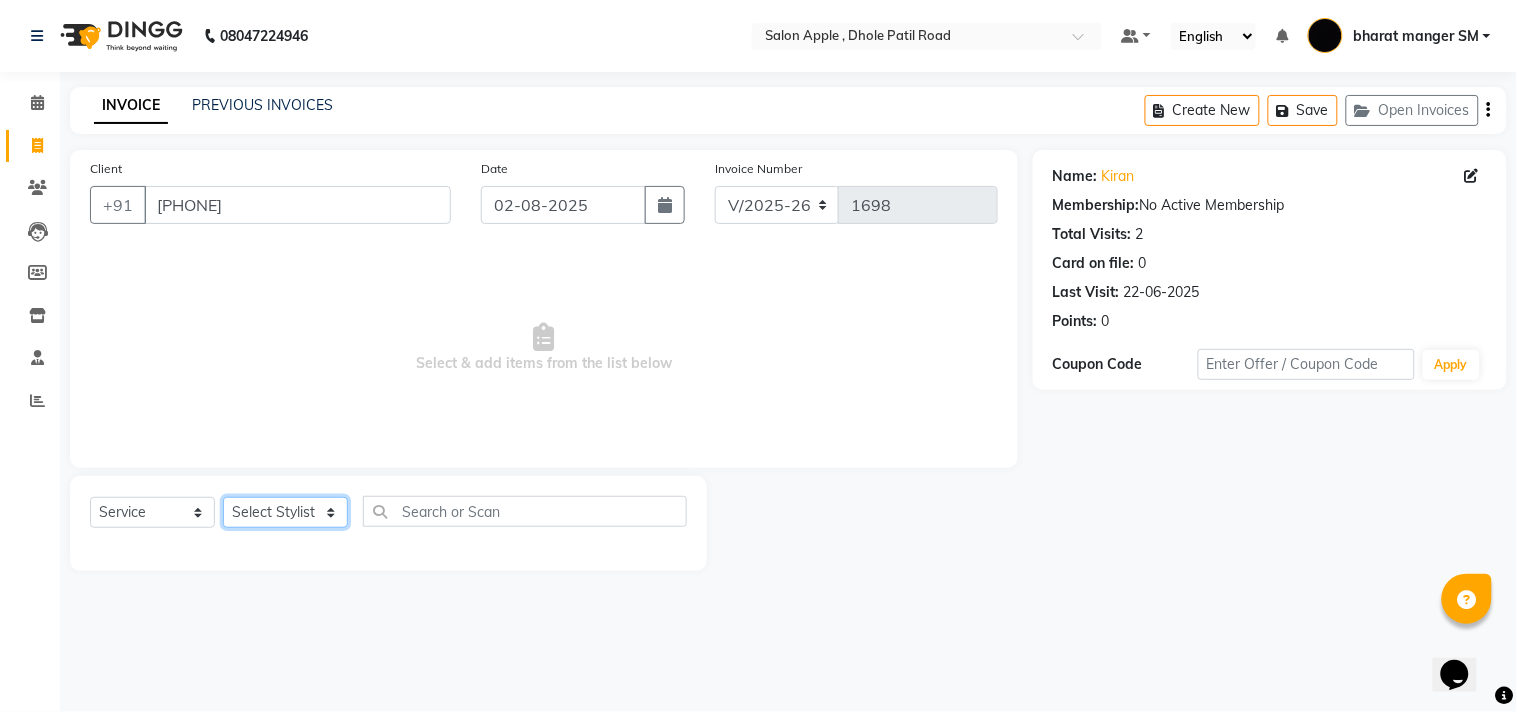 click on "Select Stylist [FIRST] [LAST] [FIRST] [LAST] [FIRST] [LAST] [FIRST] [LAST] [FIRST] [LAST] [FIRST] [LAST] [FIRST] [LAST] [FIRST] [LAST]" 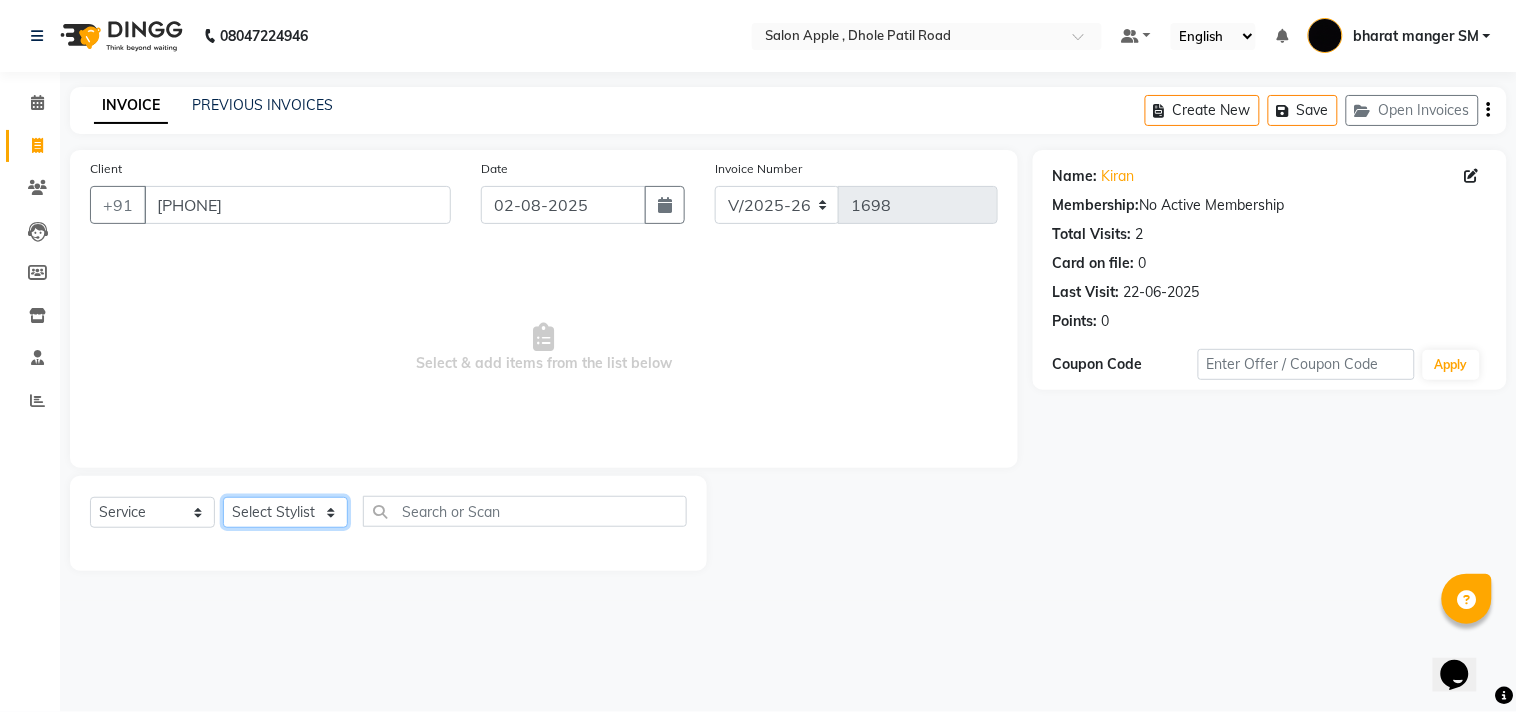 select on "82270" 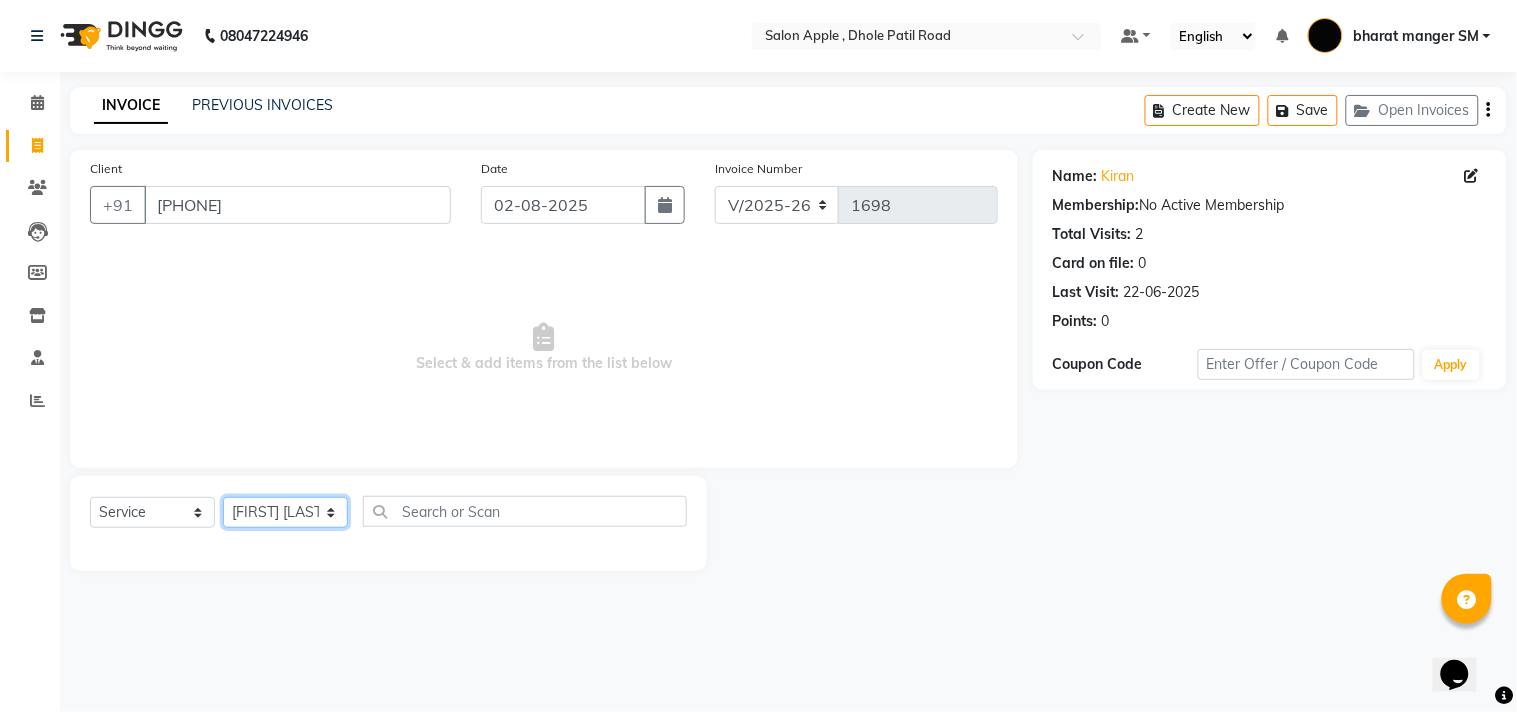click on "Select Stylist [FIRST] [LAST] [FIRST] [LAST] [FIRST] [LAST] [FIRST] [LAST] [FIRST] [LAST] [FIRST] [LAST] [FIRST] [LAST] [FIRST] [LAST]" 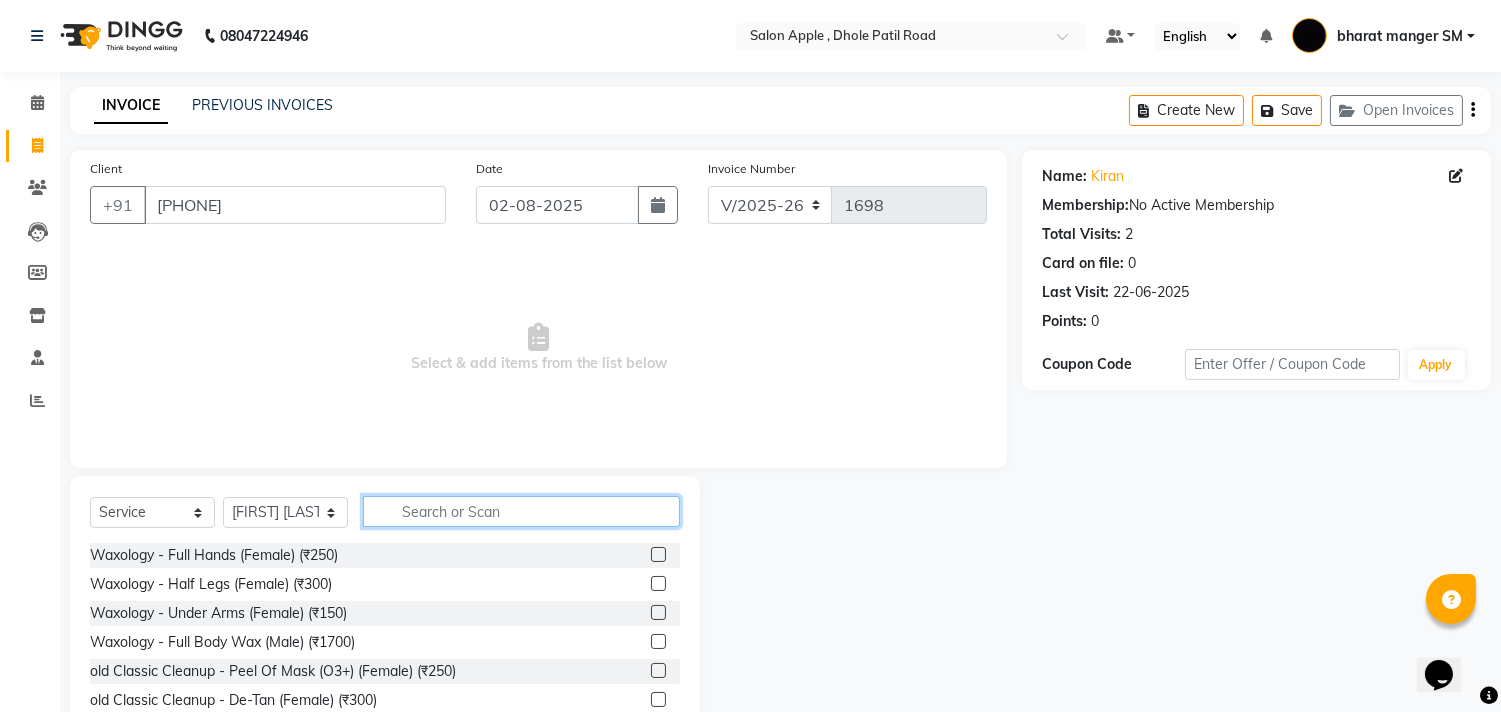 click 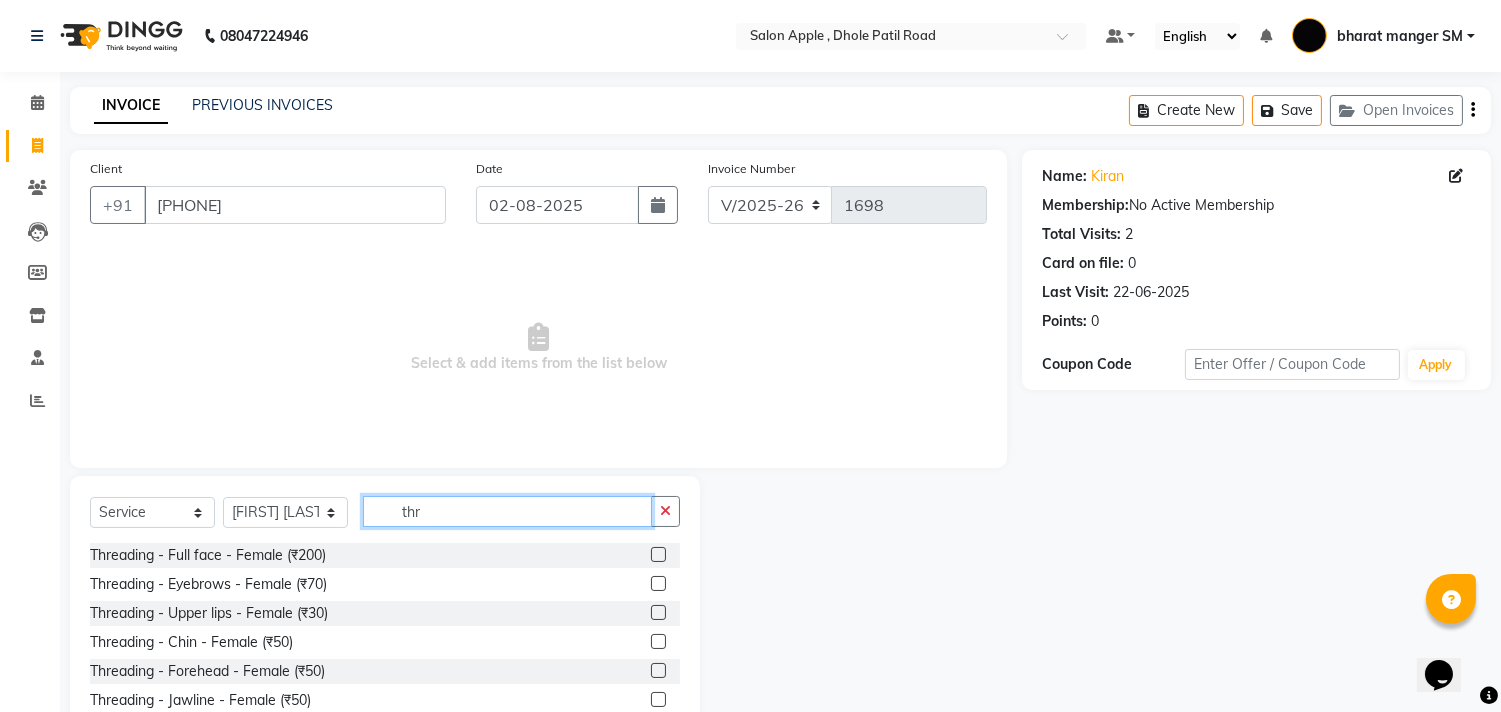 type on "thr" 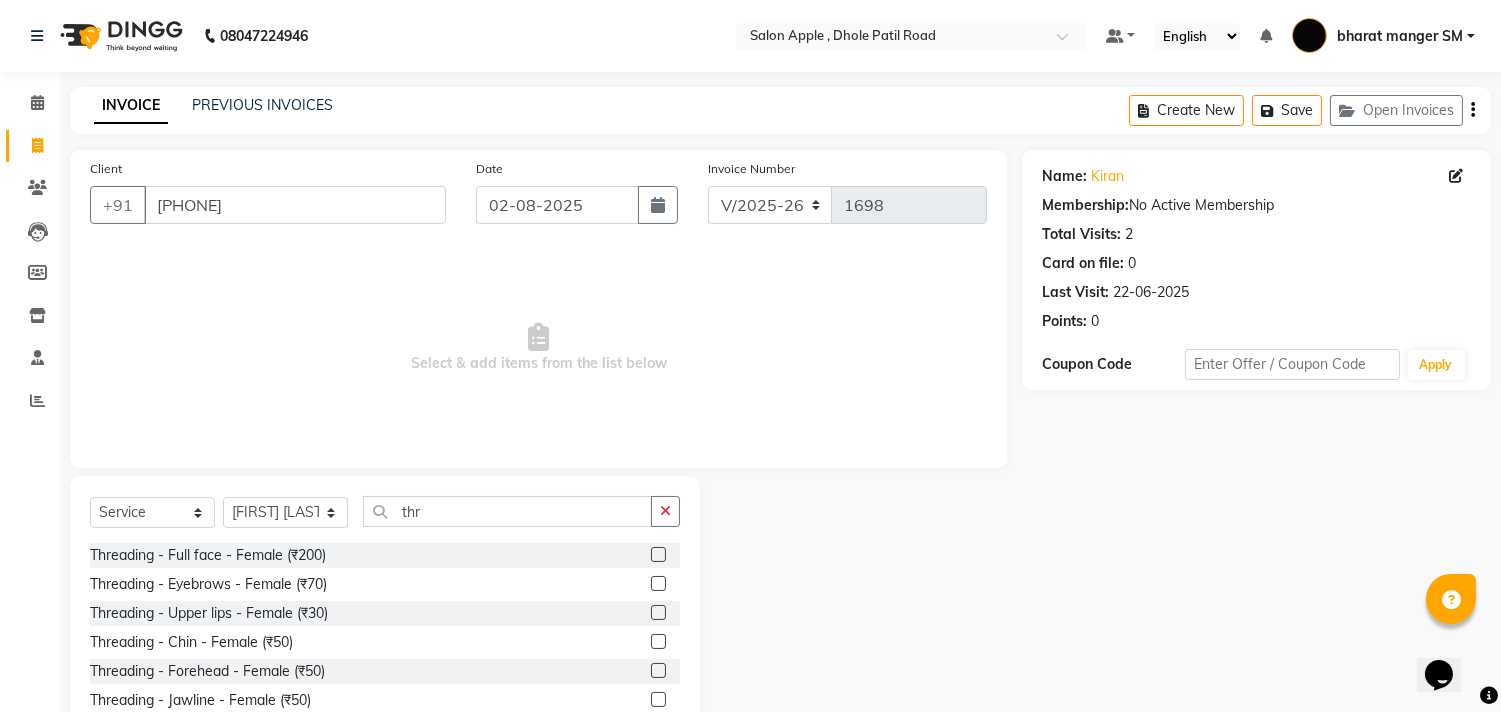 click 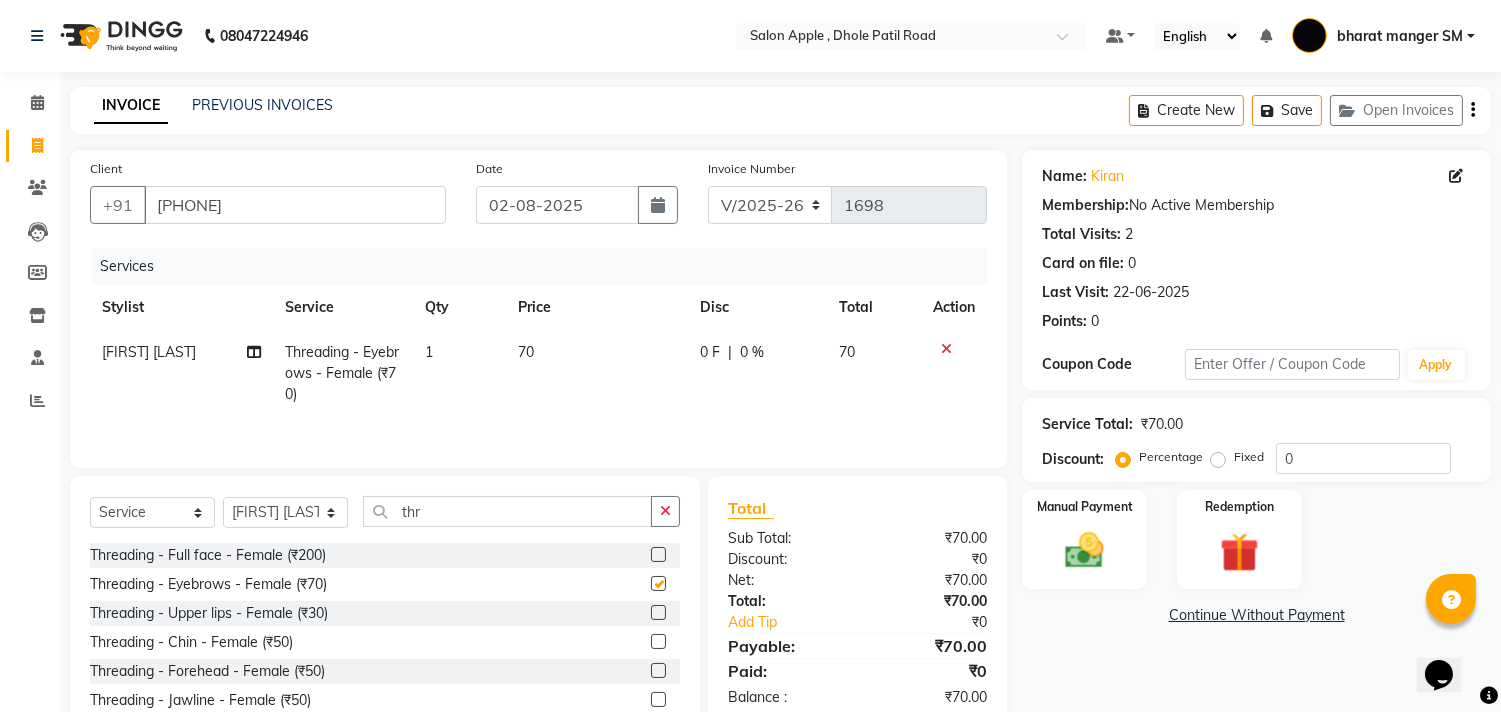 checkbox on "false" 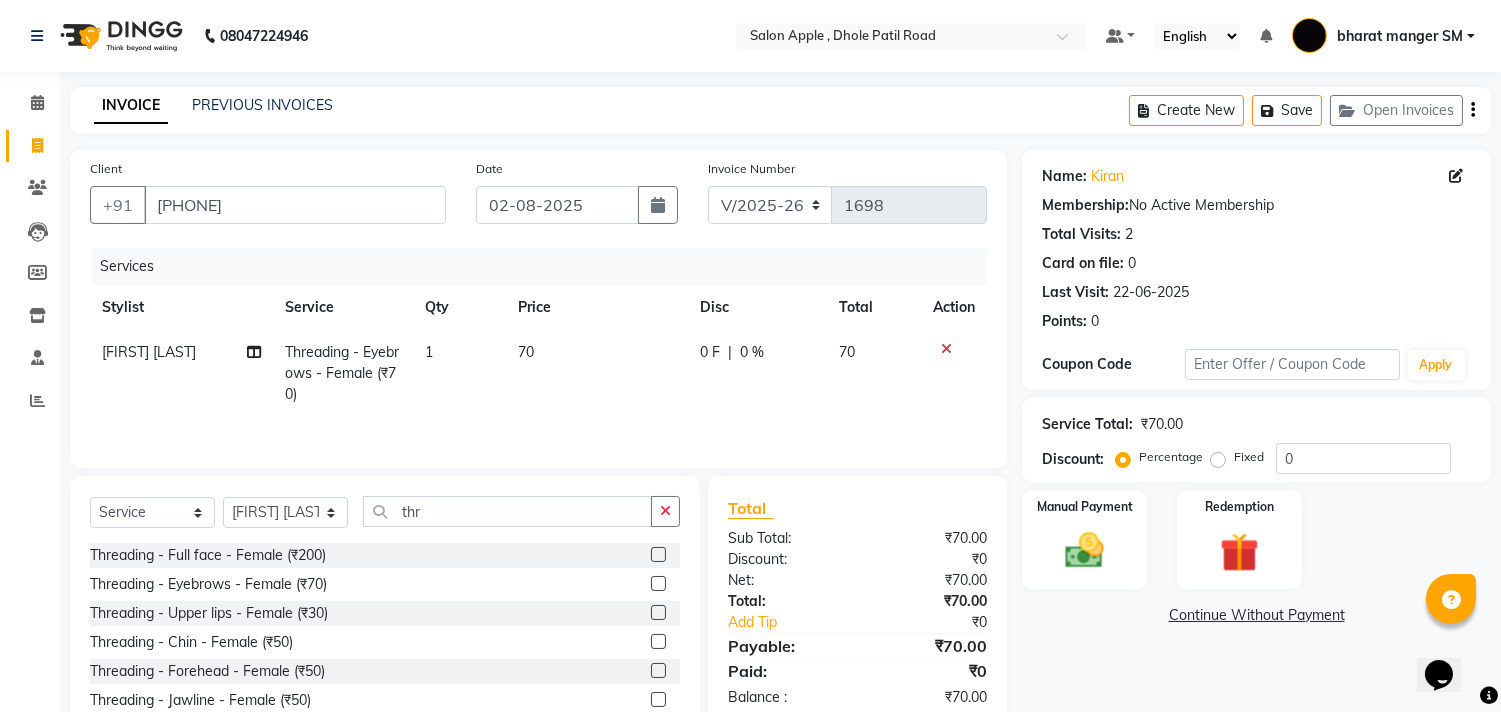 click 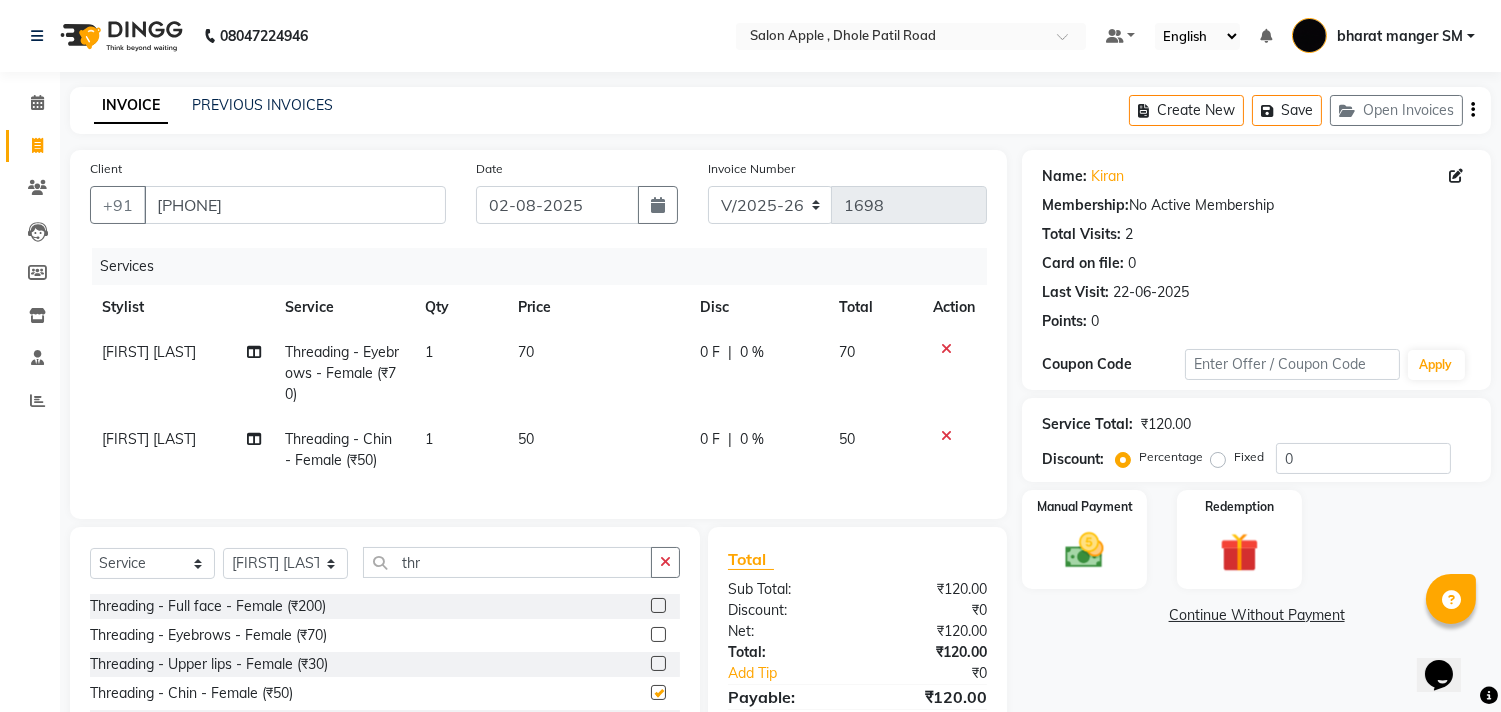 checkbox on "false" 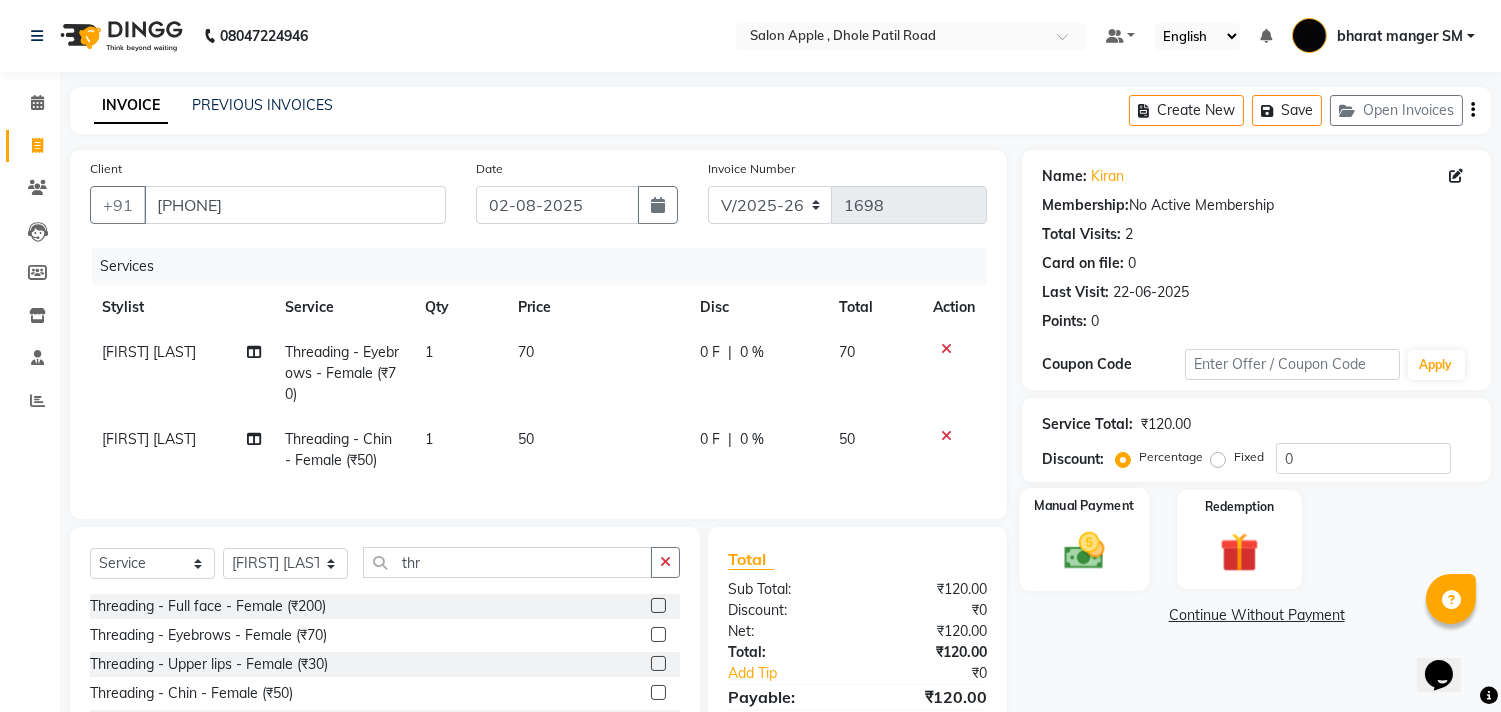 click 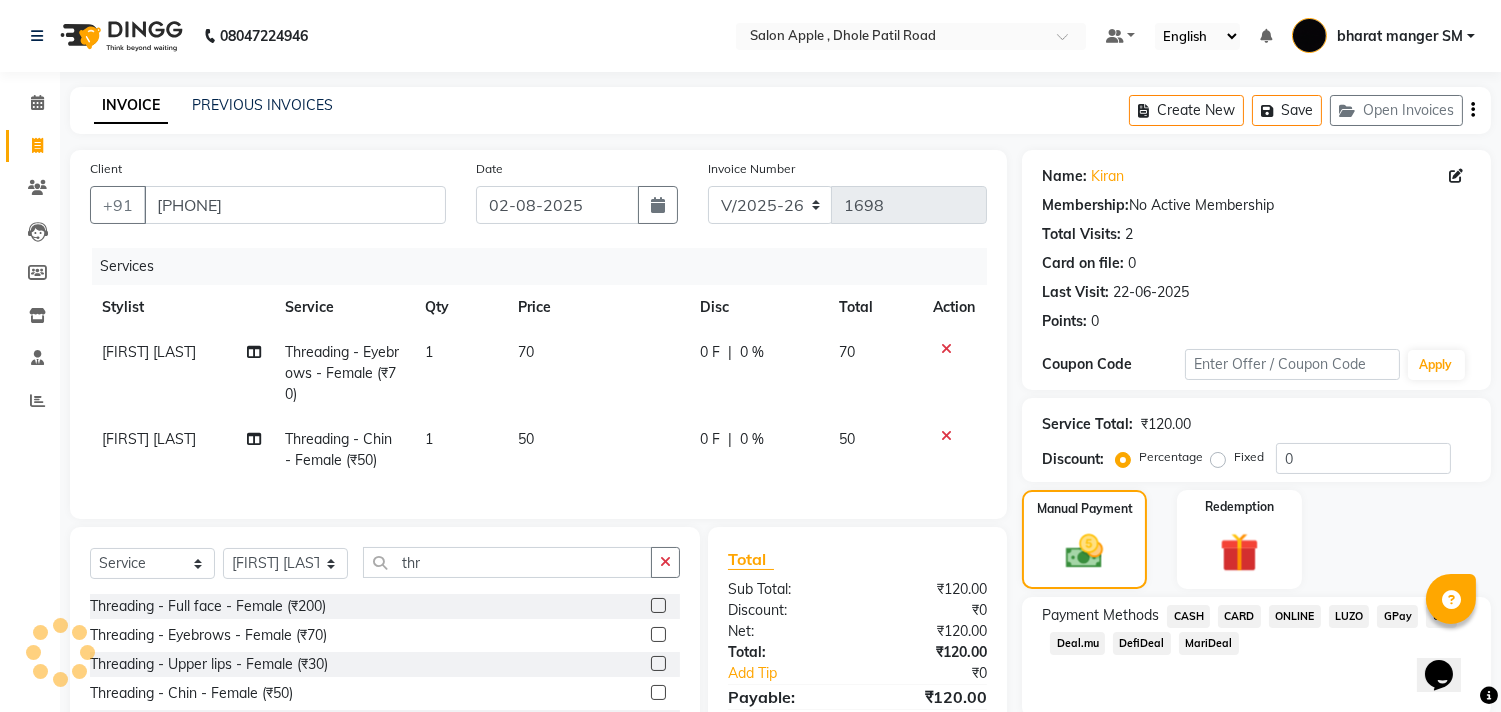 click on "ONLINE" 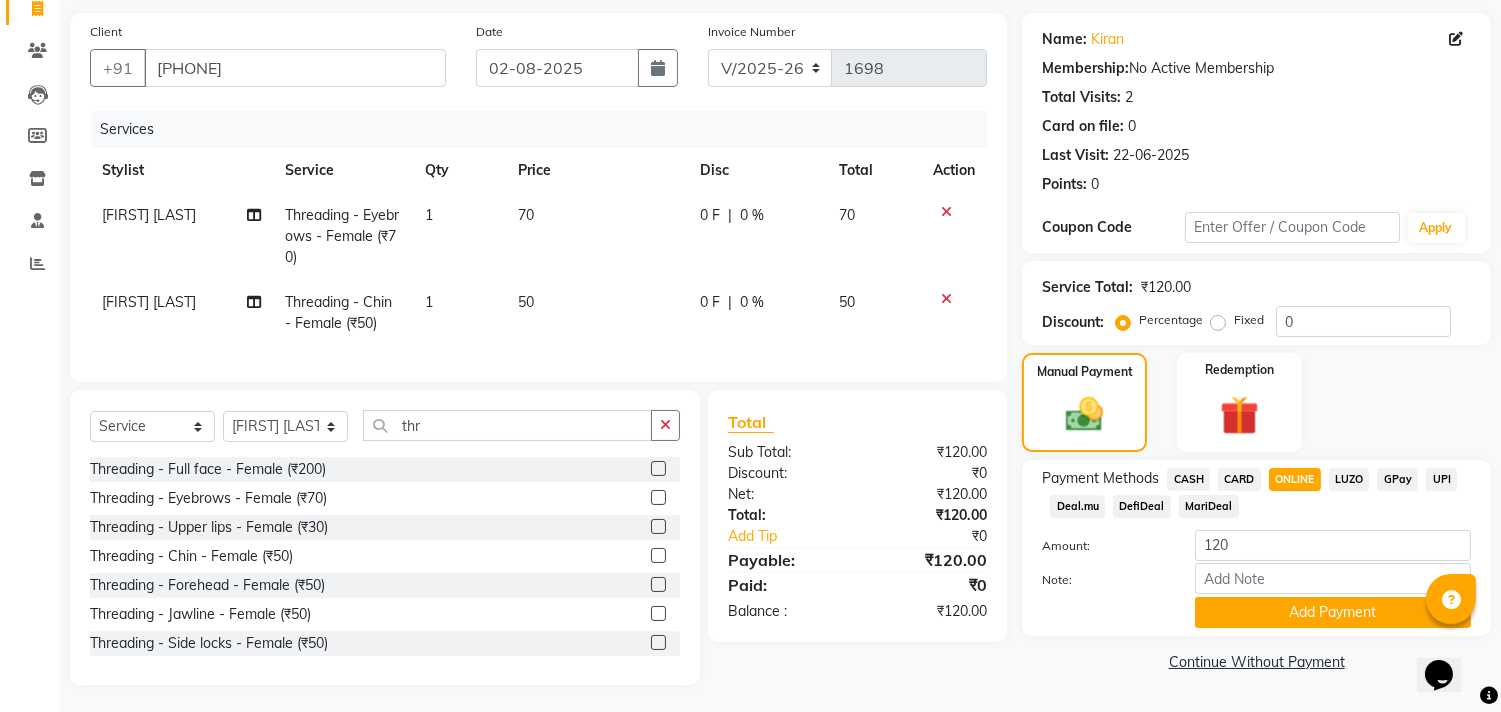 scroll, scrollTop: 156, scrollLeft: 0, axis: vertical 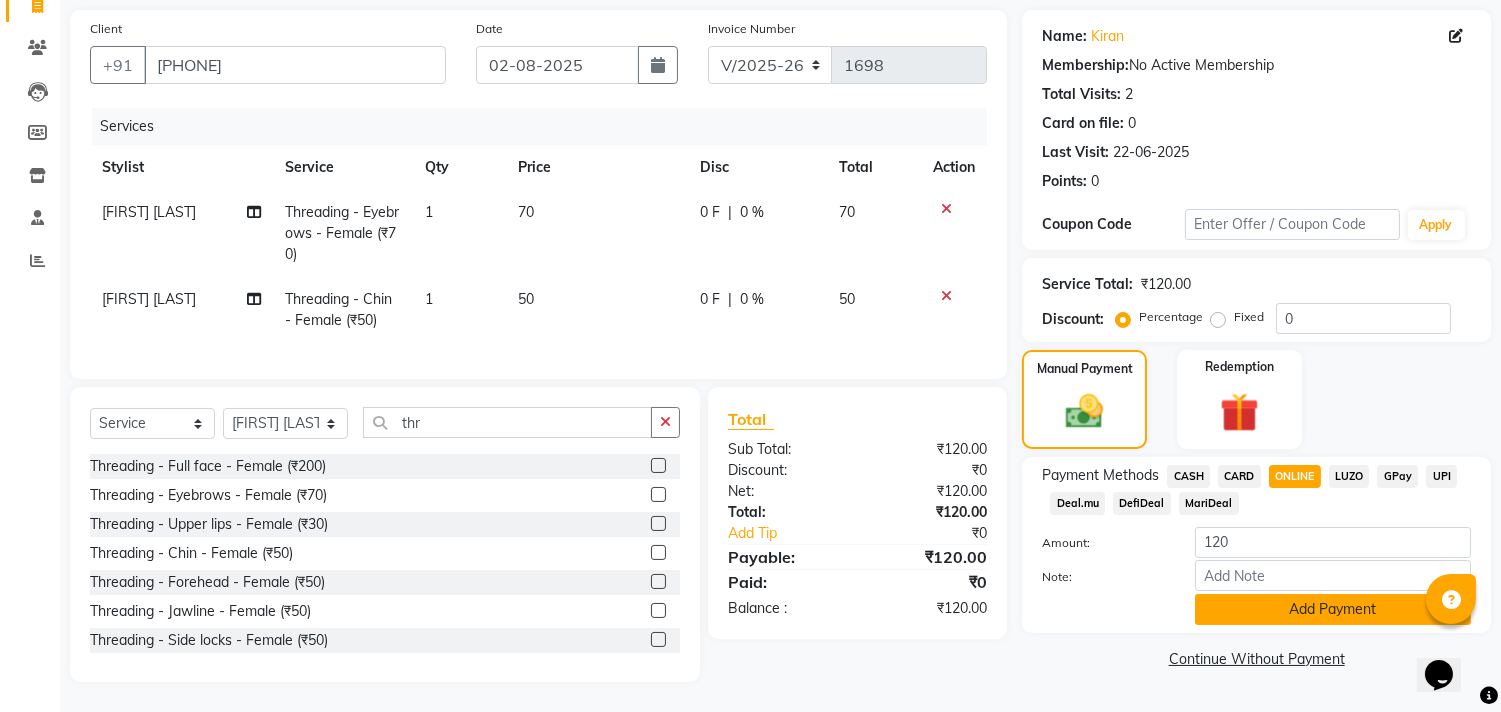 click on "Add Payment" 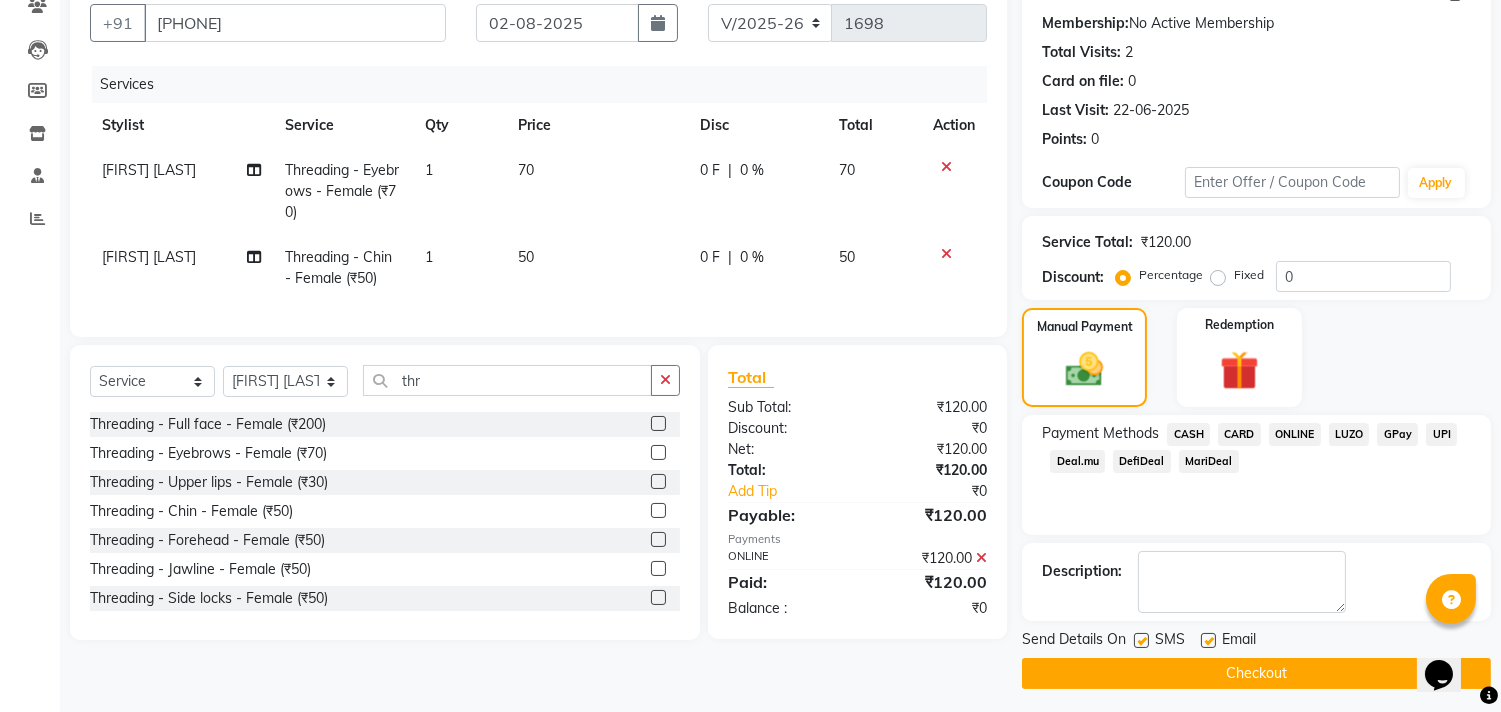 scroll, scrollTop: 187, scrollLeft: 0, axis: vertical 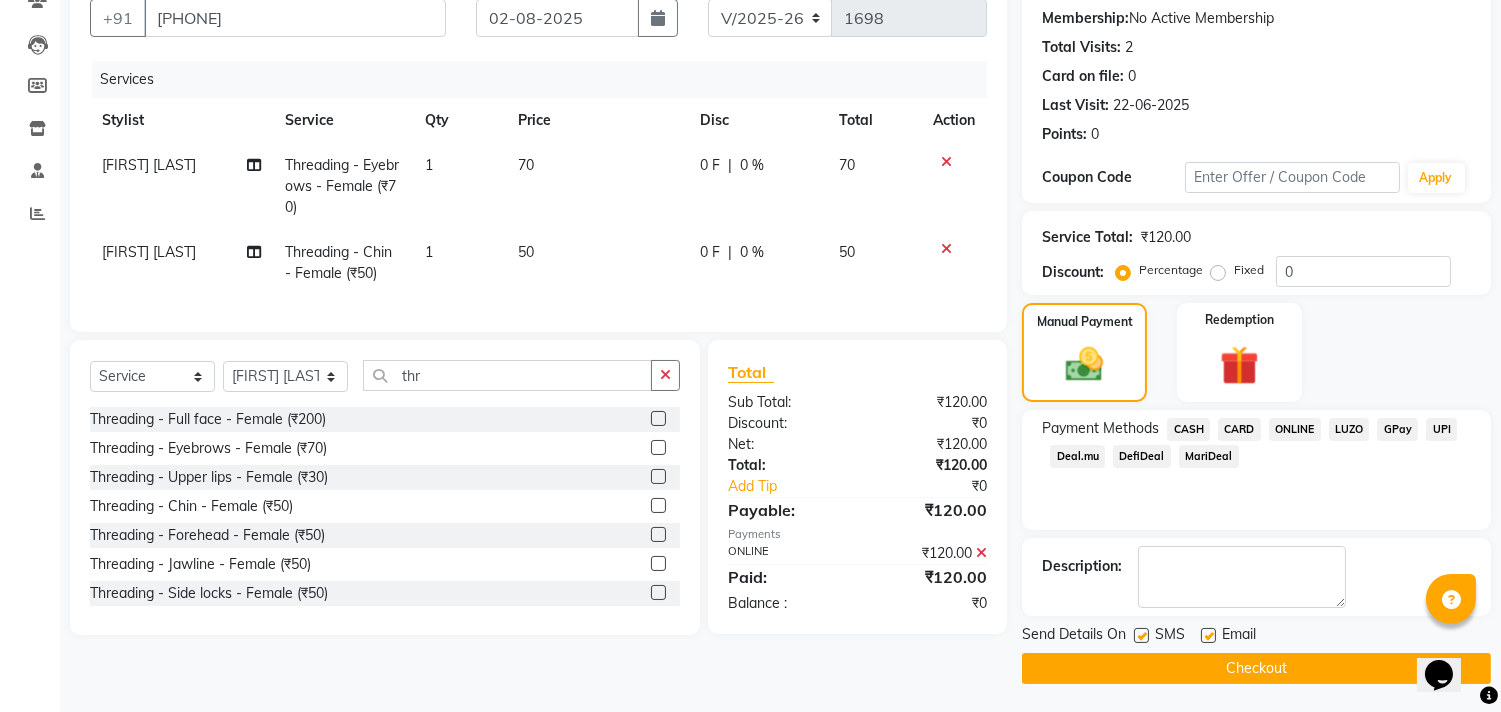 click on "Checkout" 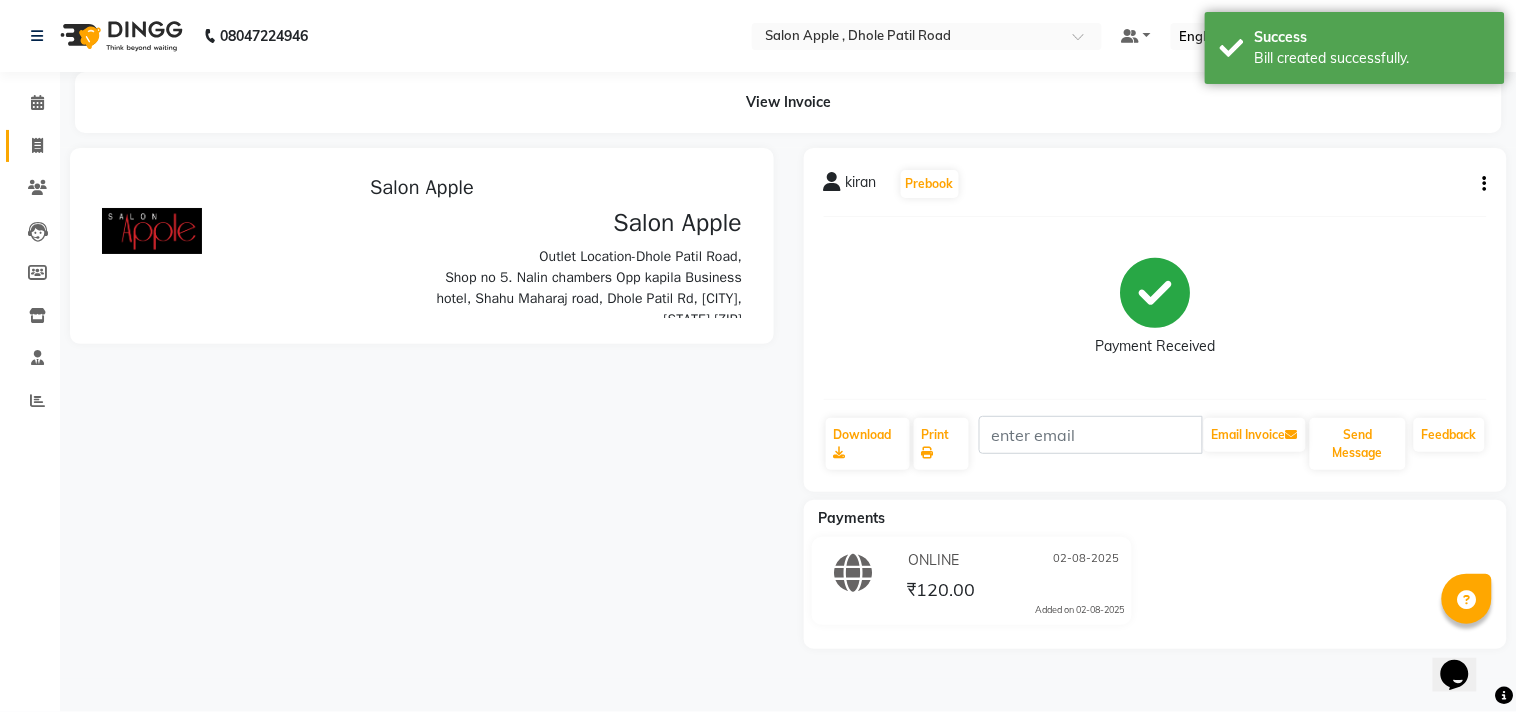 scroll, scrollTop: 0, scrollLeft: 0, axis: both 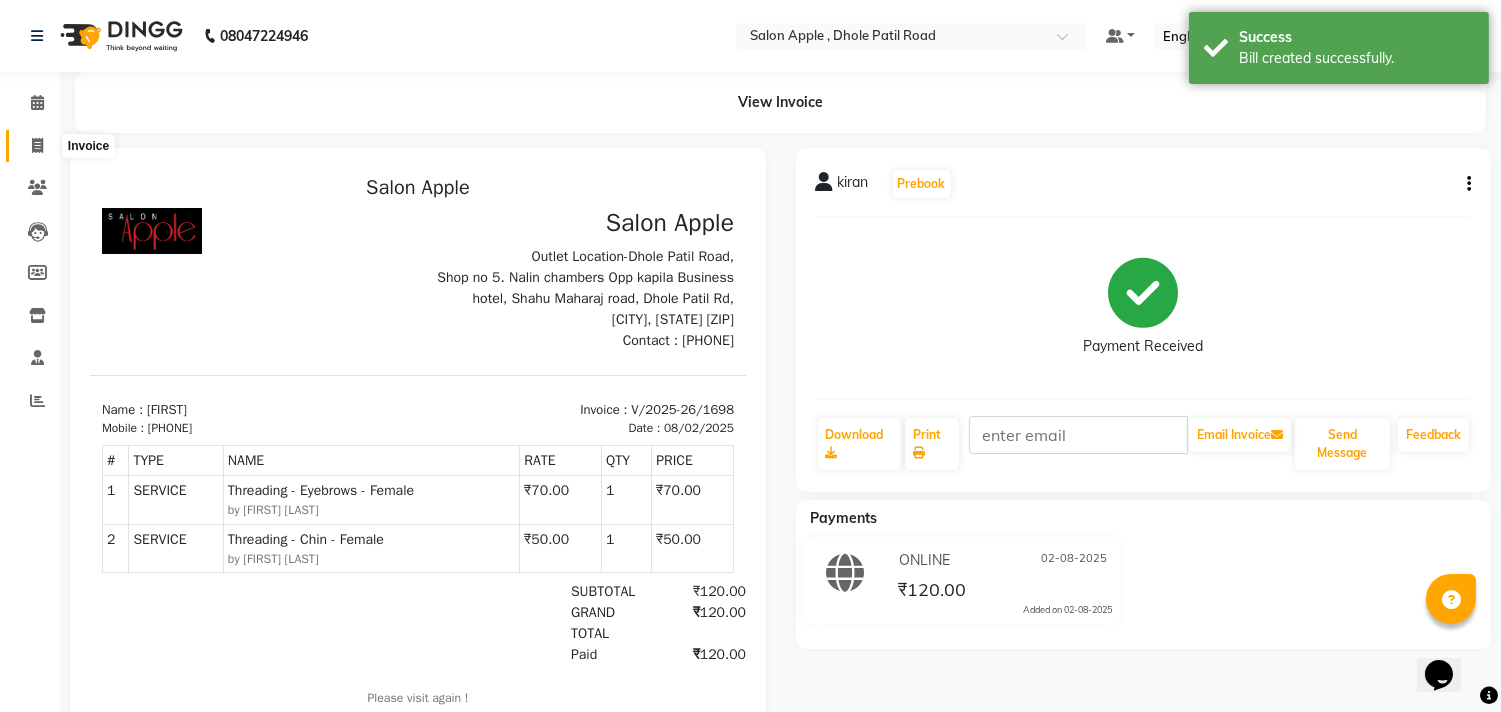 click 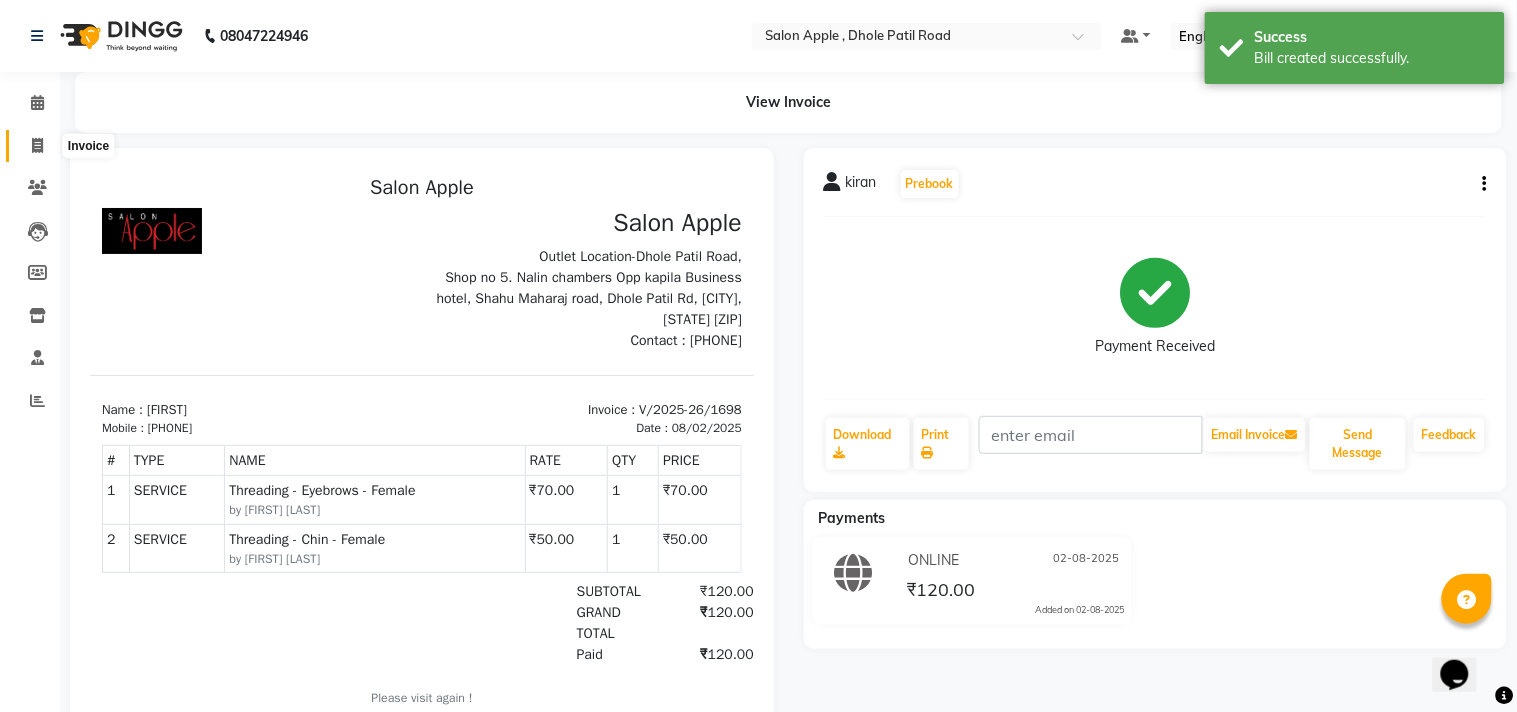 select on "521" 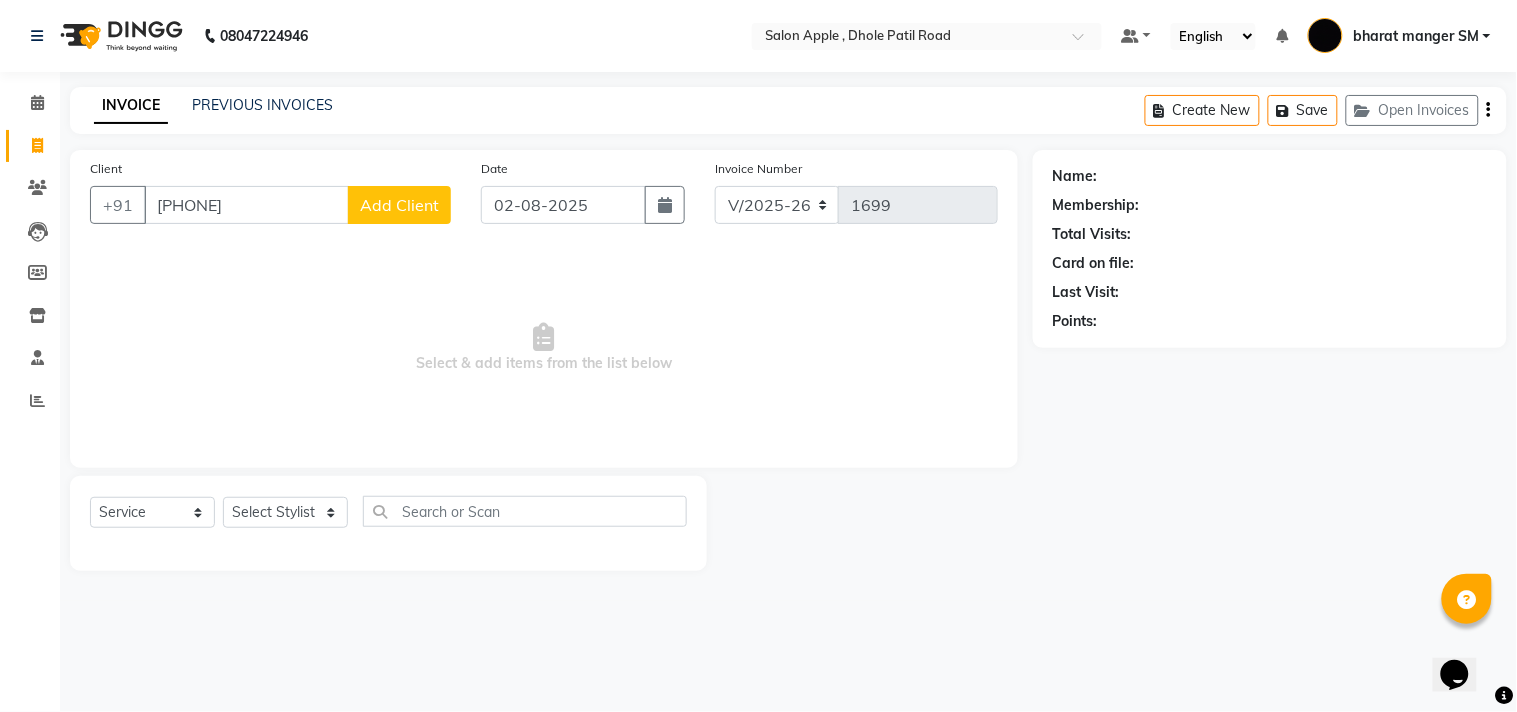 type on "[PHONE]" 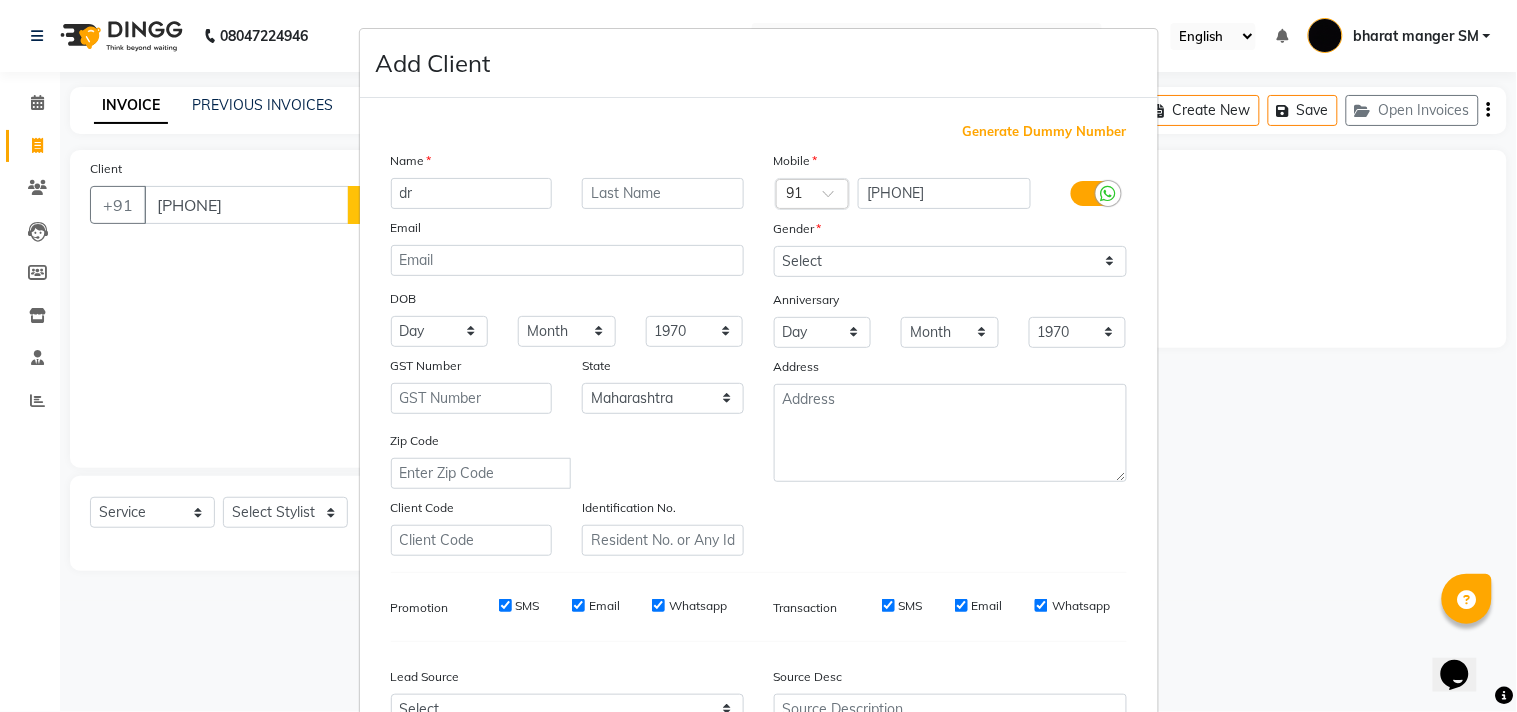 type on "d" 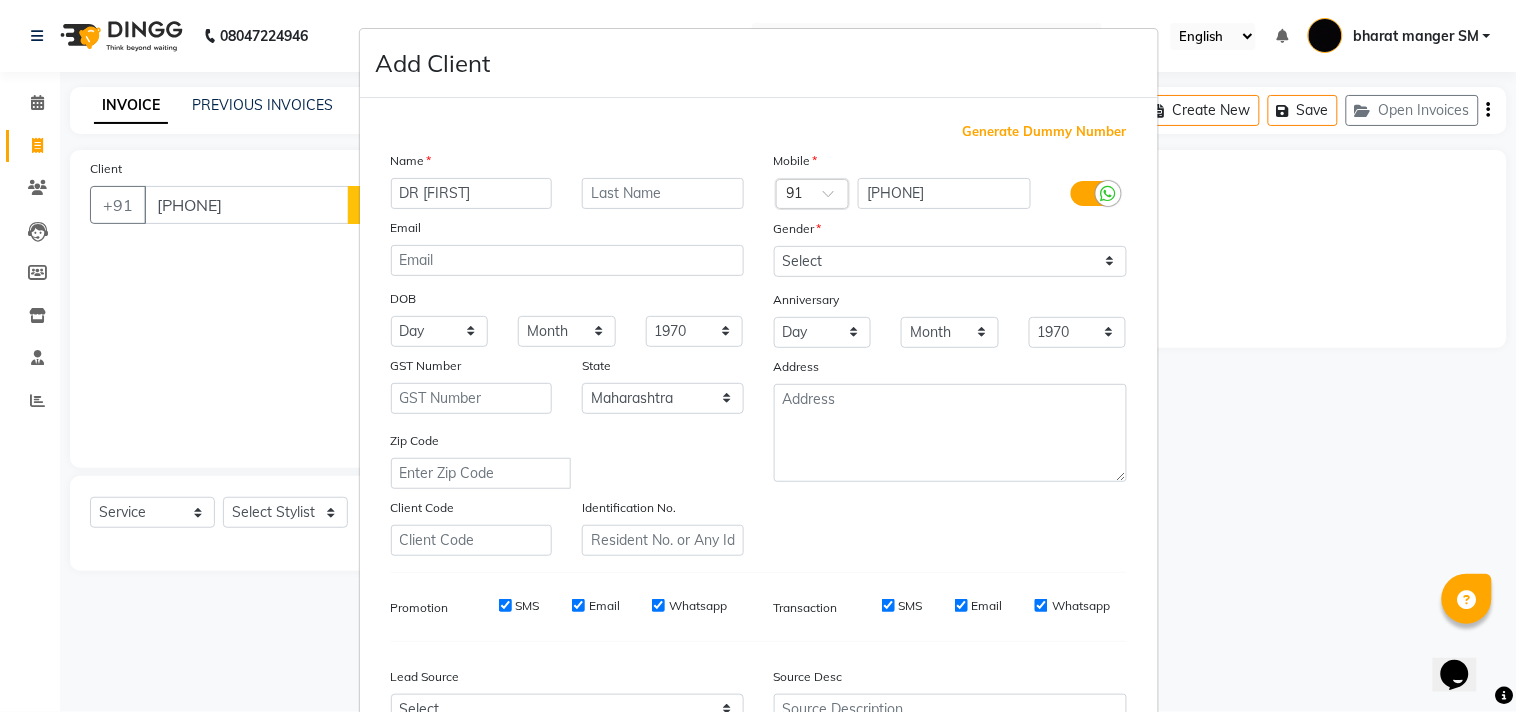 type on "DR [FIRST]" 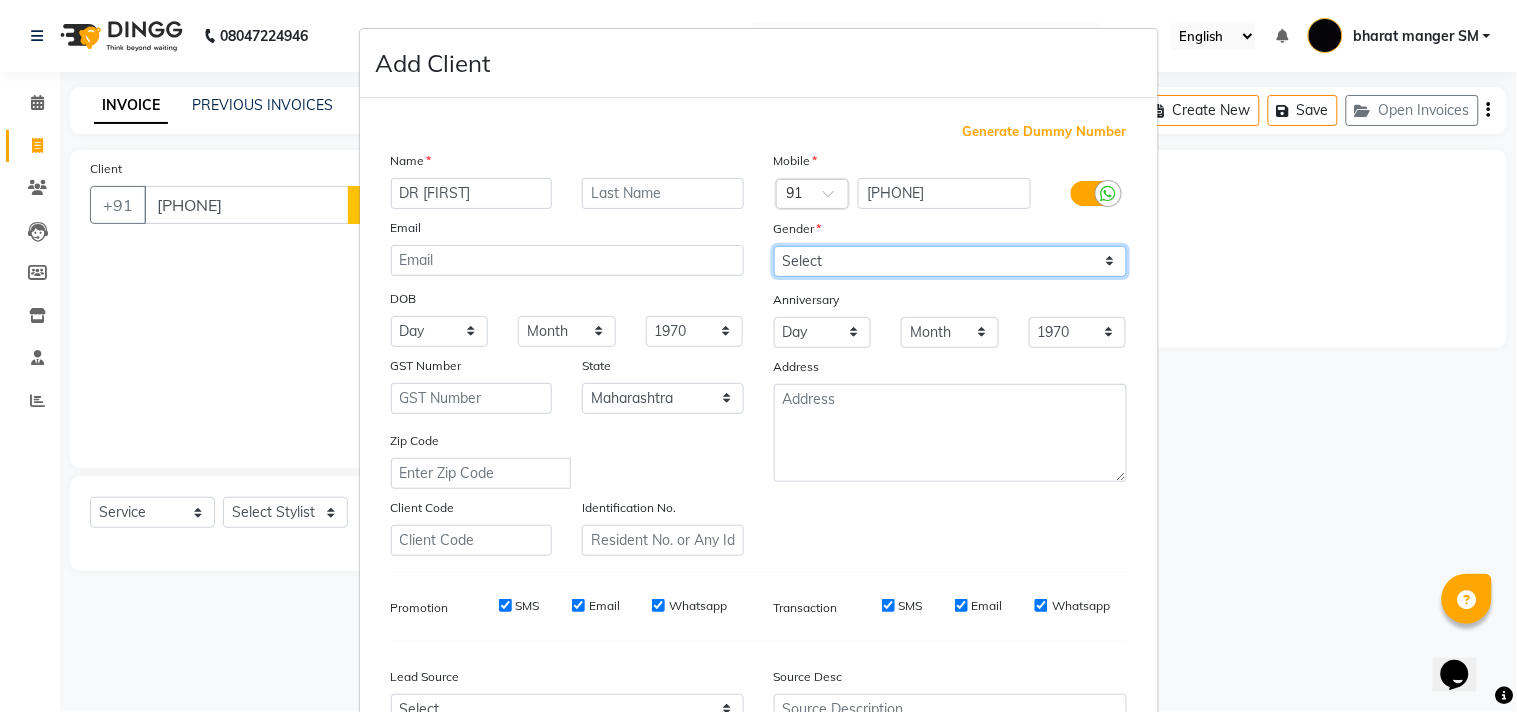 click on "Select Male Female Other Prefer Not To Say" at bounding box center (950, 261) 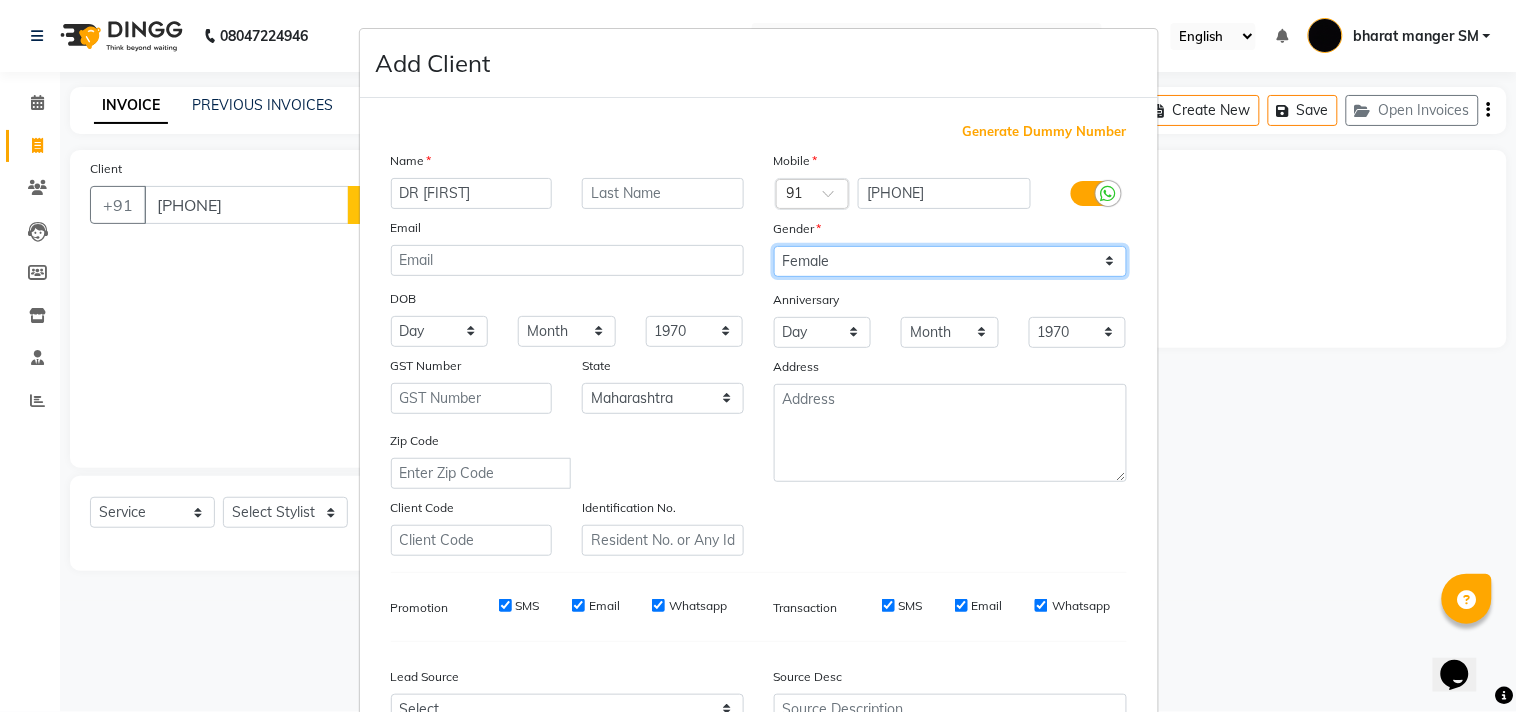 click on "Select Male Female Other Prefer Not To Say" at bounding box center [950, 261] 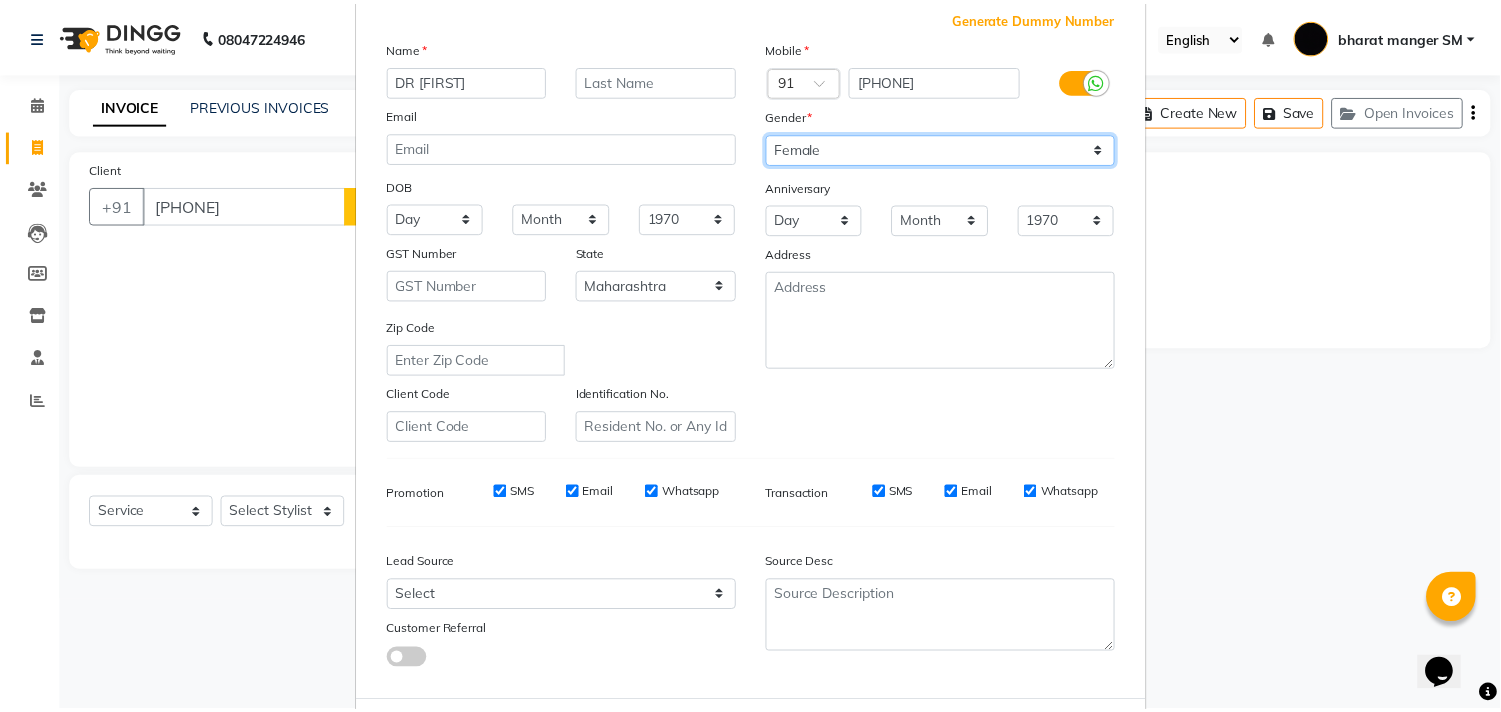 scroll, scrollTop: 212, scrollLeft: 0, axis: vertical 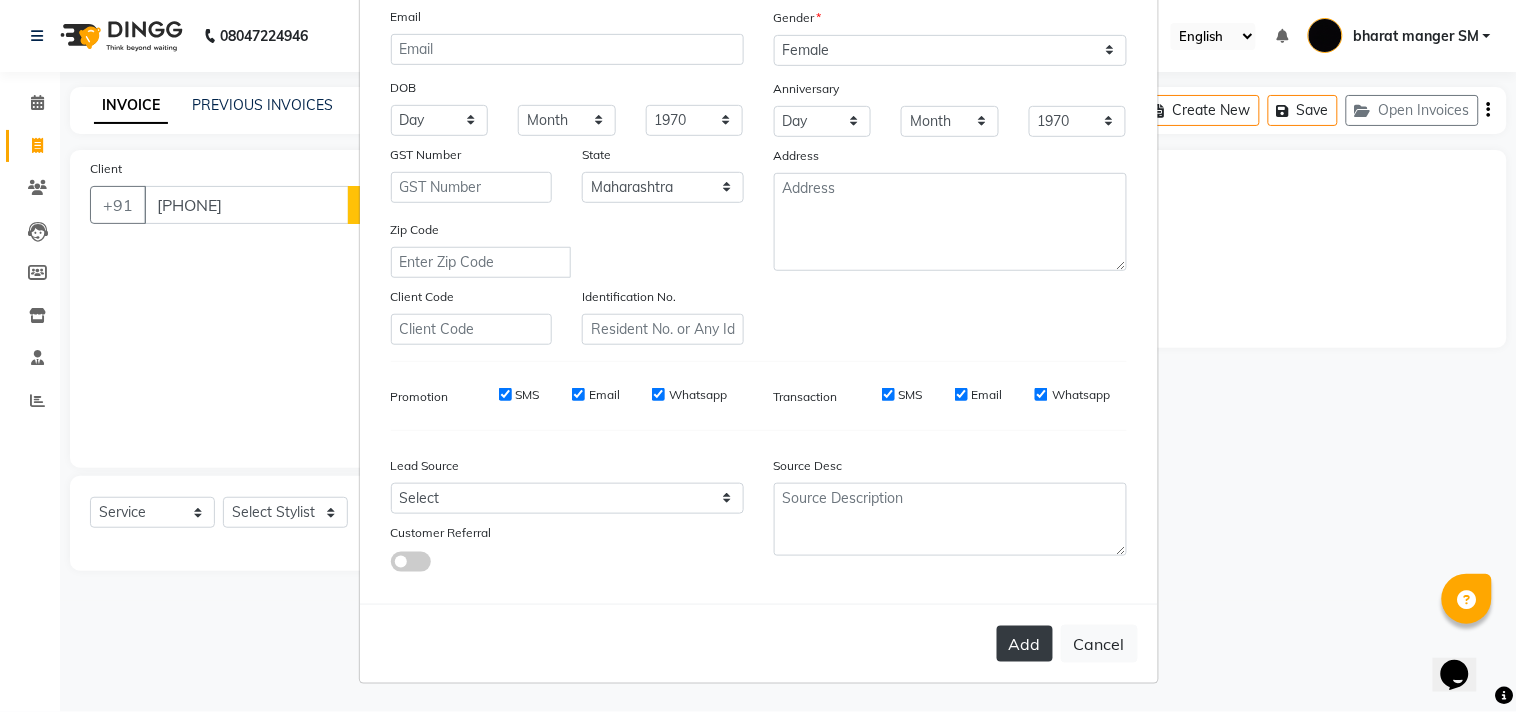 click on "Add" at bounding box center [1025, 644] 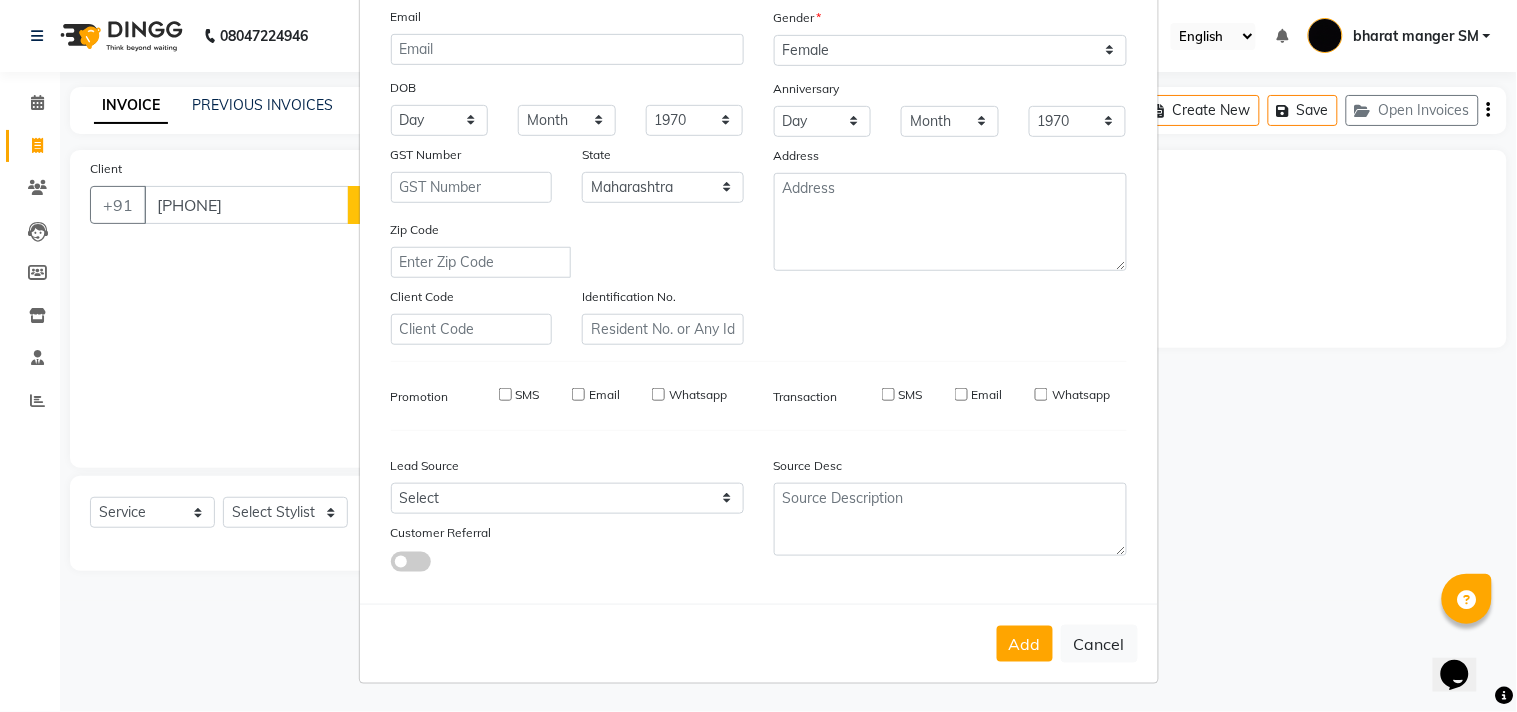 type 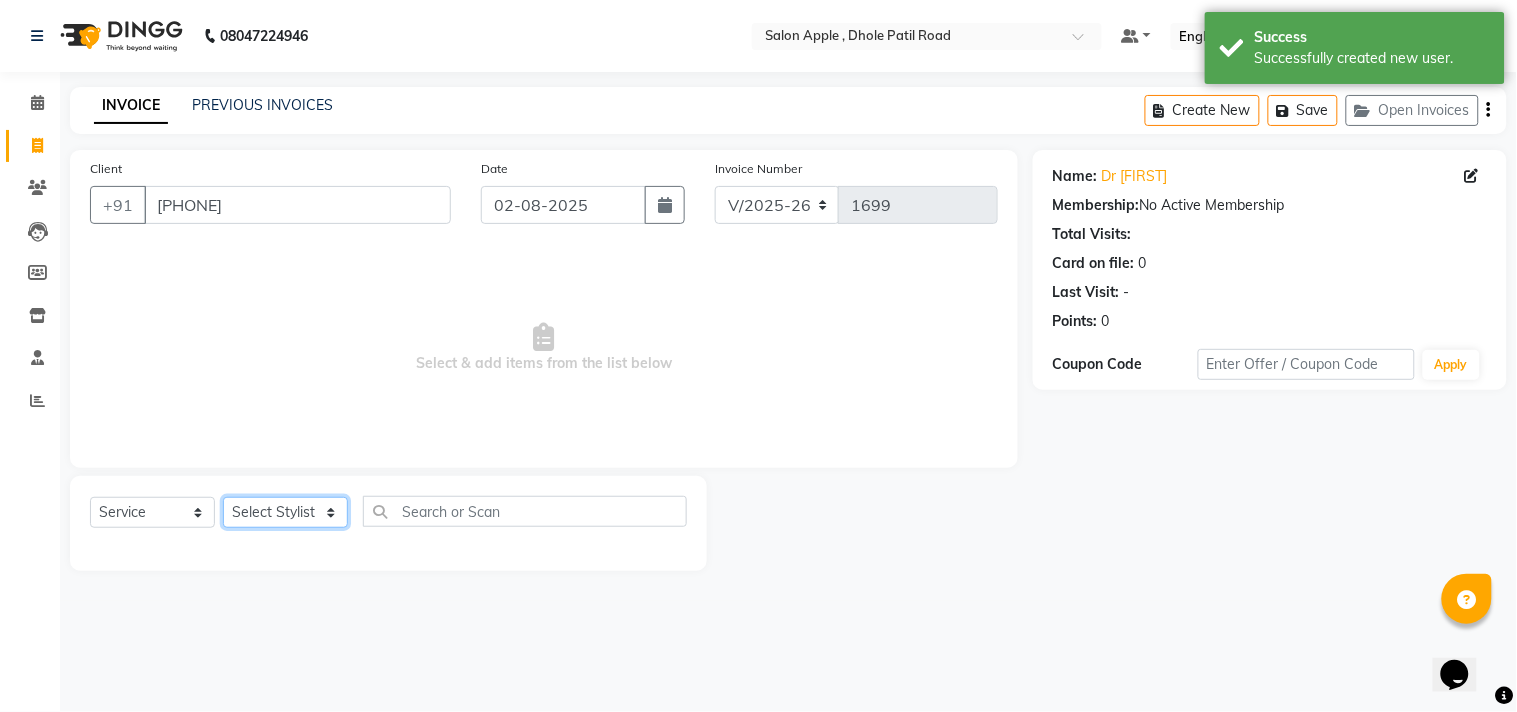click on "Select Stylist [FIRST] [LAST] [FIRST] [LAST] [FIRST] [LAST] [FIRST] [LAST] [FIRST] [LAST] [FIRST] [LAST] [FIRST] [LAST] [FIRST] [LAST]" 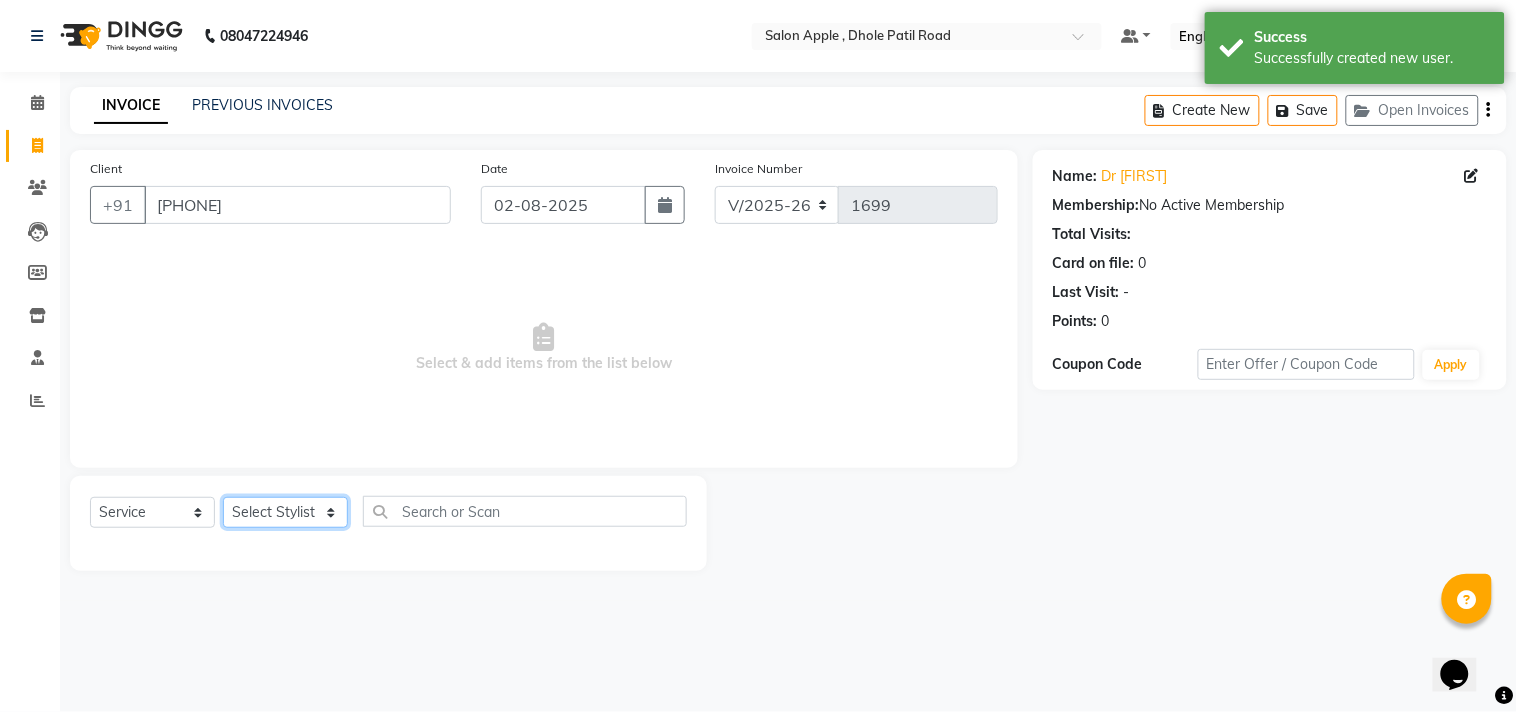 select on "85636" 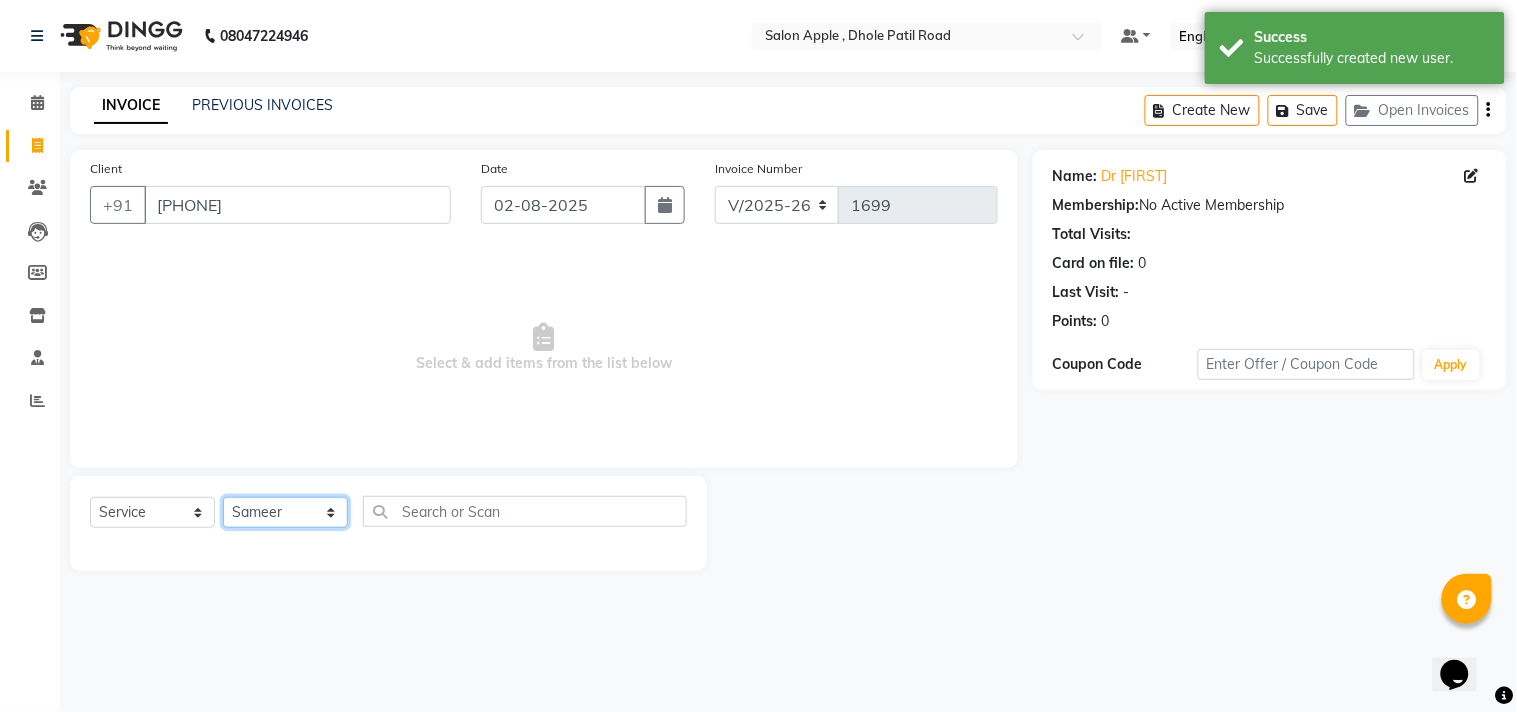 click on "Select Stylist [FIRST] [LAST] [FIRST] [LAST] [FIRST] [LAST] [FIRST] [LAST] [FIRST] [LAST] [FIRST] [LAST] [FIRST] [LAST] [FIRST] [LAST]" 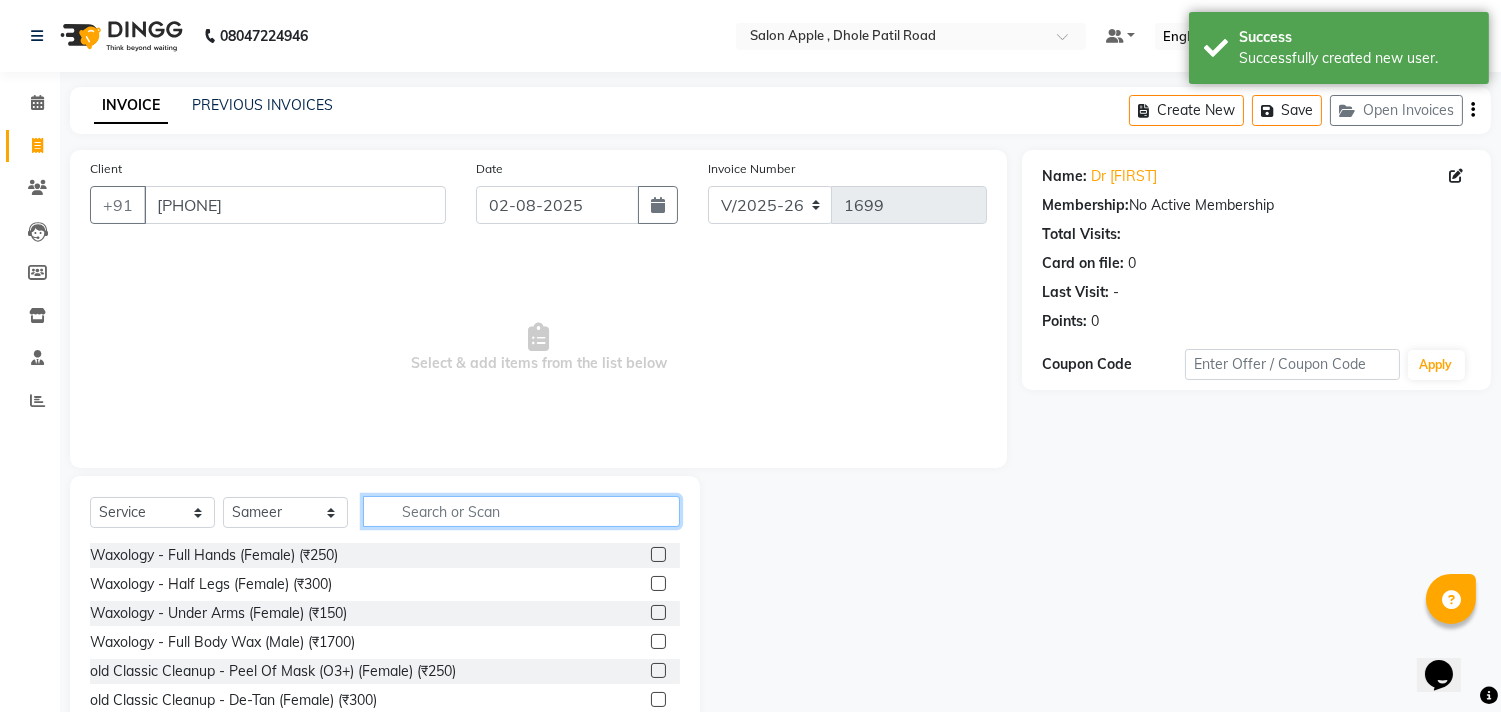 click 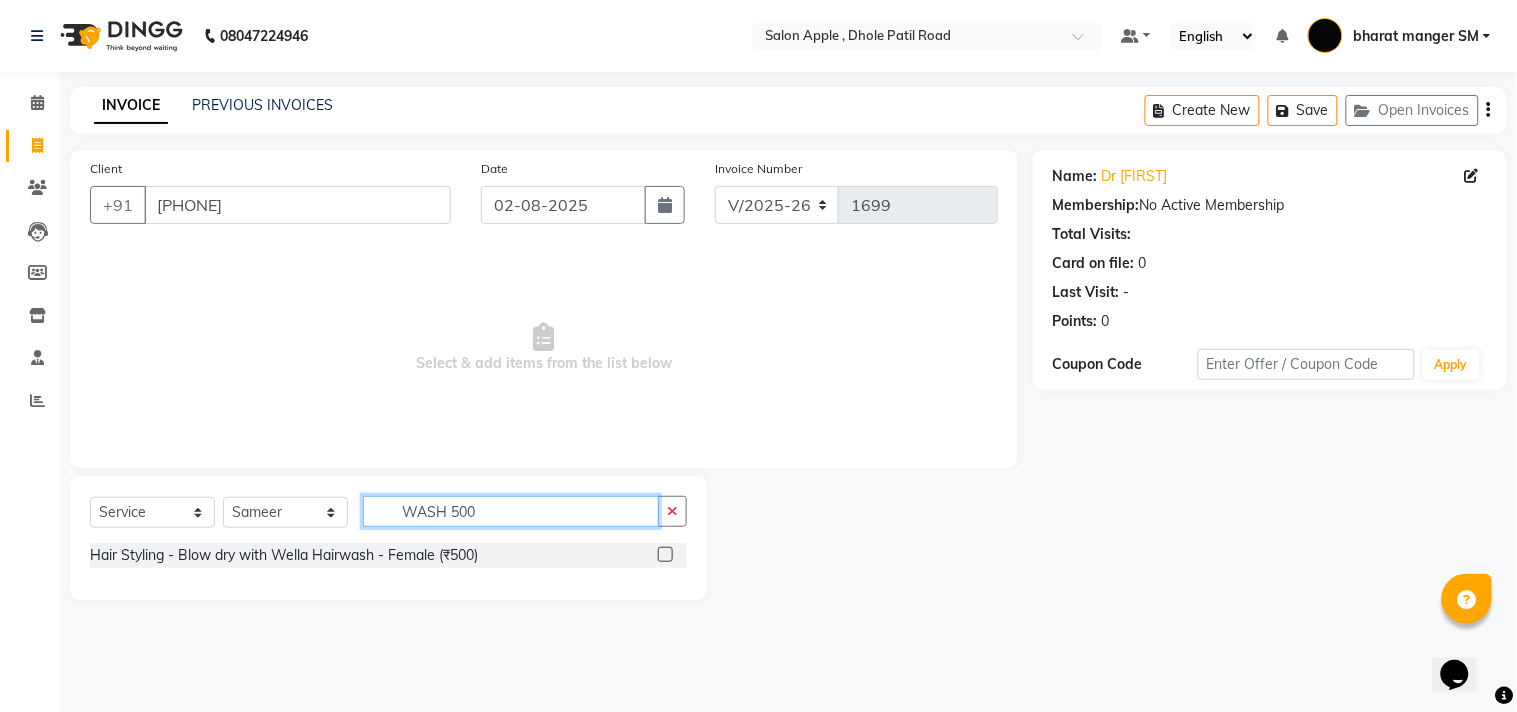 type on "WASH 500" 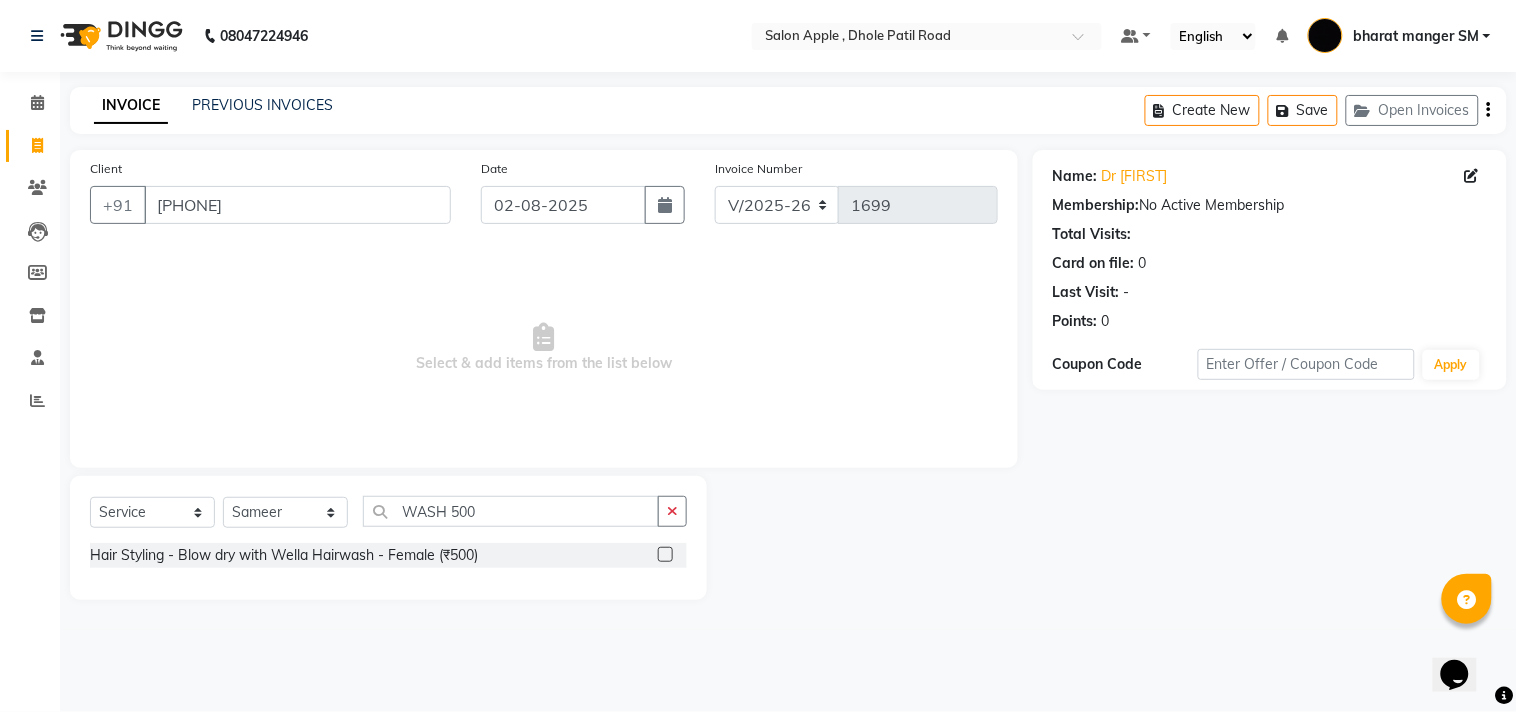 click 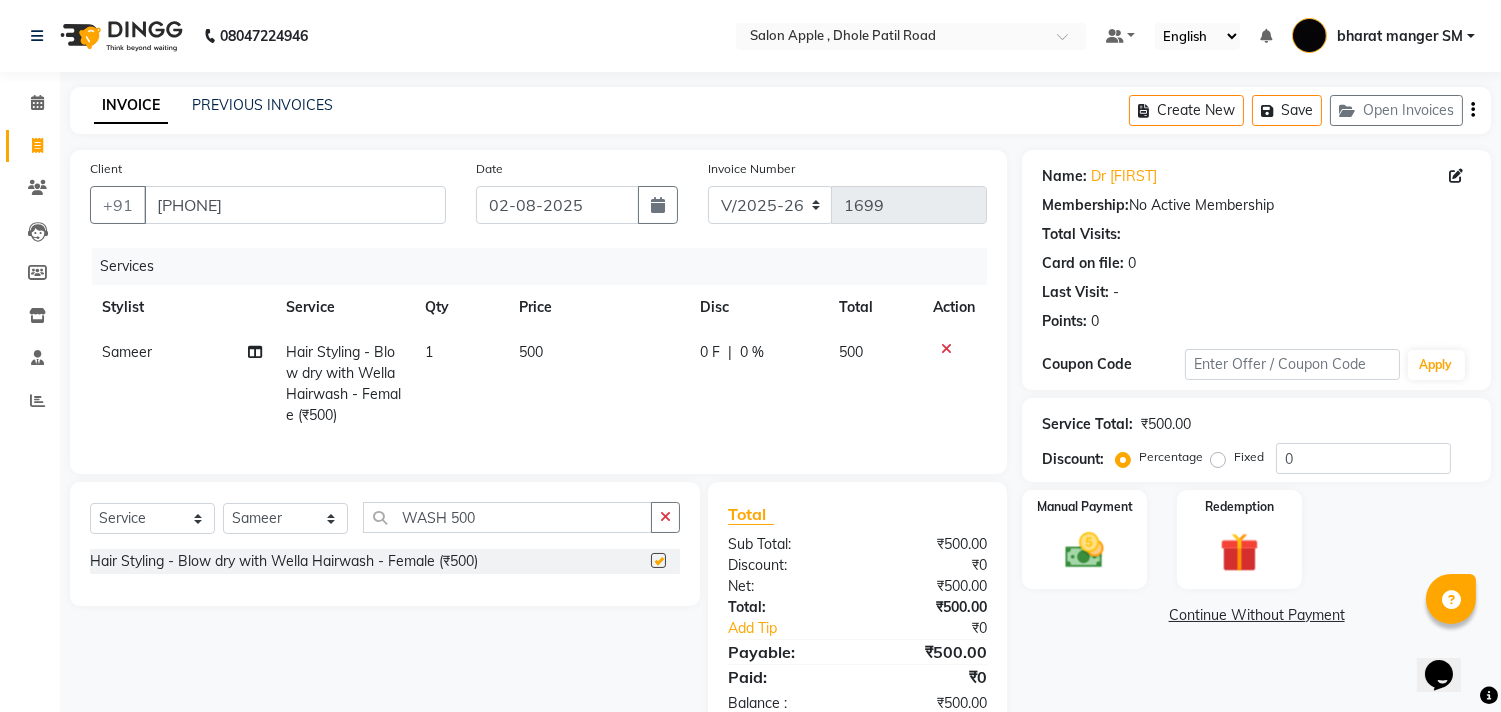 checkbox on "false" 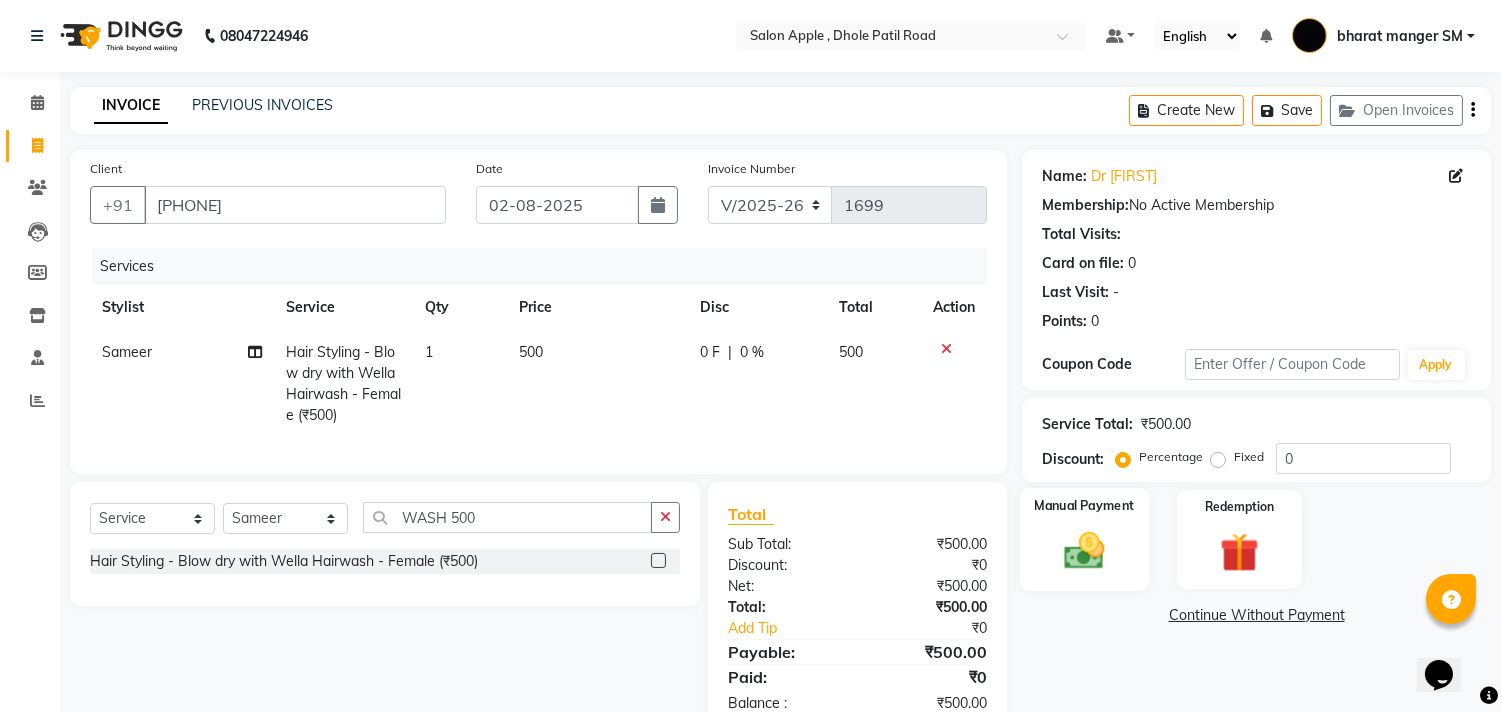 click on "Manual Payment" 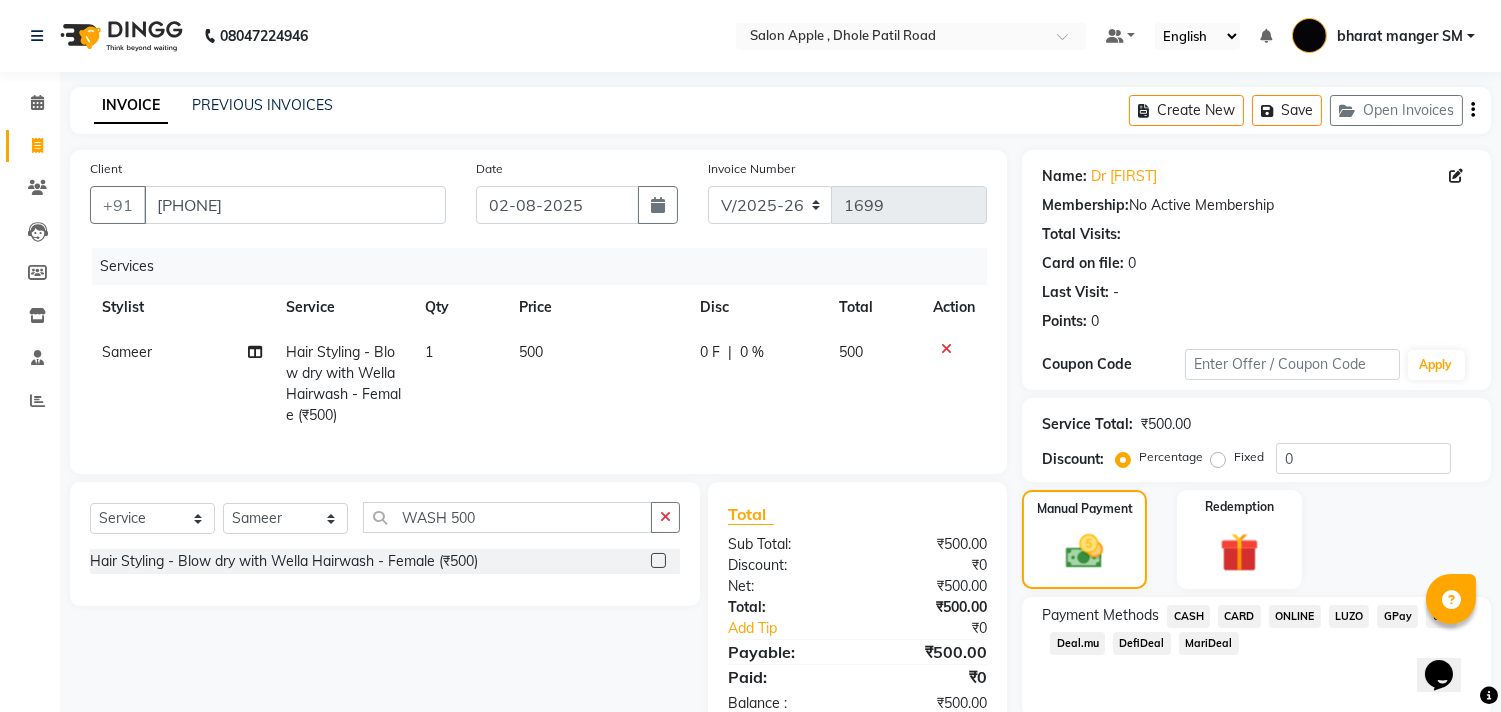 click on "ONLINE" 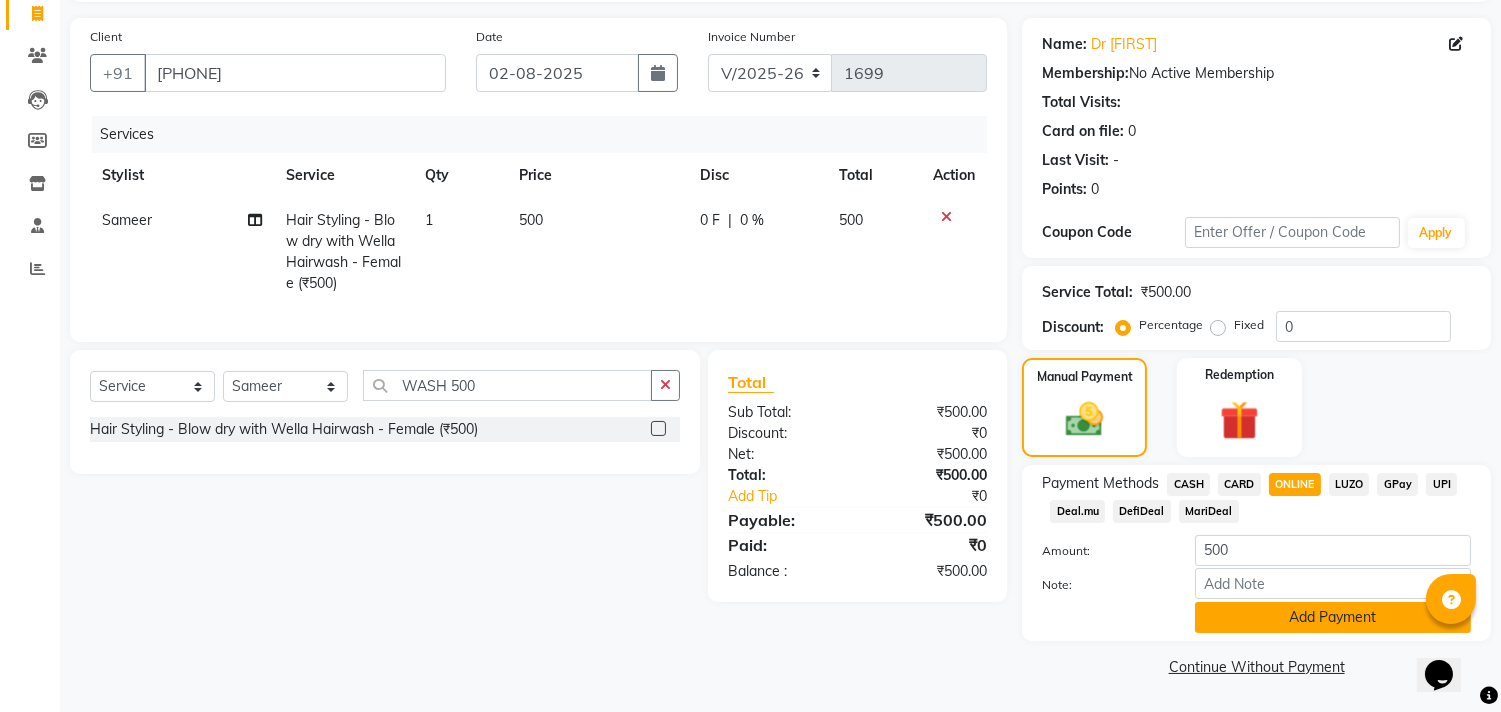 click on "Add Payment" 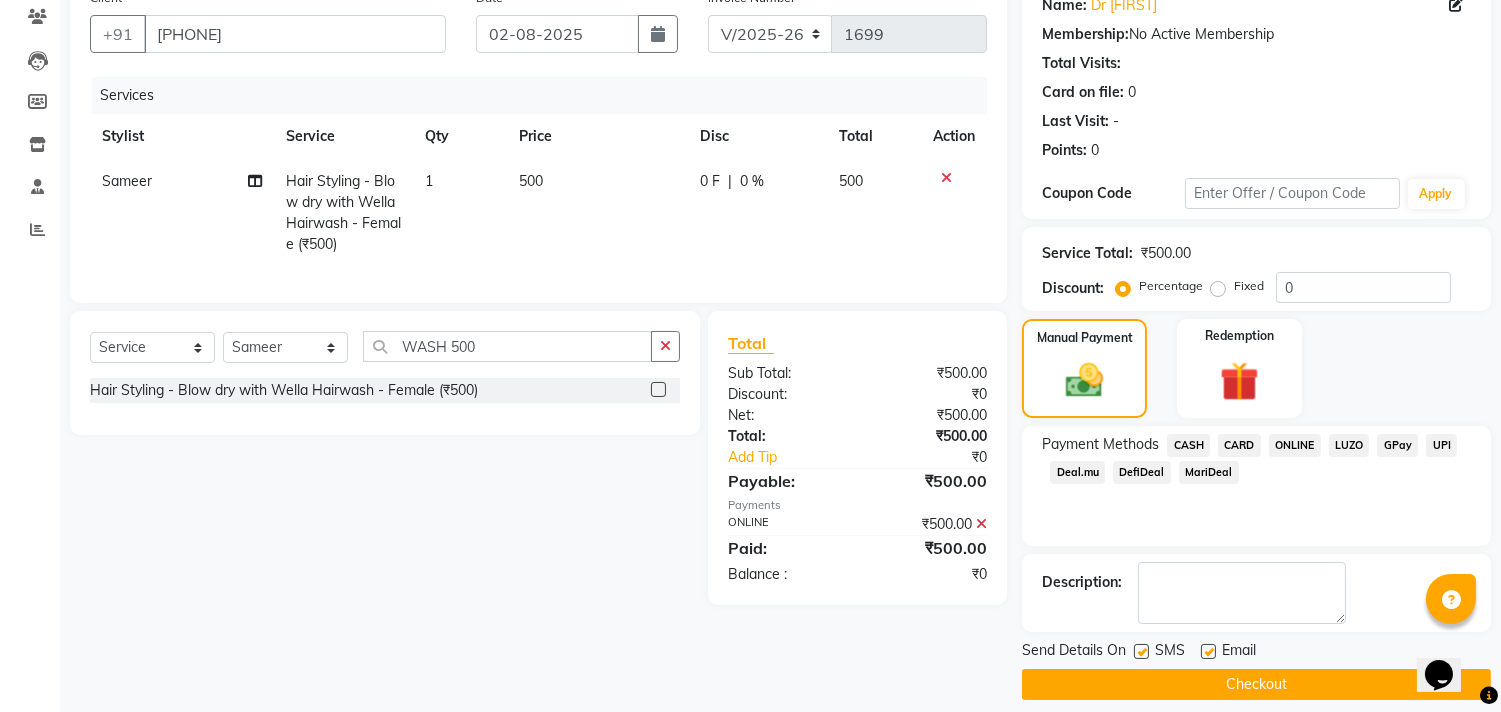 scroll, scrollTop: 187, scrollLeft: 0, axis: vertical 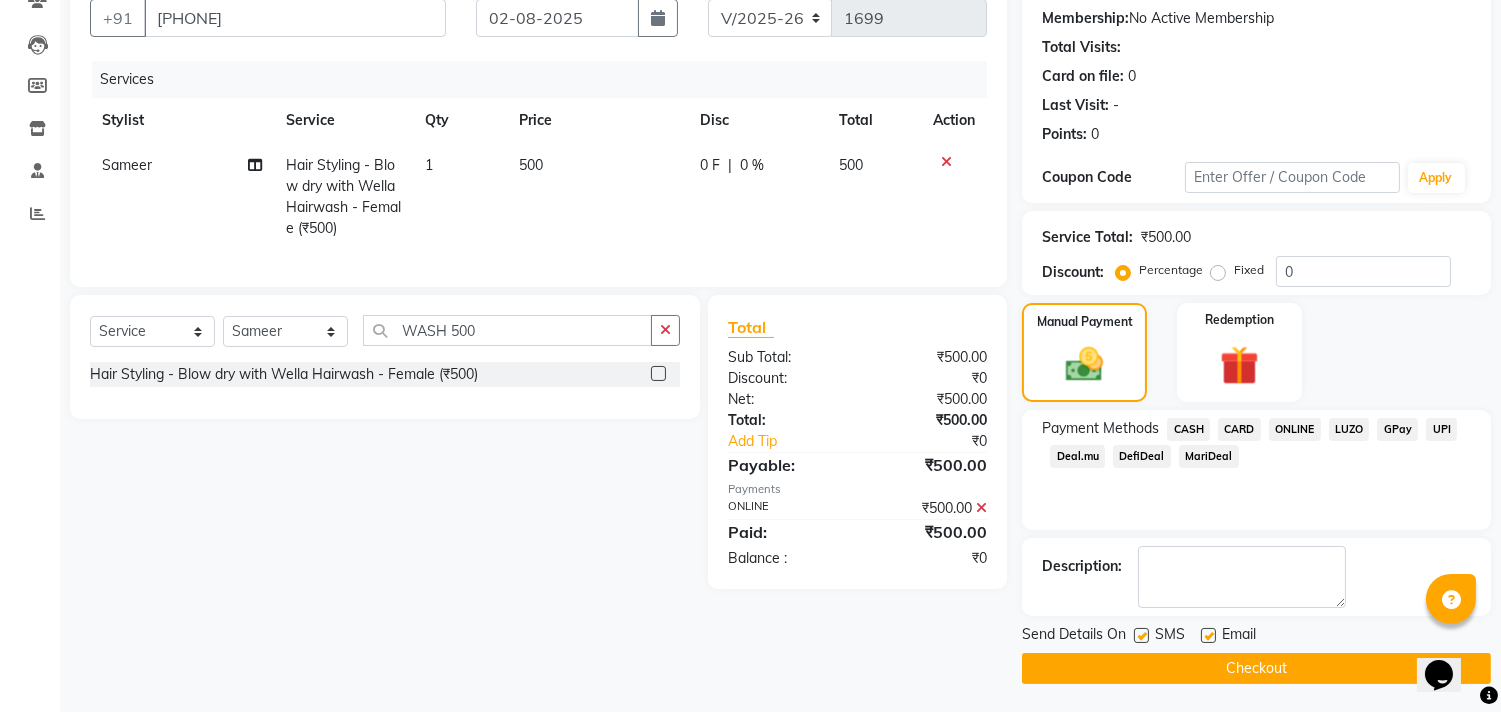 click on "Checkout" 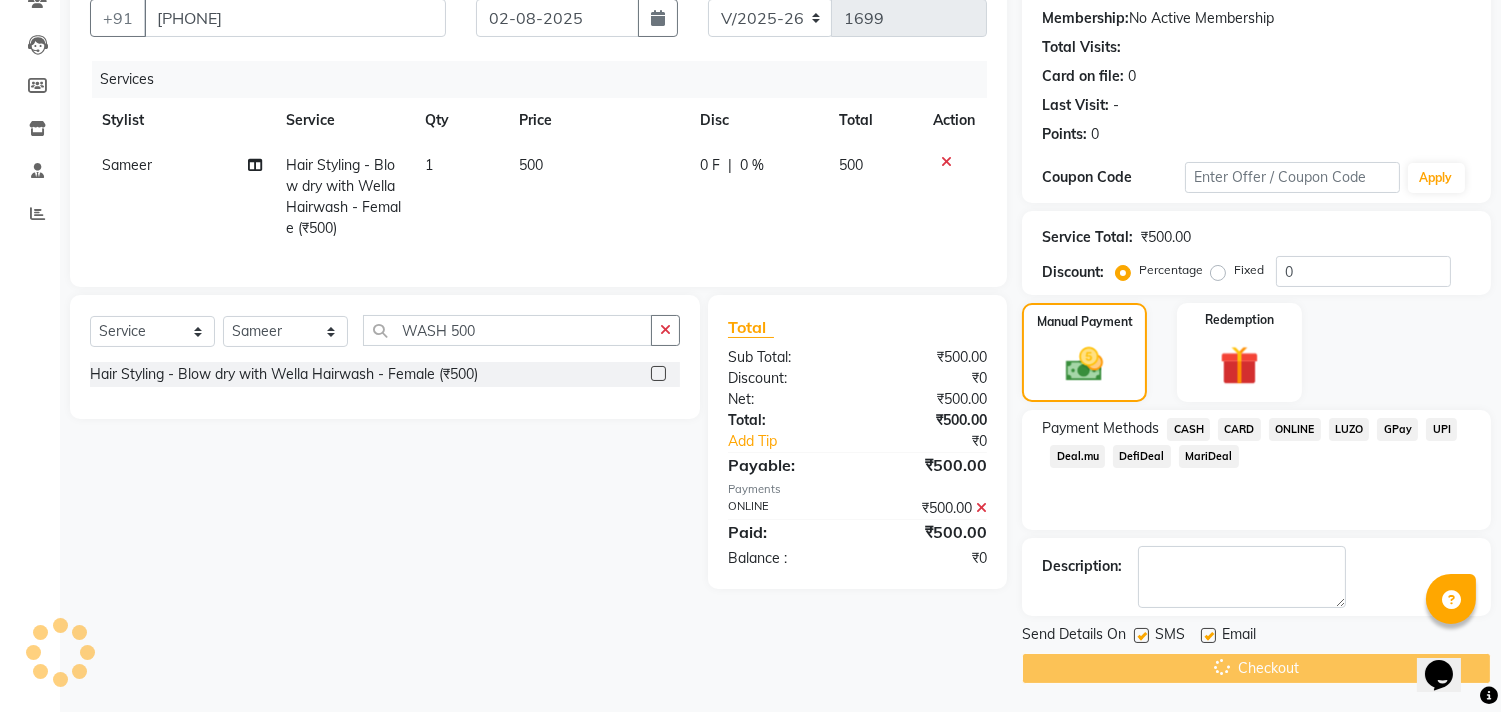 scroll, scrollTop: 0, scrollLeft: 0, axis: both 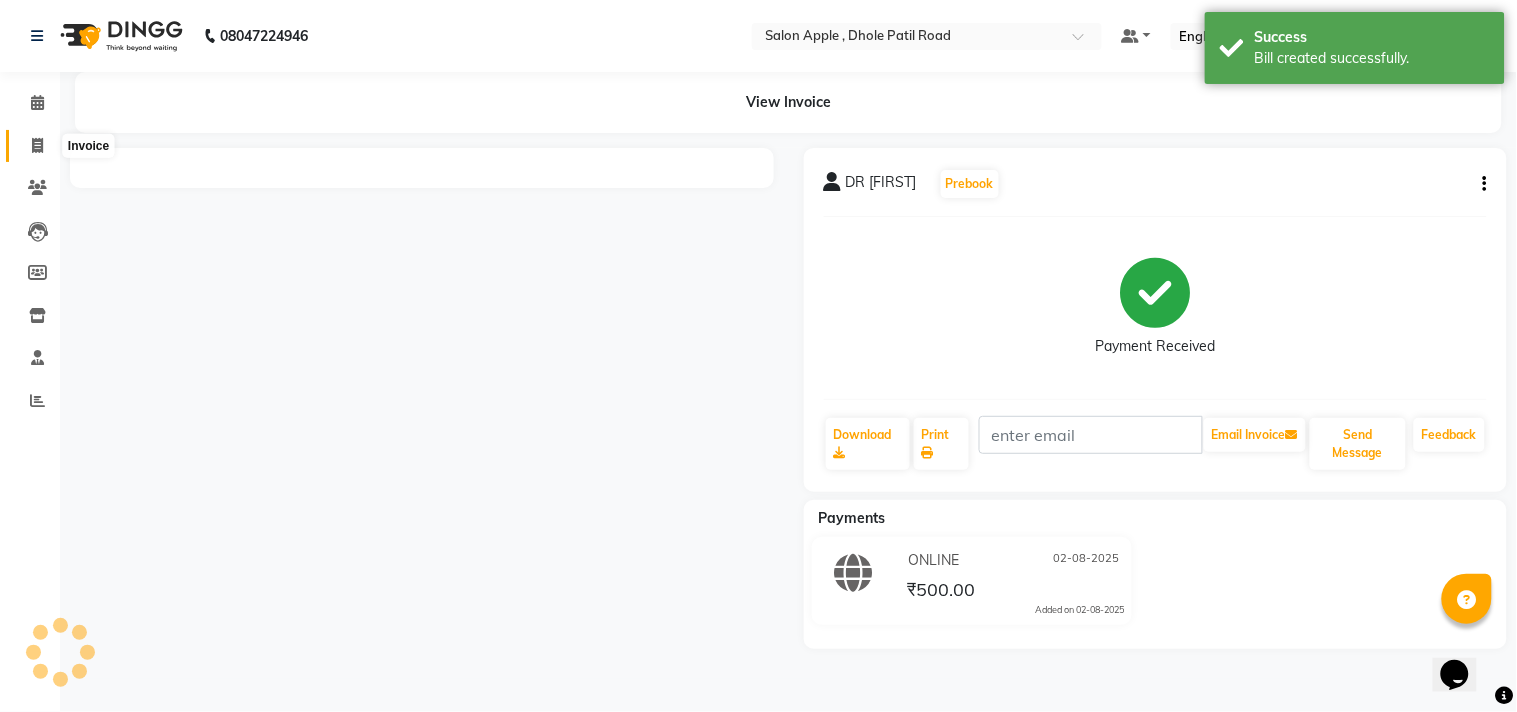 click 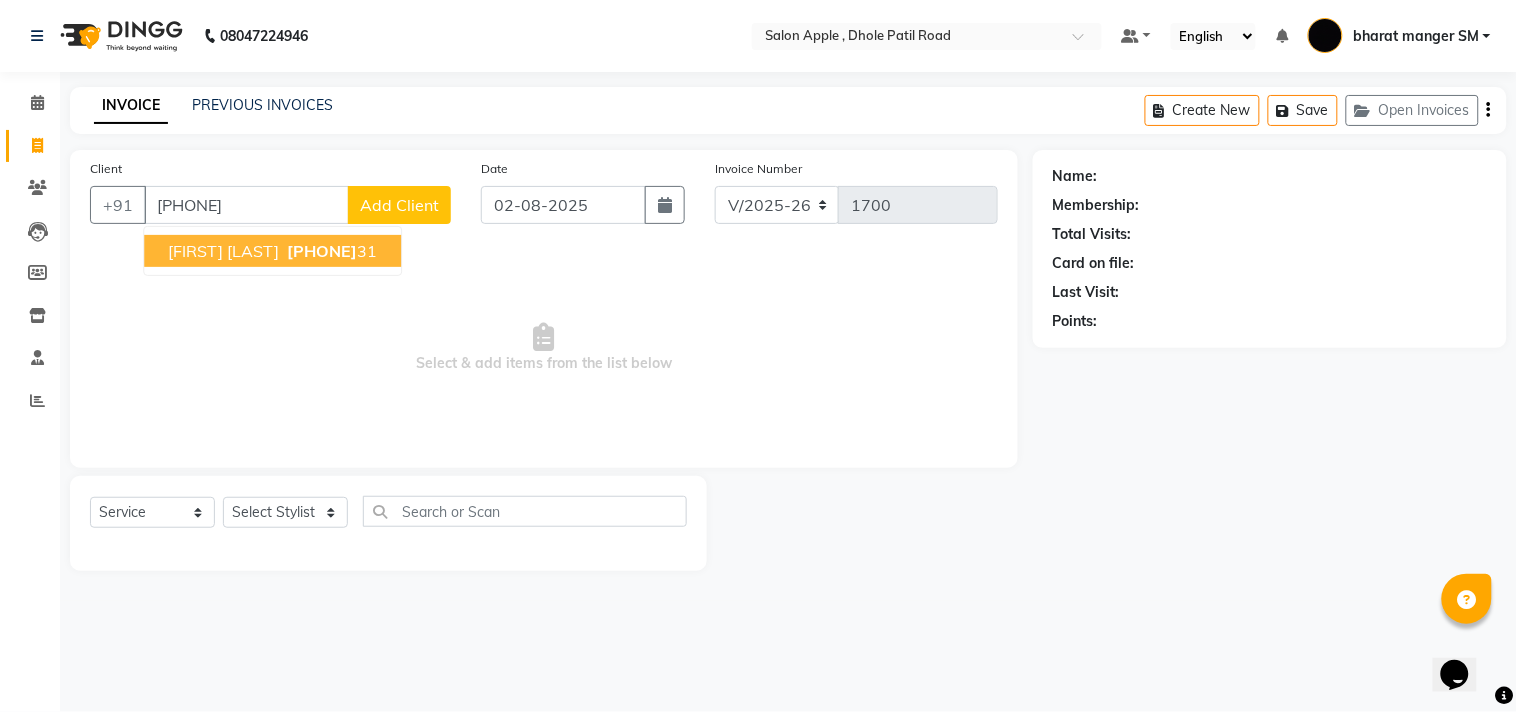 click on "[FIRST] [LAST]" at bounding box center [223, 251] 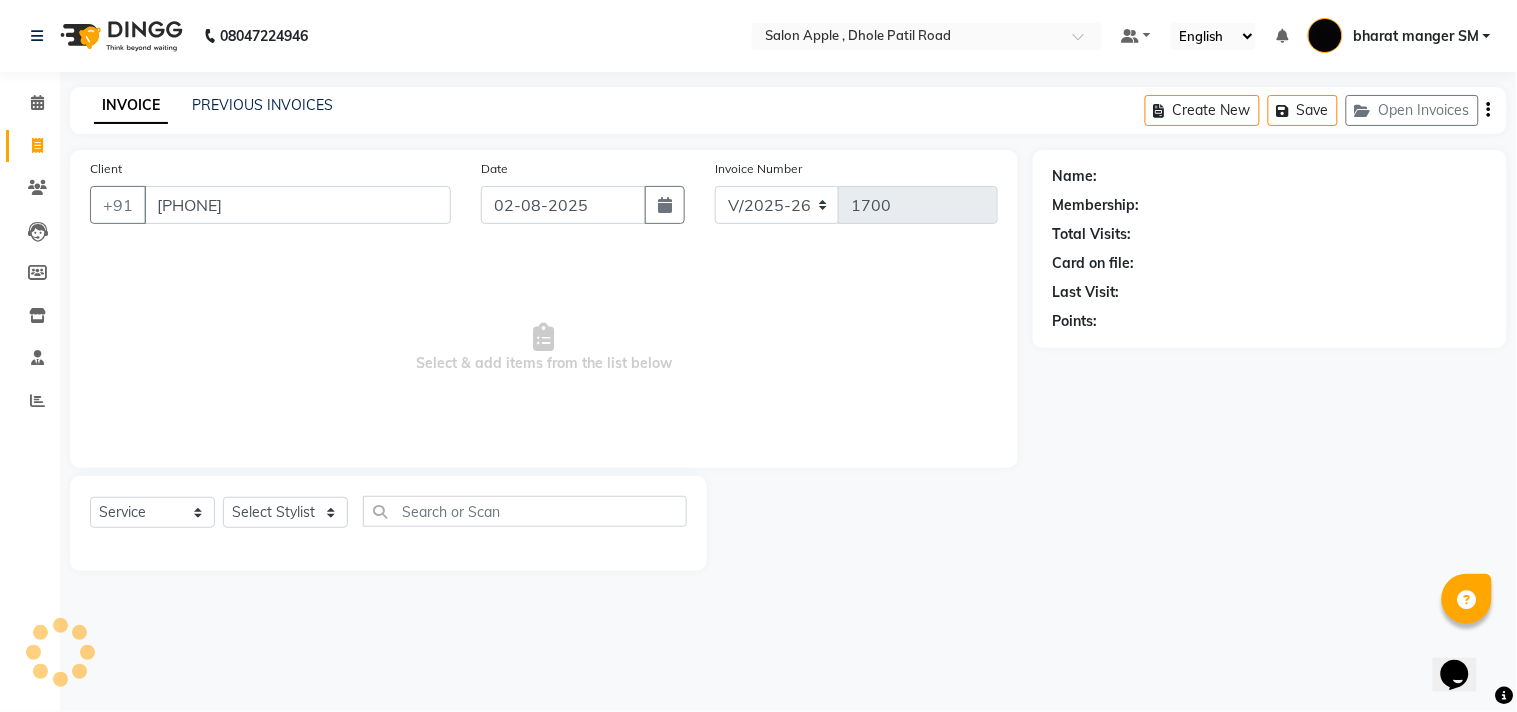 type on "[PHONE]" 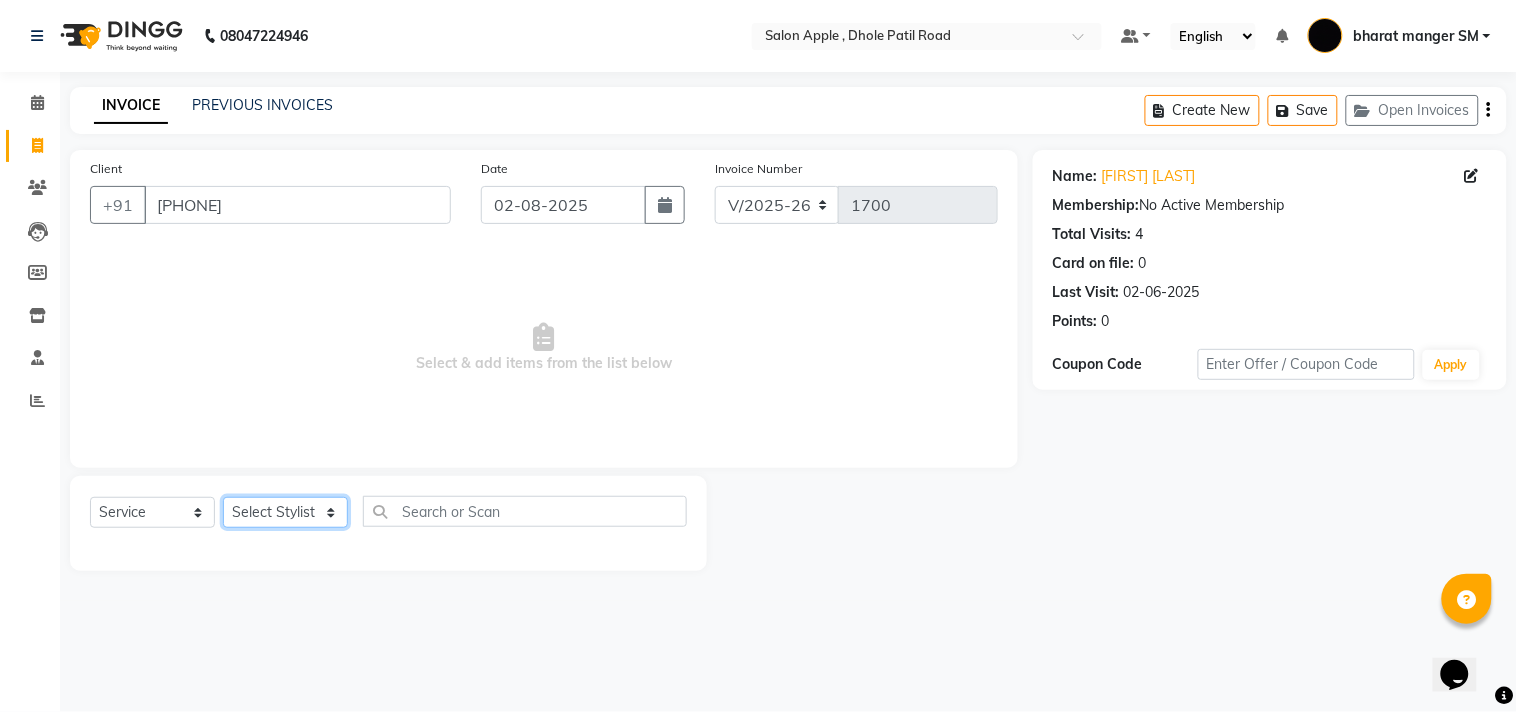 click on "Select Stylist [FIRST] [LAST] [FIRST] [LAST] [FIRST] [LAST] [FIRST] [LAST] [FIRST] [LAST] [FIRST] [LAST] [FIRST] [LAST] [FIRST] [LAST]" 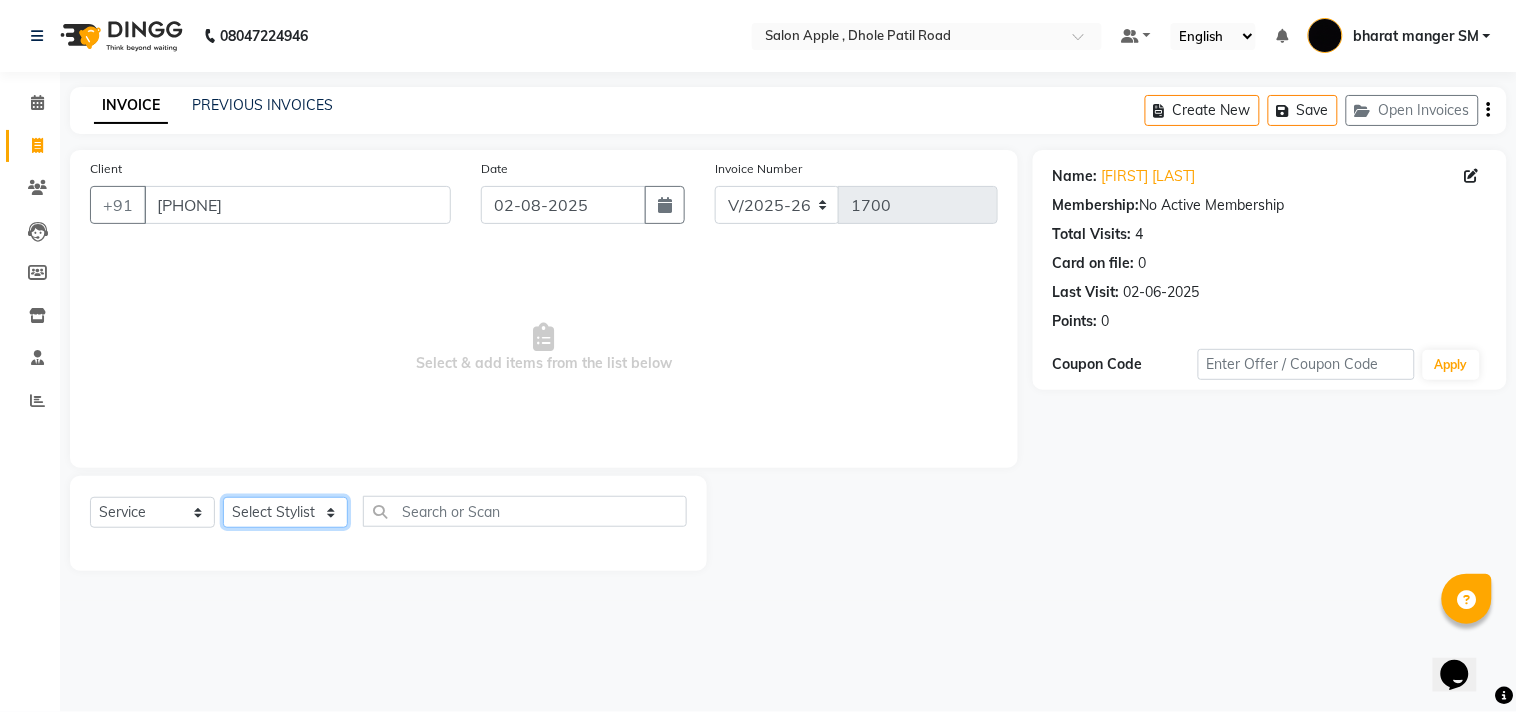 select on "82270" 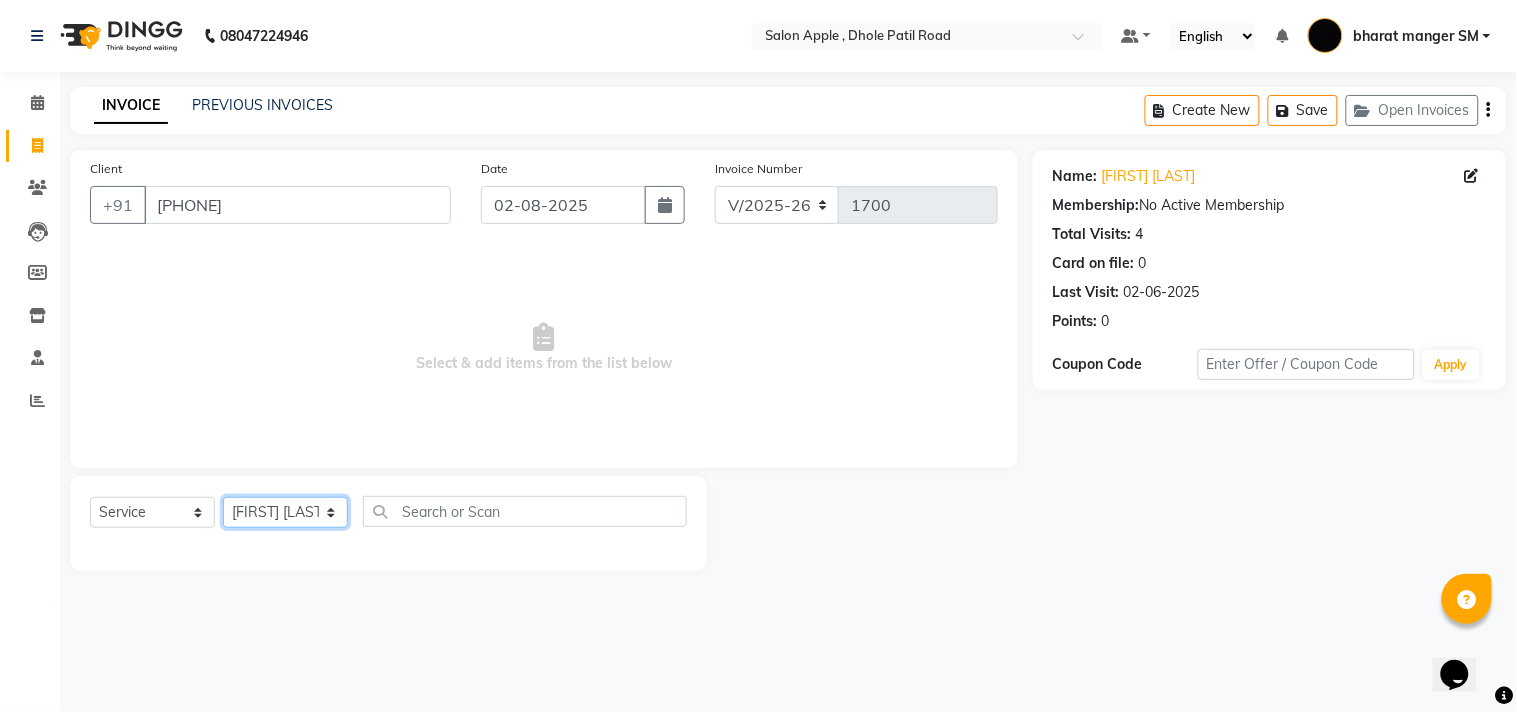 click on "Select Stylist [FIRST] [LAST] [FIRST] [LAST] [FIRST] [LAST] [FIRST] [LAST] [FIRST] [LAST] [FIRST] [LAST] [FIRST] [LAST] [FIRST] [LAST]" 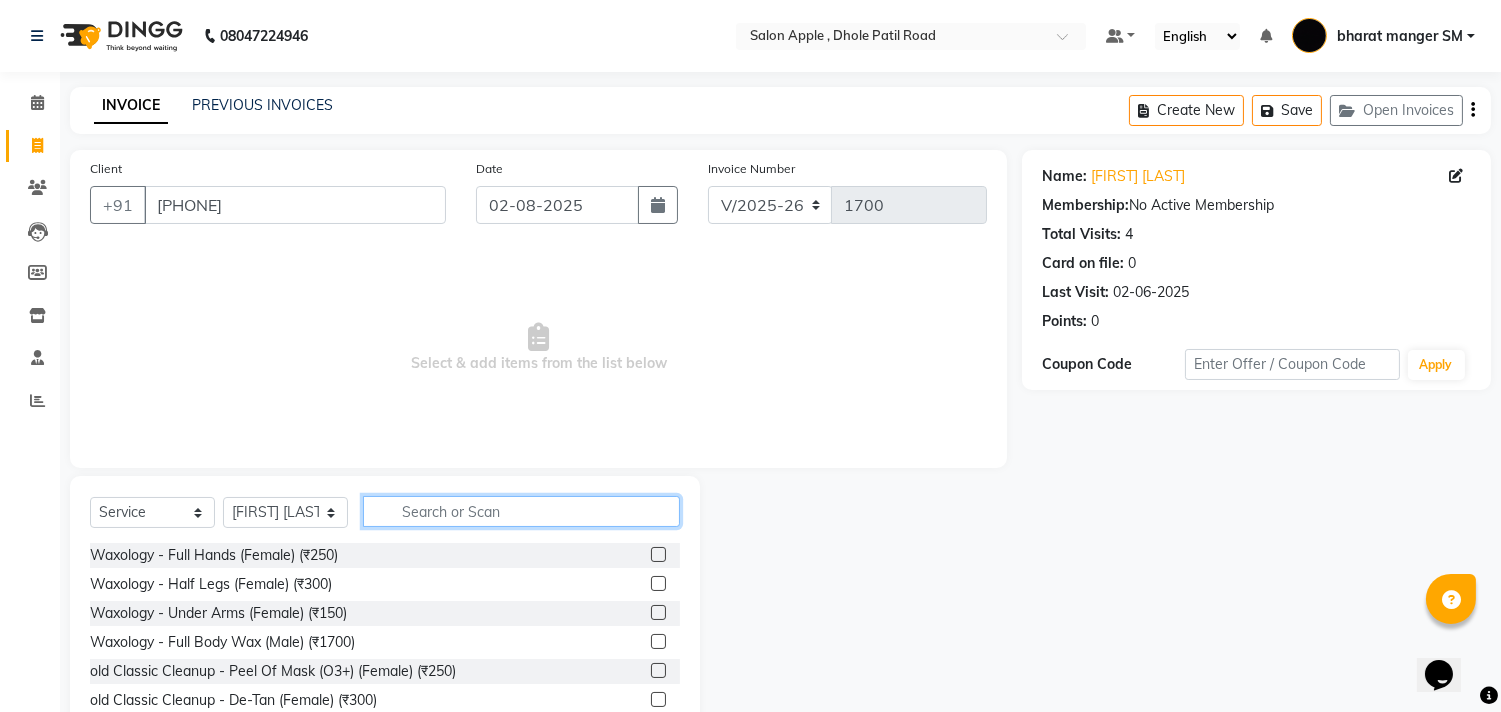 click 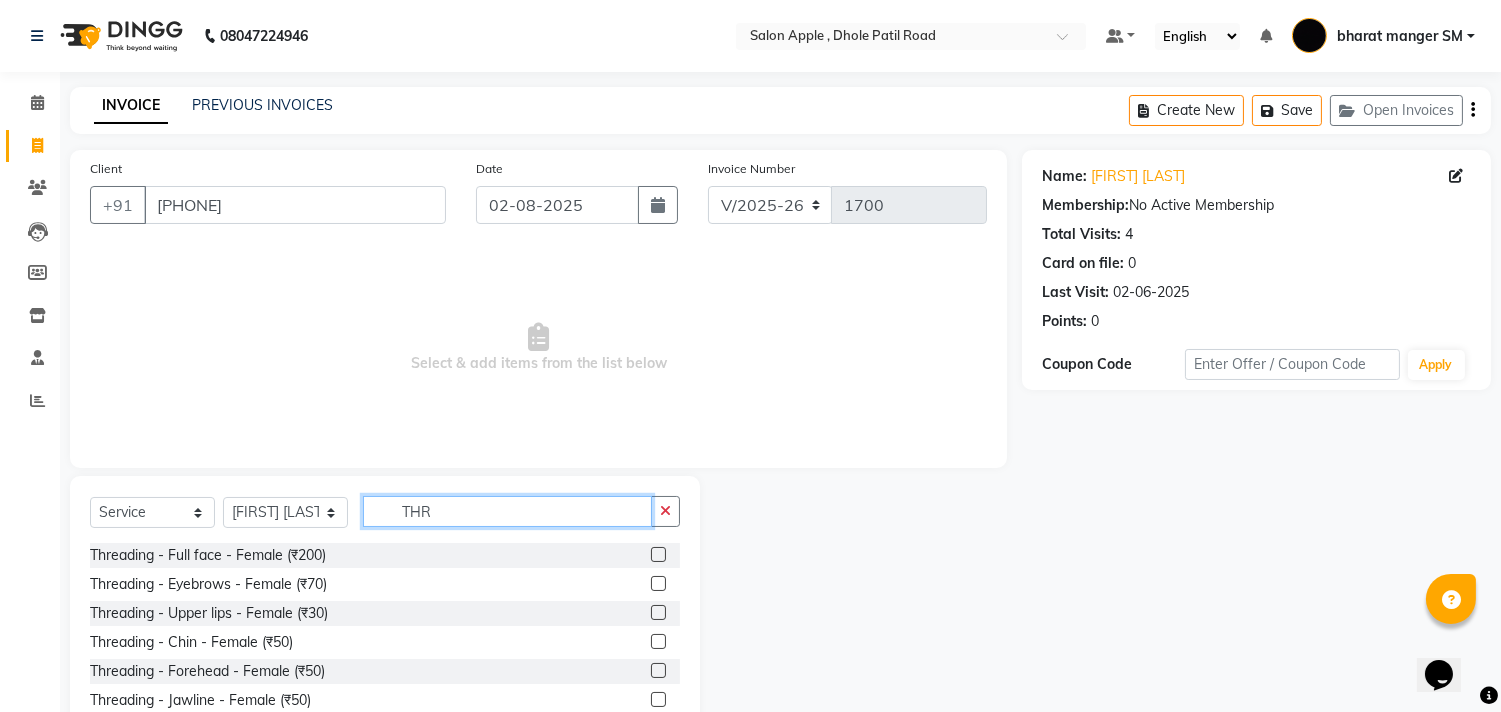 type on "THR" 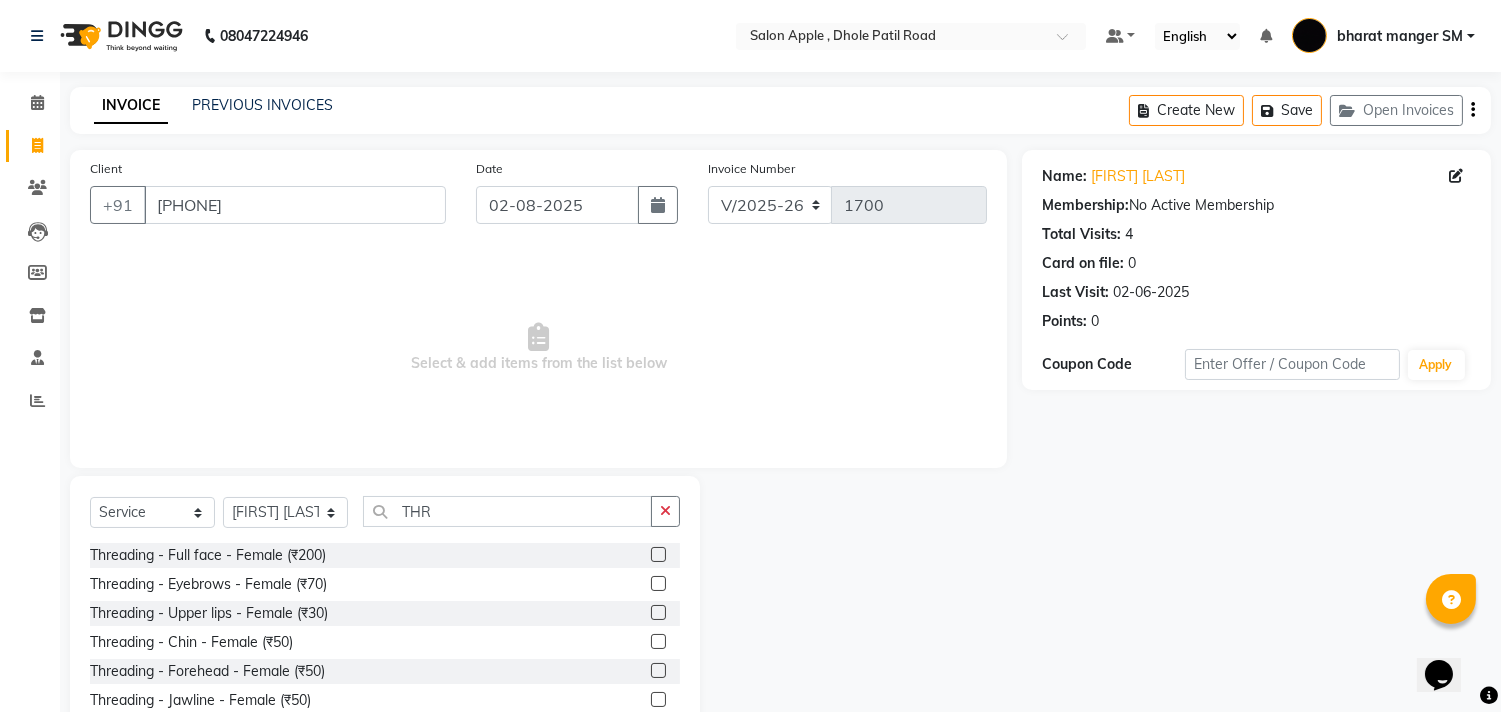 click 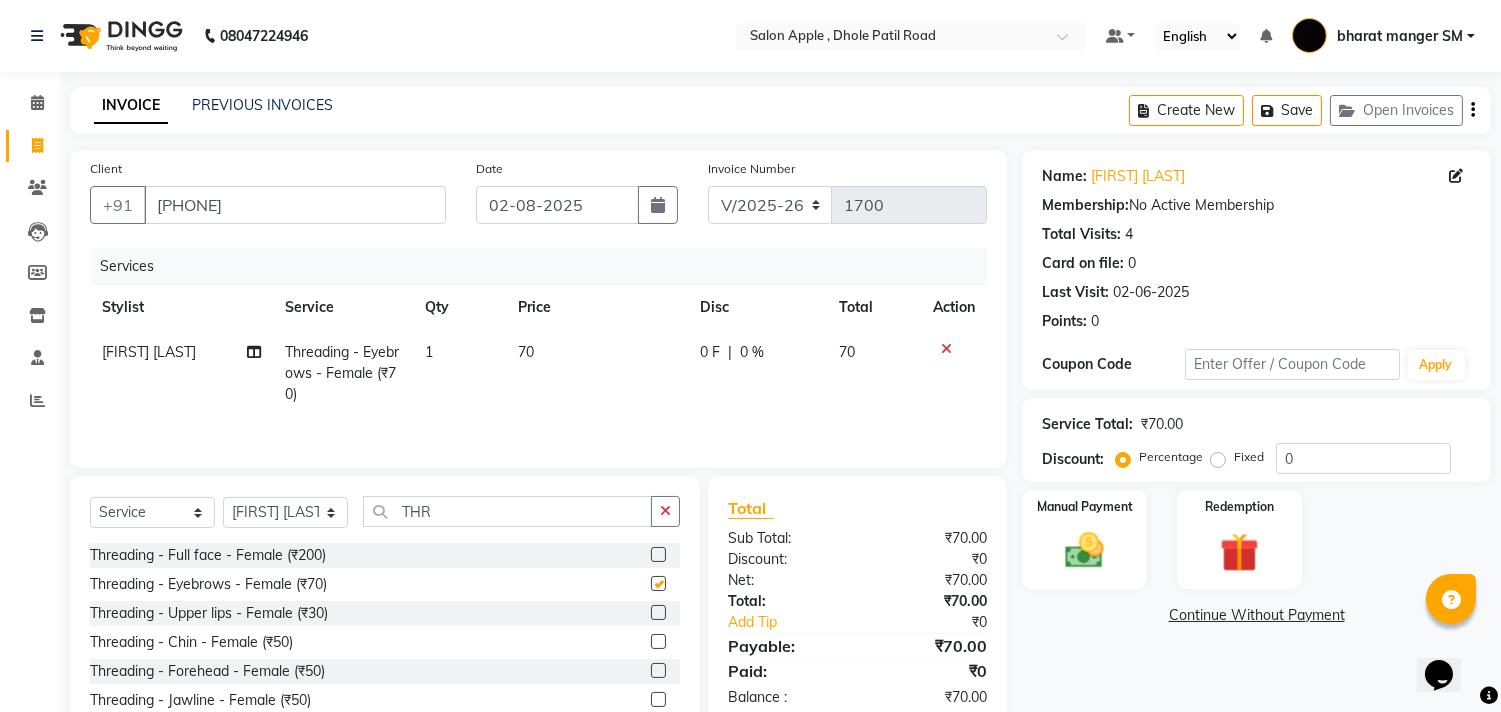 checkbox on "false" 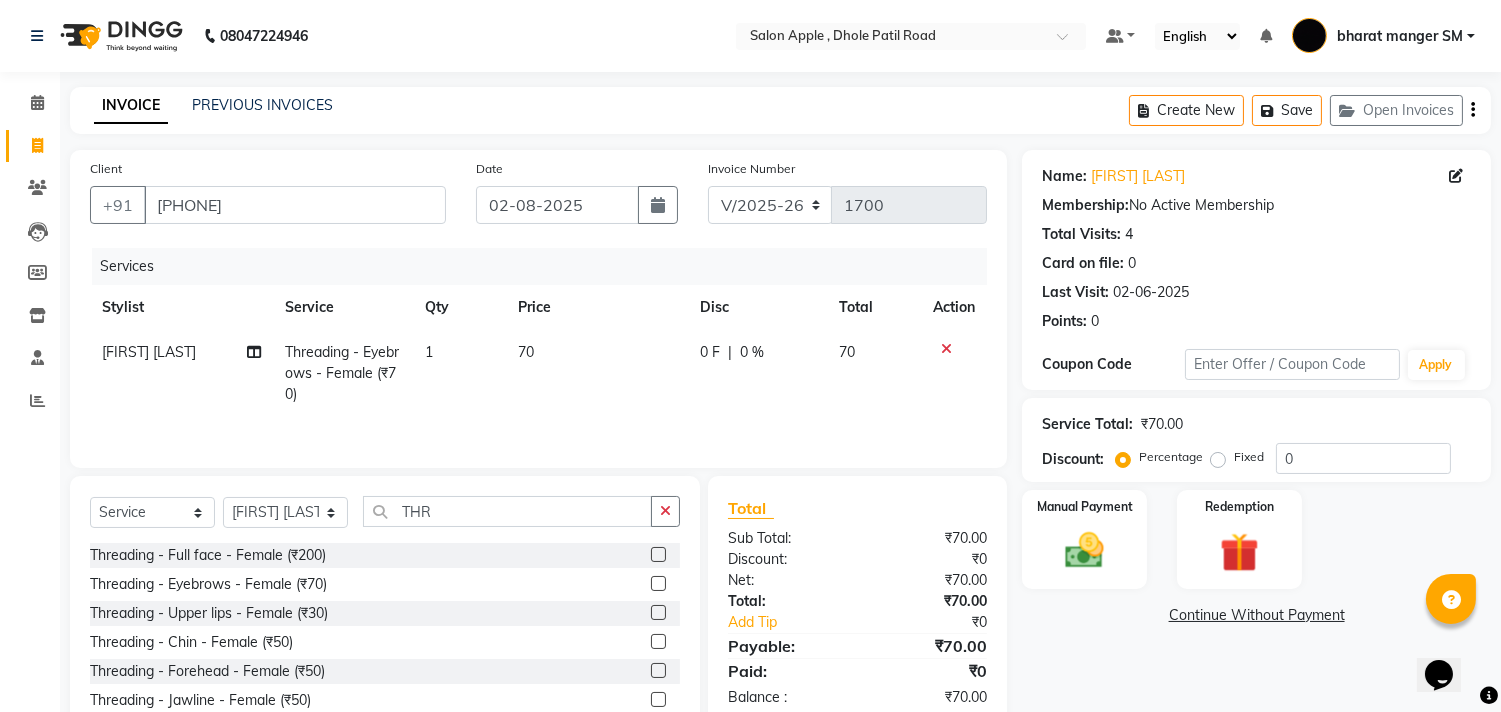 click 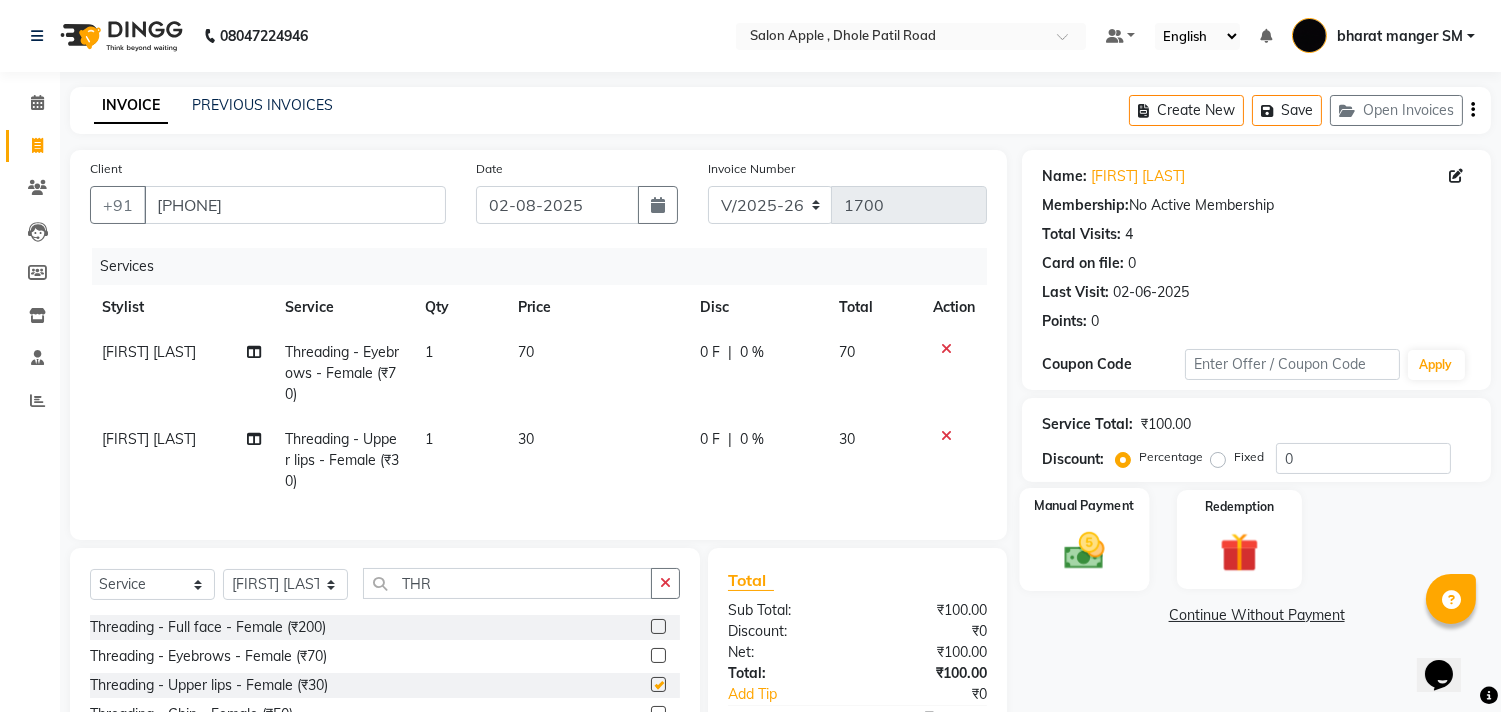 checkbox on "false" 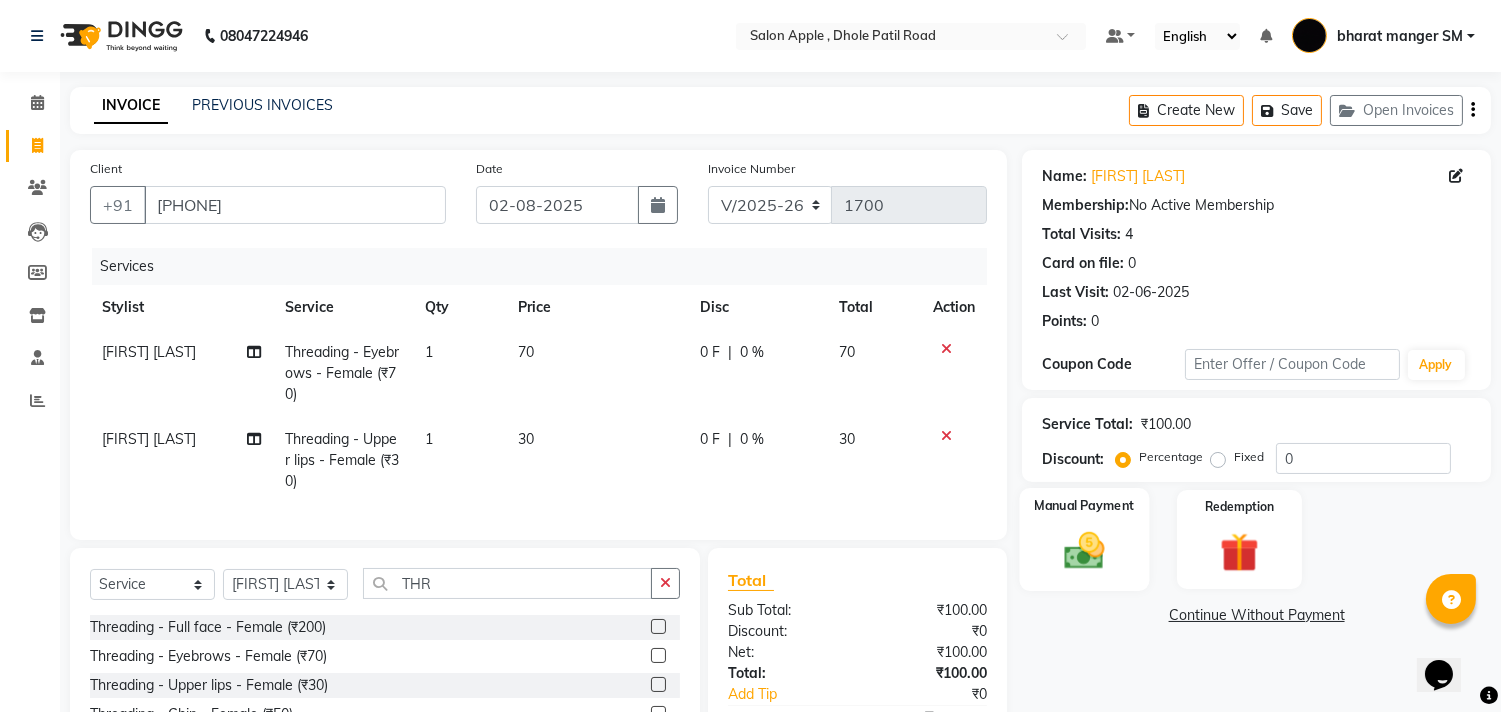click on "Manual Payment" 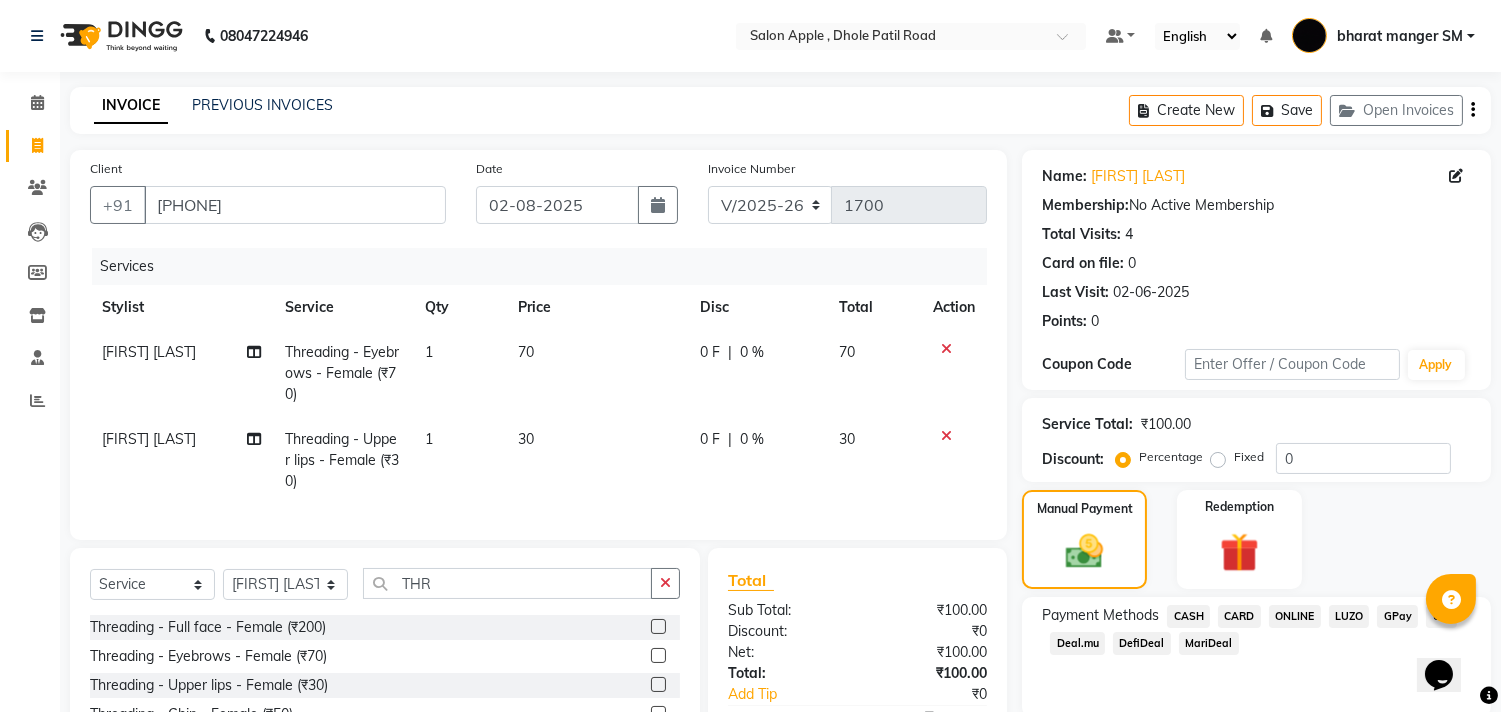 click on "ONLINE" 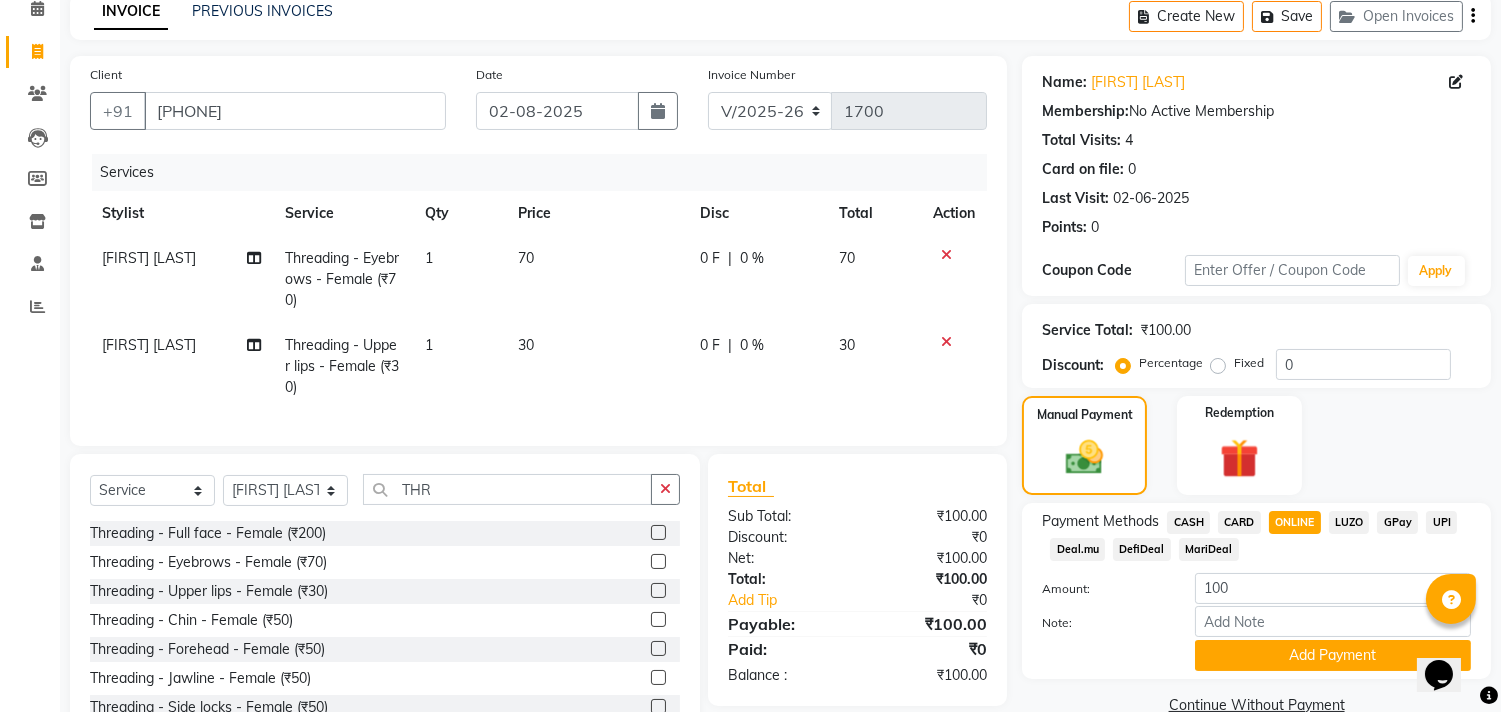 scroll, scrollTop: 177, scrollLeft: 0, axis: vertical 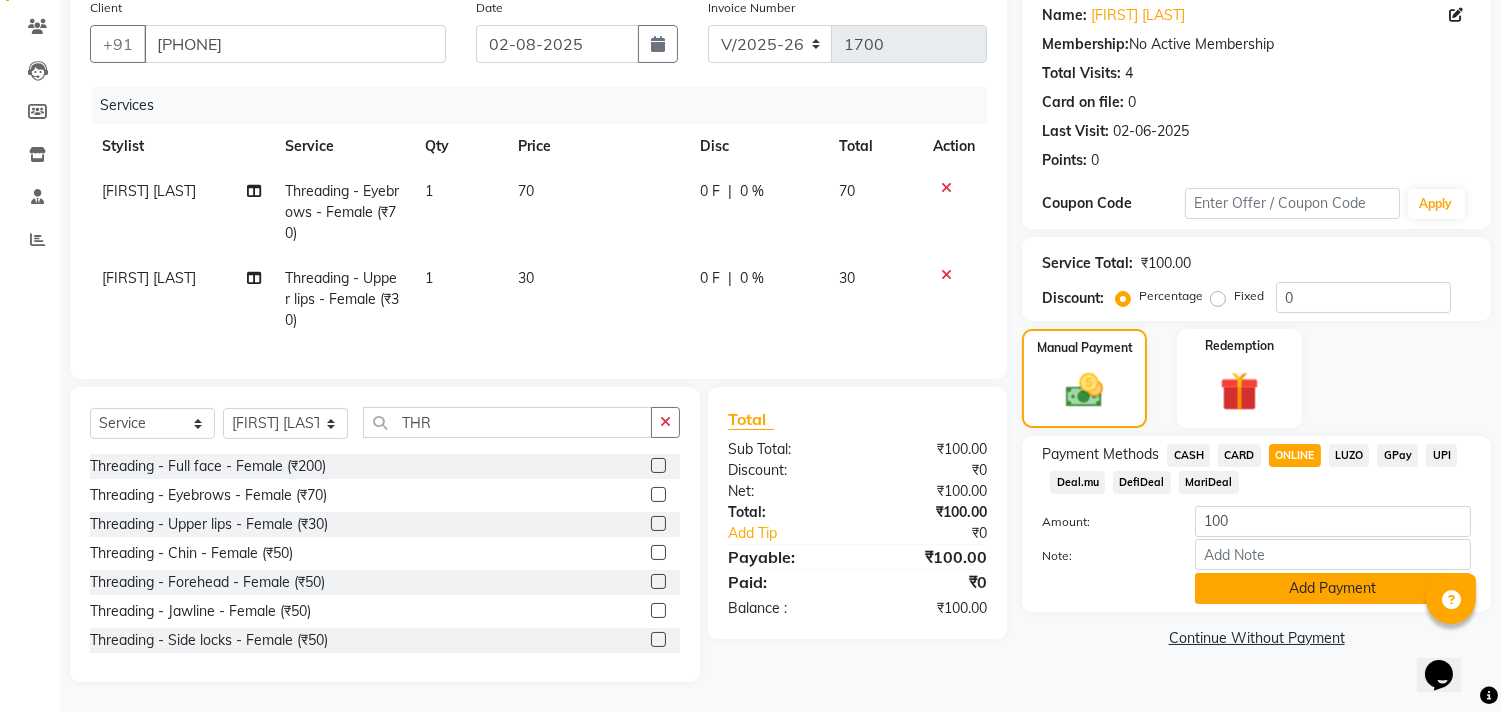 click on "Add Payment" 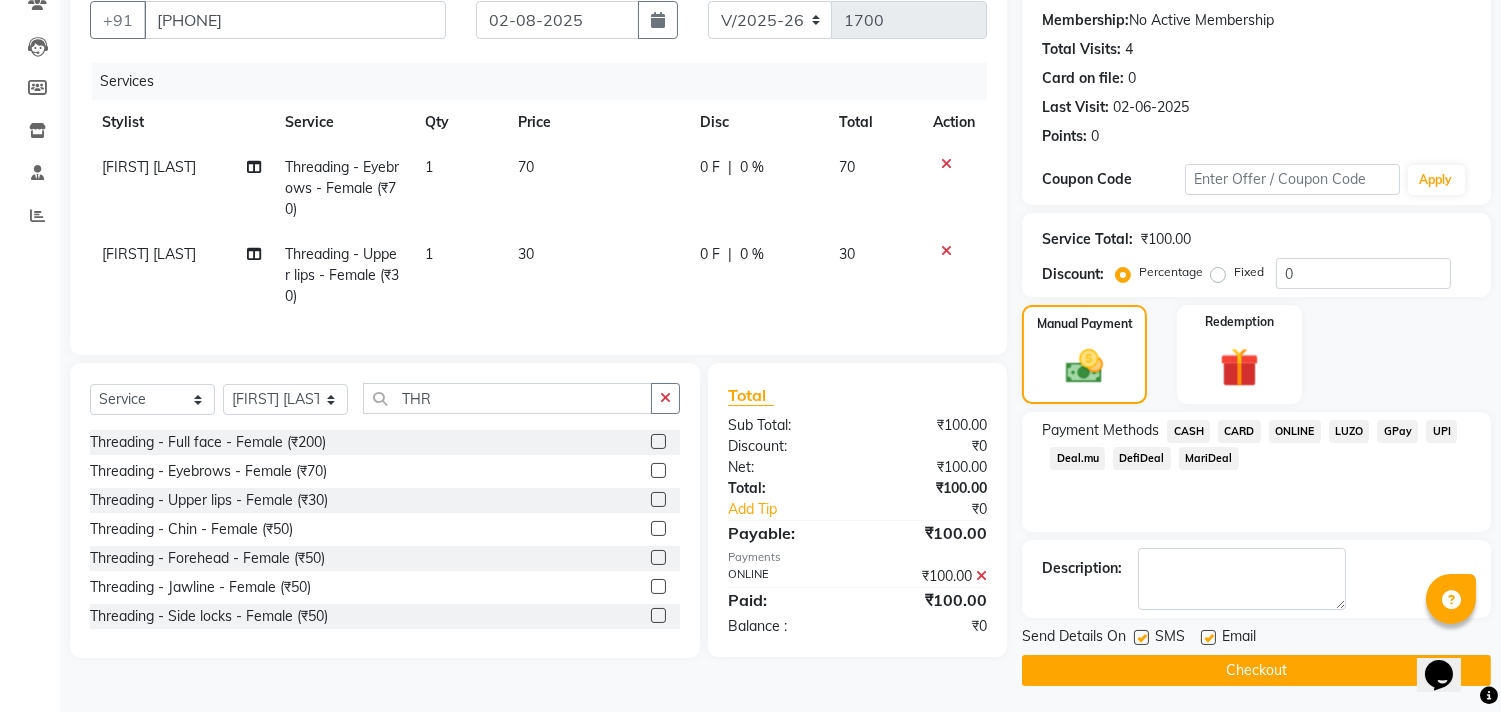 scroll, scrollTop: 187, scrollLeft: 0, axis: vertical 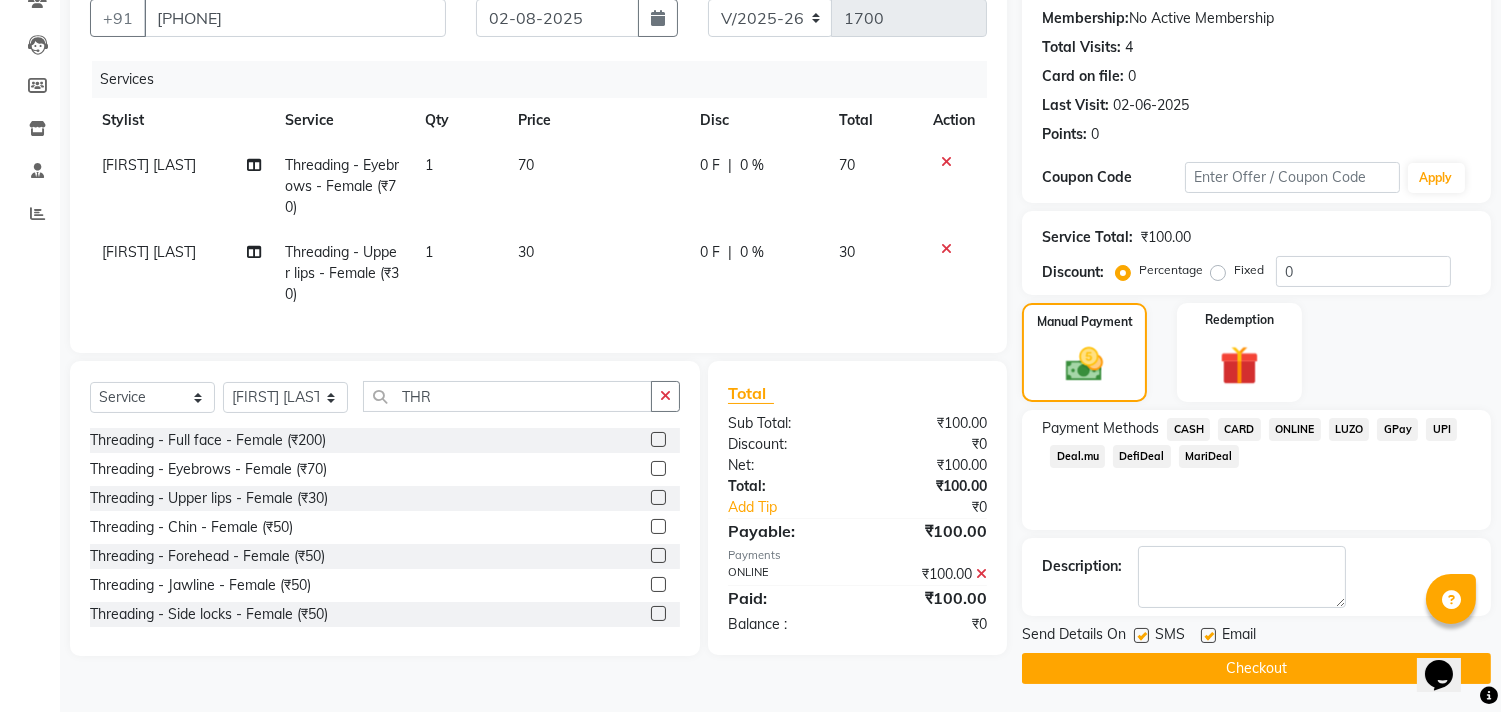 click on "Checkout" 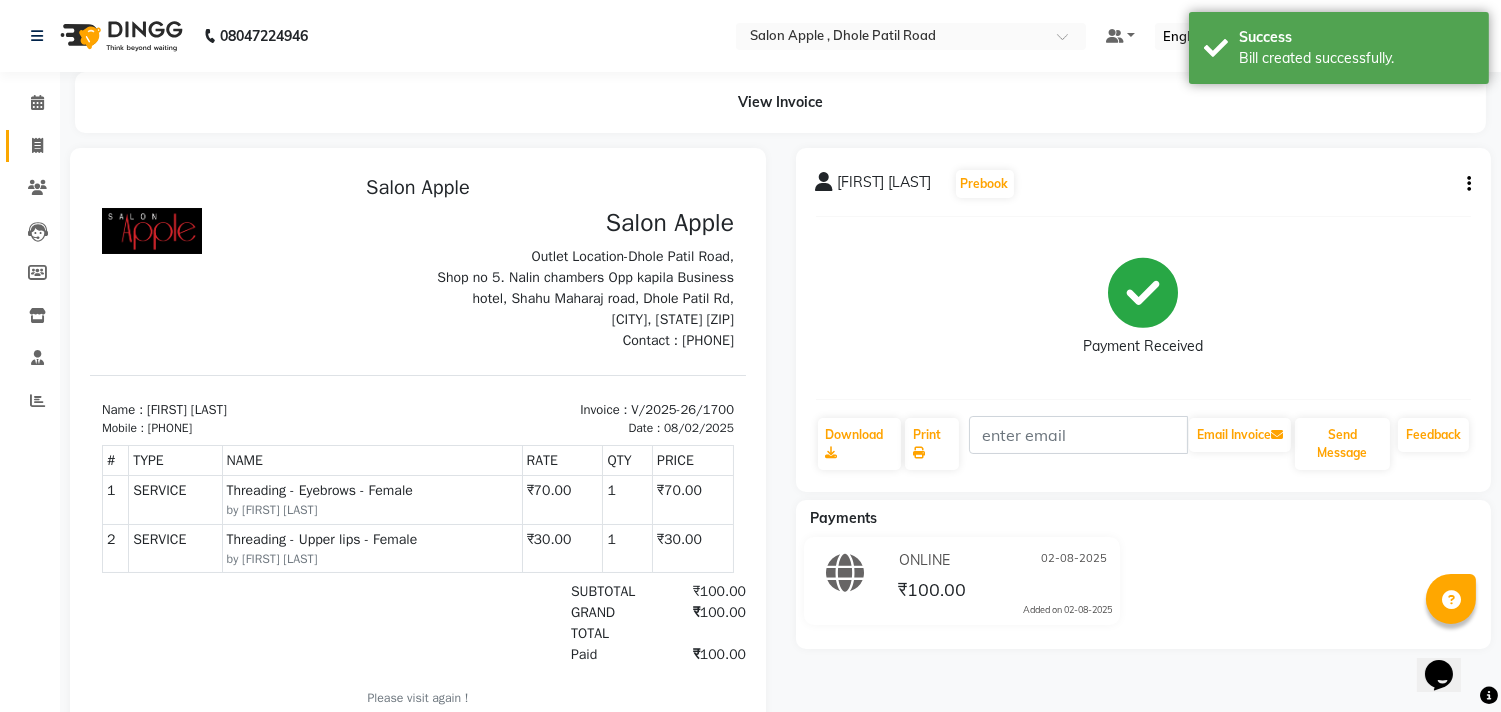 scroll, scrollTop: 0, scrollLeft: 0, axis: both 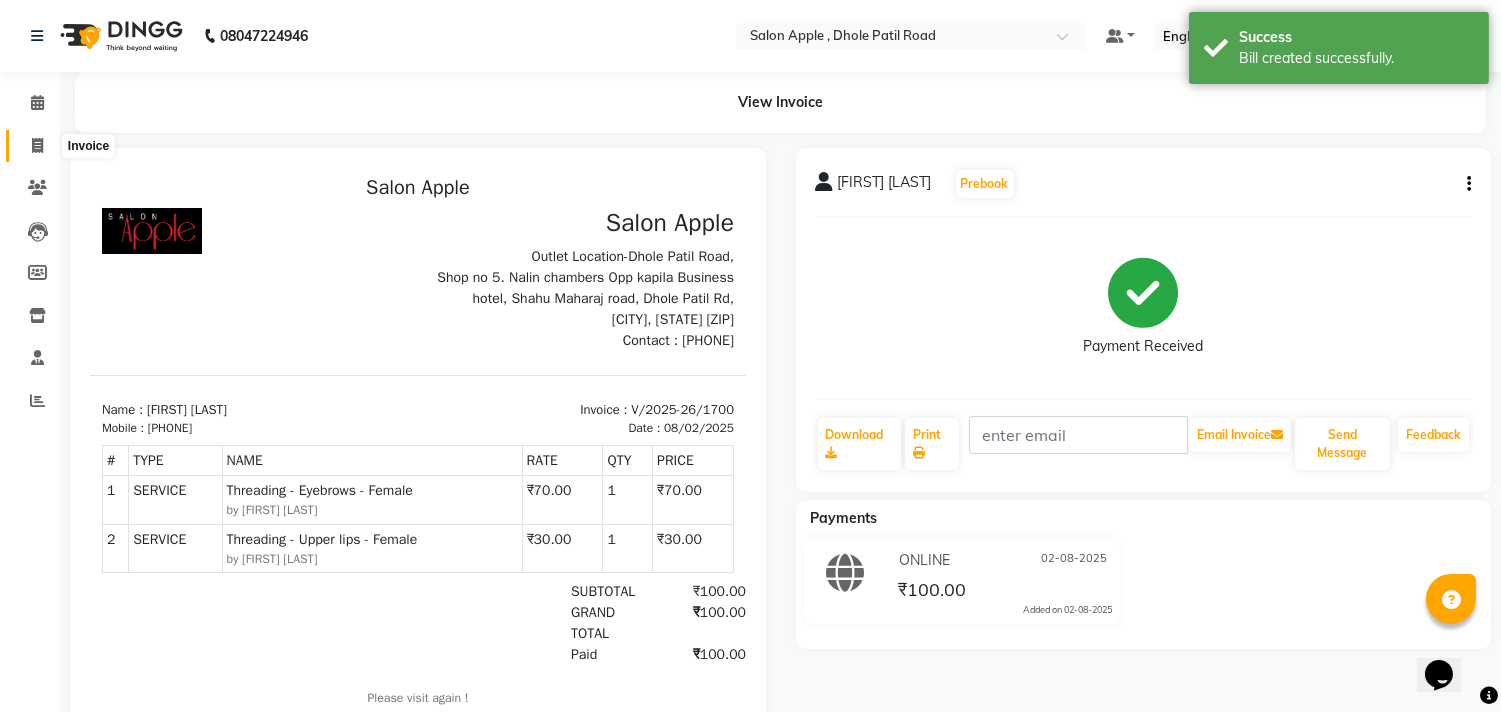 click 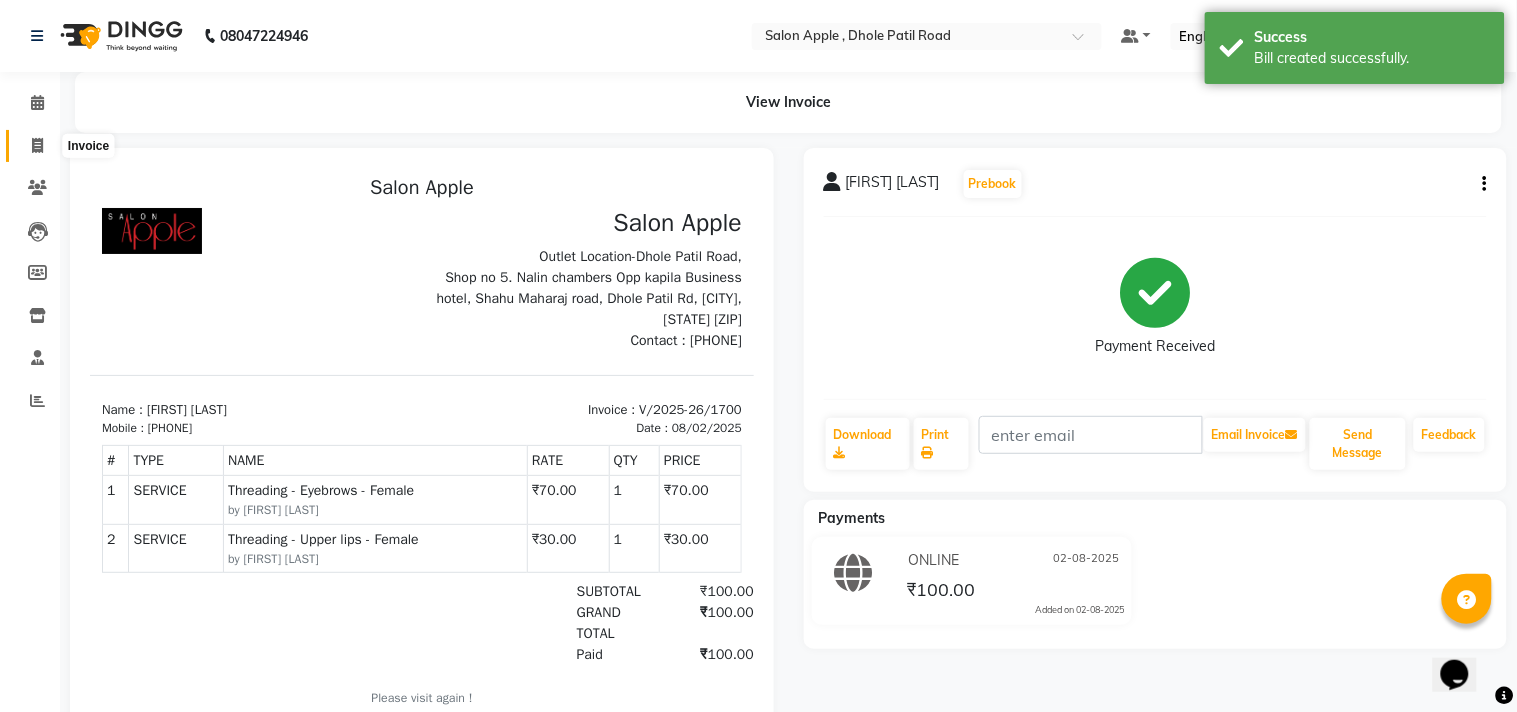 select on "521" 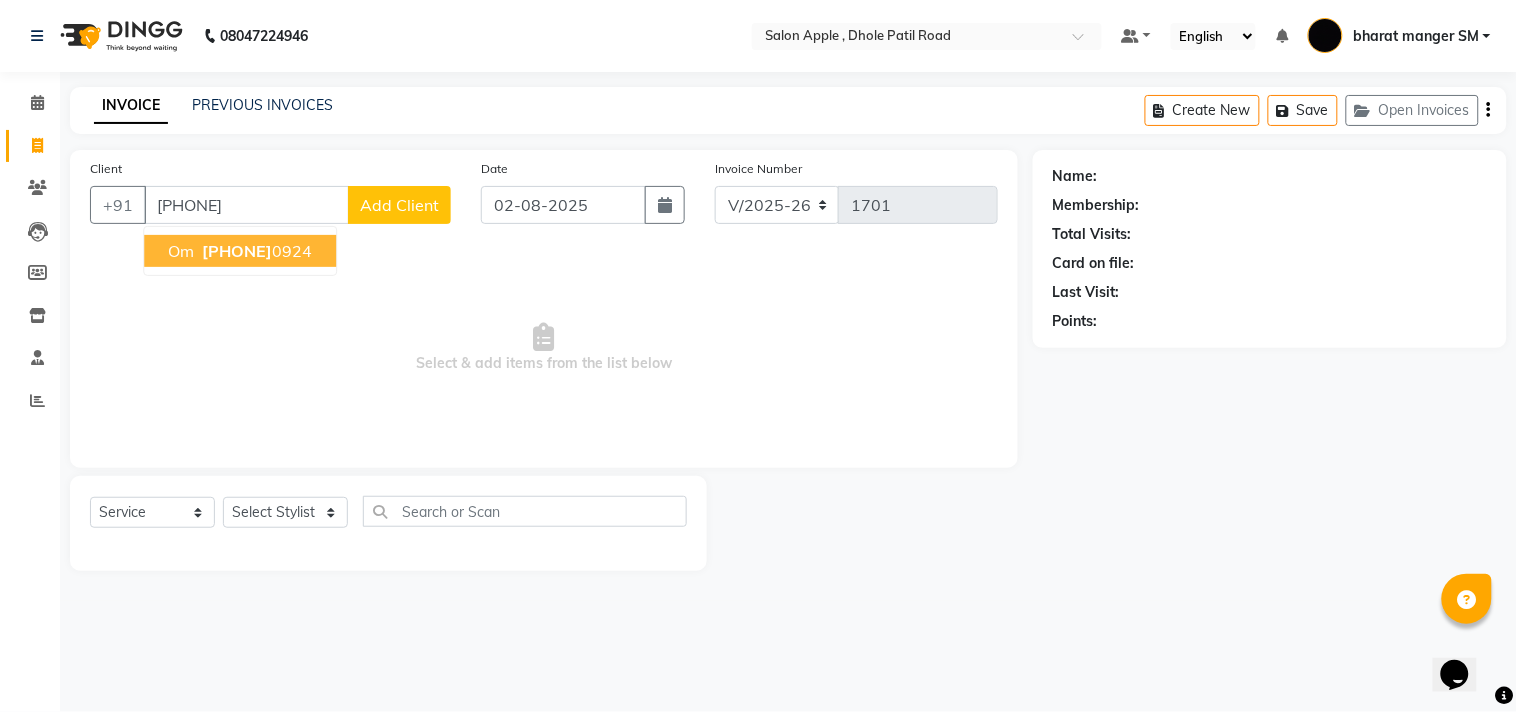 click on "om" at bounding box center (181, 251) 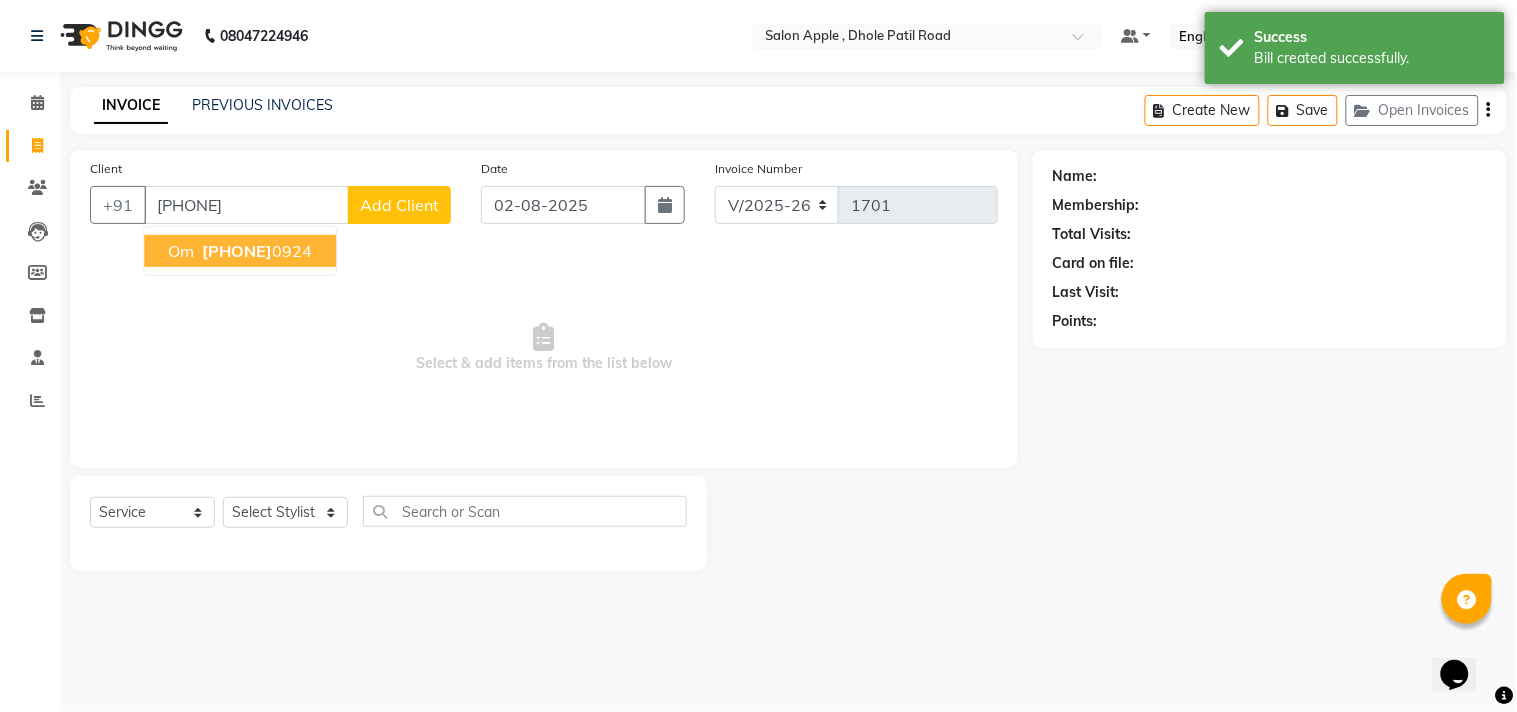type on "[PHONE]" 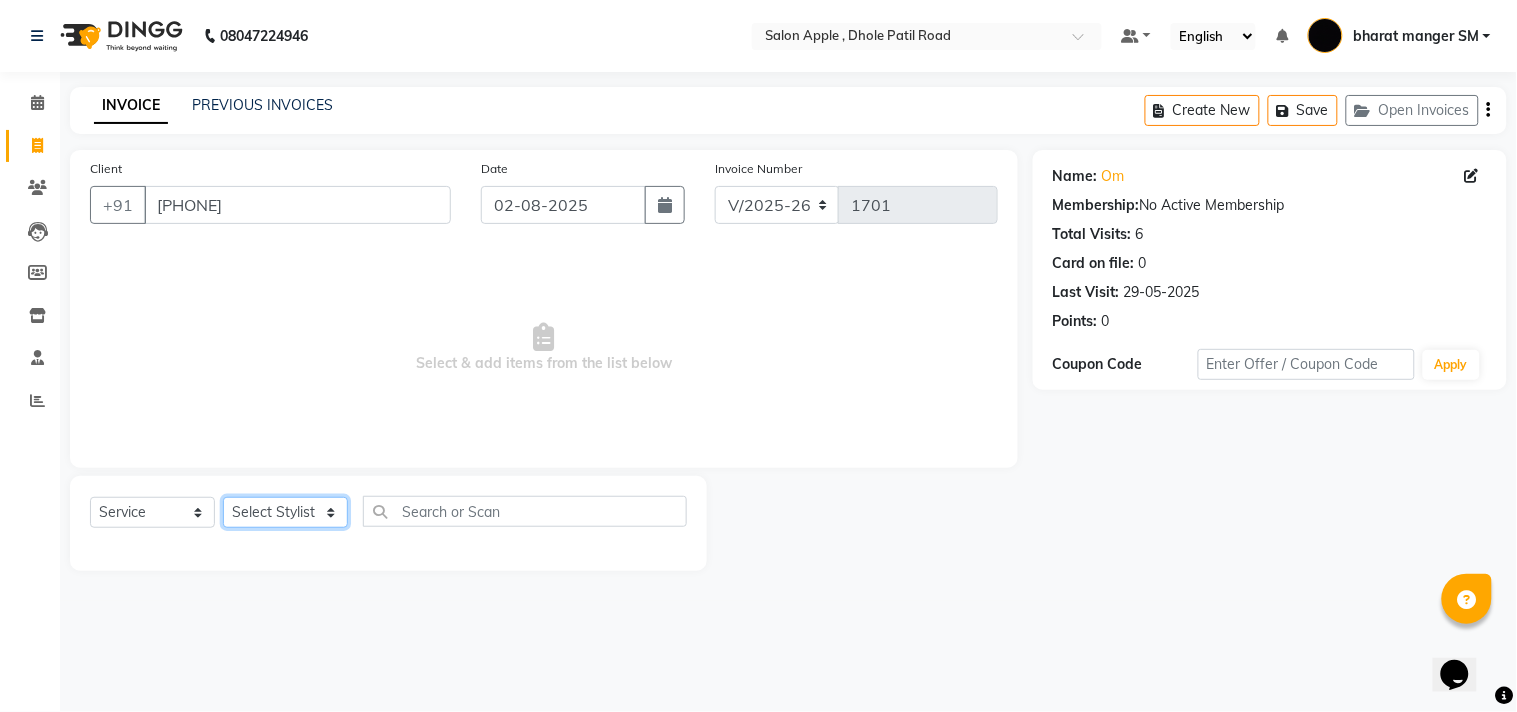 click on "Select Stylist [FIRST] [LAST] [FIRST] [LAST] [FIRST] [LAST] [FIRST] [LAST] [FIRST] [LAST] [FIRST] [LAST] [FIRST] [LAST] [FIRST] [LAST]" 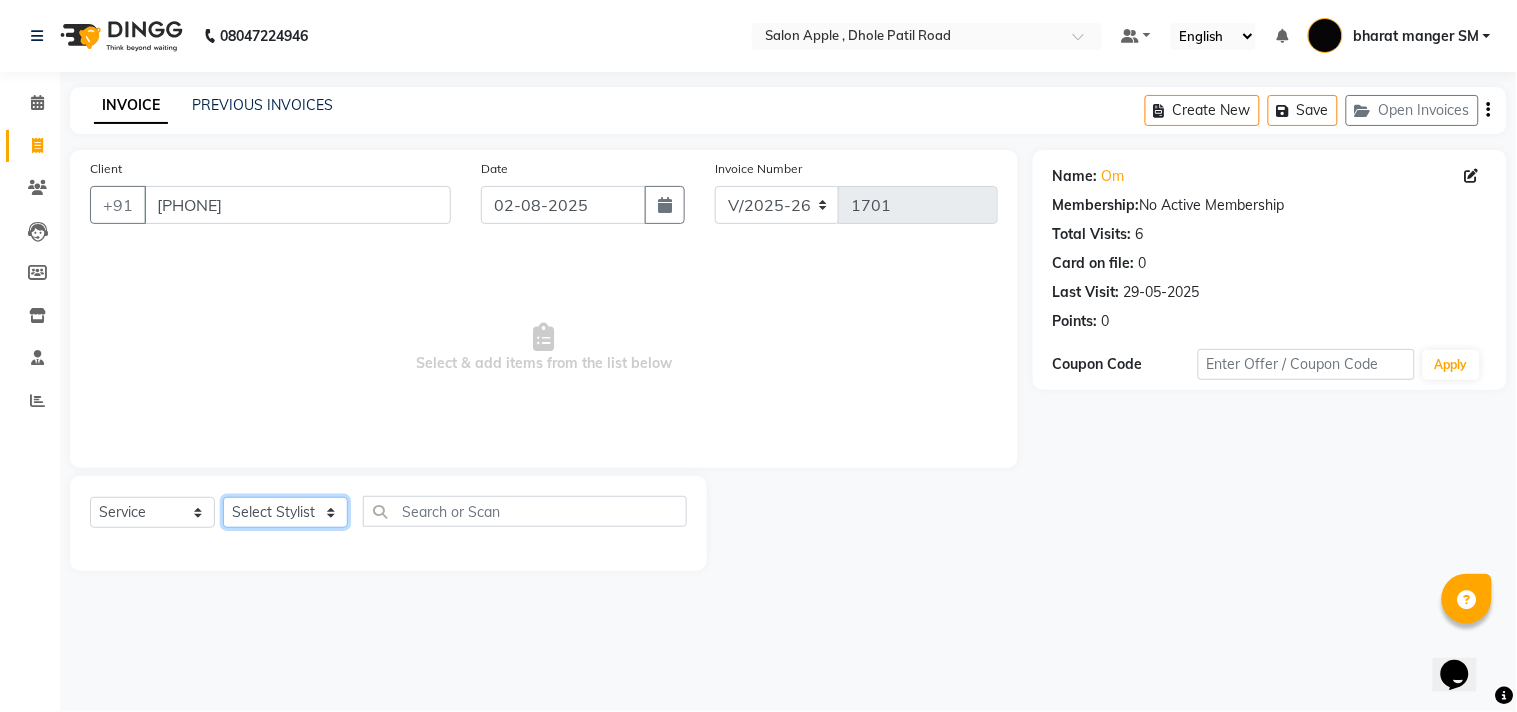 select on "24657" 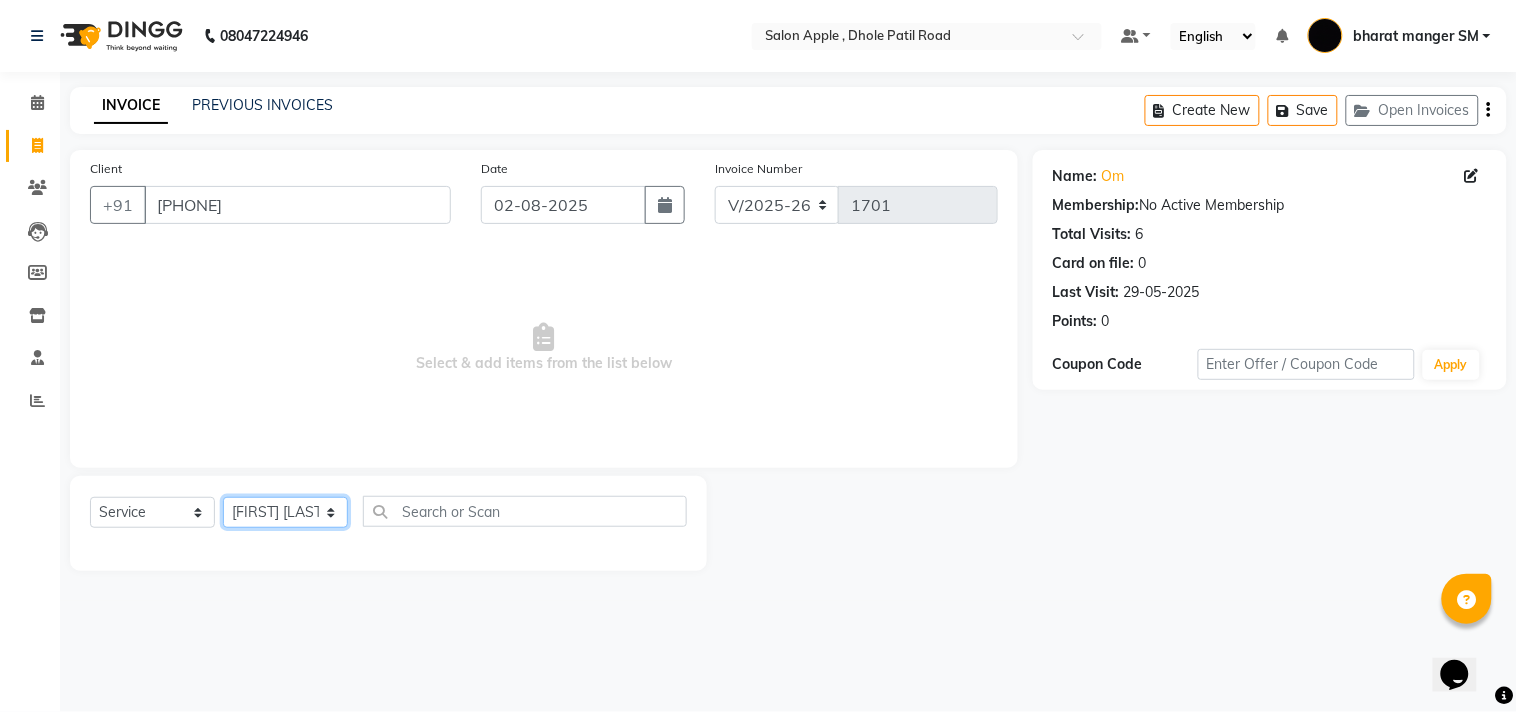 click on "Select Stylist [FIRST] [LAST] [FIRST] [LAST] [FIRST] [LAST] [FIRST] [LAST] [FIRST] [LAST] [FIRST] [LAST] [FIRST] [LAST] [FIRST] [LAST]" 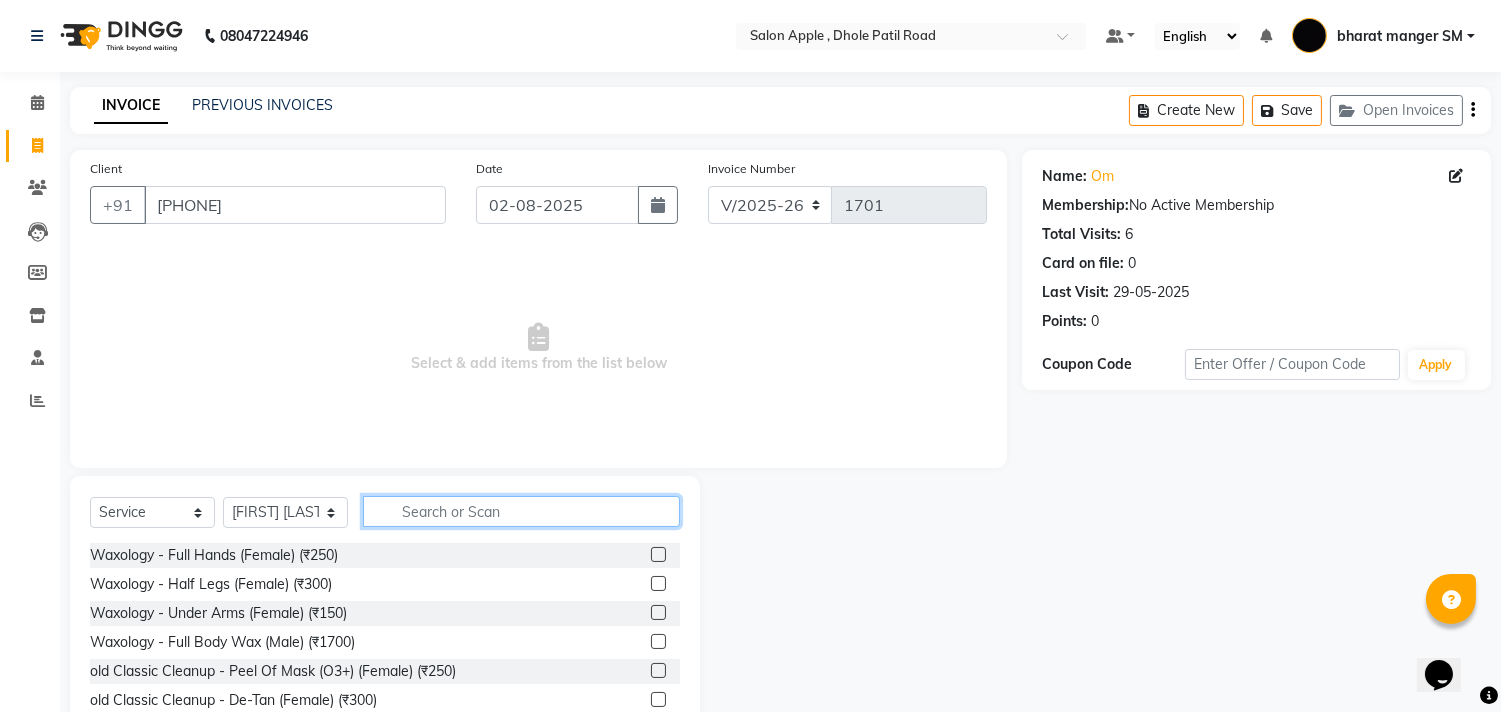 click 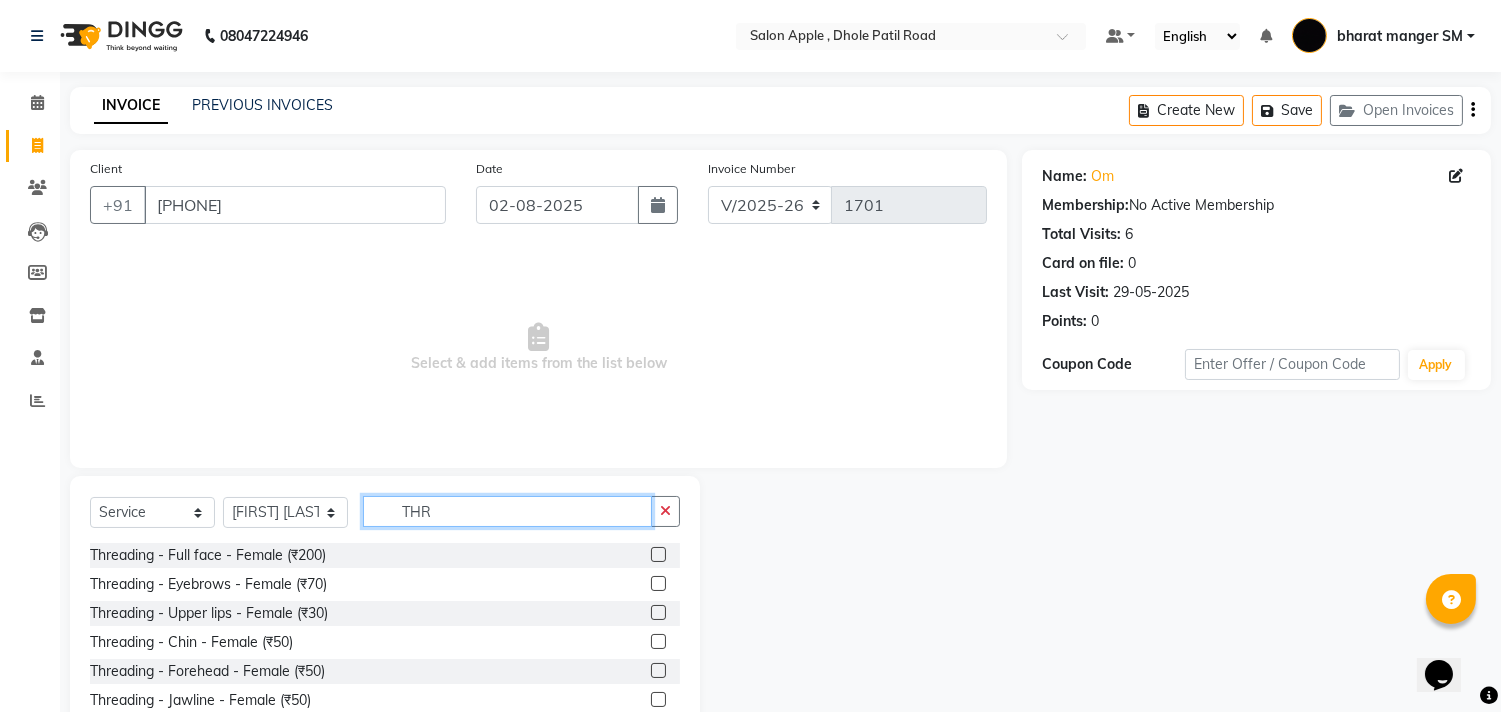 type on "THR" 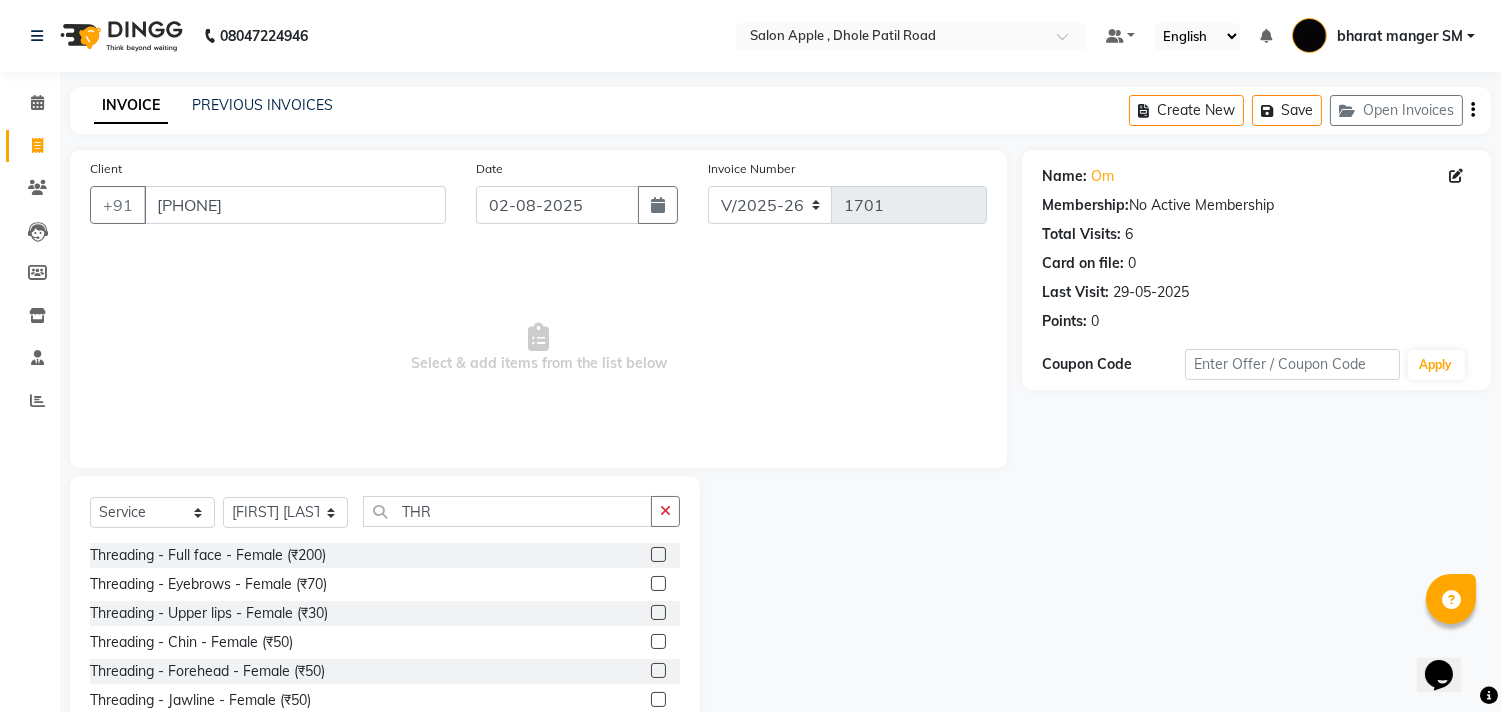 click 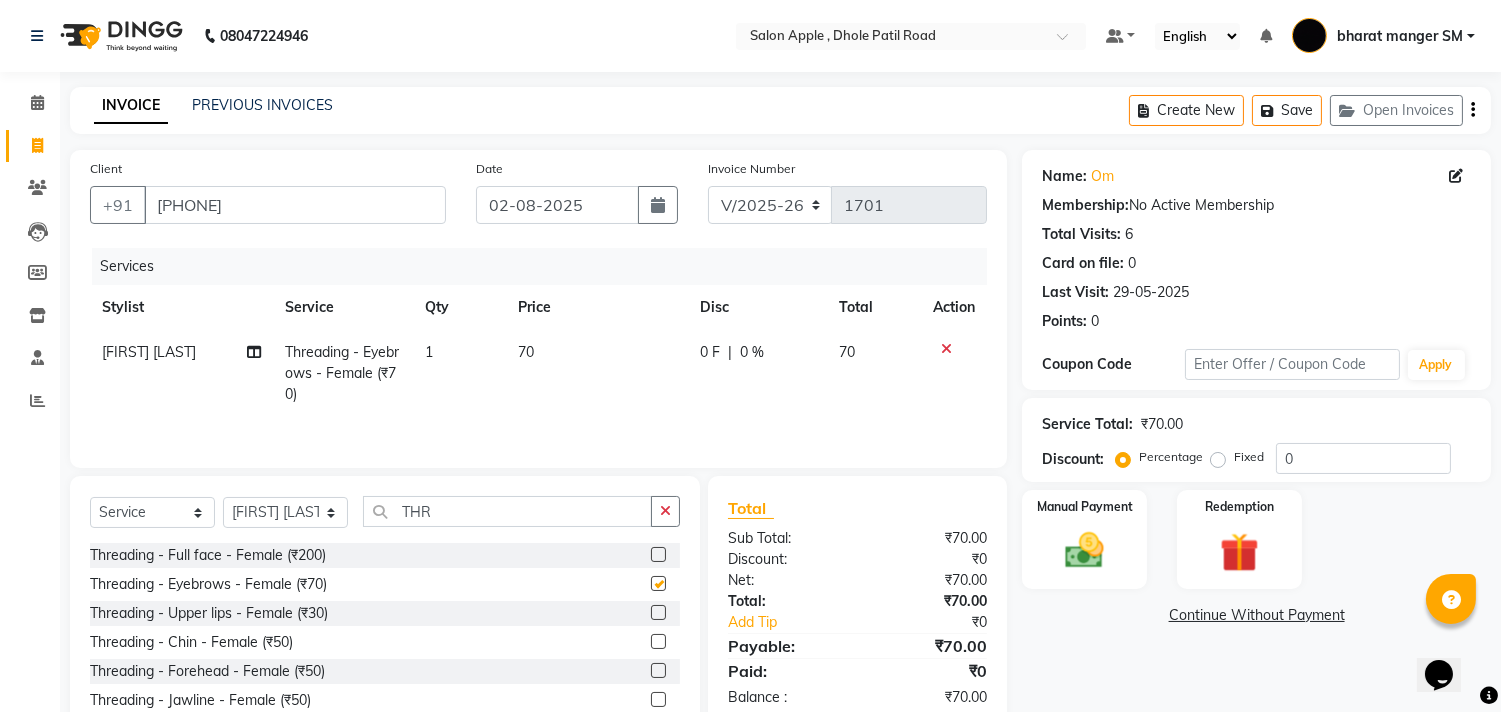 checkbox on "false" 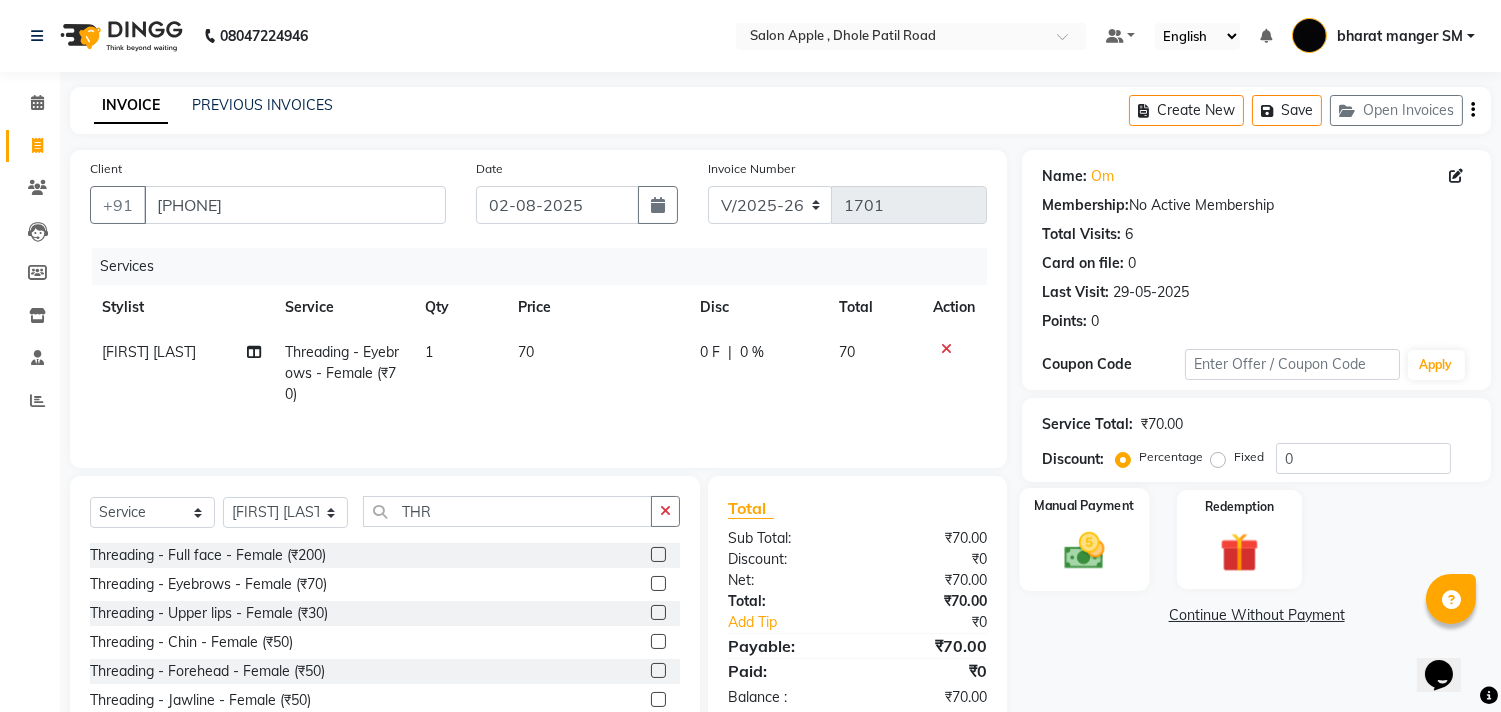 click on "Manual Payment" 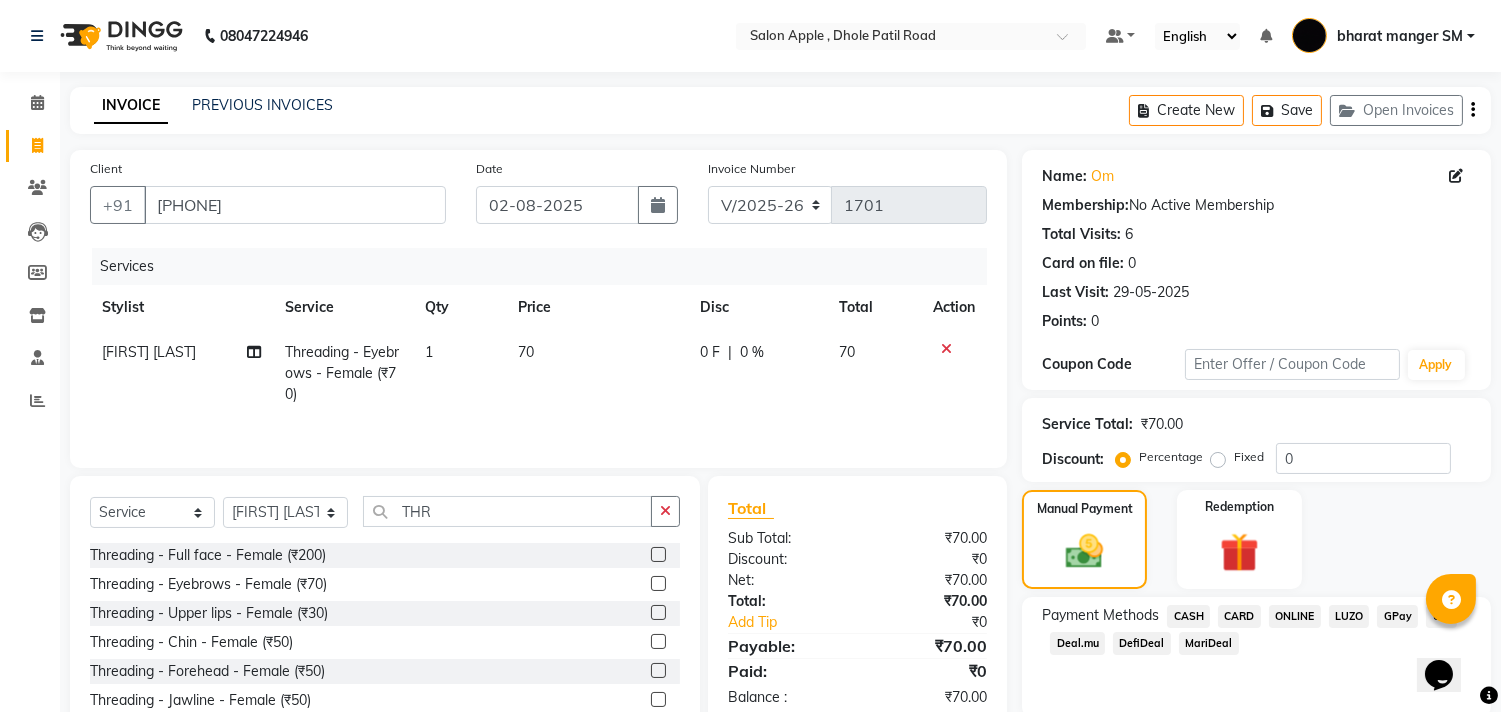 click on "ONLINE" 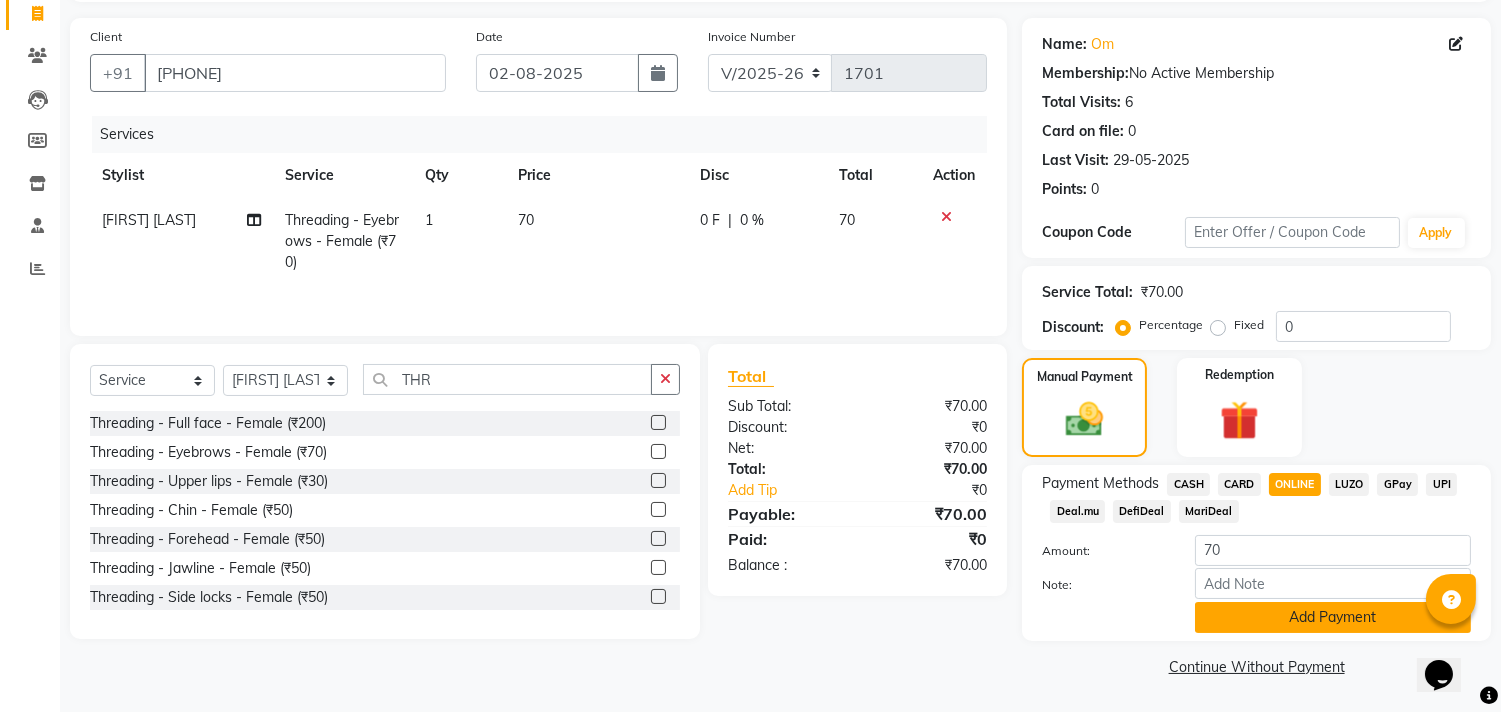 click on "Add Payment" 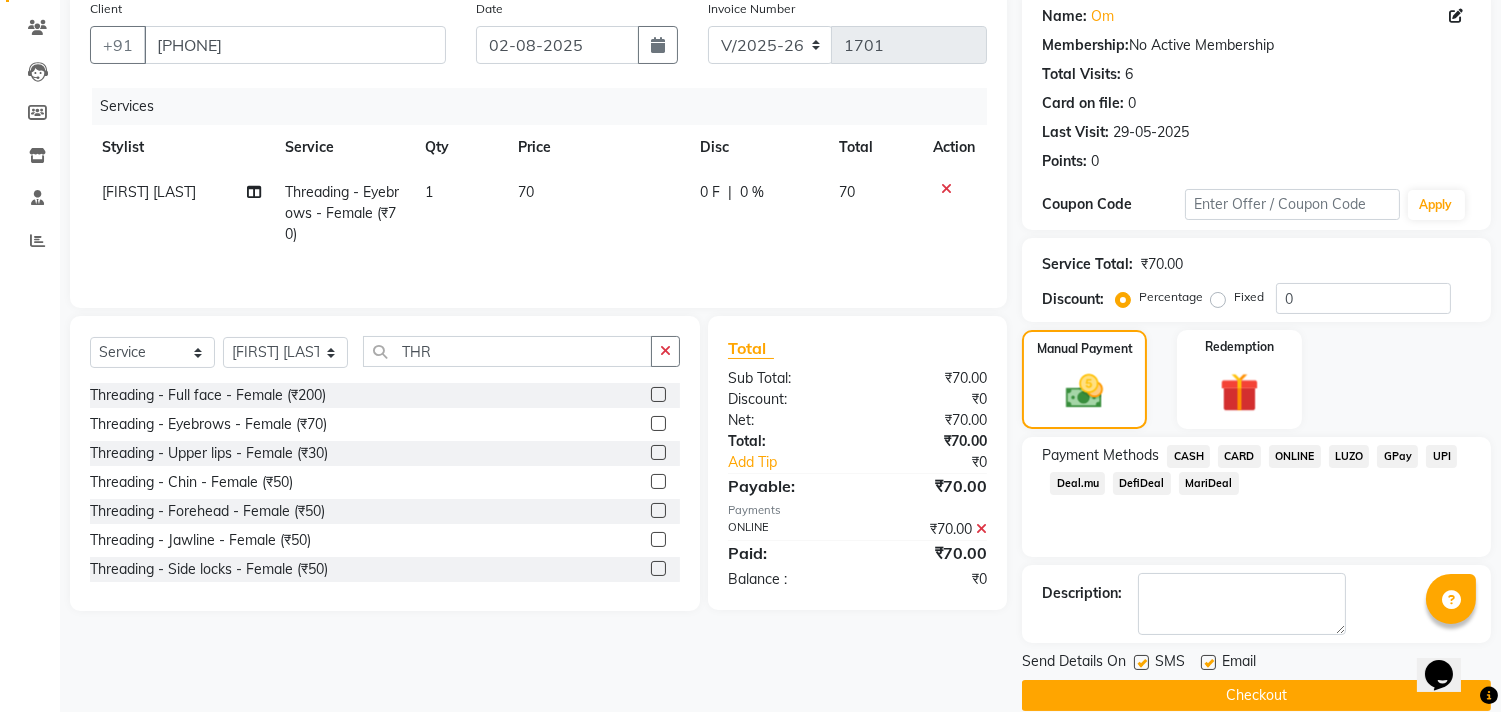 scroll, scrollTop: 187, scrollLeft: 0, axis: vertical 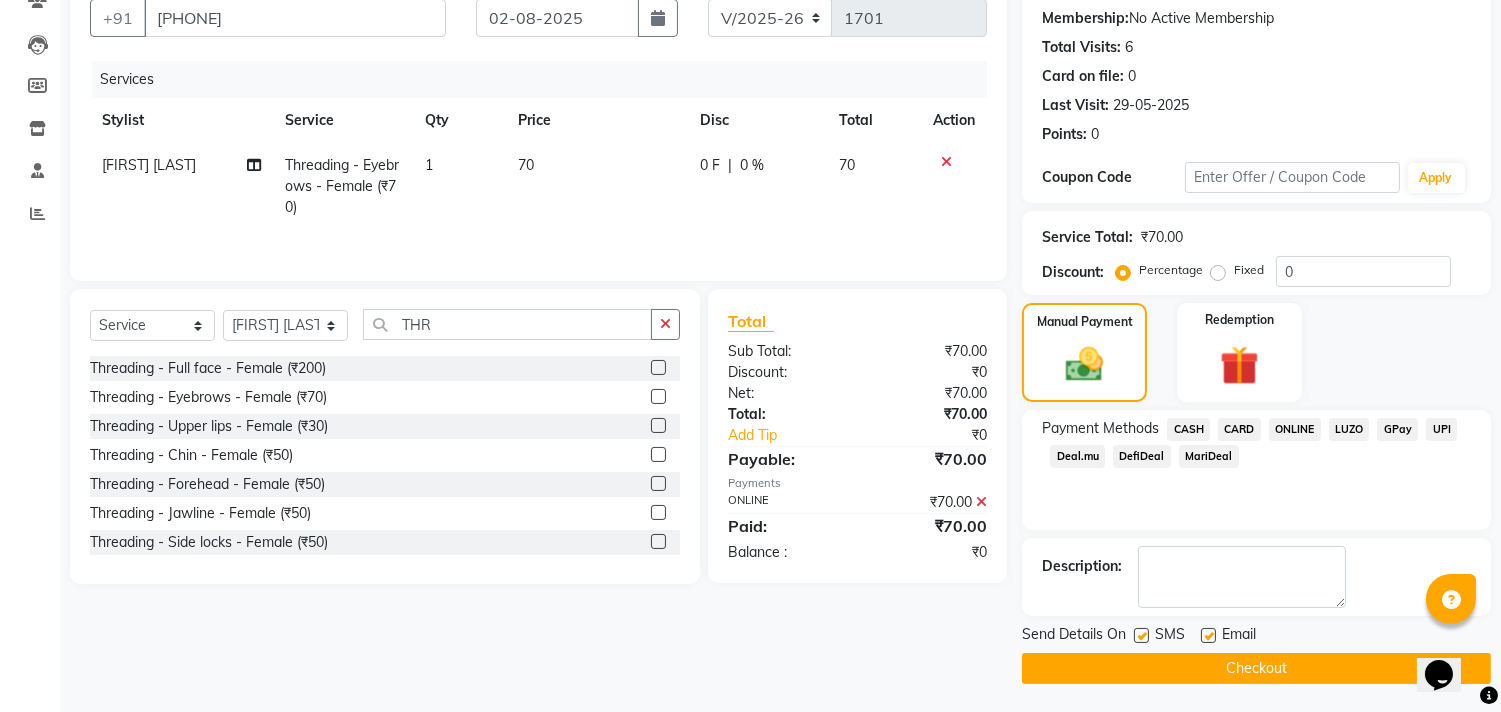 click on "Checkout" 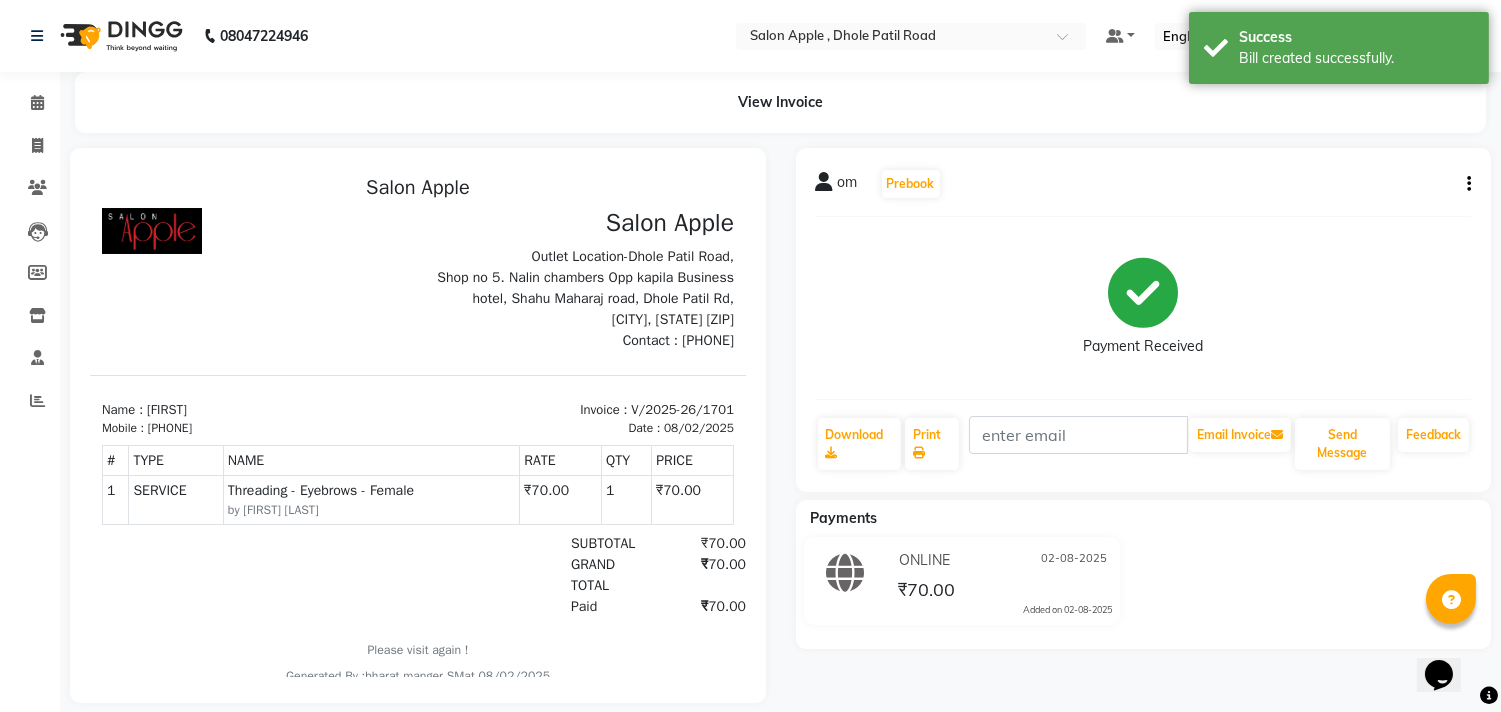 scroll, scrollTop: 0, scrollLeft: 0, axis: both 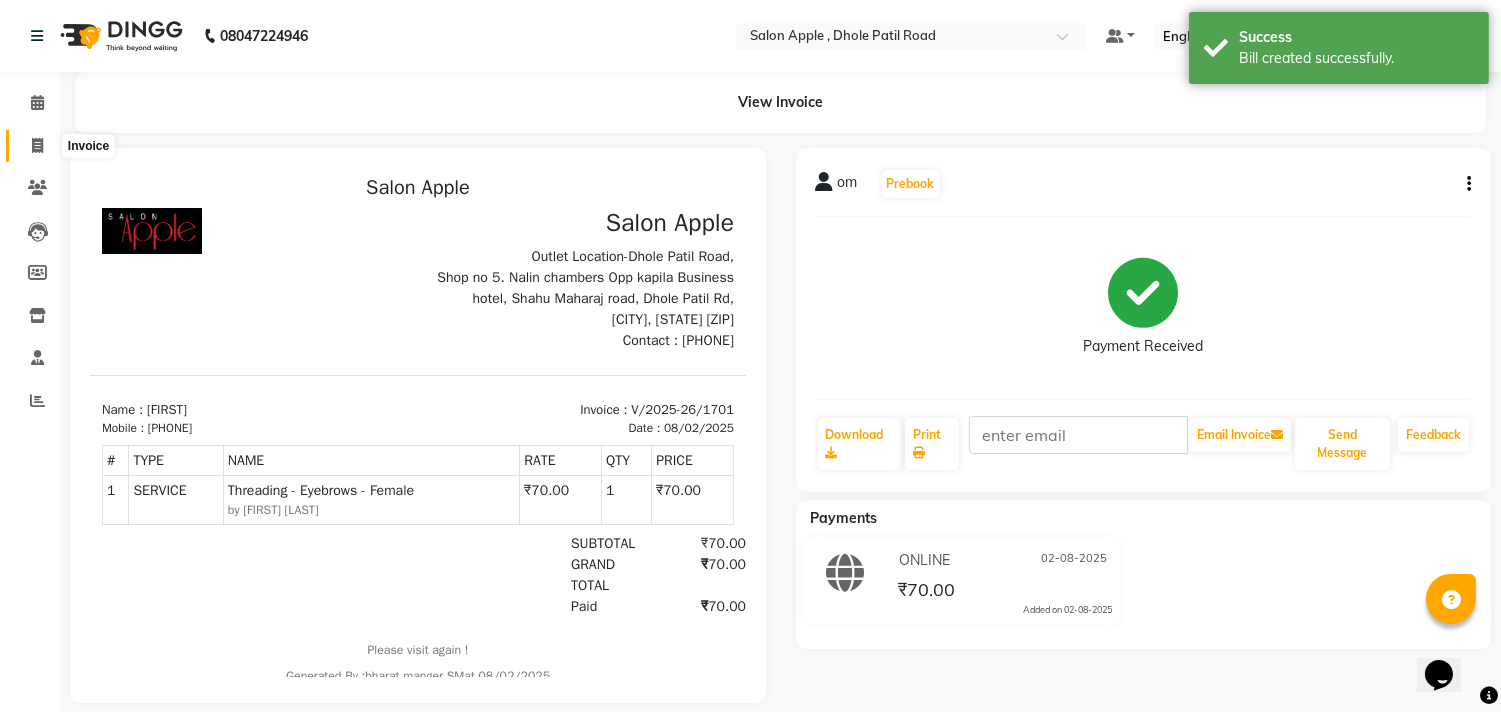 click 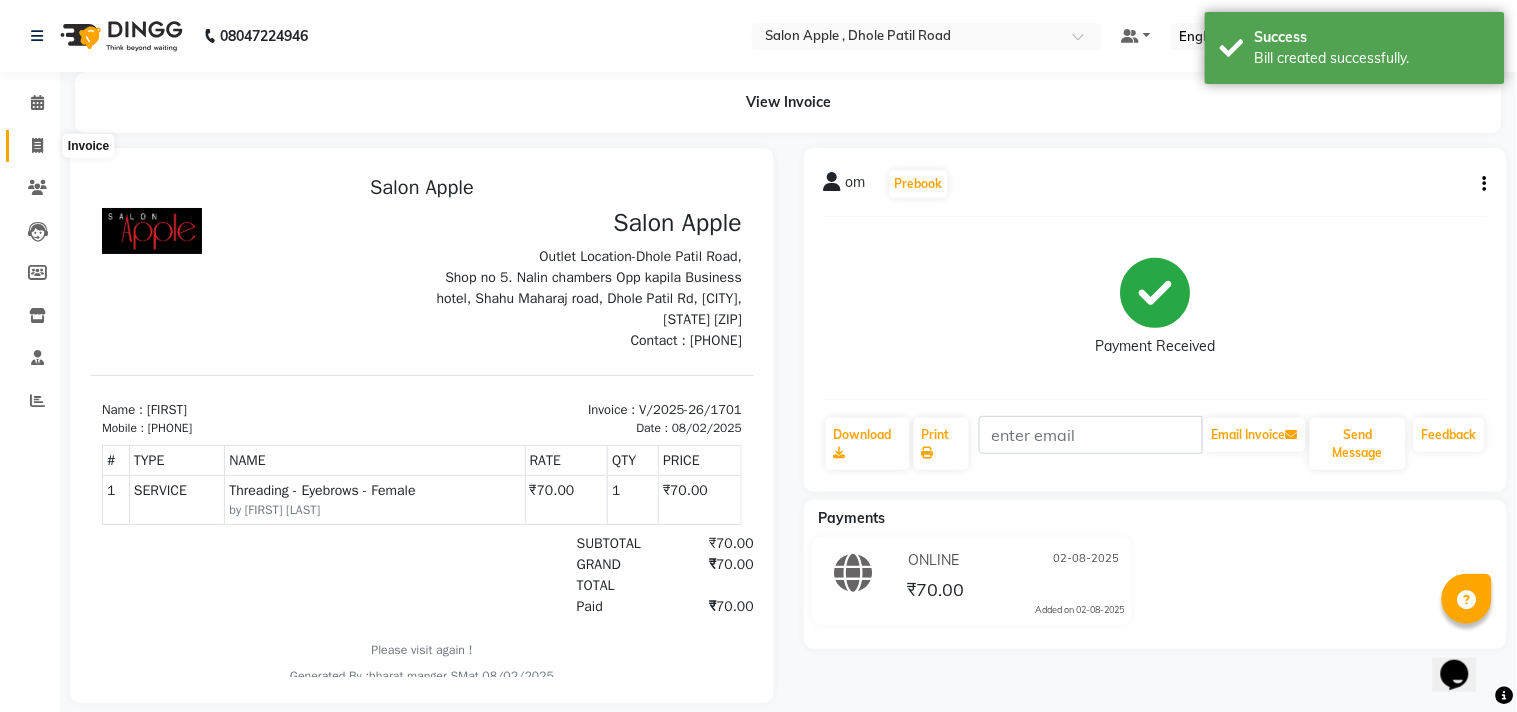select on "521" 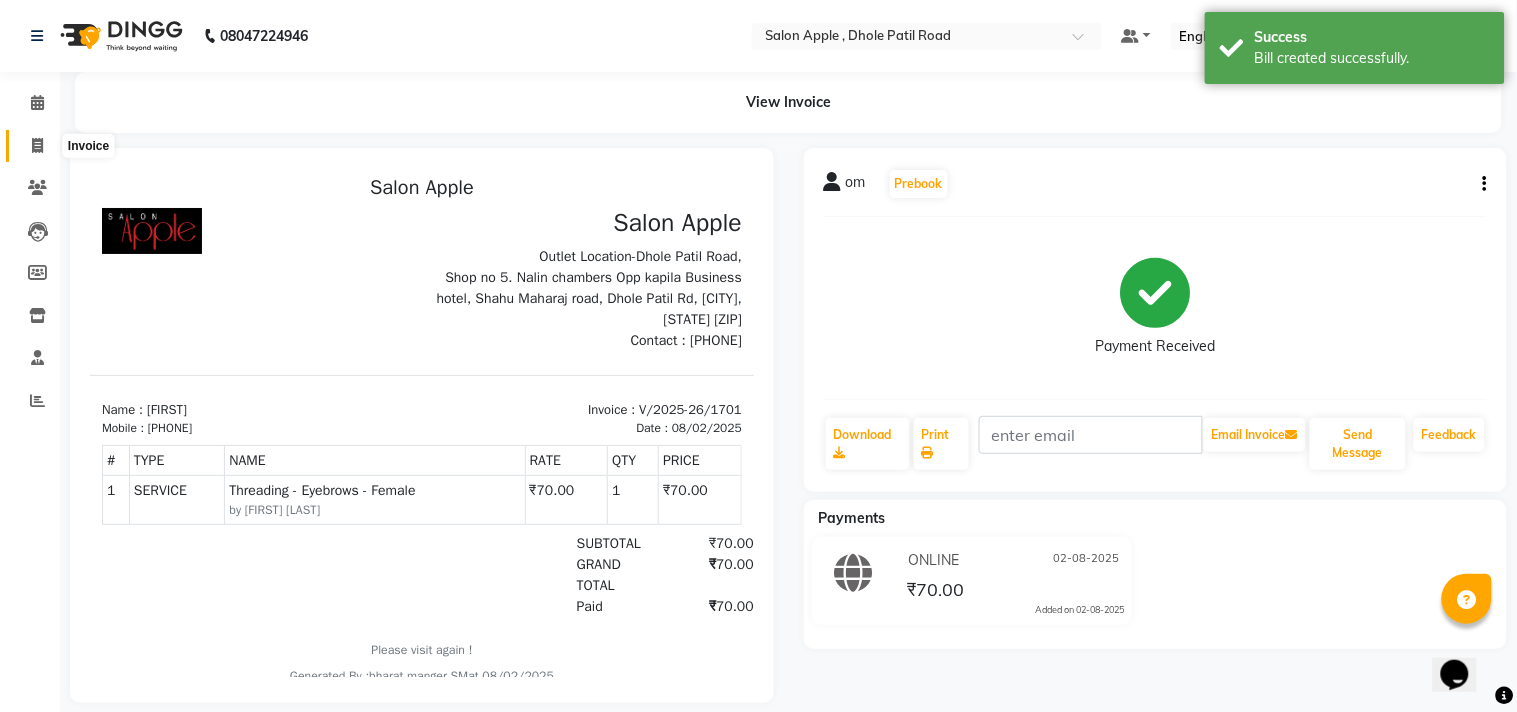 select on "service" 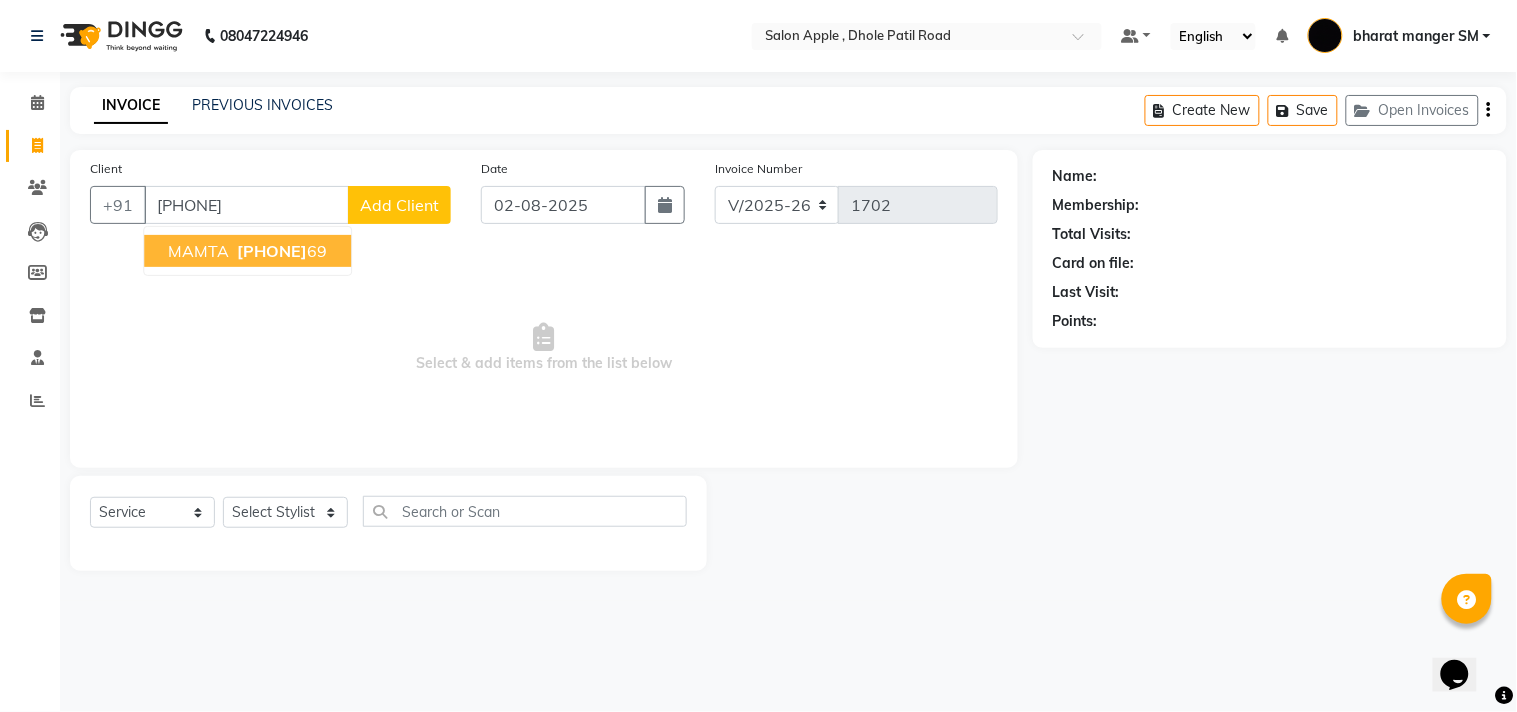 click on "[FIRST] [PHONE]" at bounding box center [247, 251] 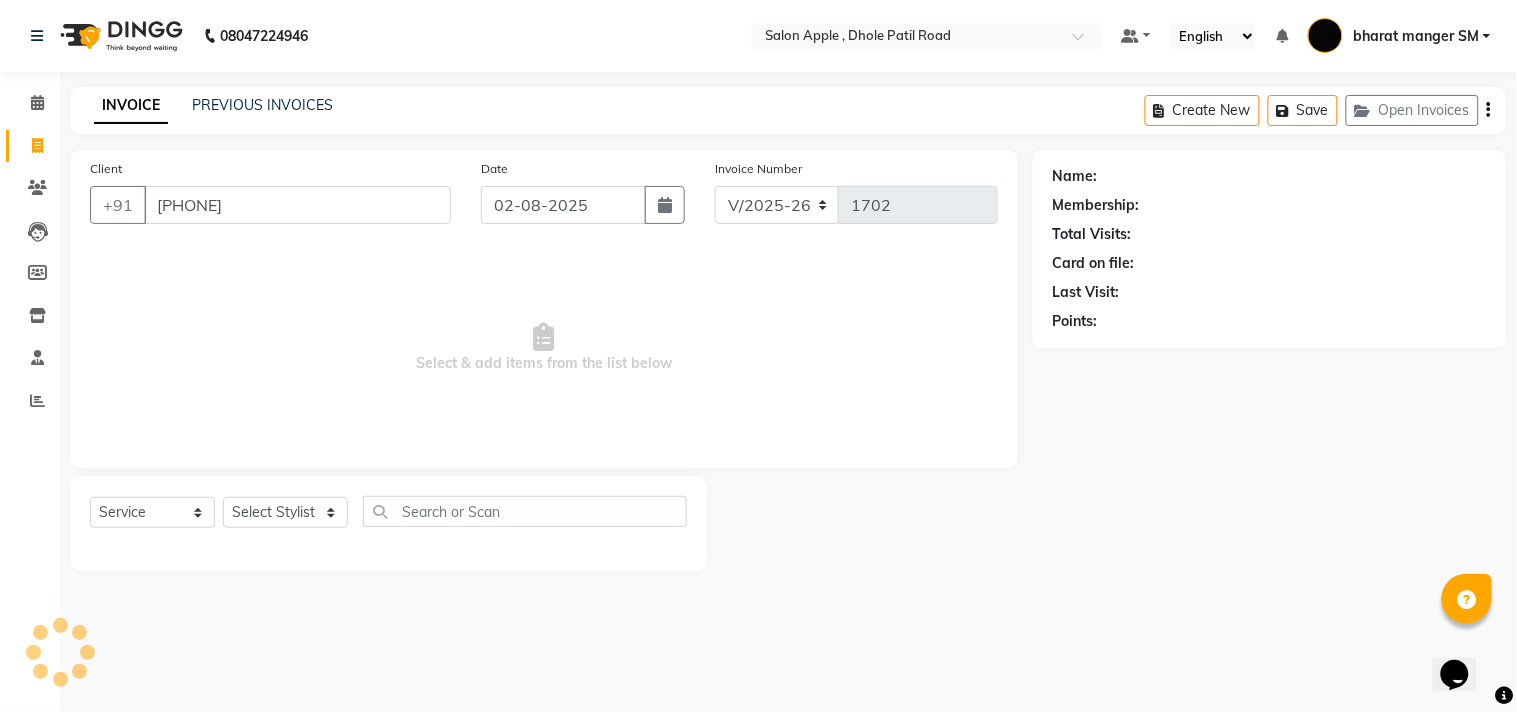 type on "[PHONE]" 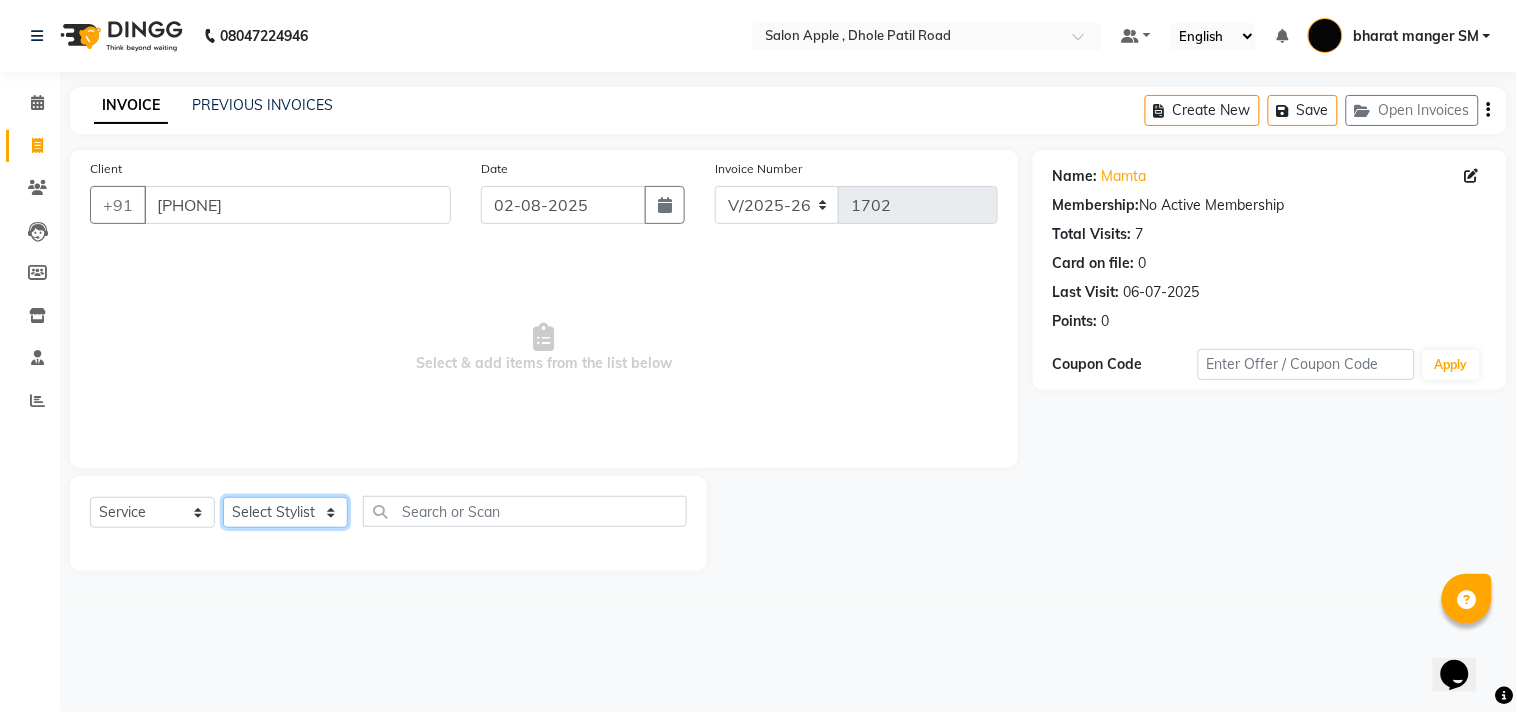 click on "Select Stylist [FIRST] [LAST] [FIRST] [LAST] [FIRST] [LAST] [FIRST] [LAST] [FIRST] [LAST] [FIRST] [LAST] [FIRST] [LAST] [FIRST] [LAST]" 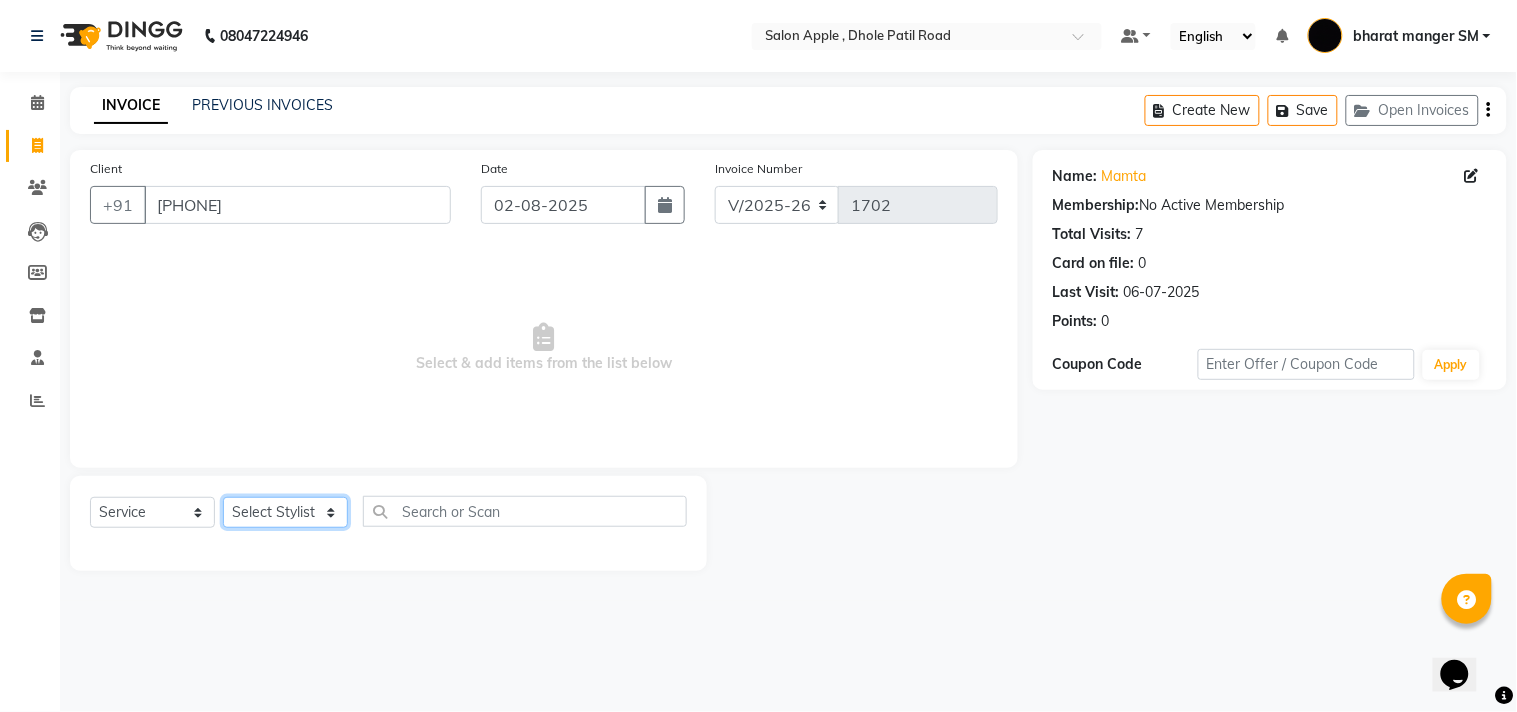 select on "85503" 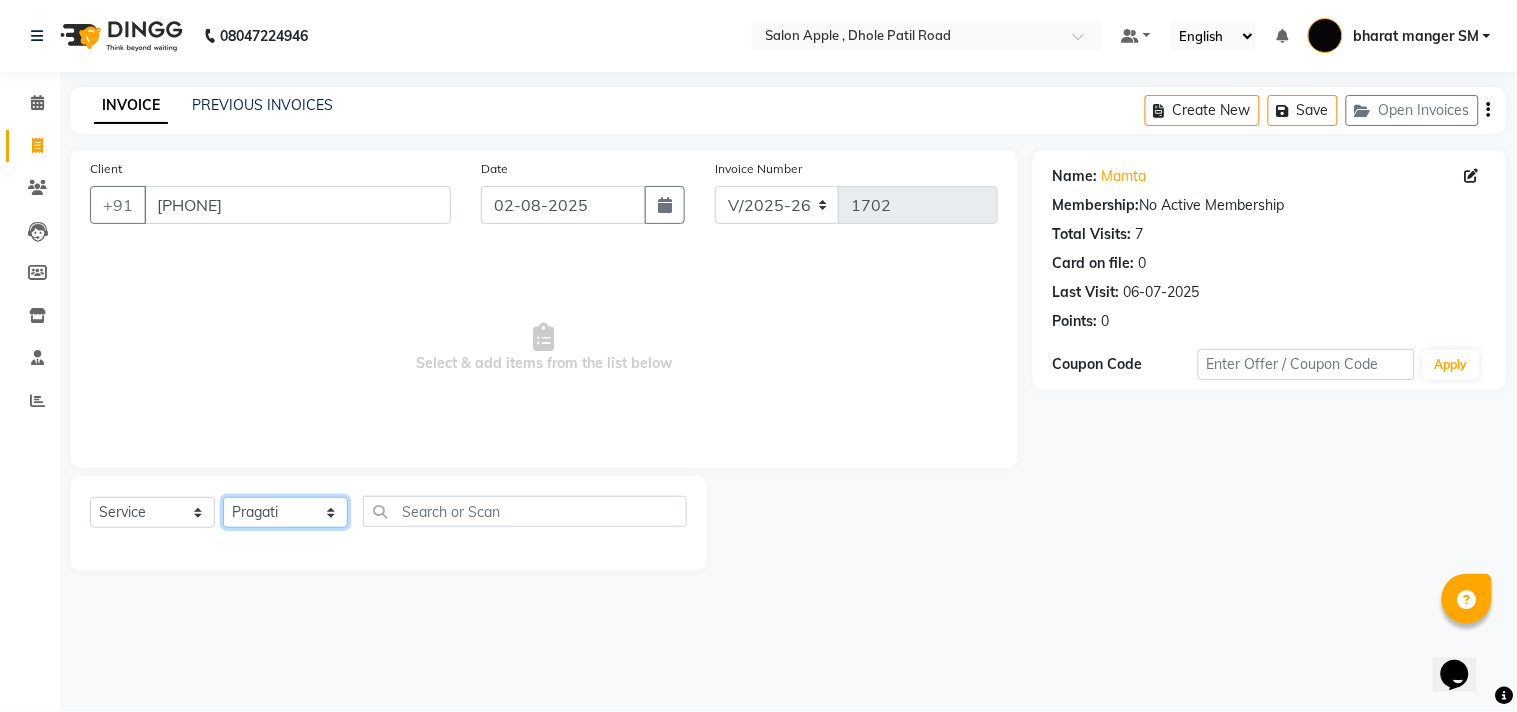 click on "Select Stylist [FIRST] [LAST] [FIRST] [LAST] [FIRST] [LAST] [FIRST] [LAST] [FIRST] [LAST] [FIRST] [LAST] [FIRST] [LAST] [FIRST] [LAST]" 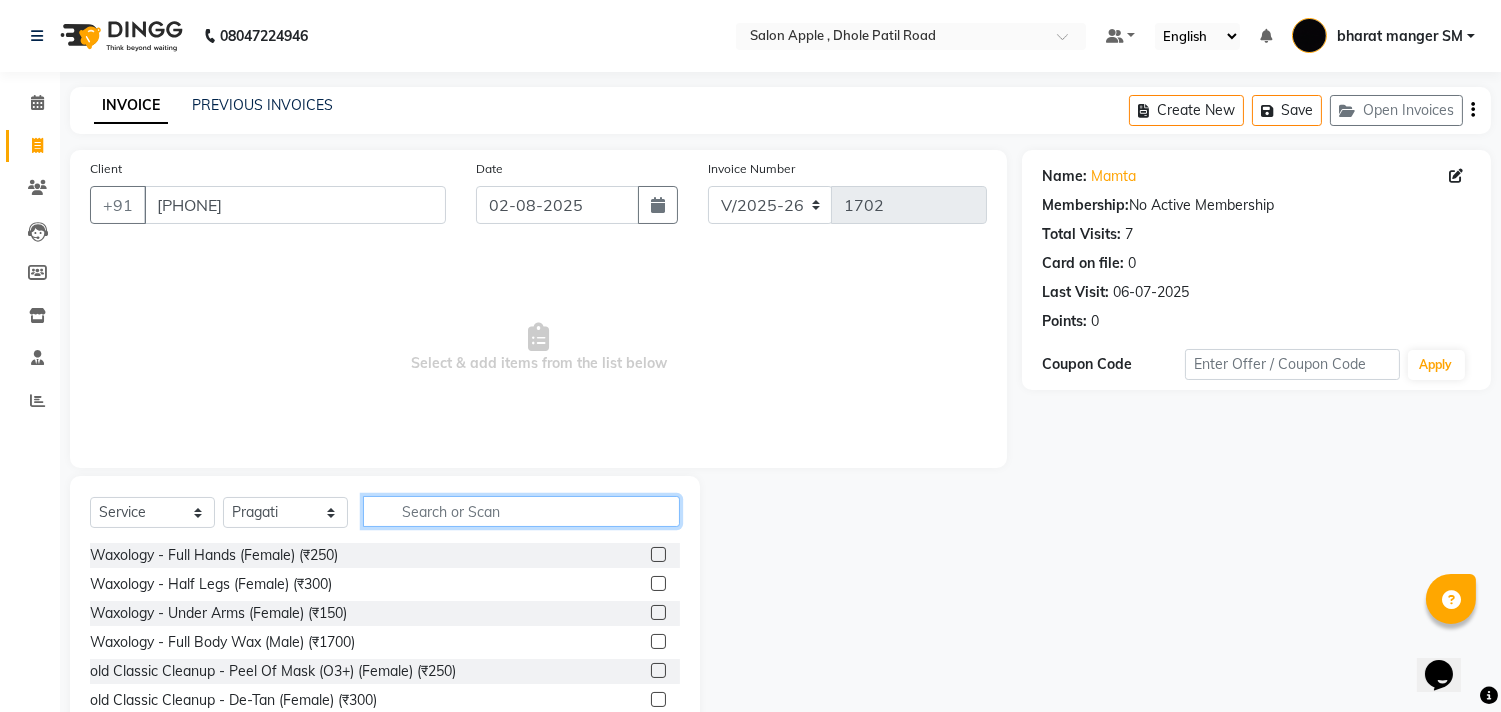 click 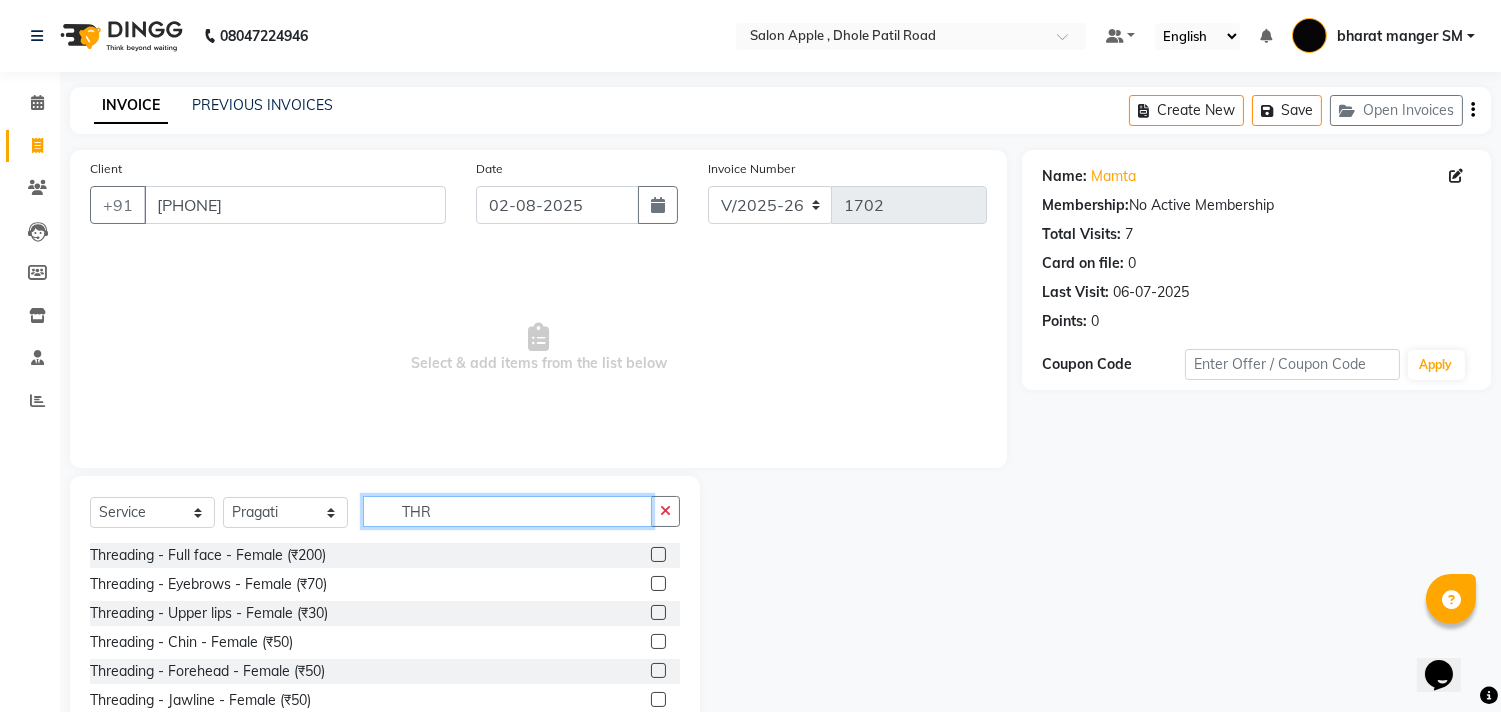 type on "THR" 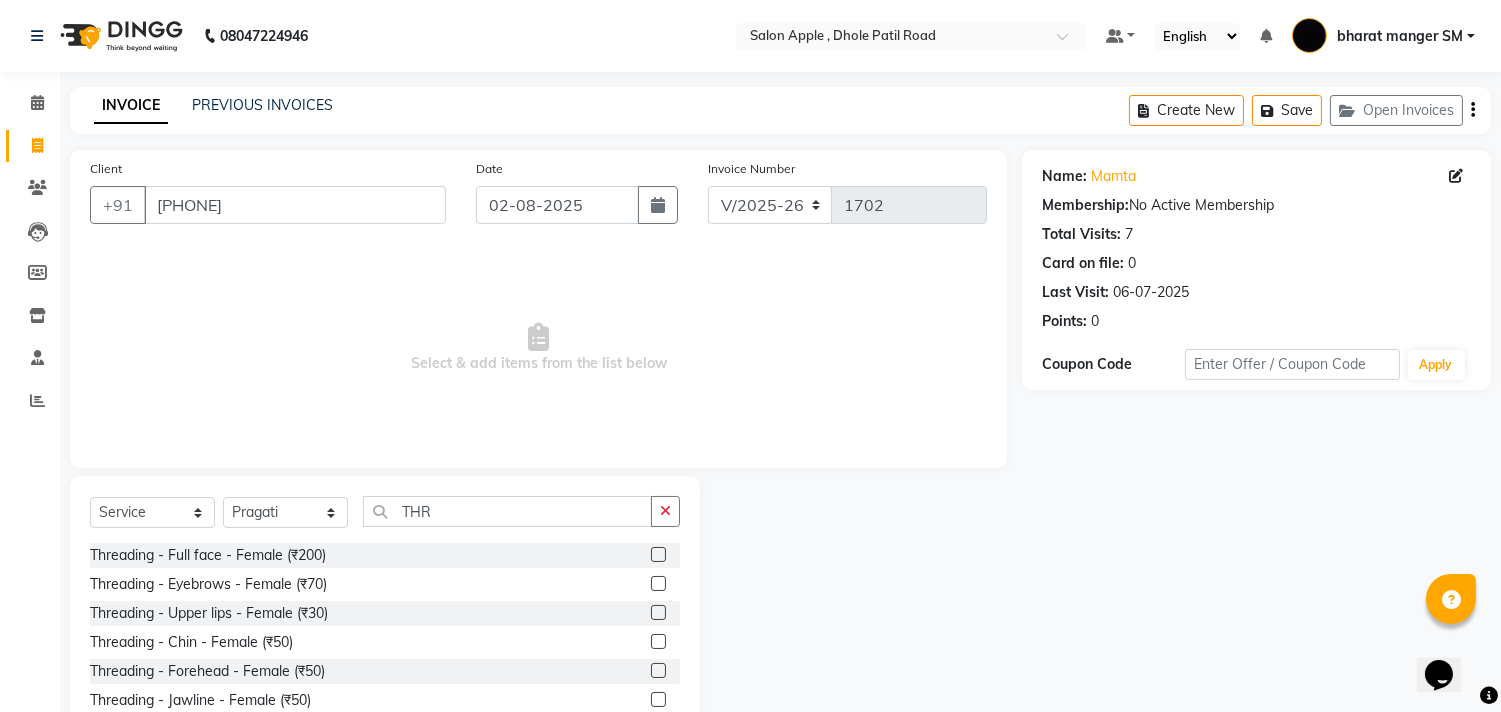click 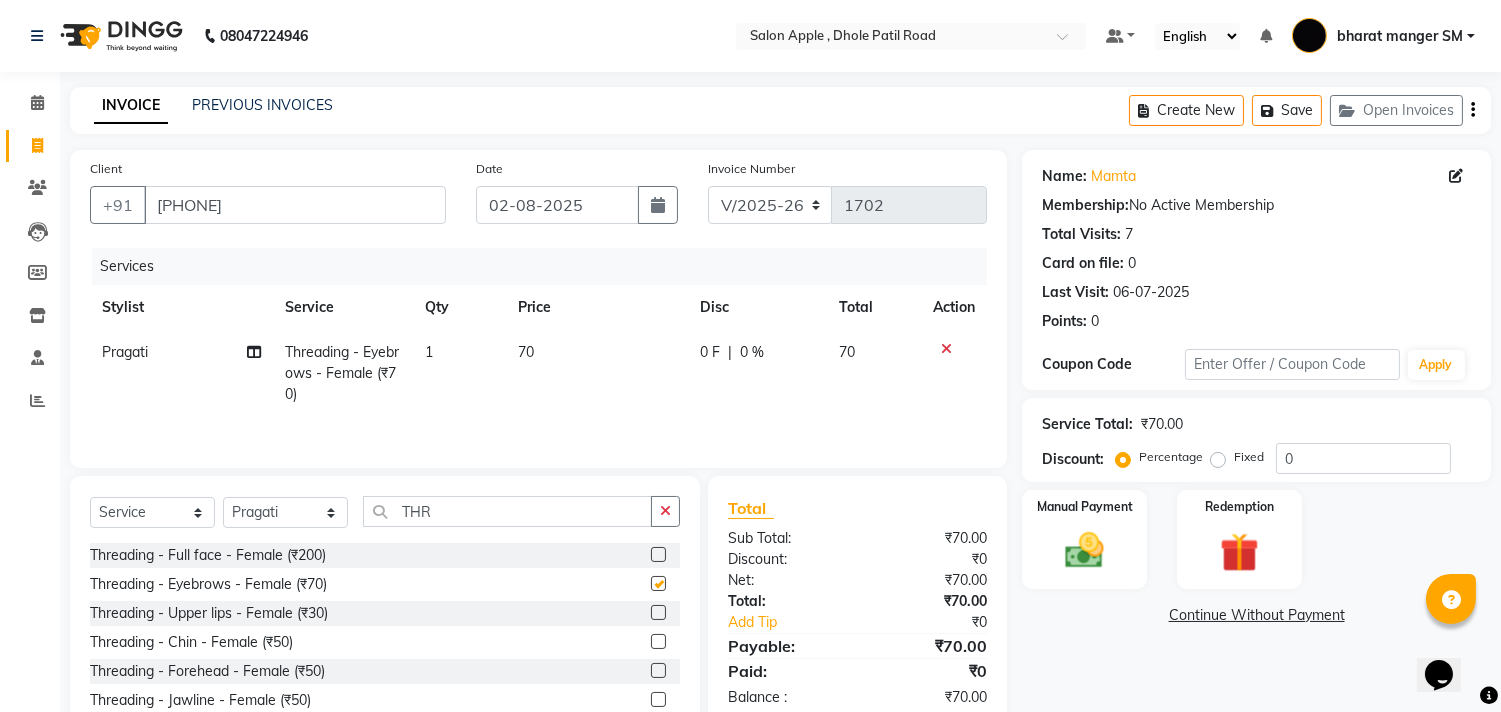 checkbox on "false" 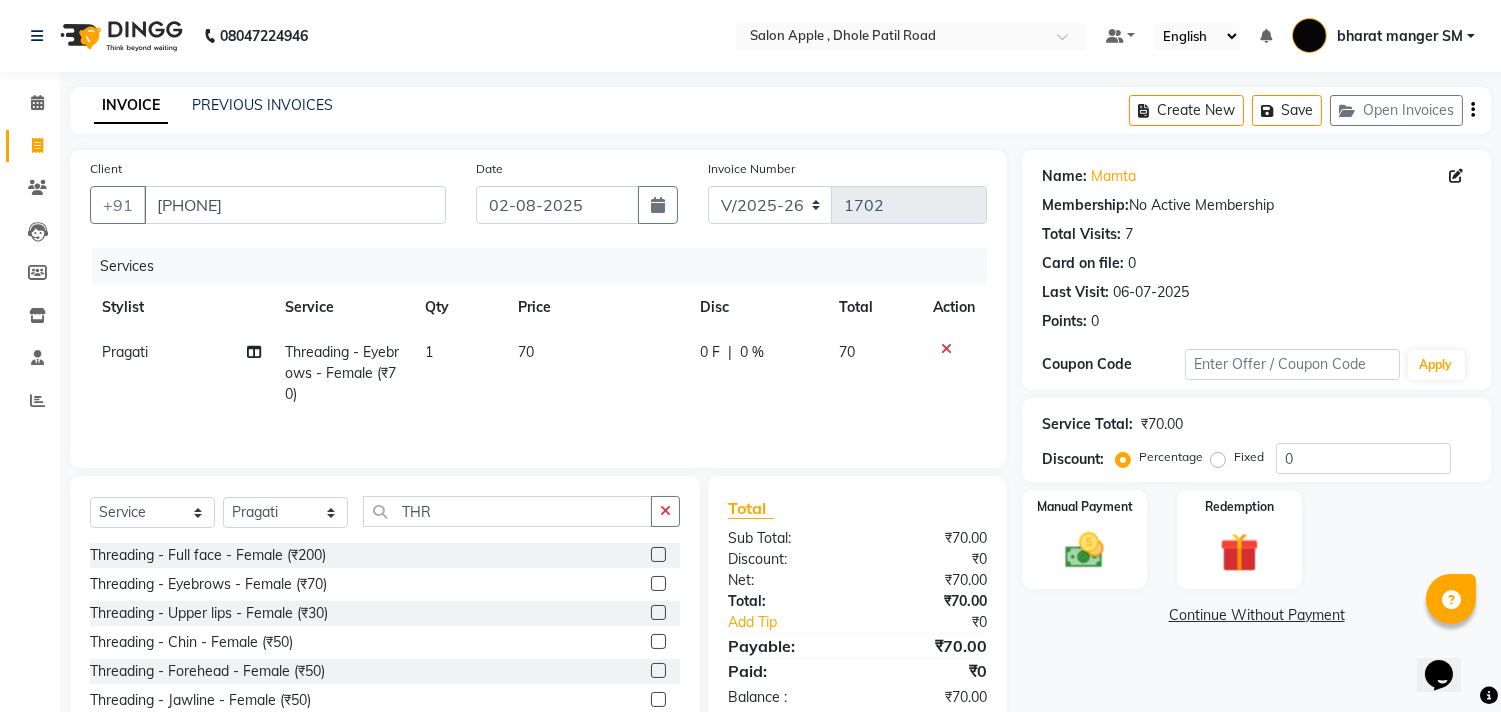 click 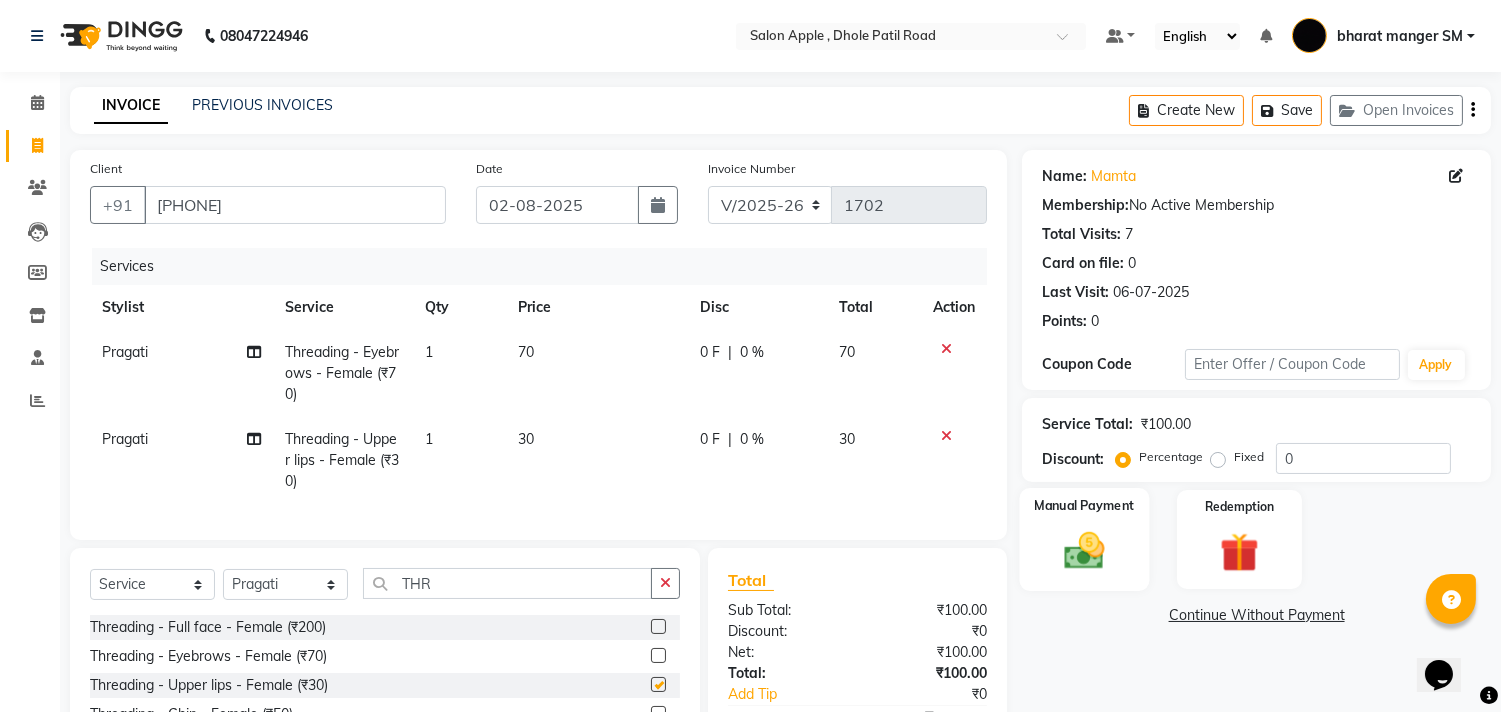 checkbox on "false" 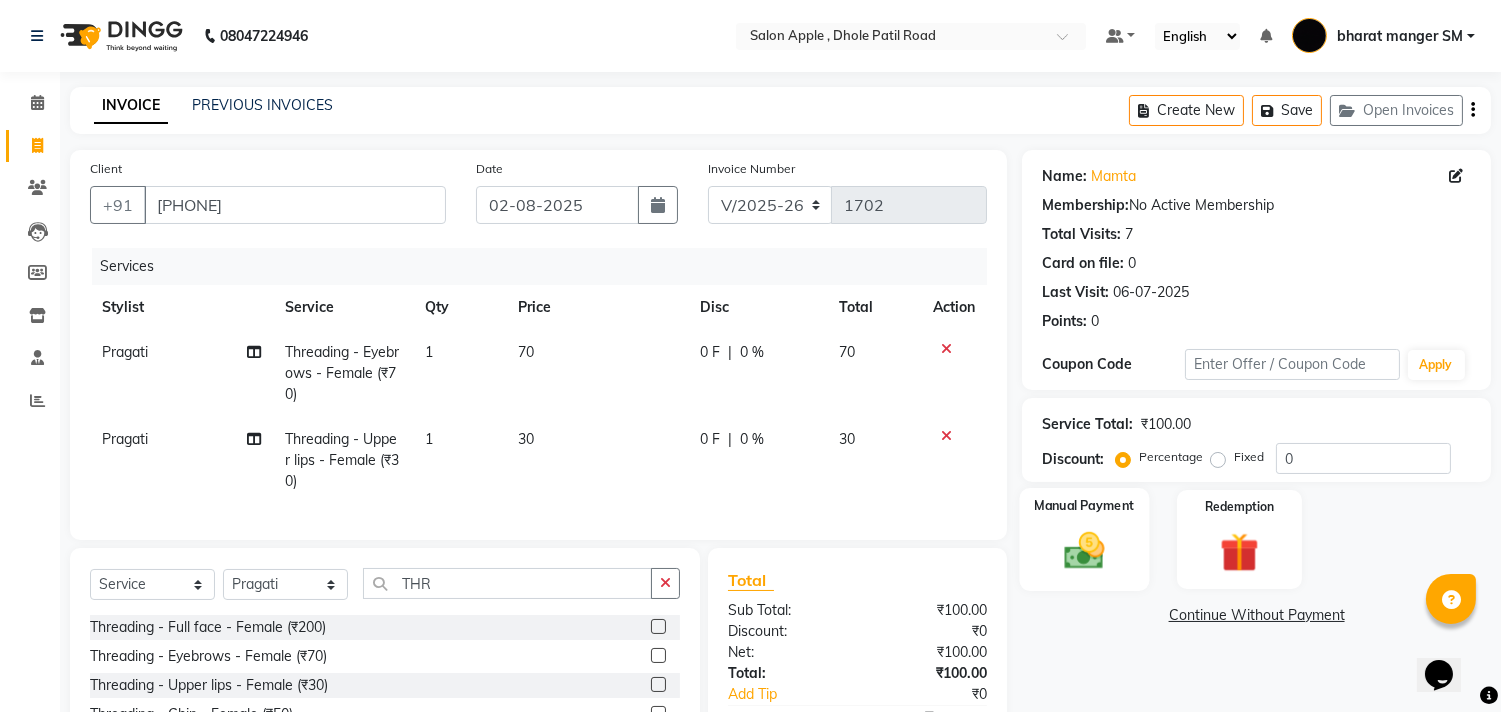 click on "Manual Payment" 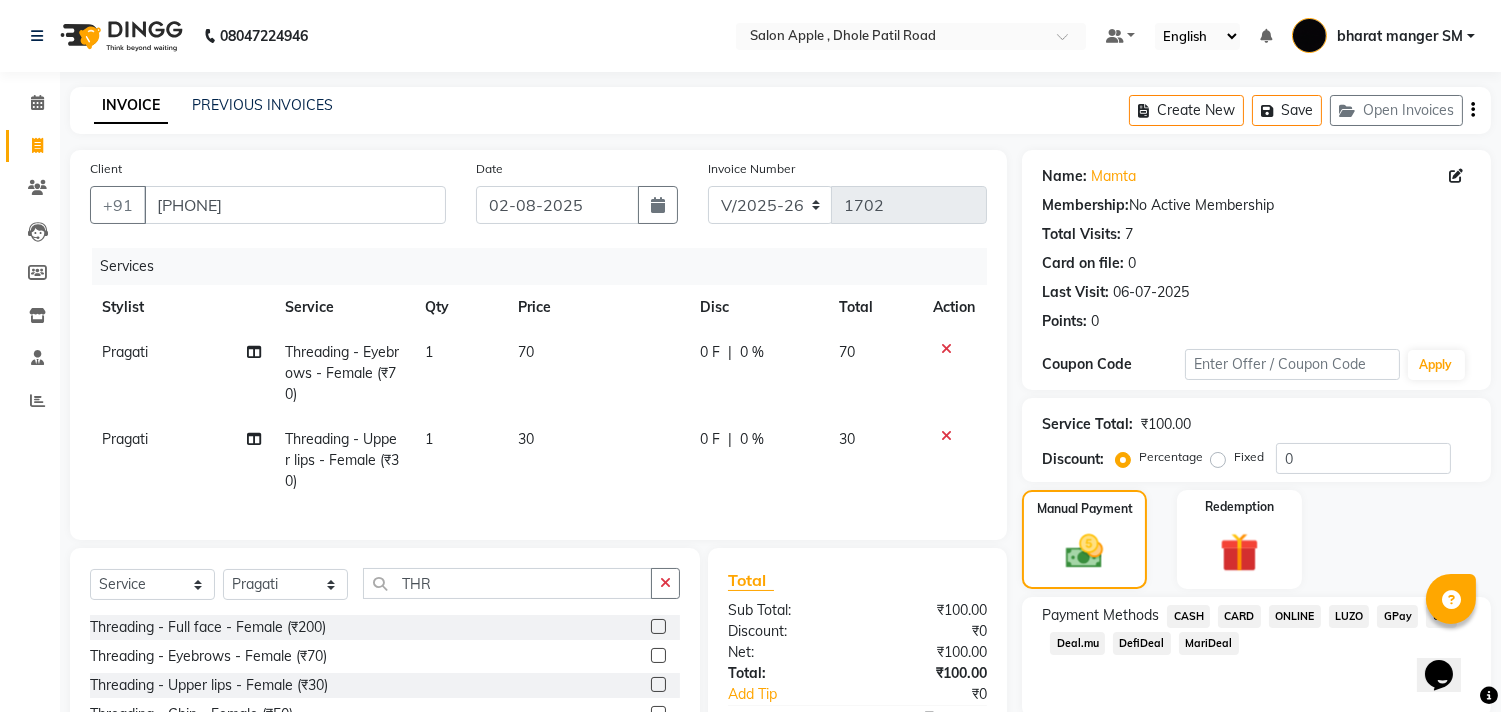 click on "CASH" 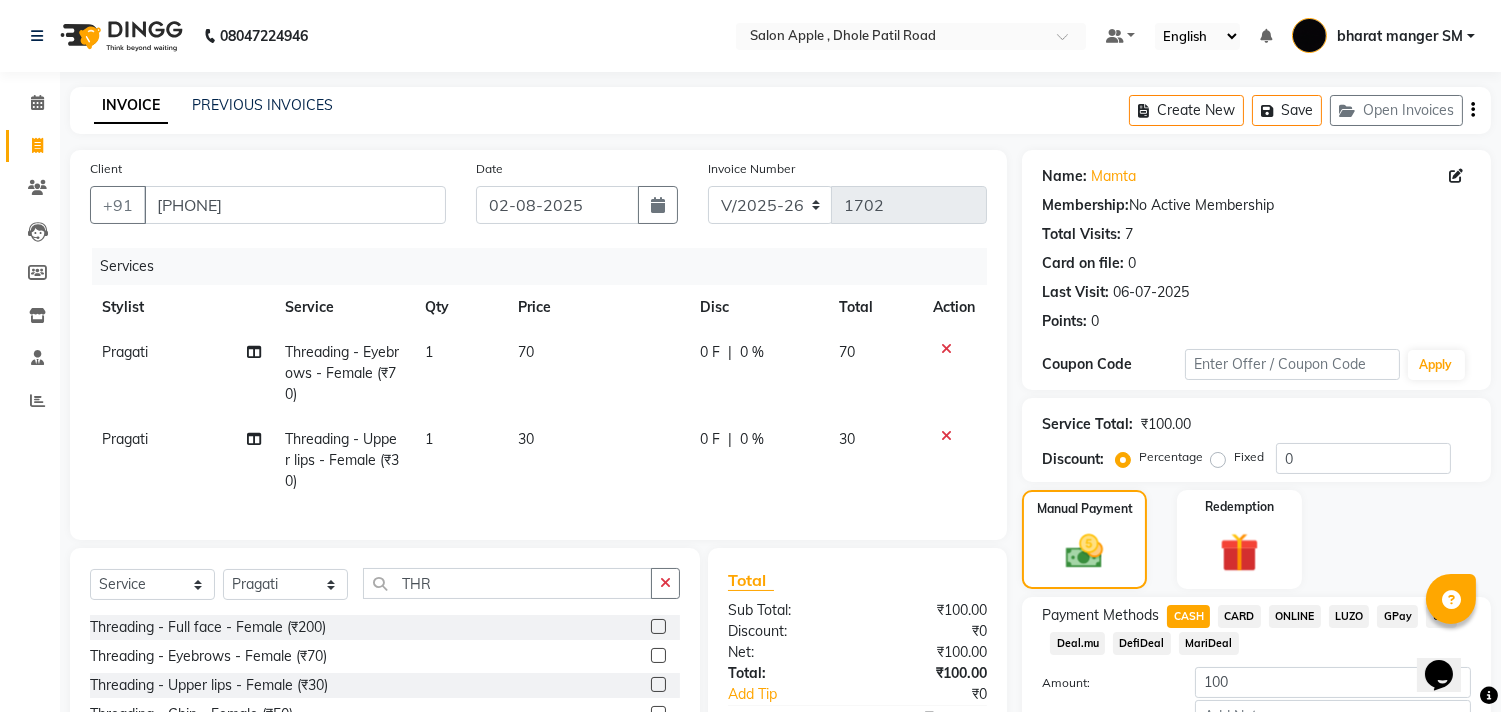 scroll, scrollTop: 177, scrollLeft: 0, axis: vertical 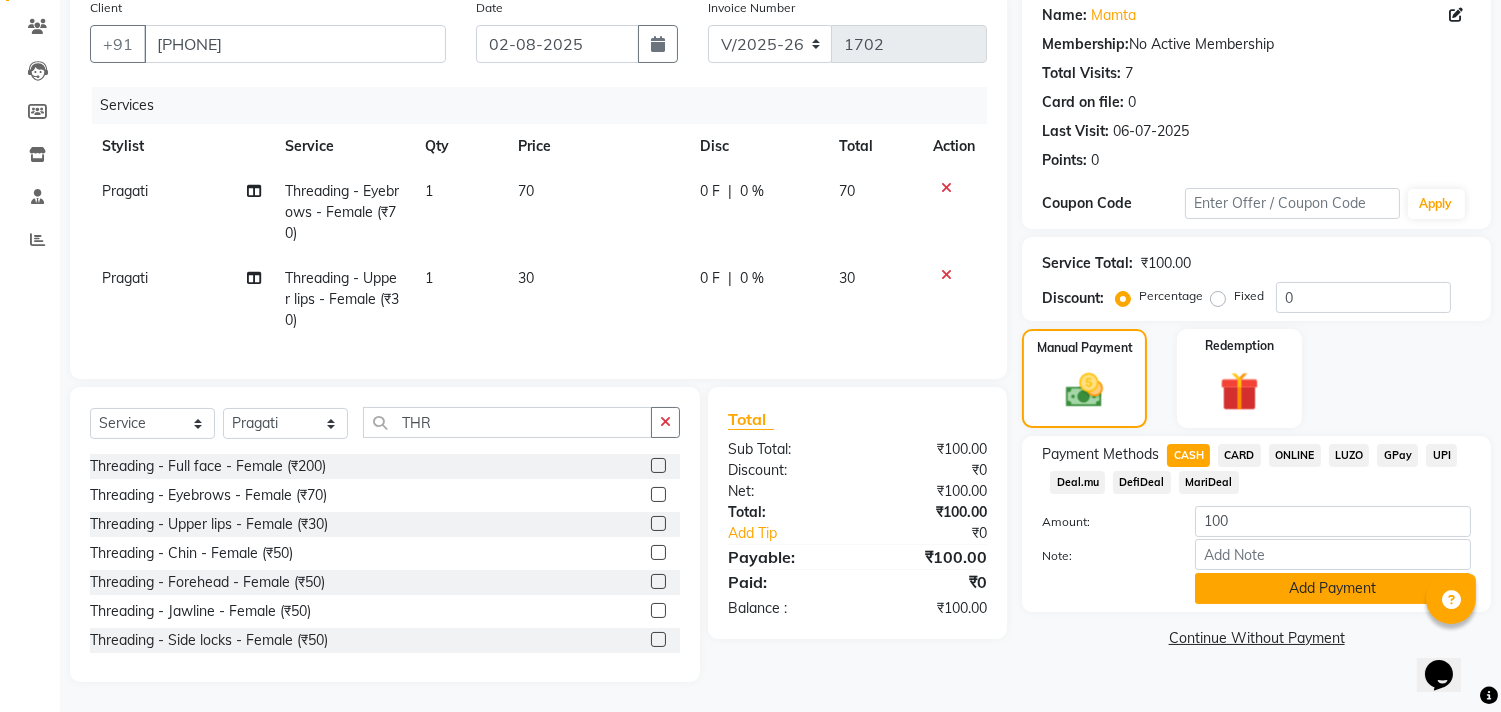 click on "Add Payment" 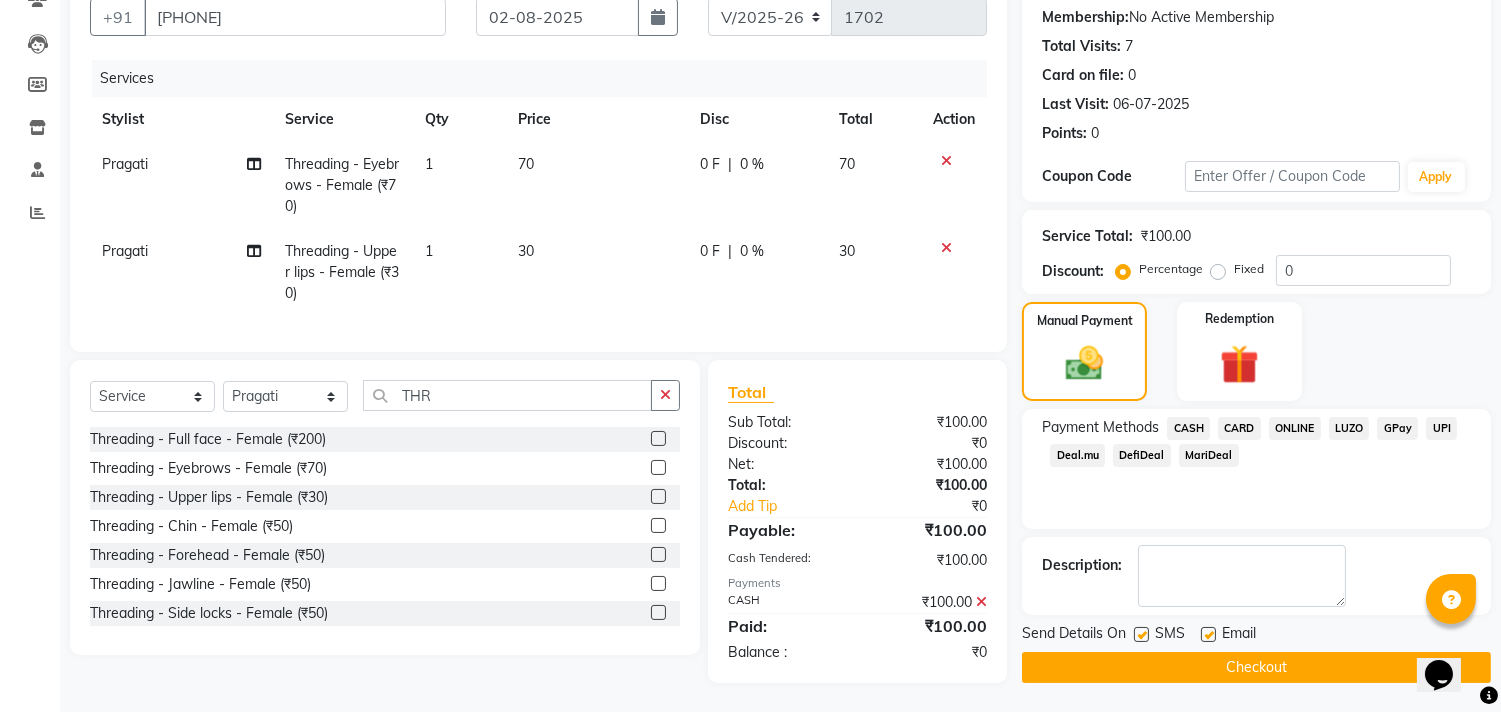 scroll, scrollTop: 205, scrollLeft: 0, axis: vertical 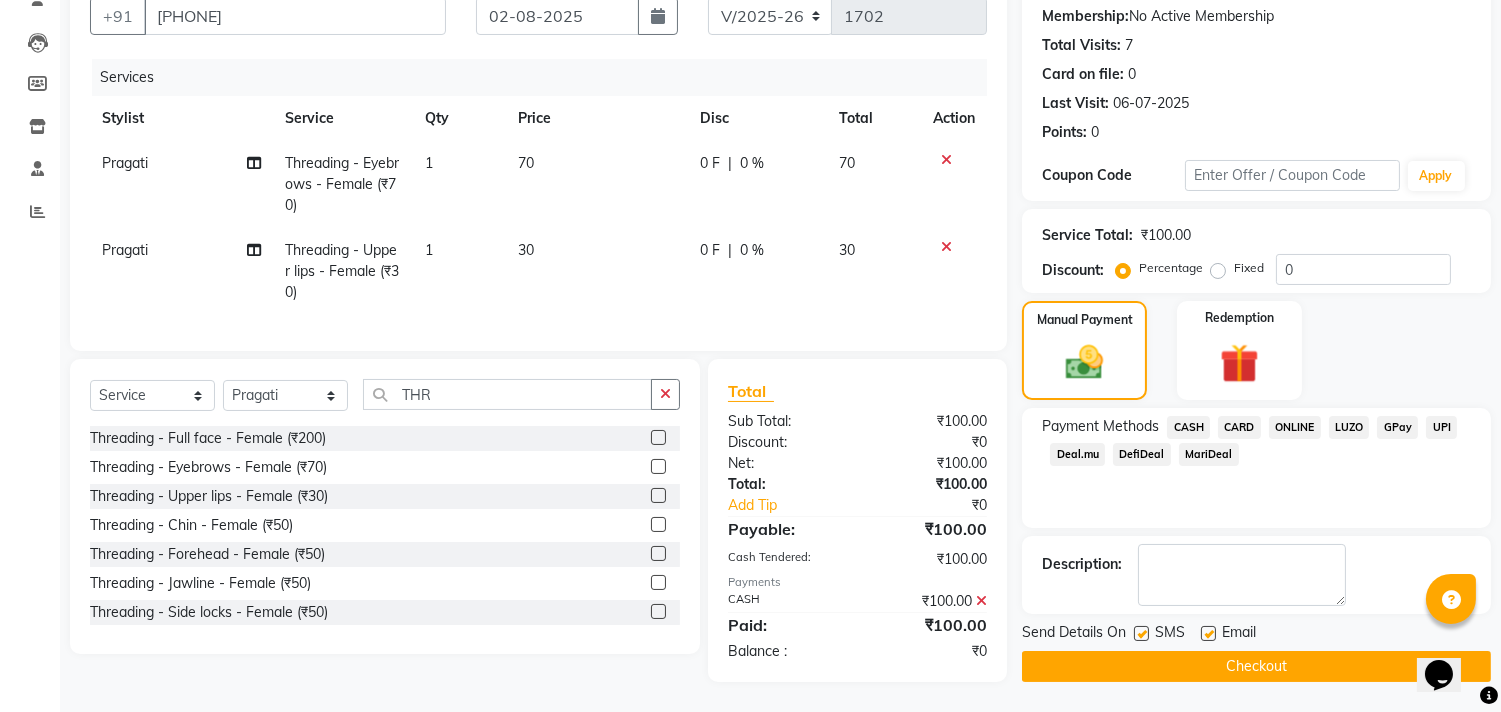 click on "Checkout" 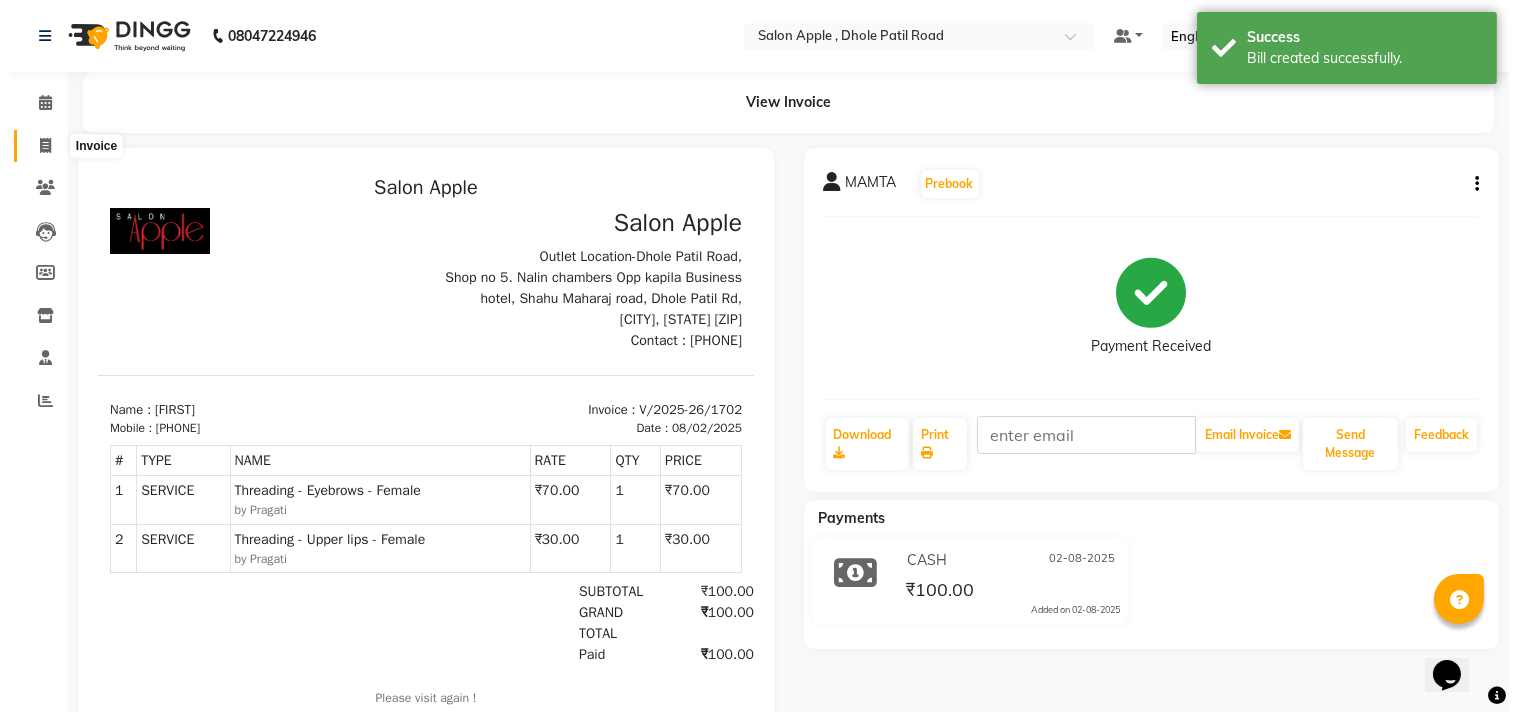 scroll, scrollTop: 0, scrollLeft: 0, axis: both 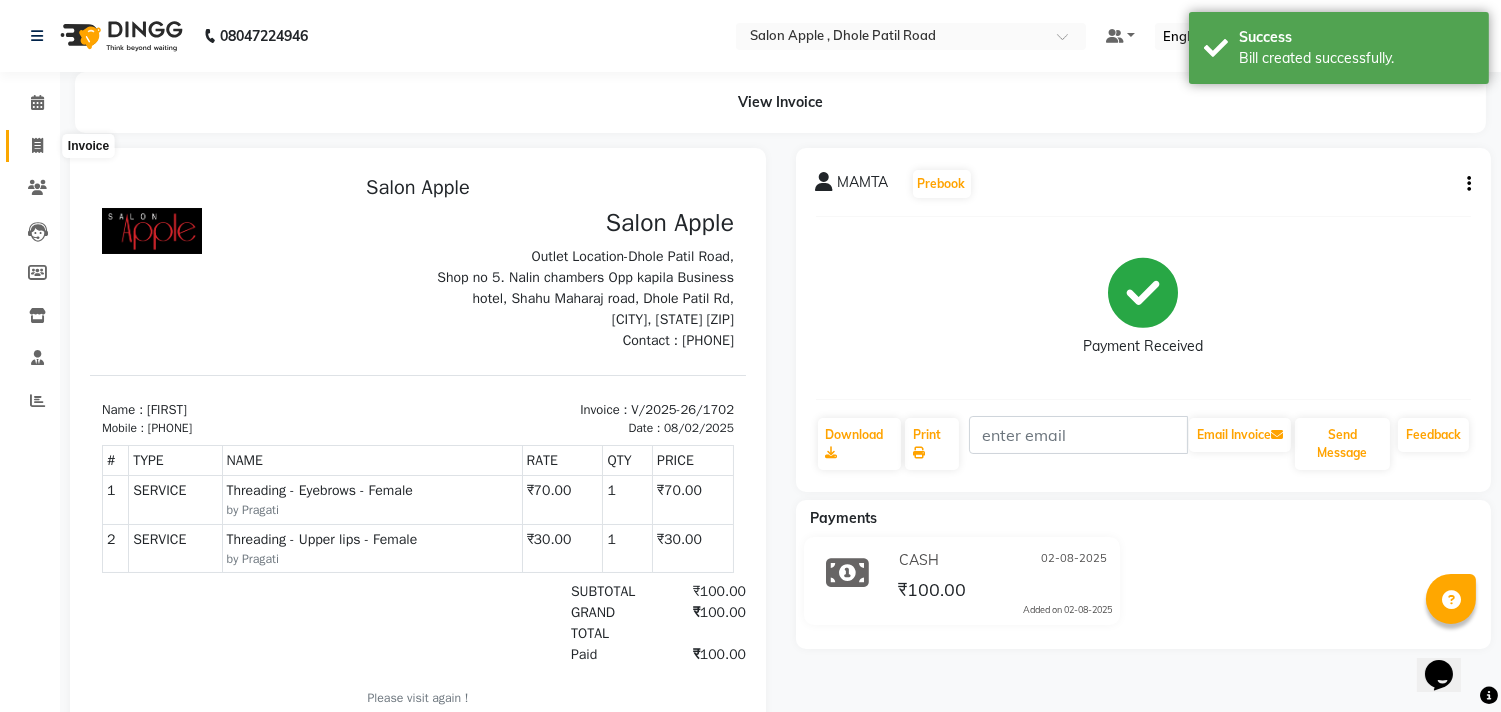 click 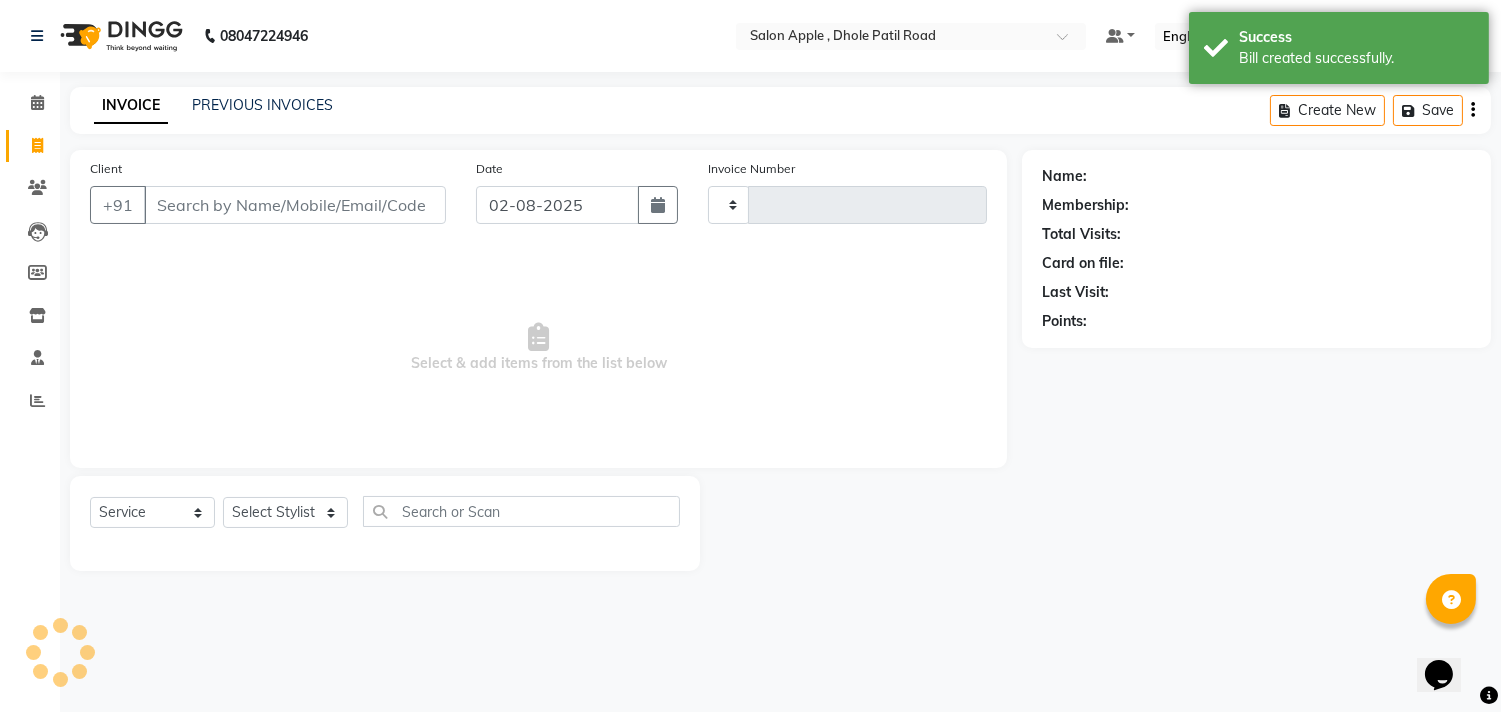type on "1703" 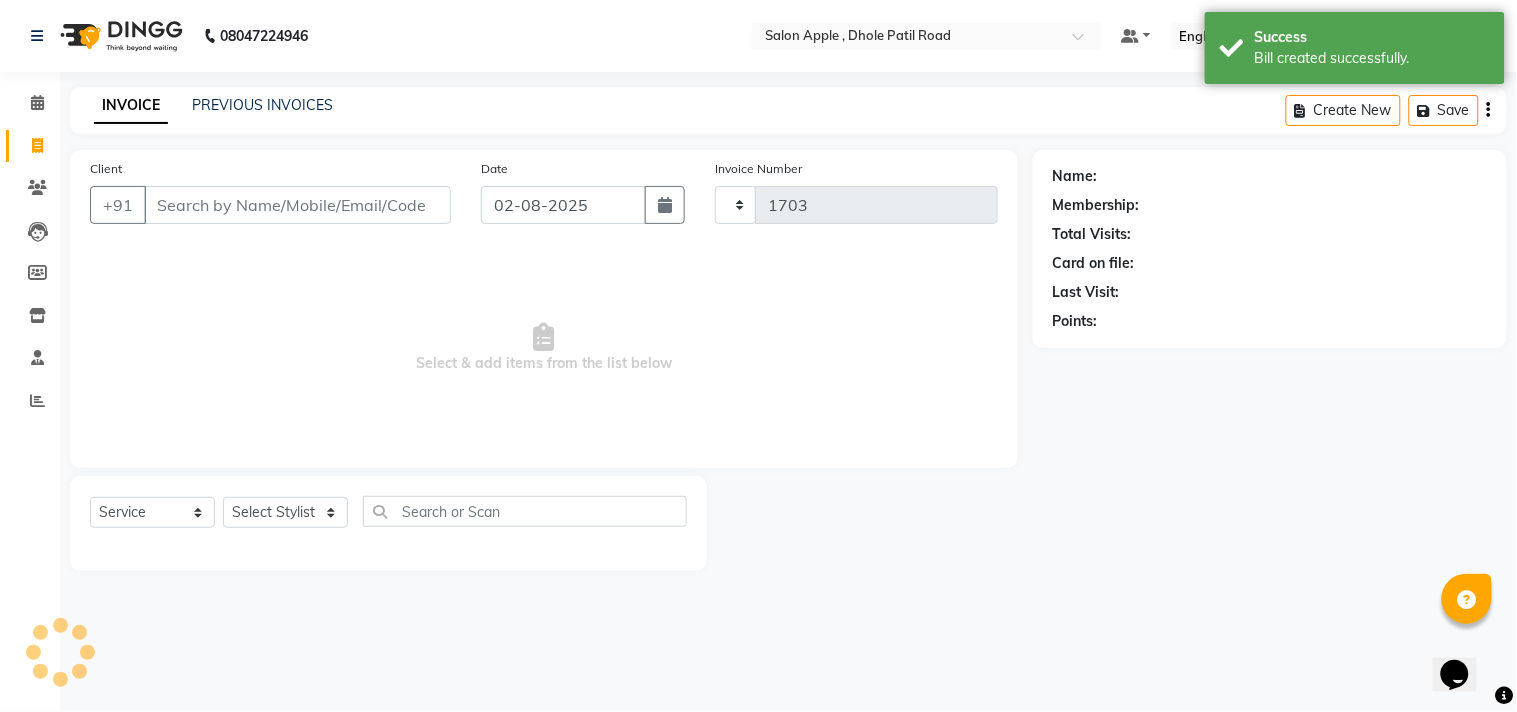 select on "521" 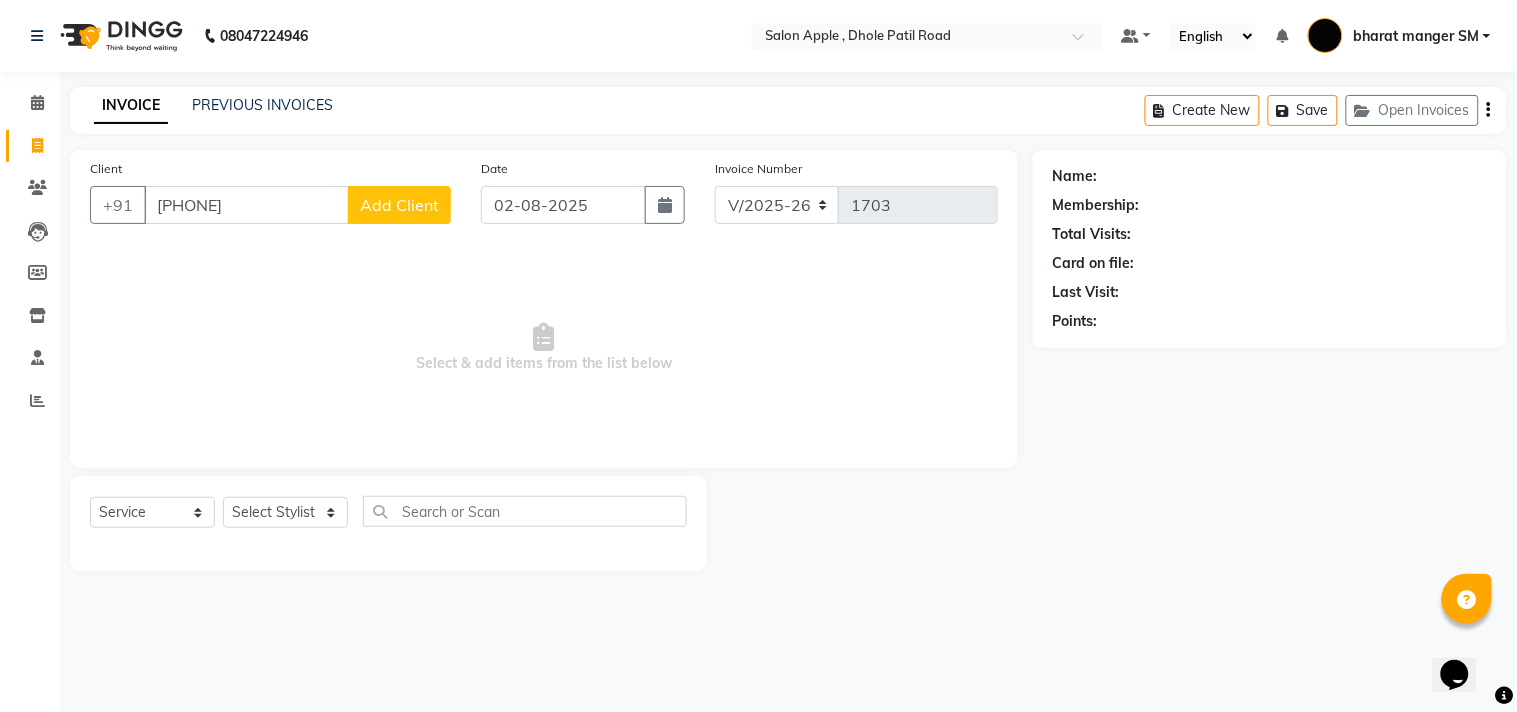 type on "[PHONE]" 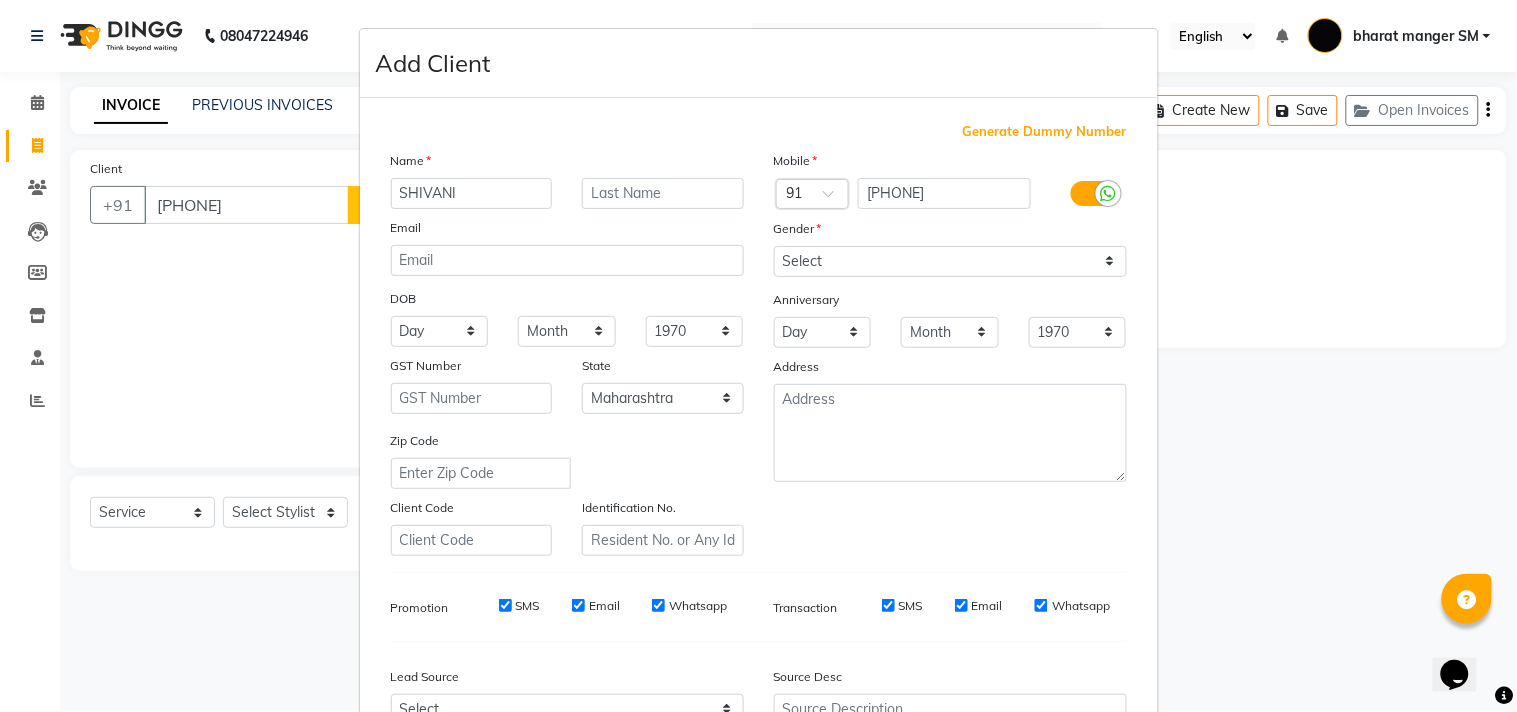 type on "SHIVANI" 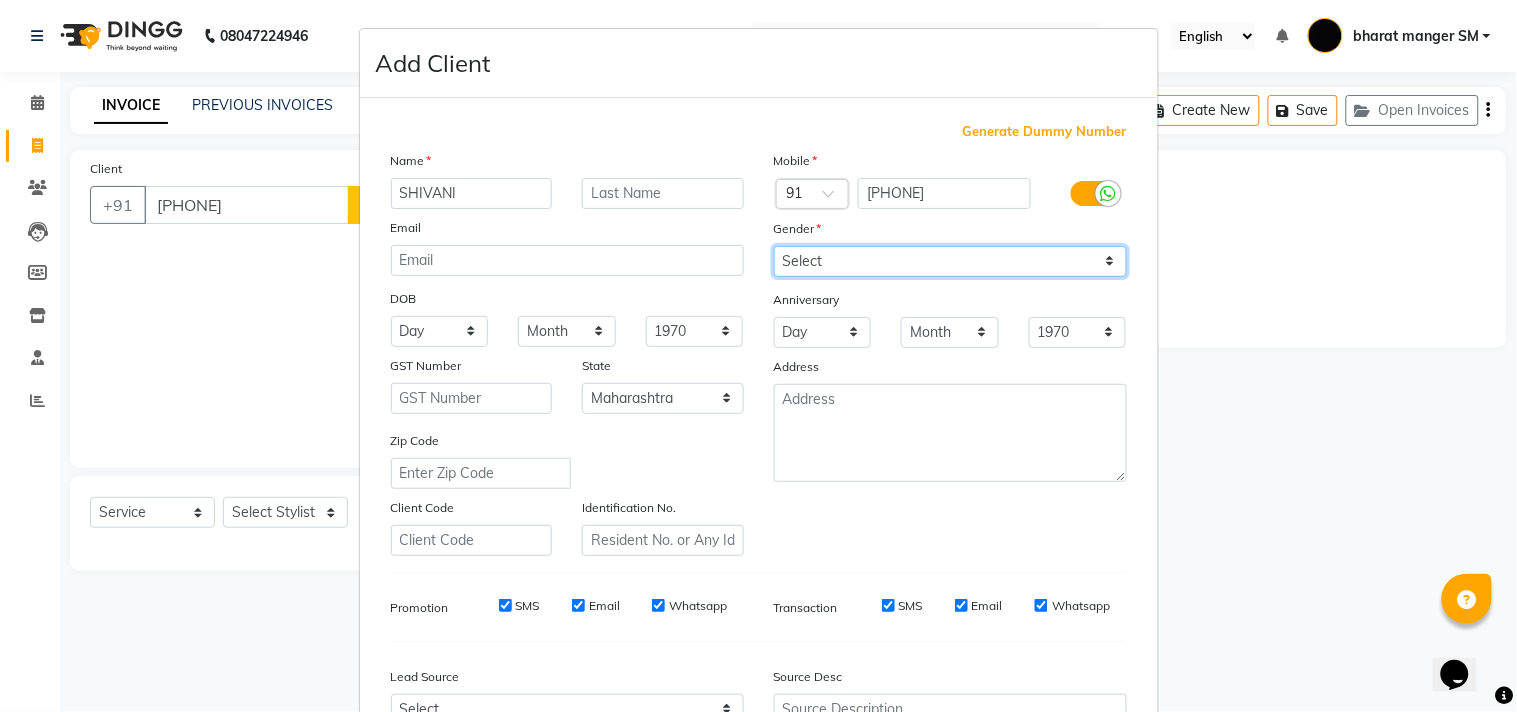 click on "Select Male Female Other Prefer Not To Say" at bounding box center (950, 261) 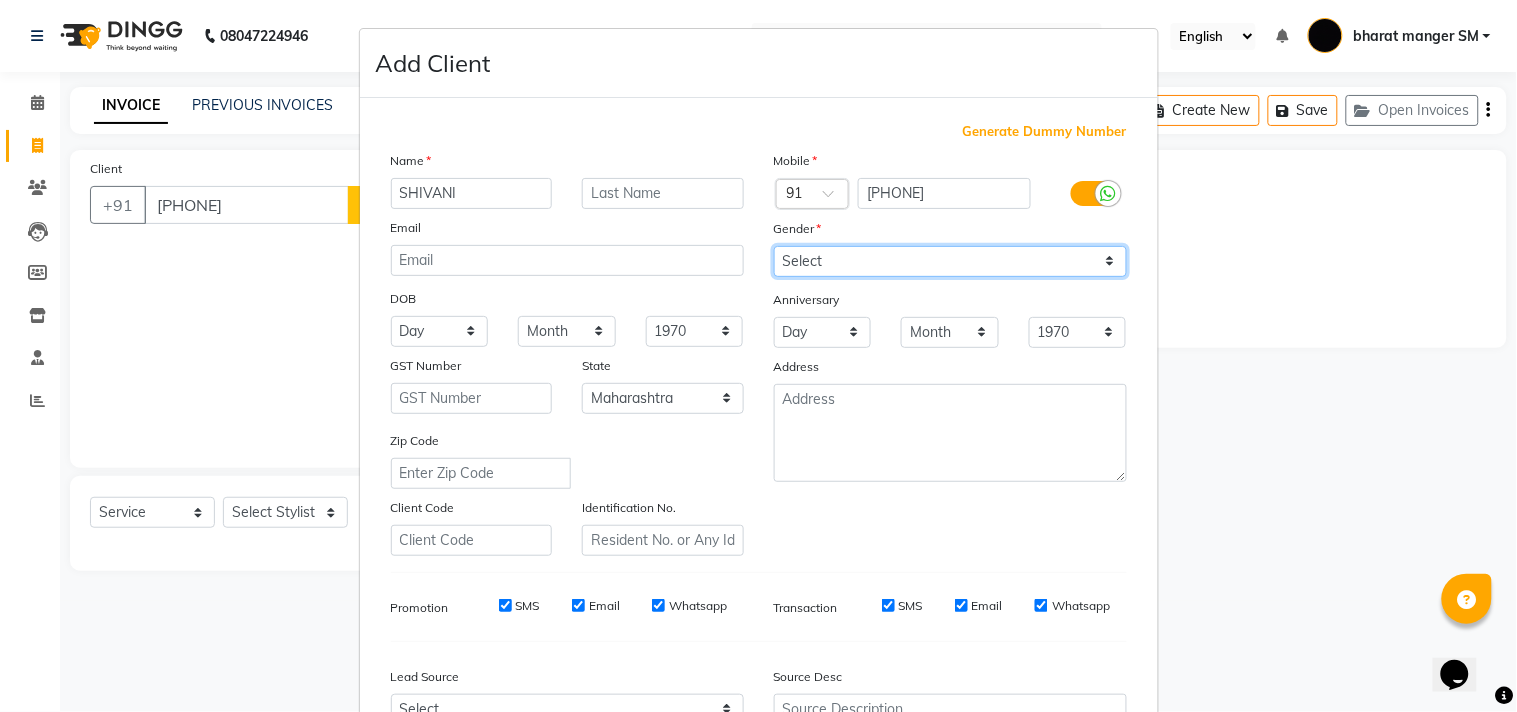 select on "female" 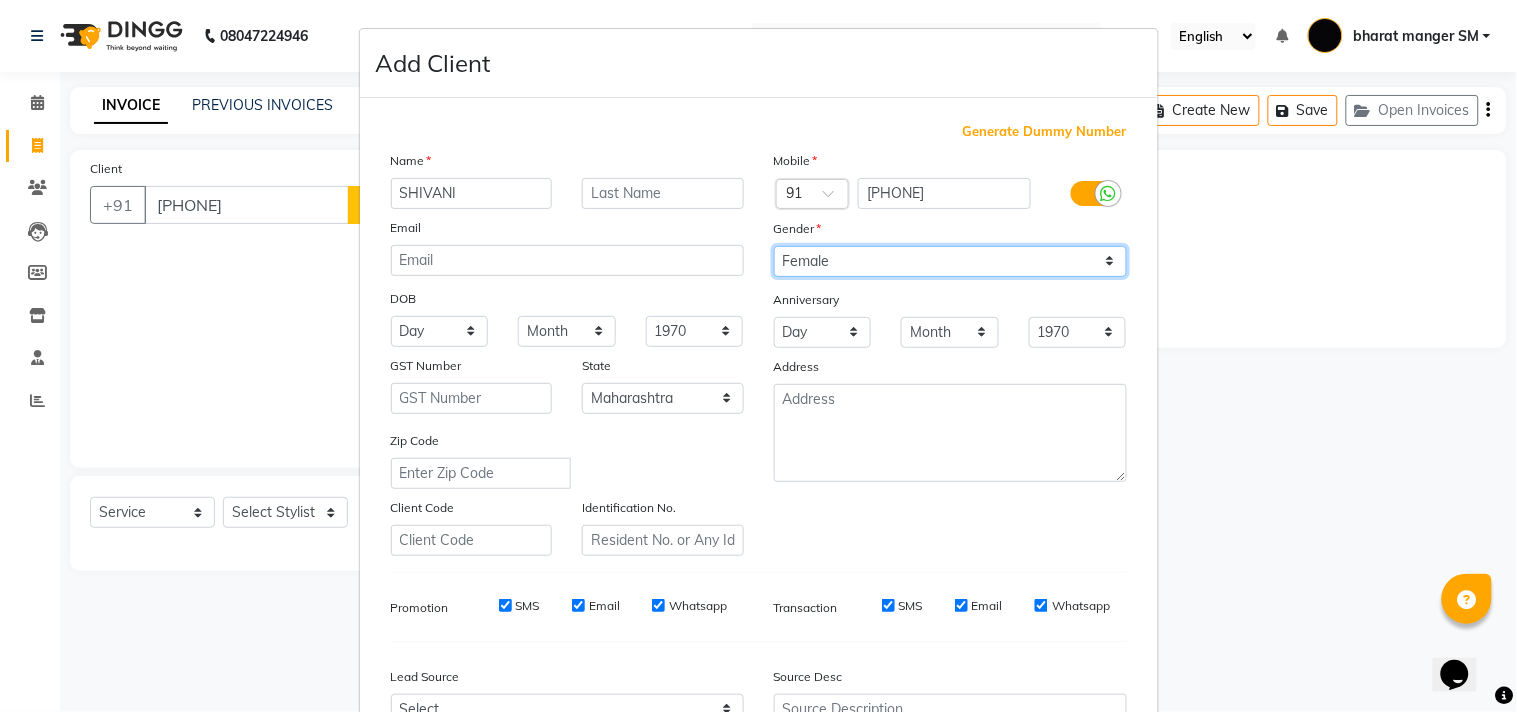 click on "Select Male Female Other Prefer Not To Say" at bounding box center [950, 261] 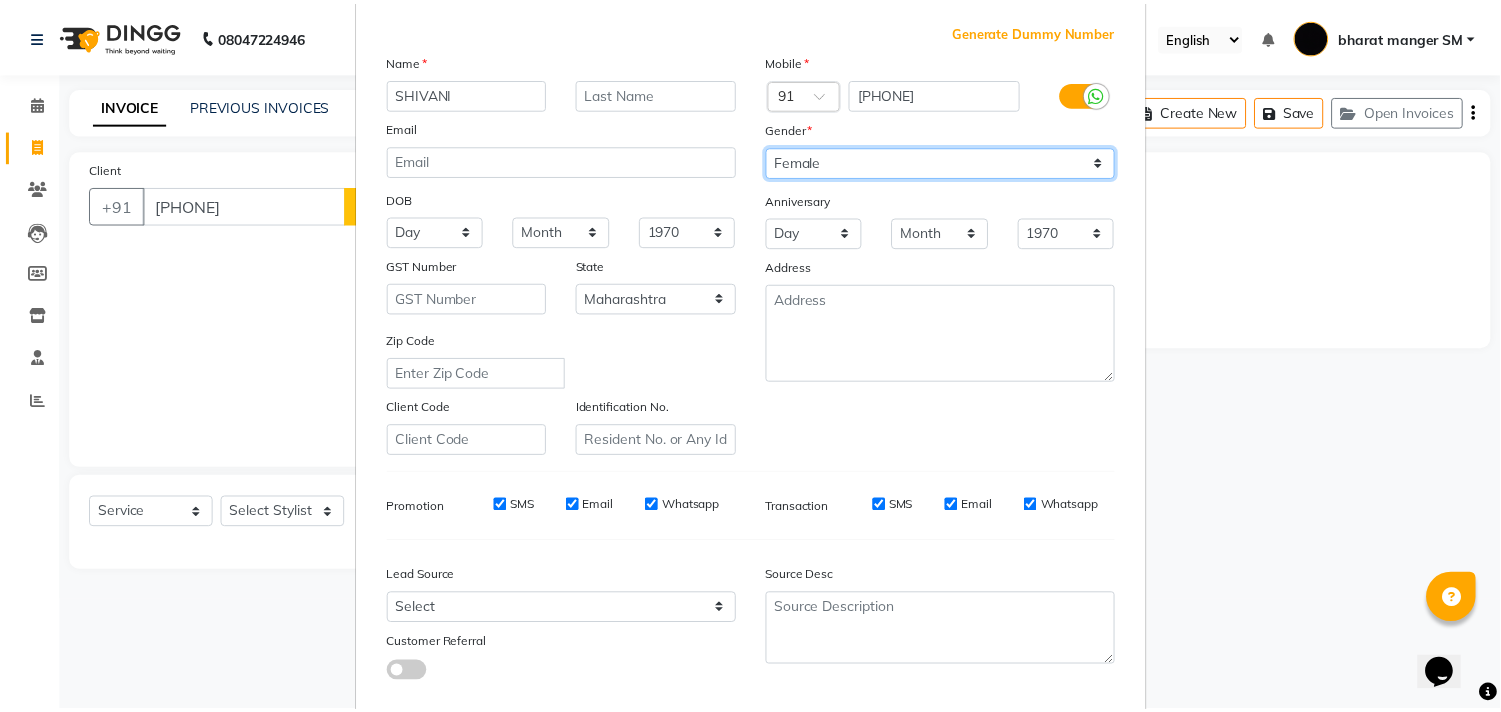 scroll, scrollTop: 212, scrollLeft: 0, axis: vertical 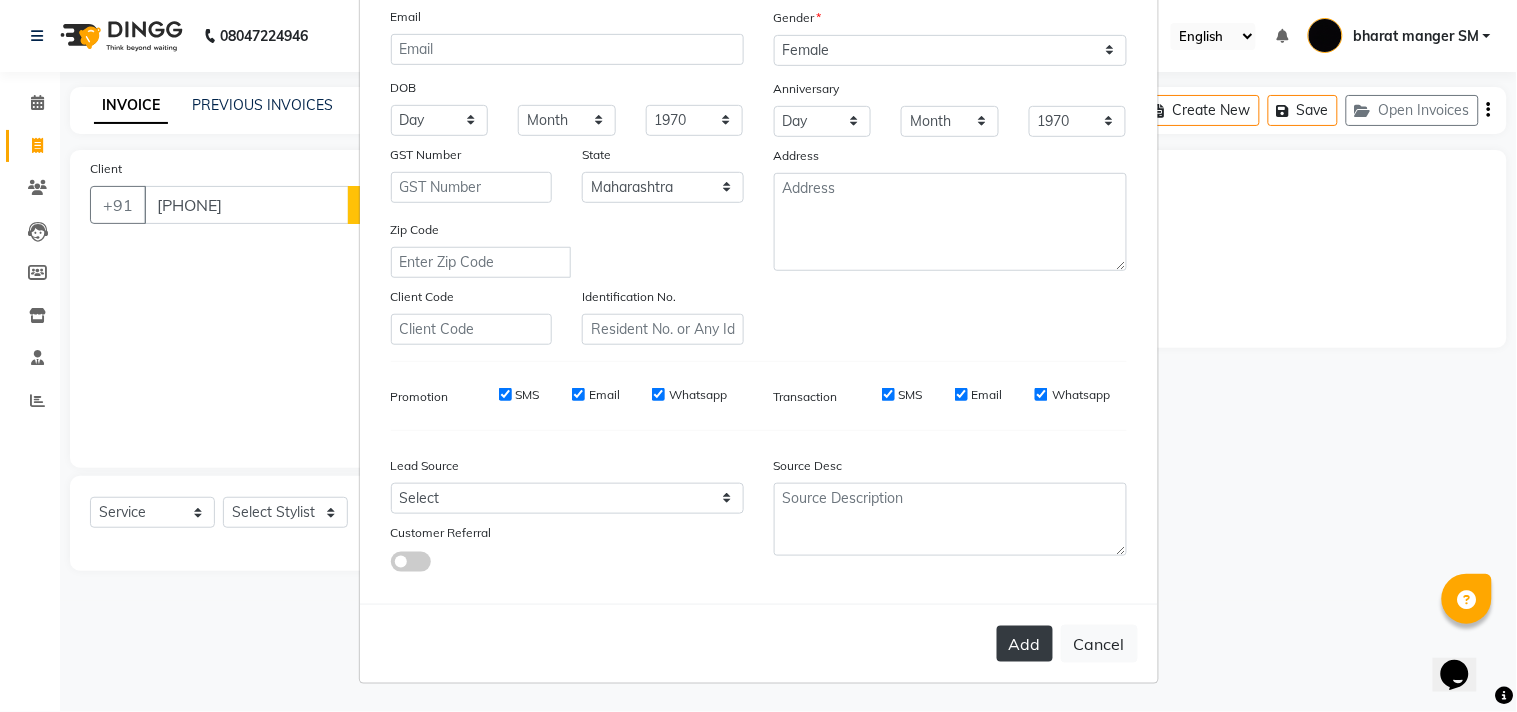click on "Add" at bounding box center [1025, 644] 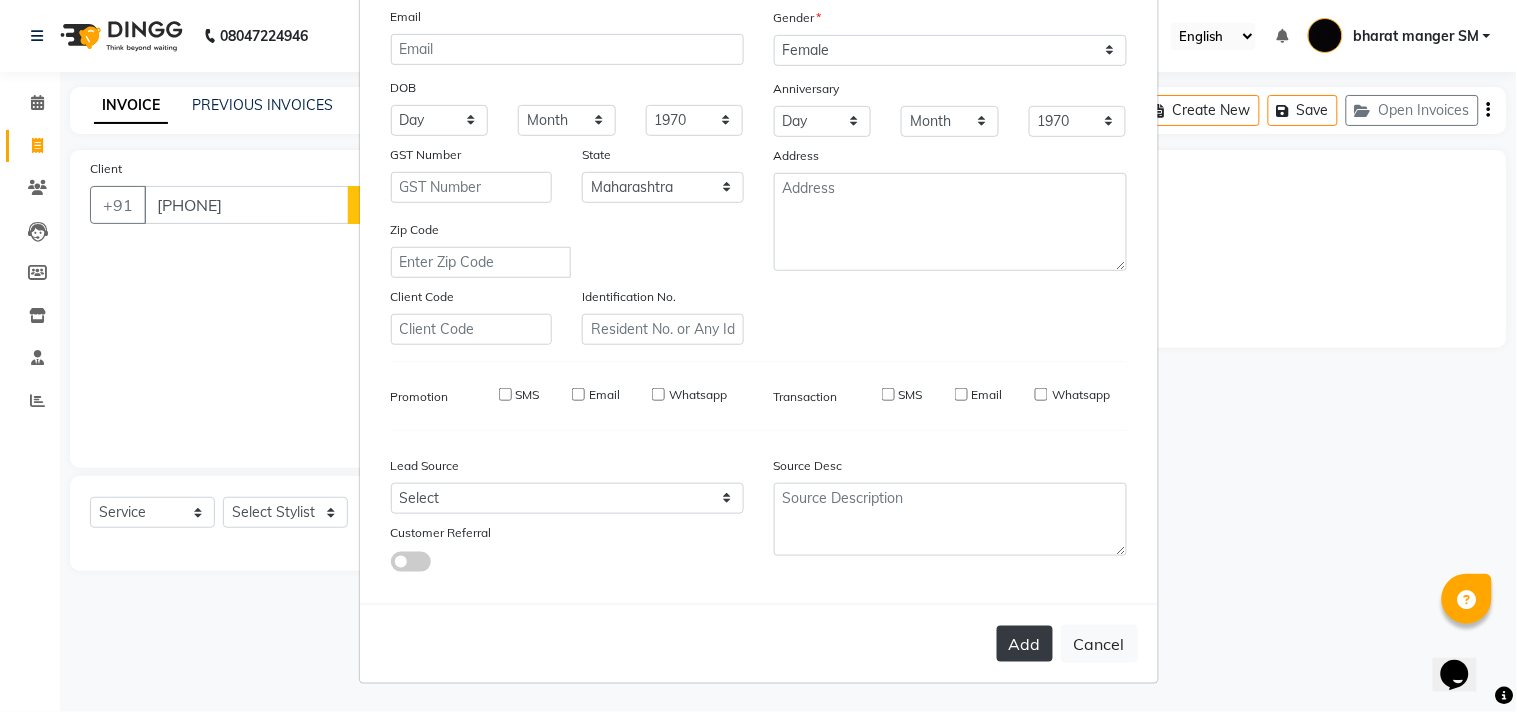 type 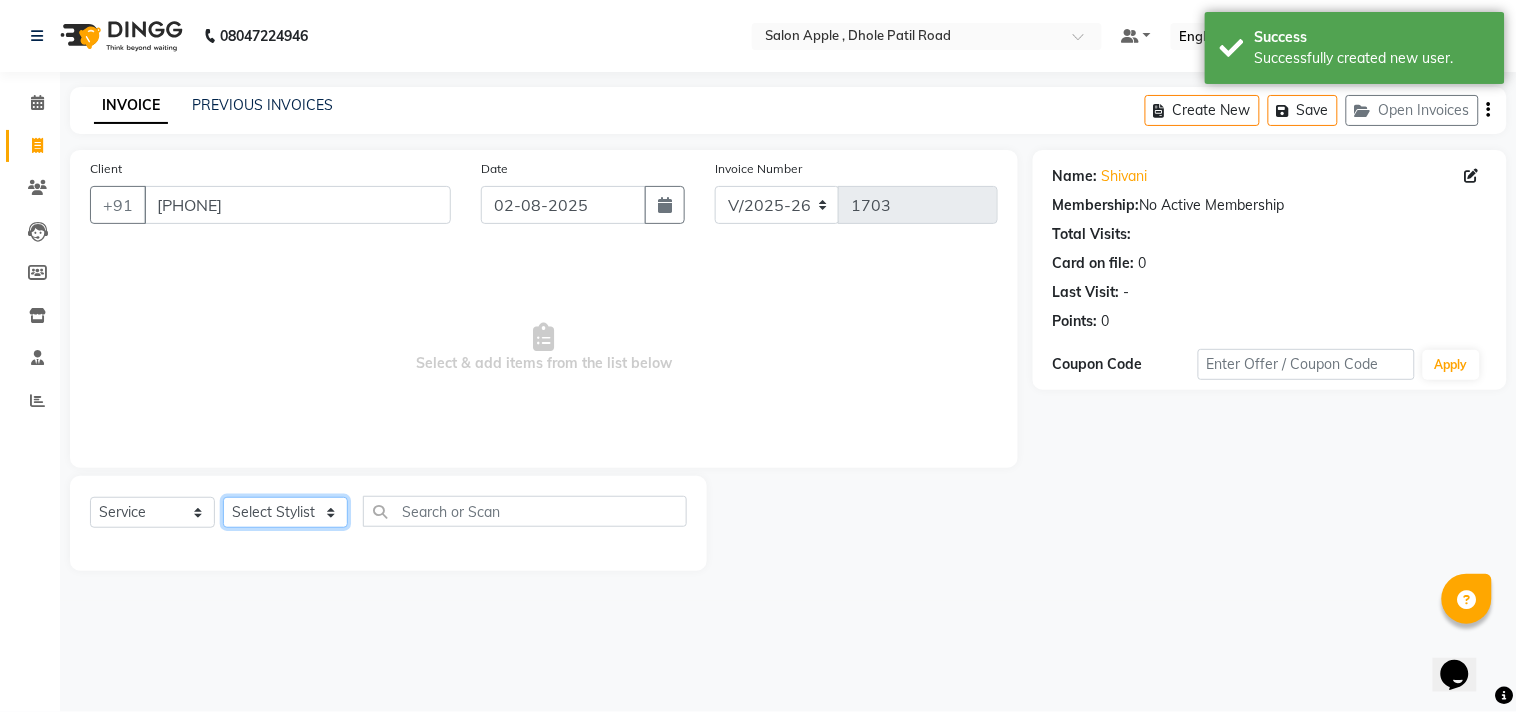 click on "Select Stylist [FIRST] [LAST] [FIRST] [LAST] [FIRST] [LAST] [FIRST] [LAST] [FIRST] [LAST] [FIRST] [LAST] [FIRST] [LAST] [FIRST] [LAST]" 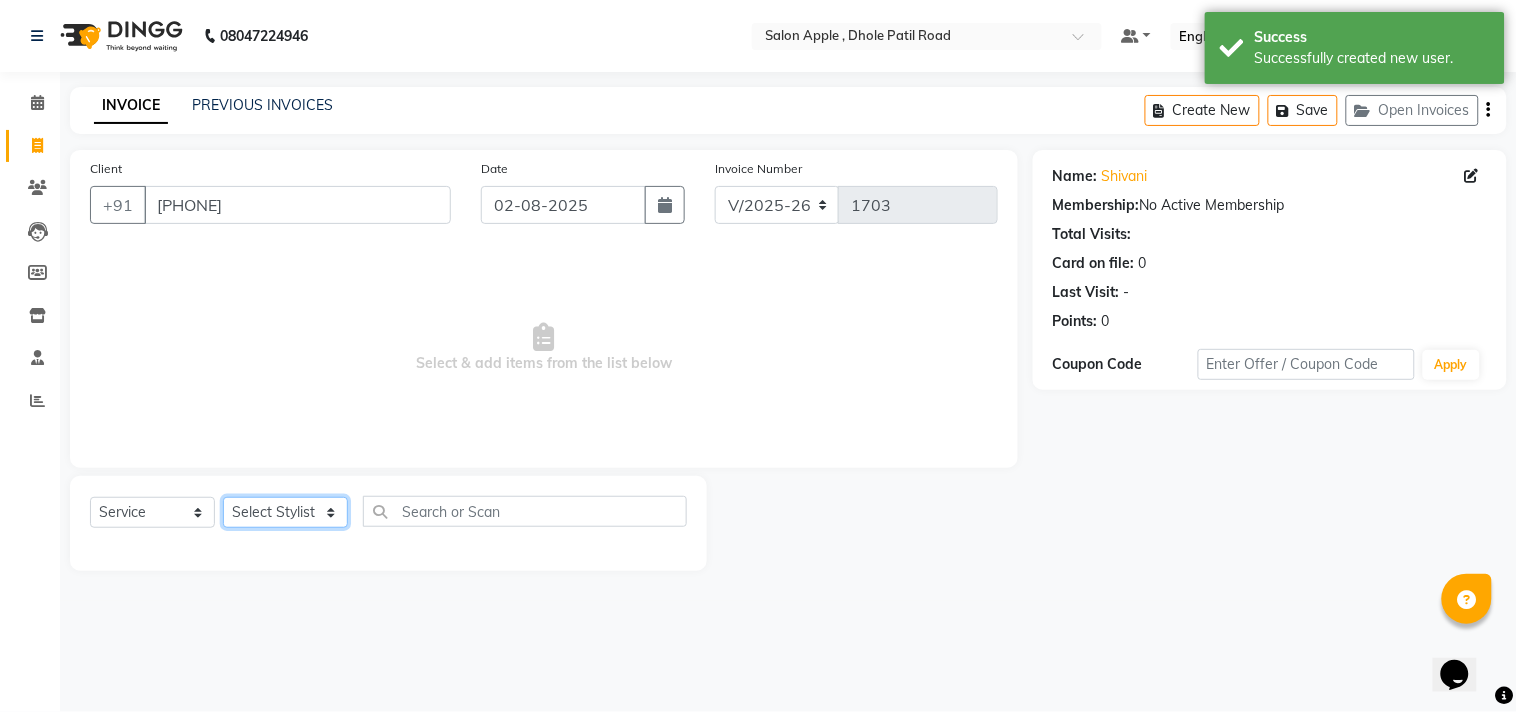 select on "85503" 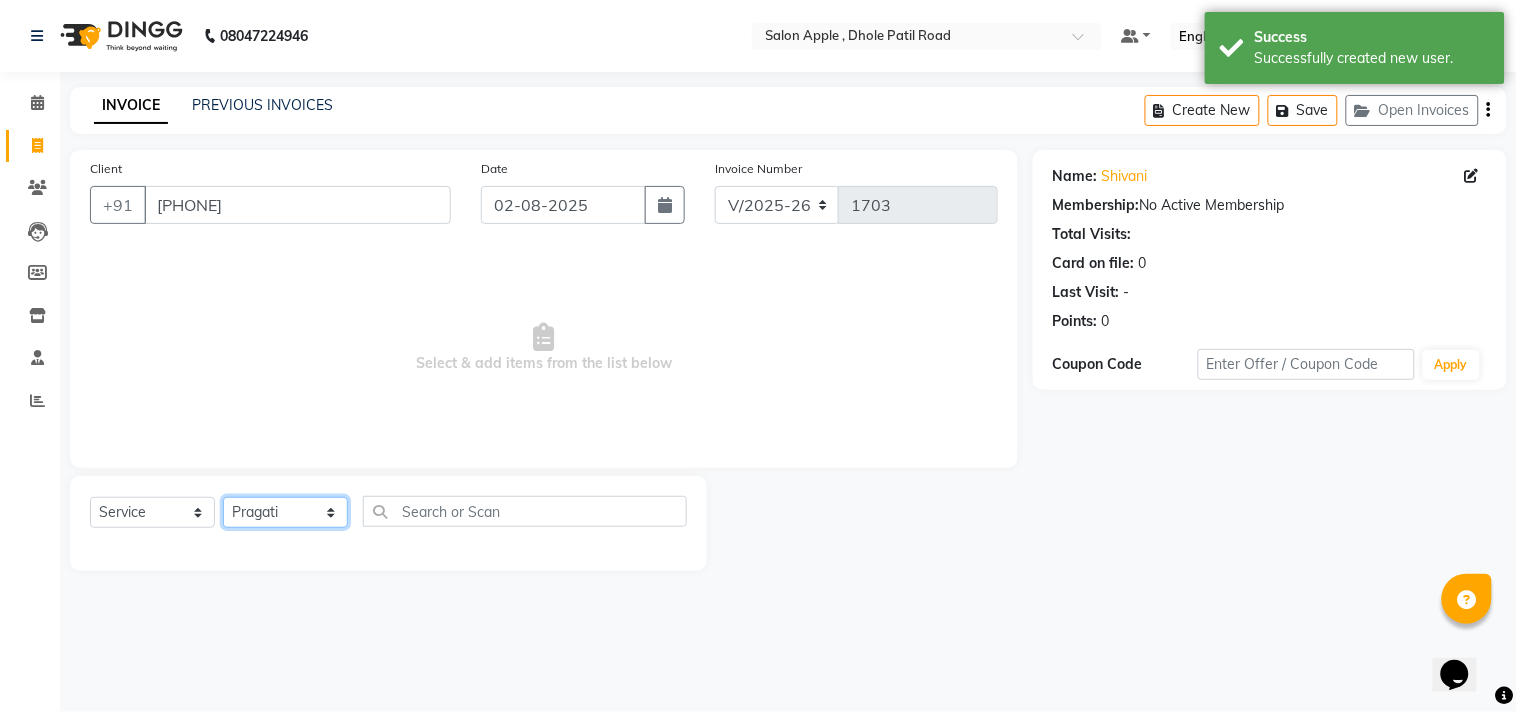 click on "Select Stylist [FIRST] [LAST] [FIRST] [LAST] [FIRST] [LAST] [FIRST] [LAST] [FIRST] [LAST] [FIRST] [LAST] [FIRST] [LAST] [FIRST] [LAST]" 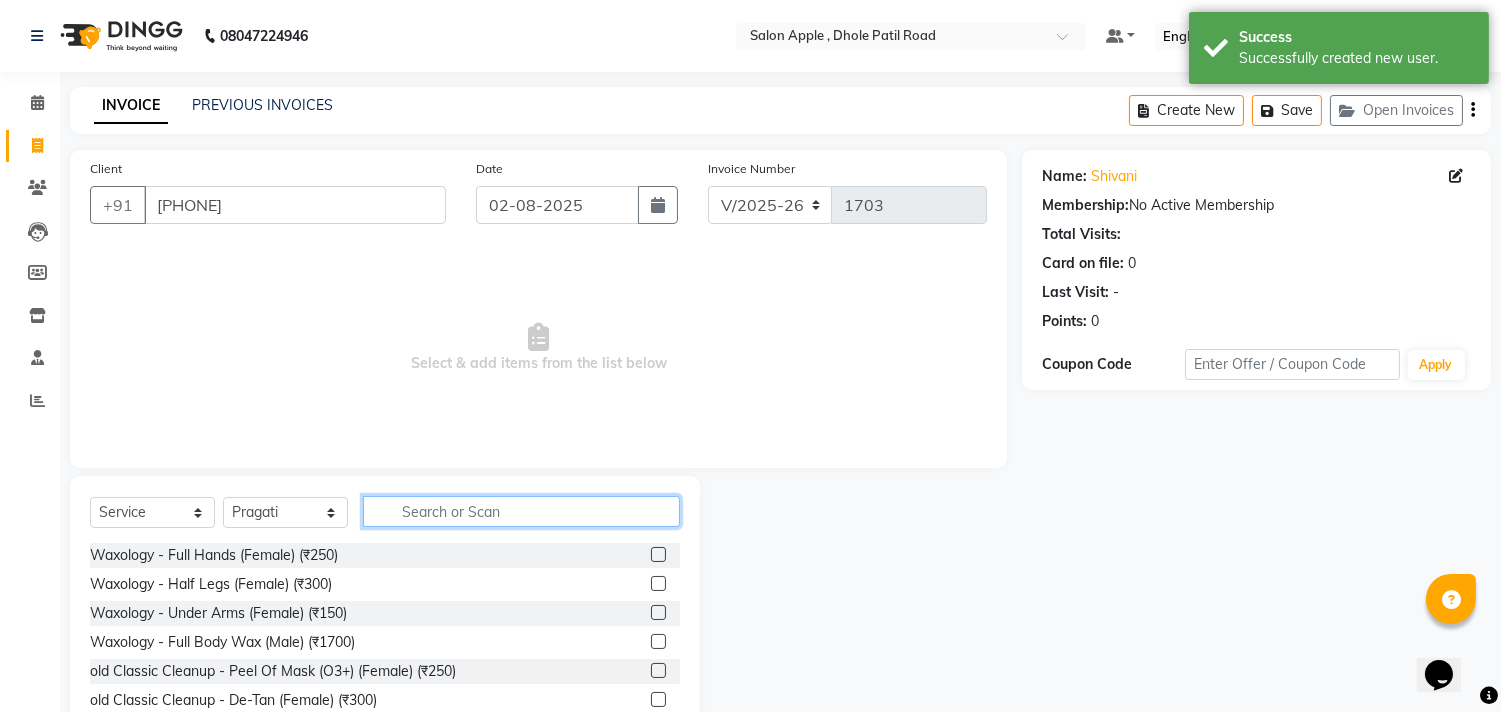 click 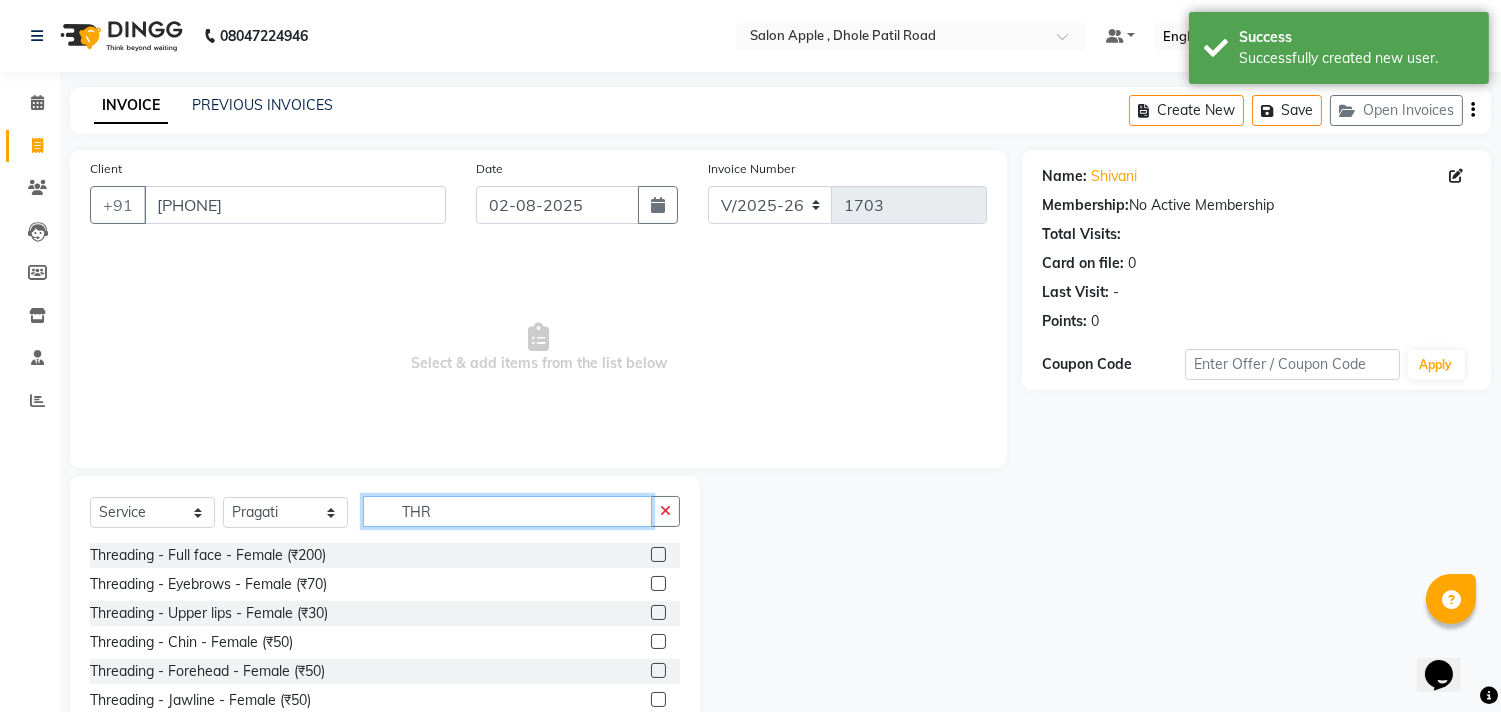 type on "THR" 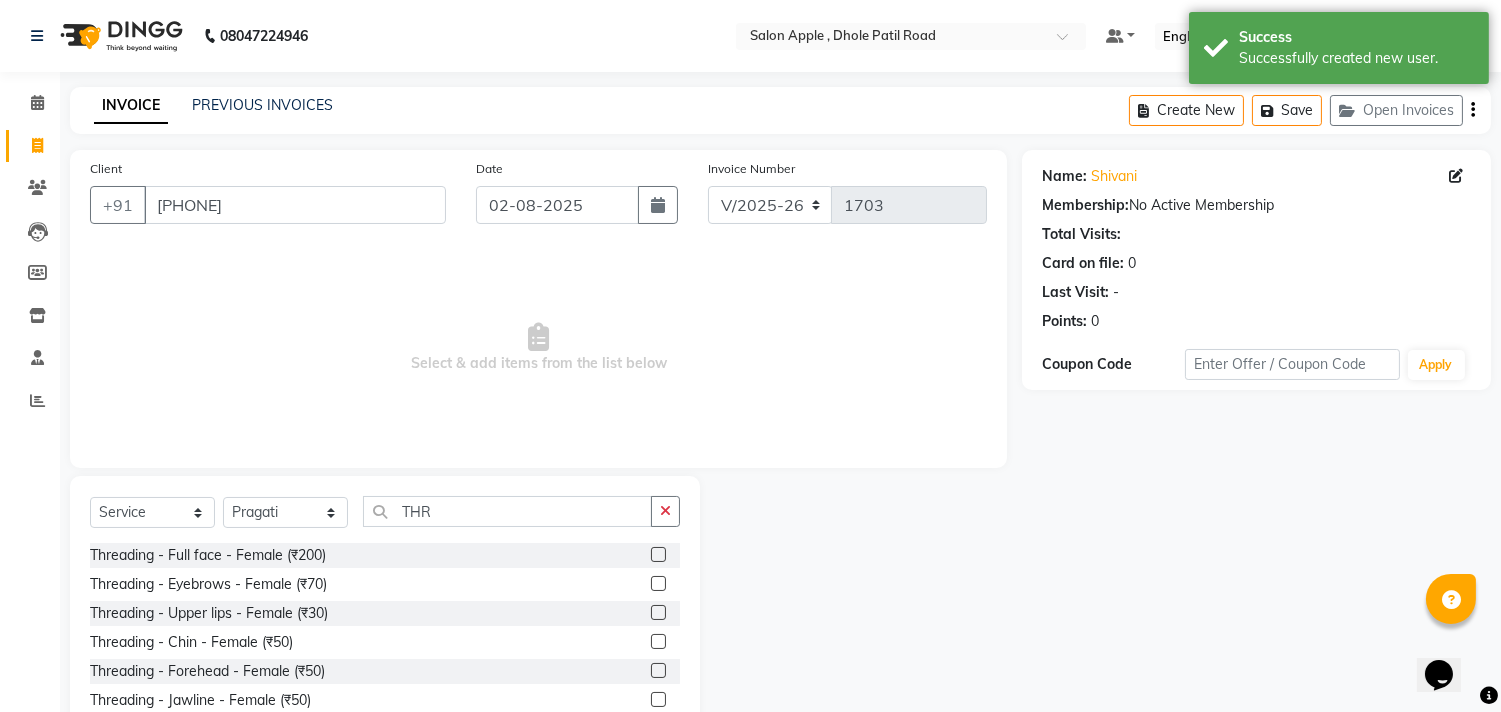 click 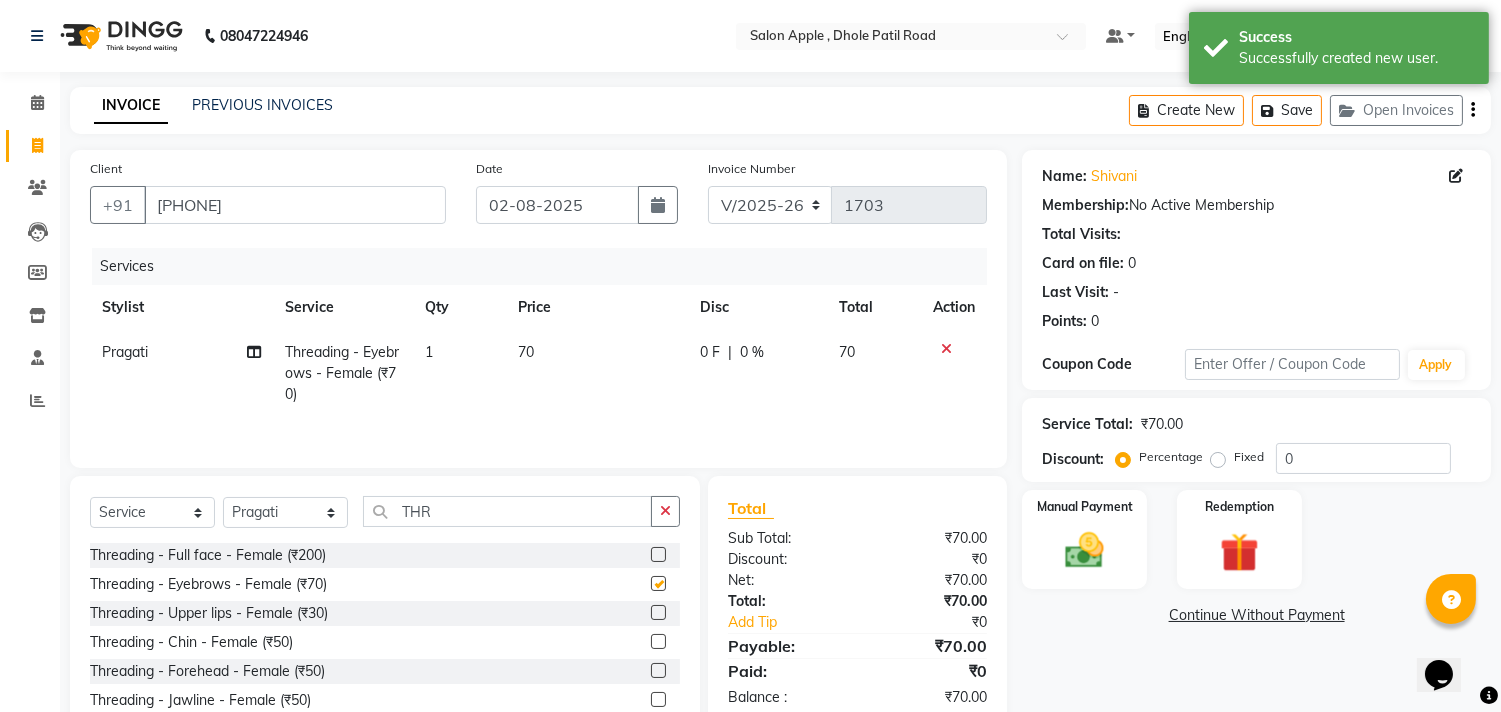 checkbox on "false" 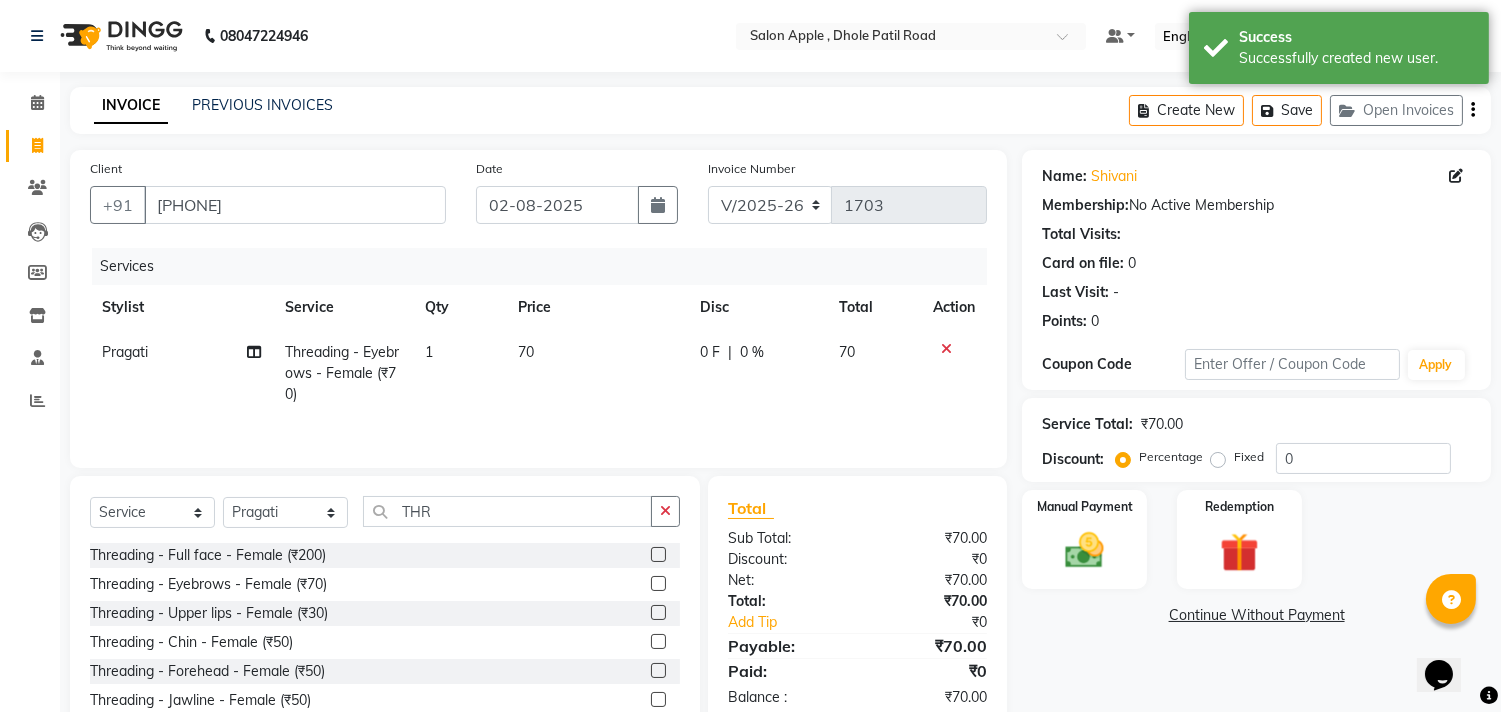 click 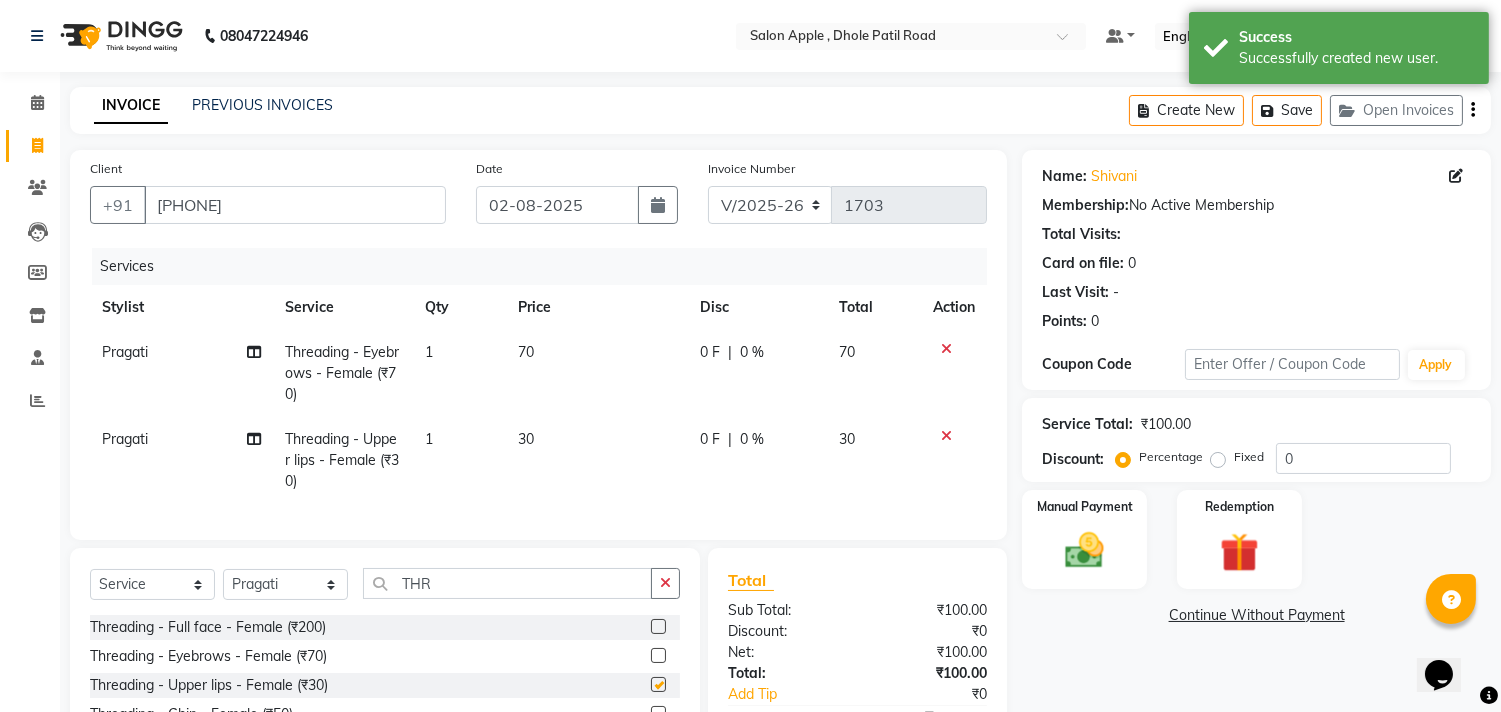 checkbox on "false" 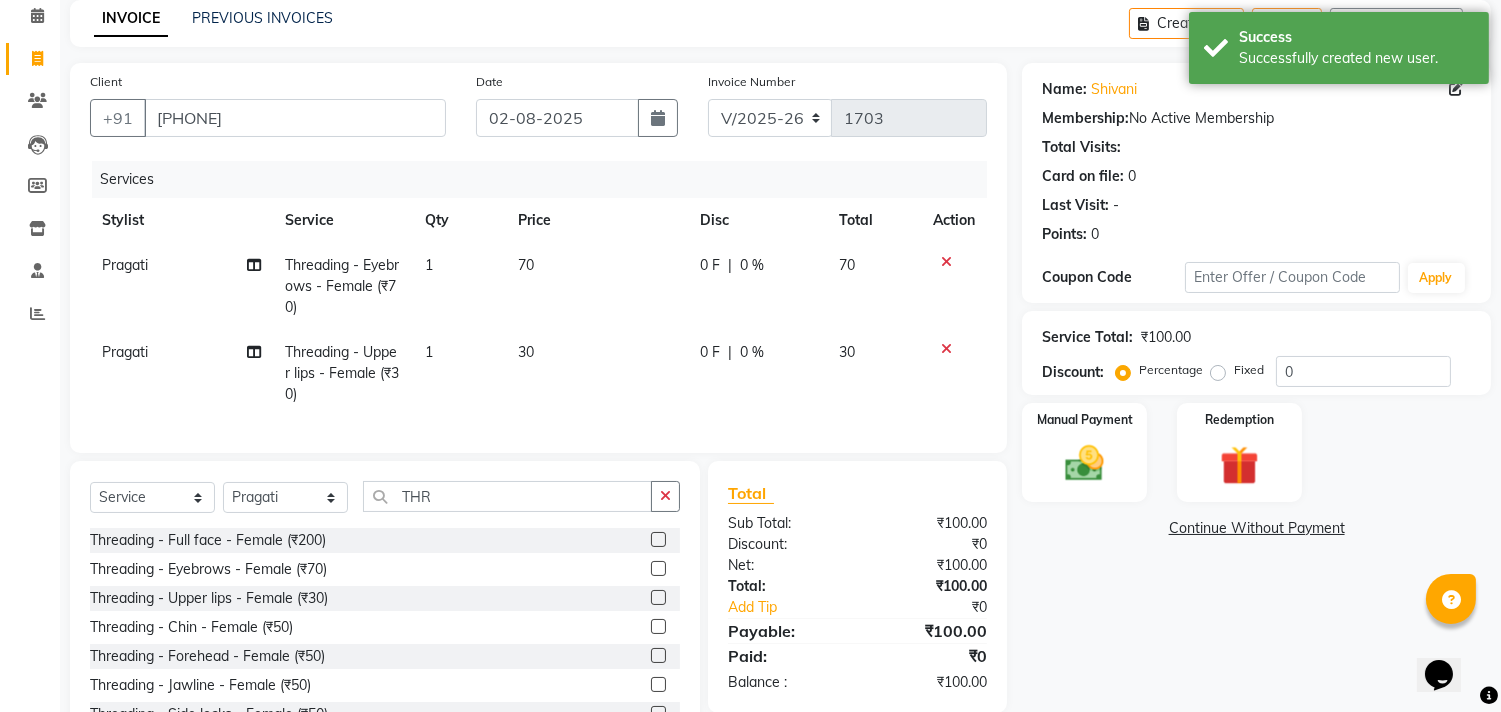 scroll, scrollTop: 177, scrollLeft: 0, axis: vertical 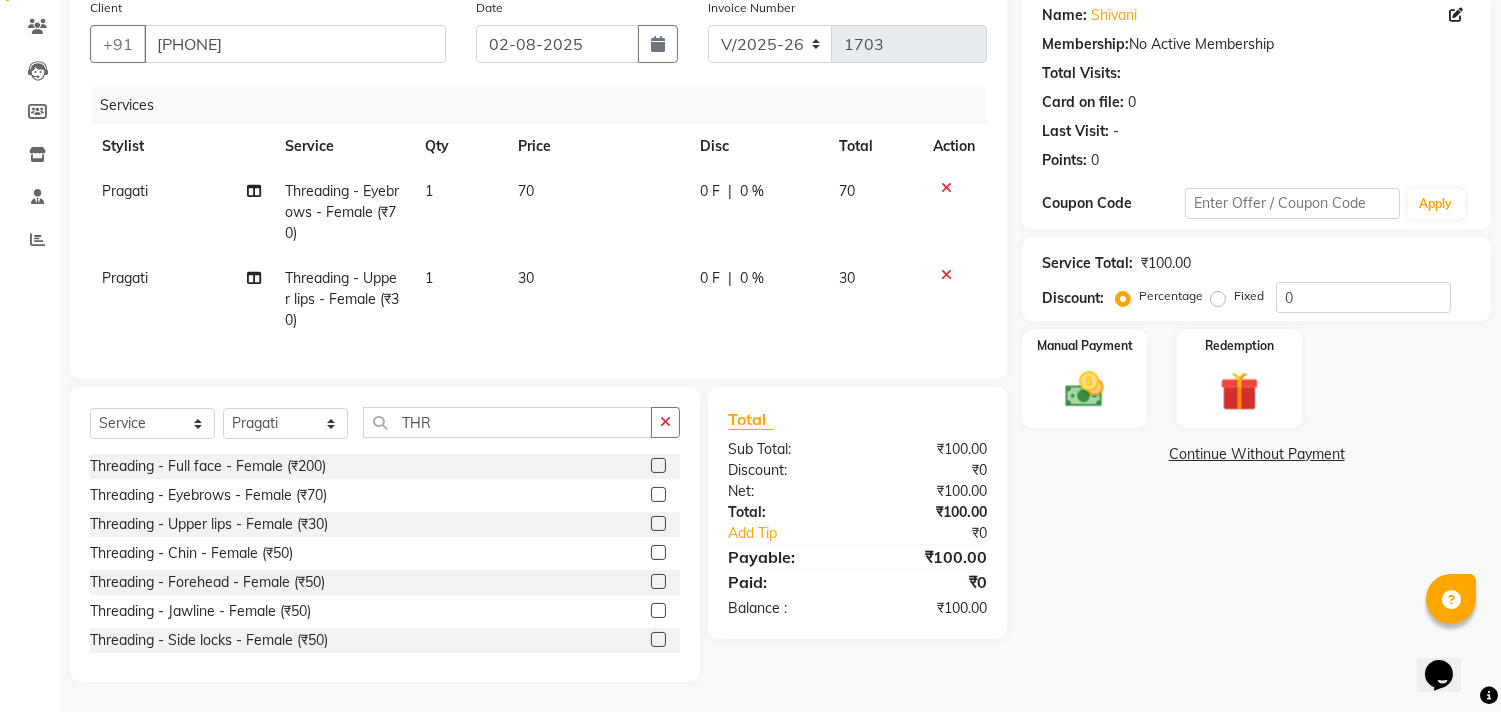 click 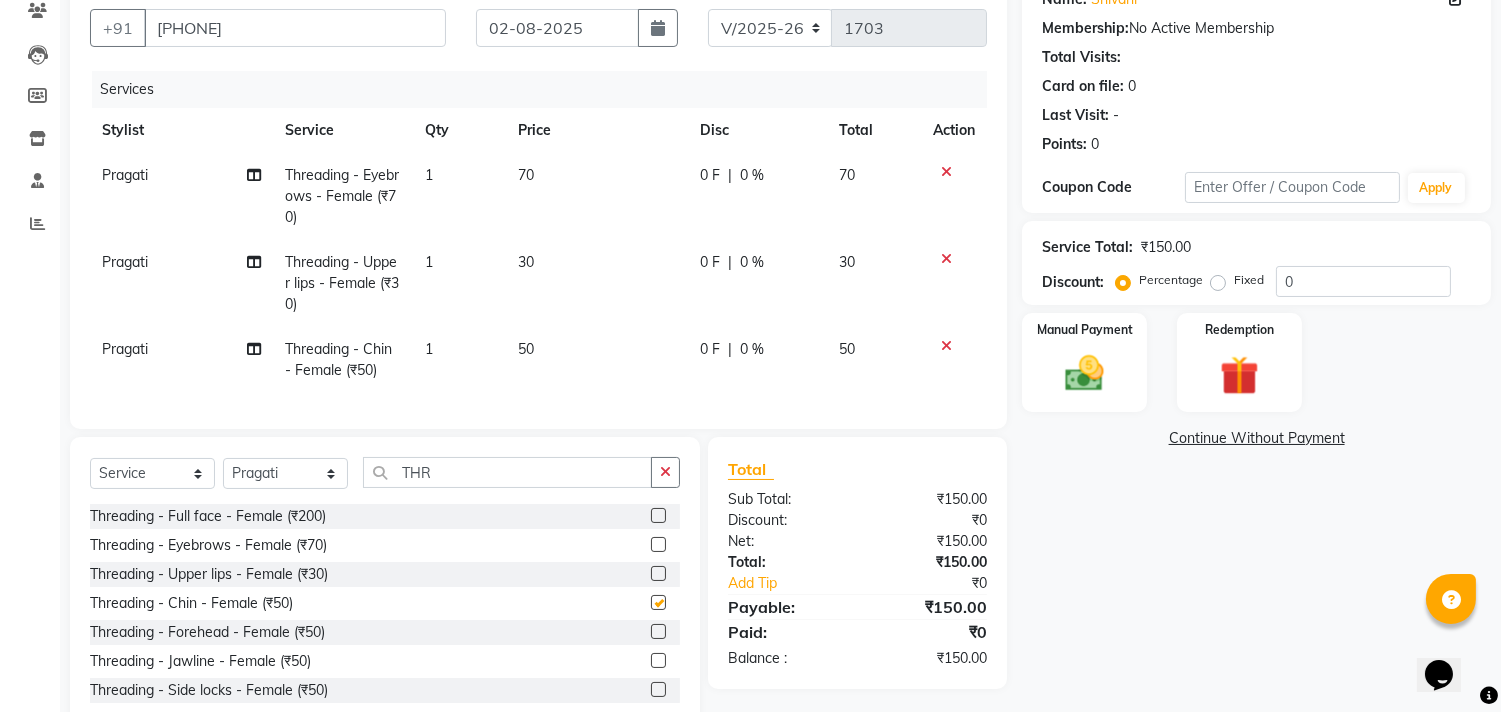 checkbox on "false" 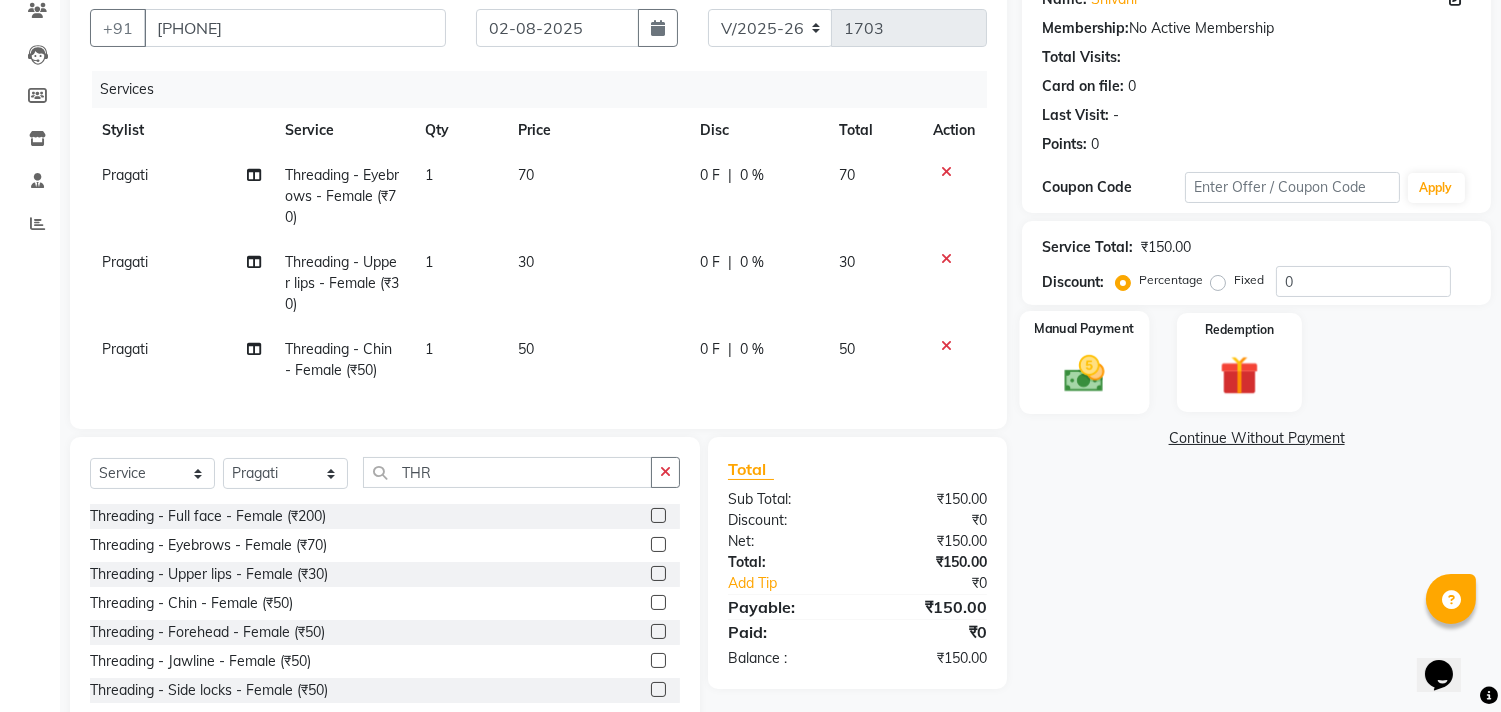 click 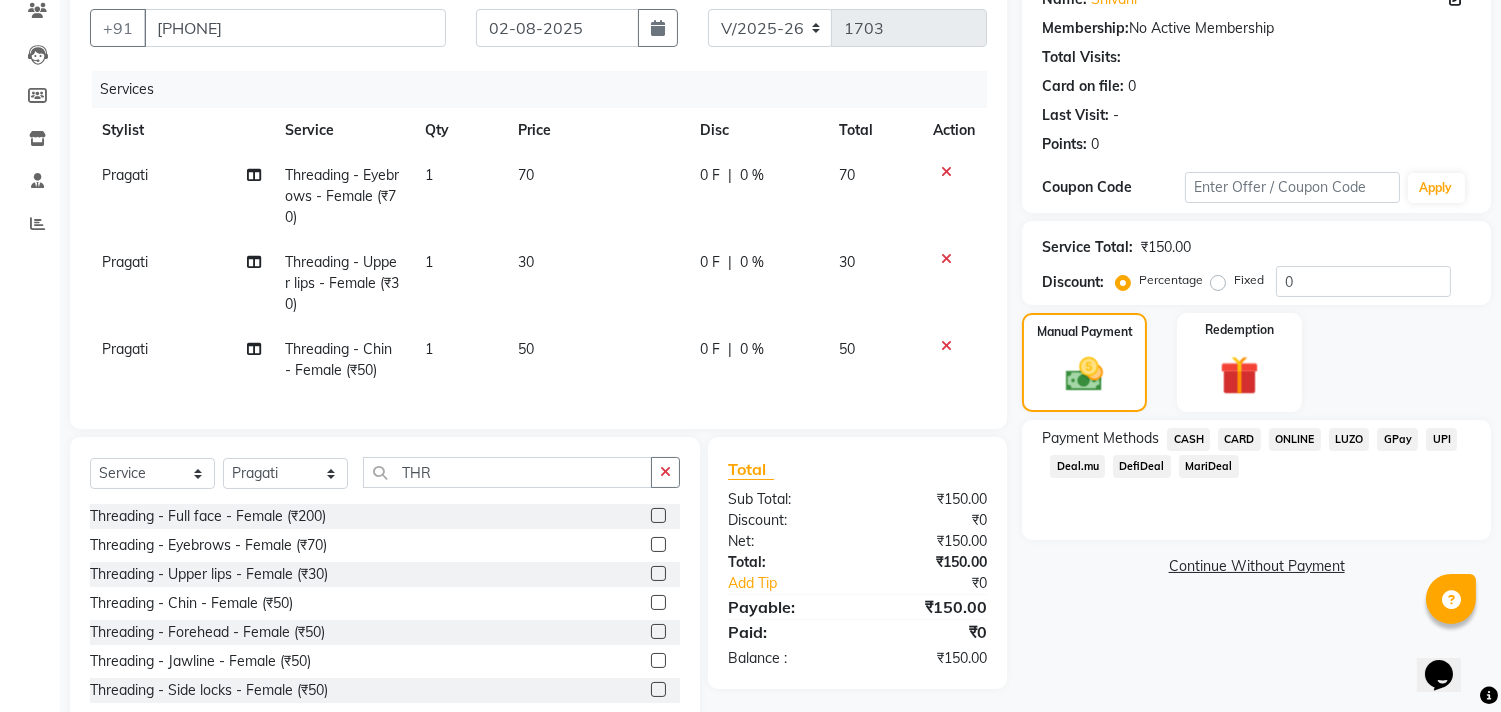 click on "ONLINE" 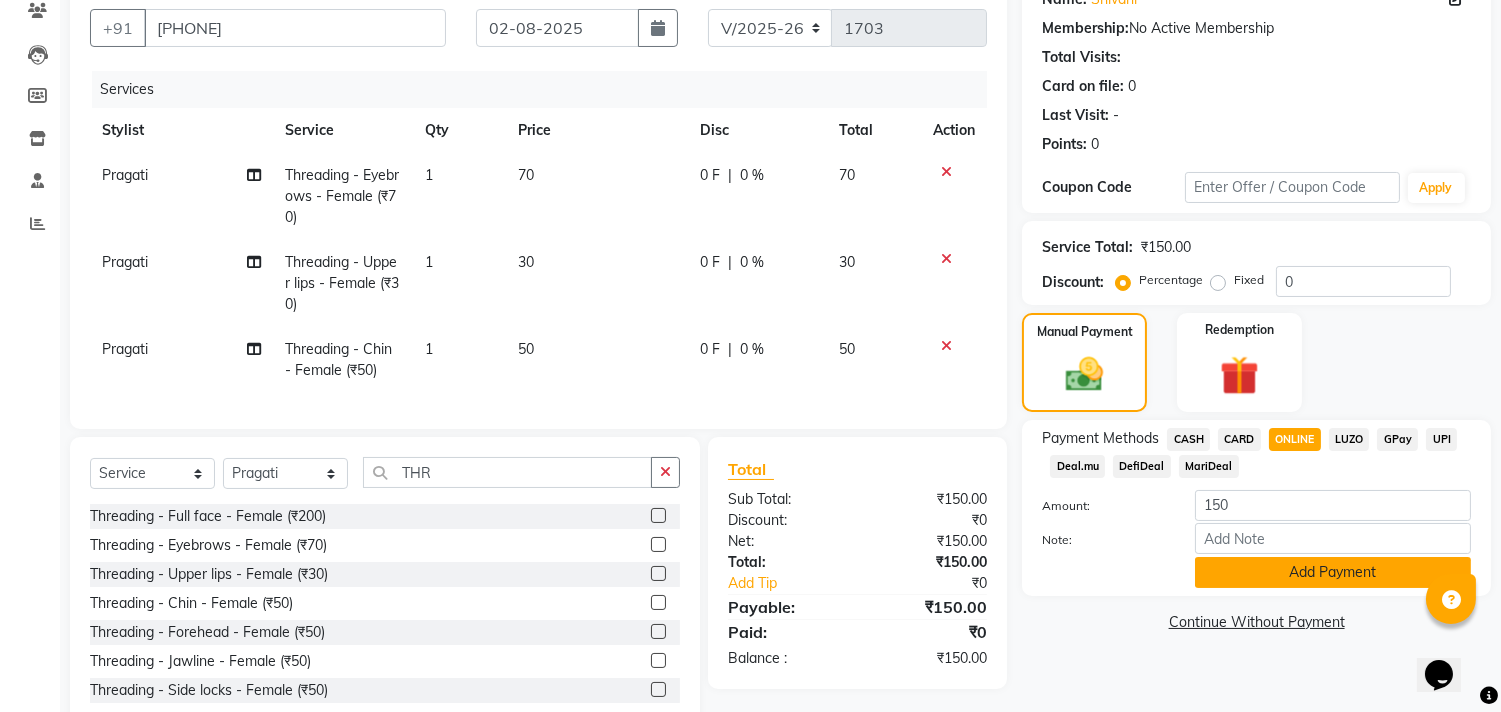 click on "Add Payment" 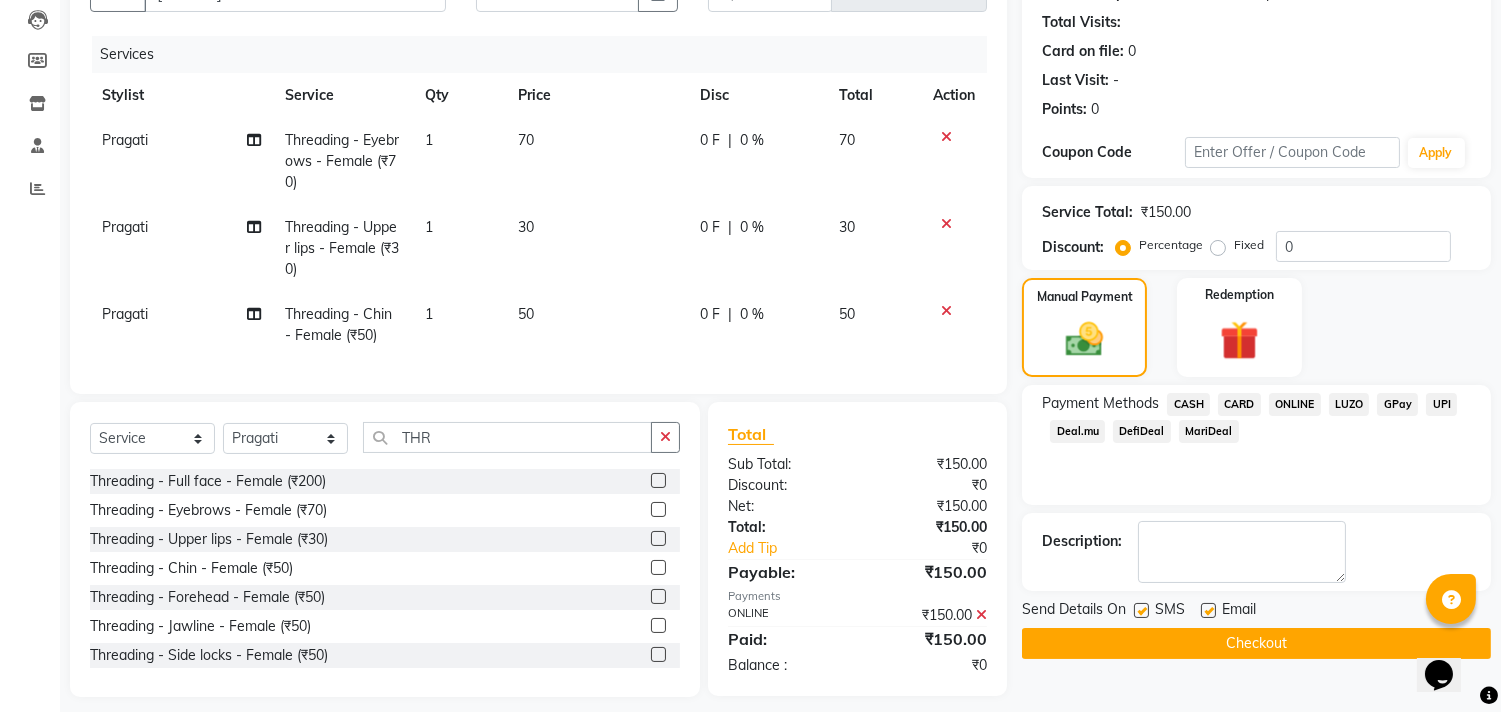 scroll, scrollTop: 243, scrollLeft: 0, axis: vertical 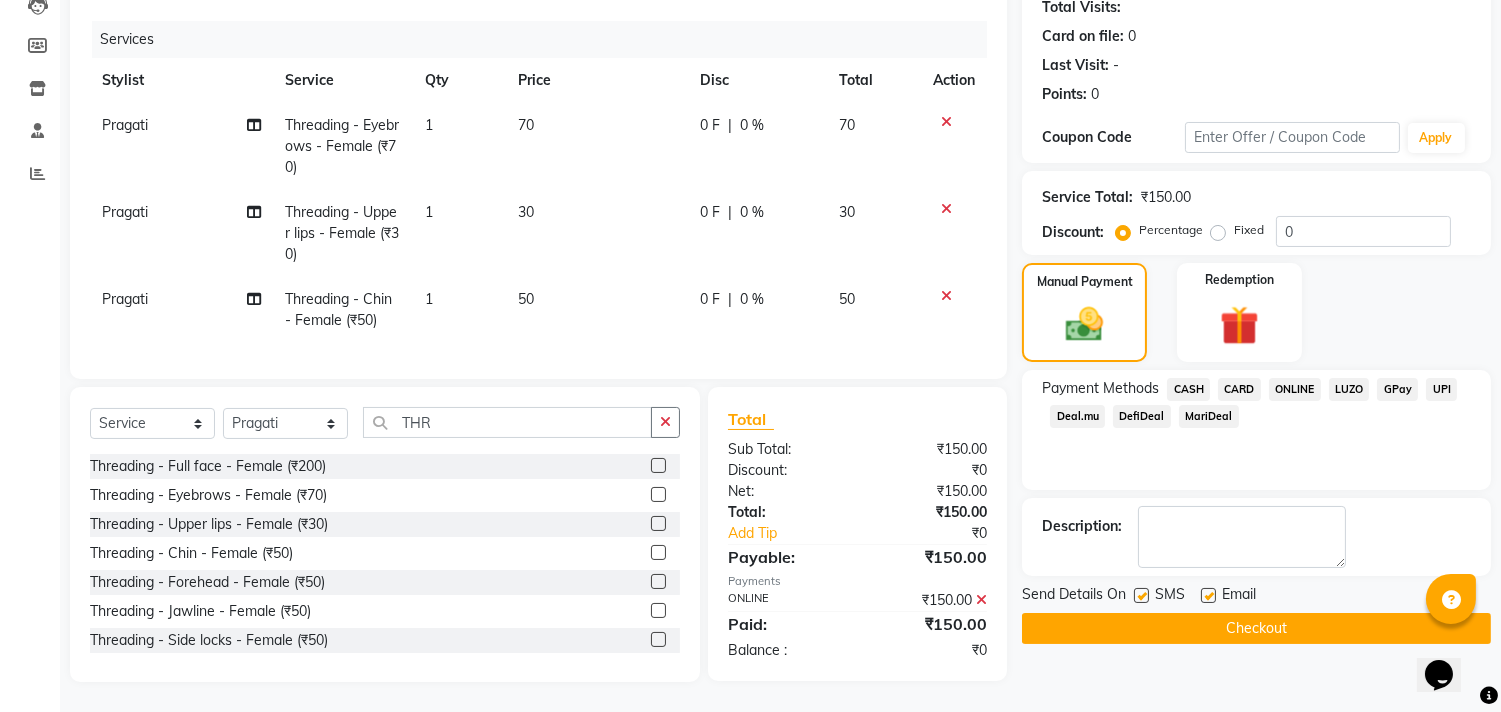 click on "Checkout" 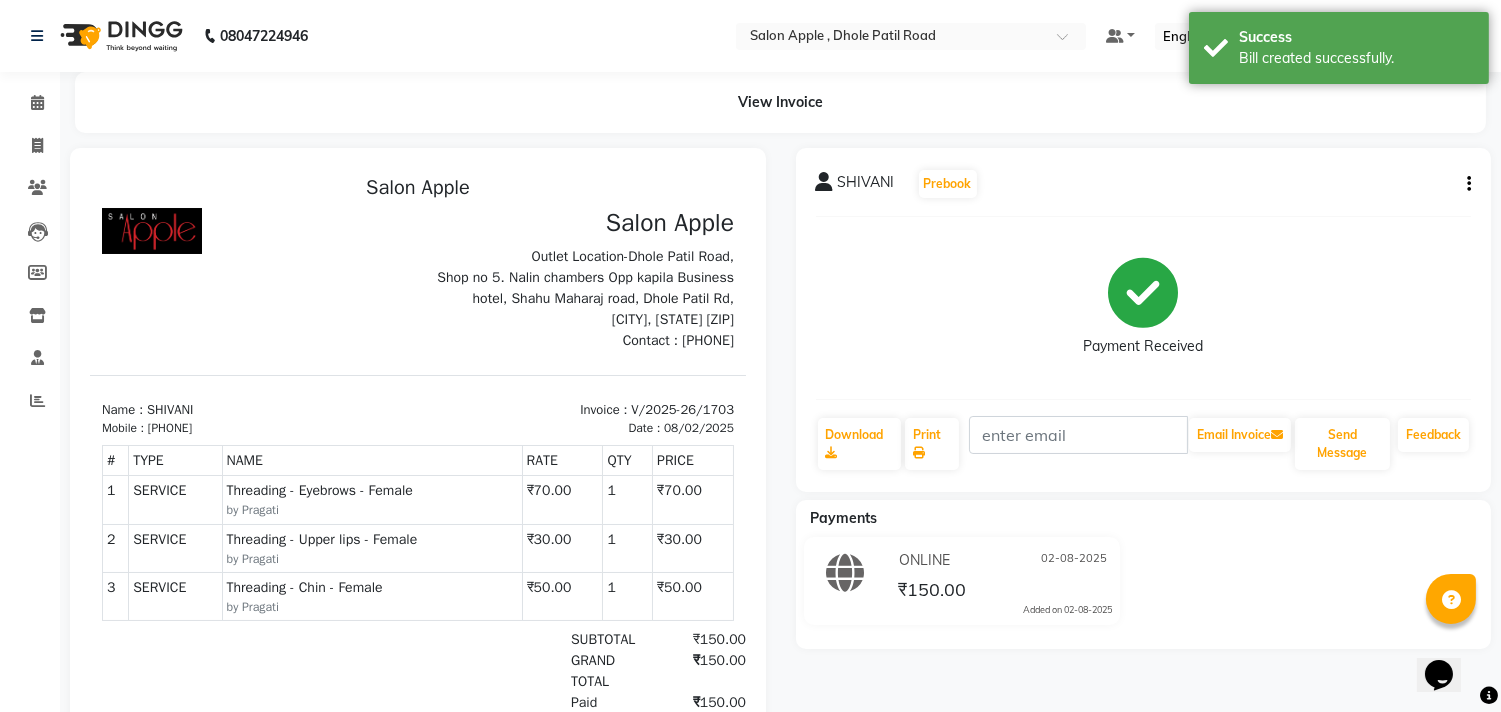 scroll, scrollTop: 0, scrollLeft: 0, axis: both 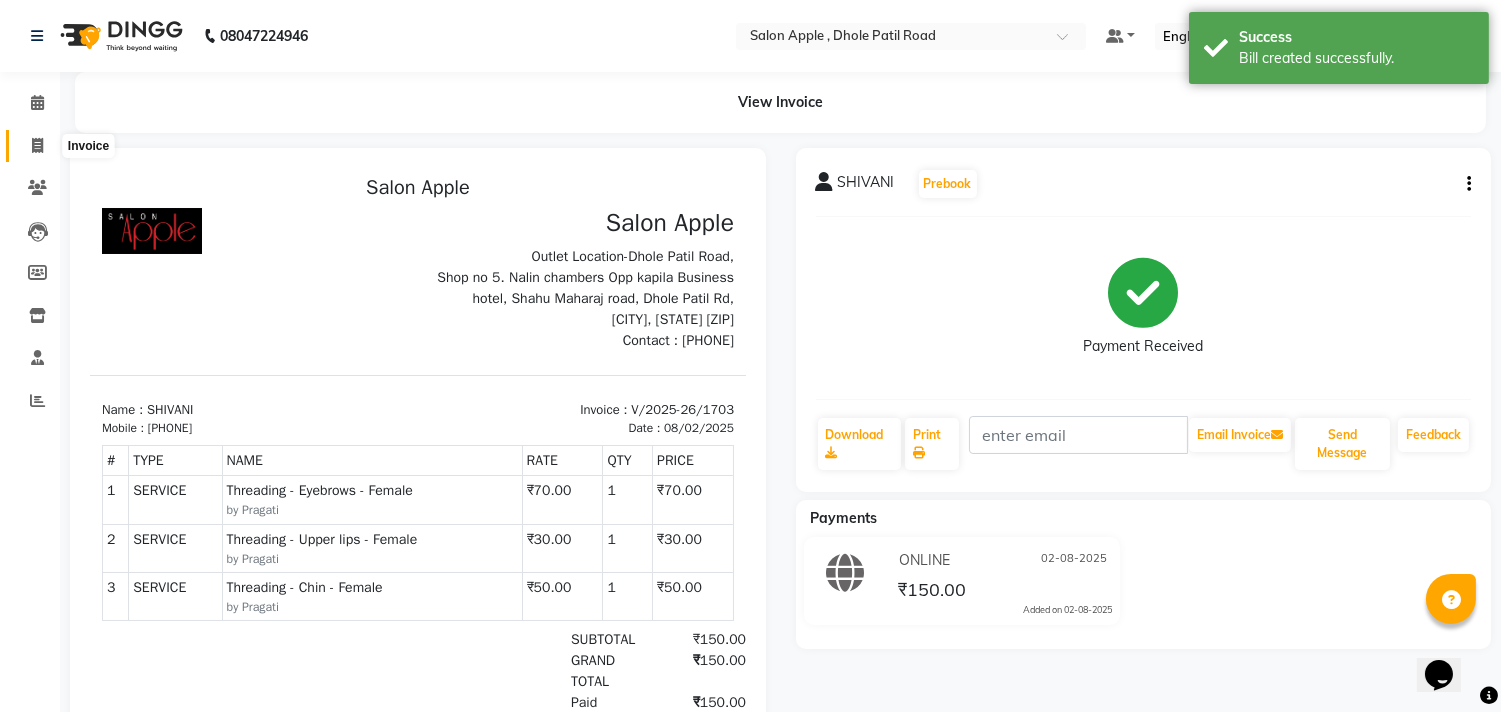 click 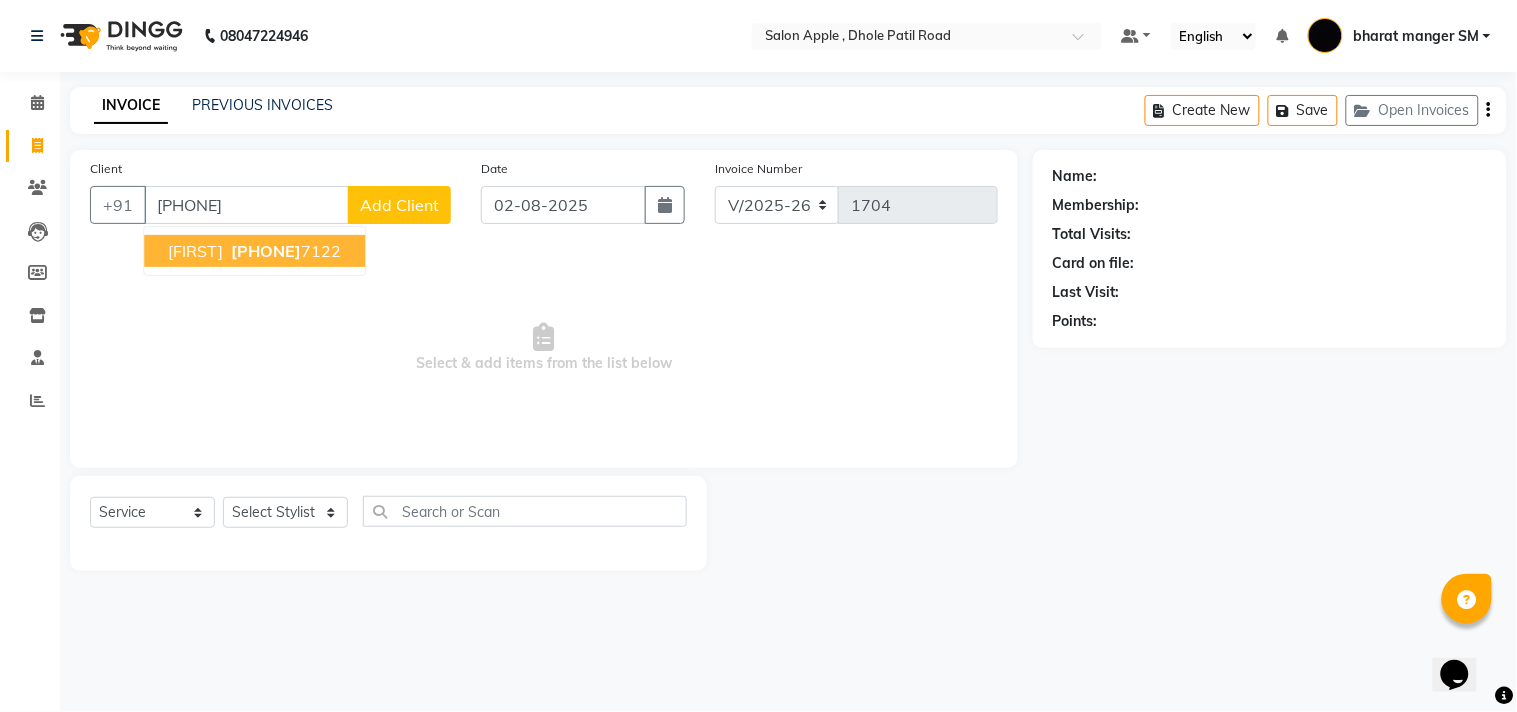 click on "[PHONE]" at bounding box center [266, 251] 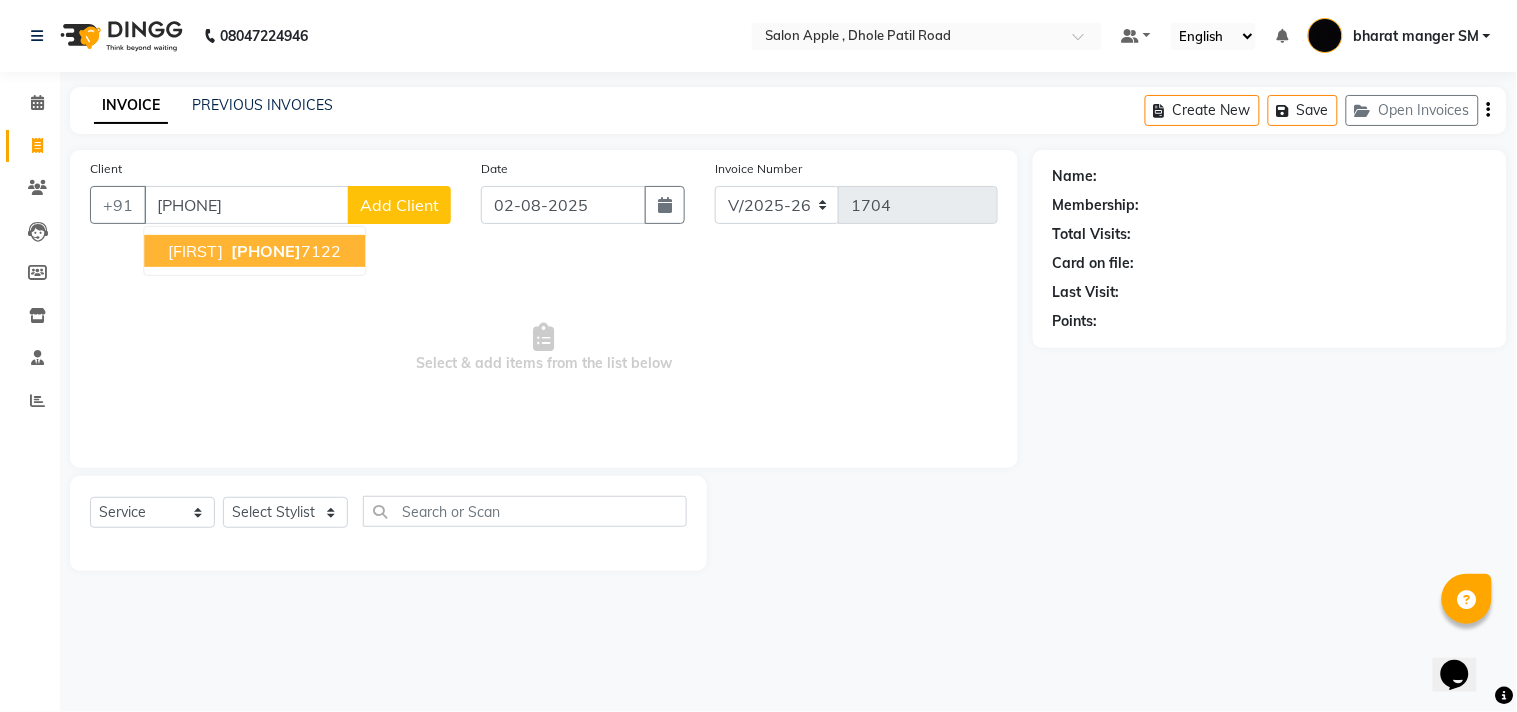 type on "[PHONE]" 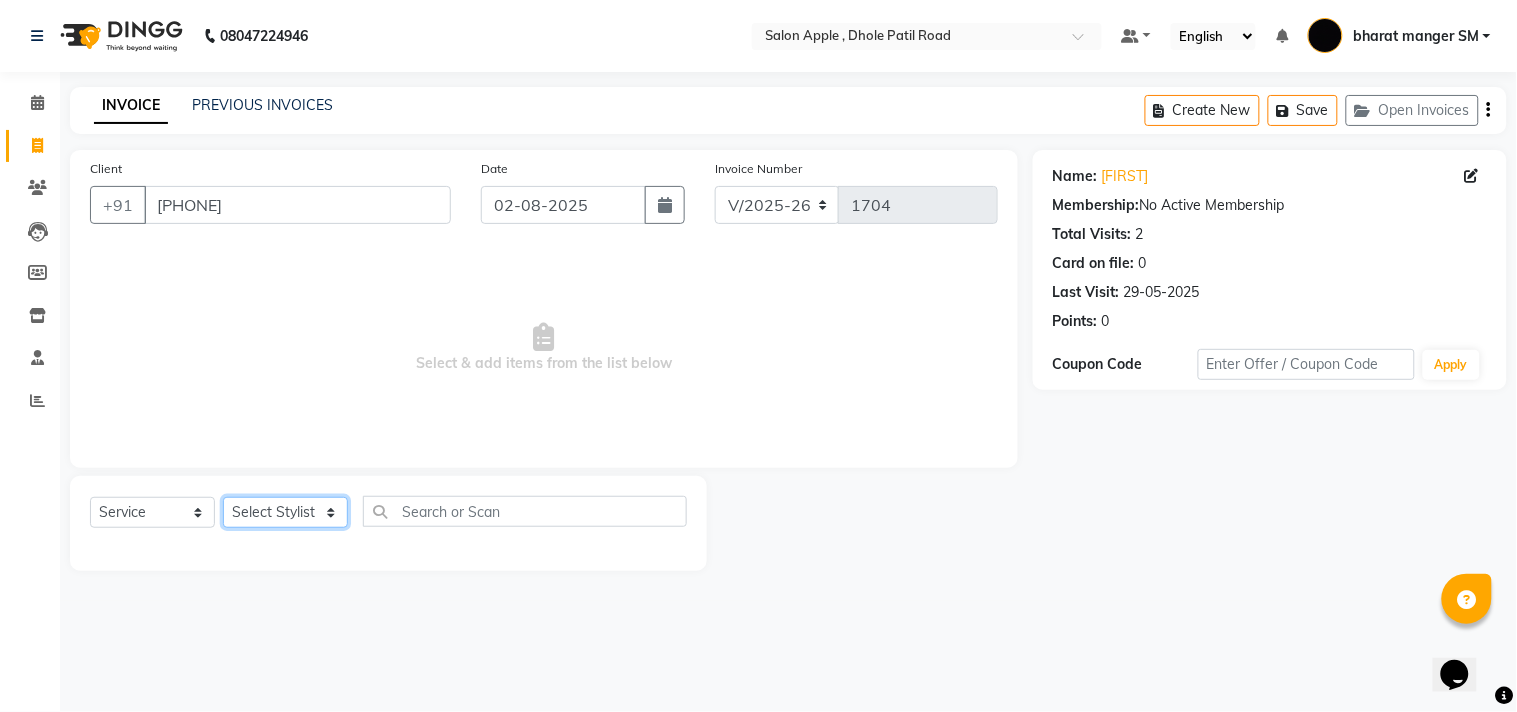click on "Select Stylist [FIRST] [LAST] [FIRST] [LAST] [FIRST] [LAST] [FIRST] [LAST] [FIRST] [LAST] [FIRST] [LAST] [FIRST] [LAST] [FIRST] [LAST]" 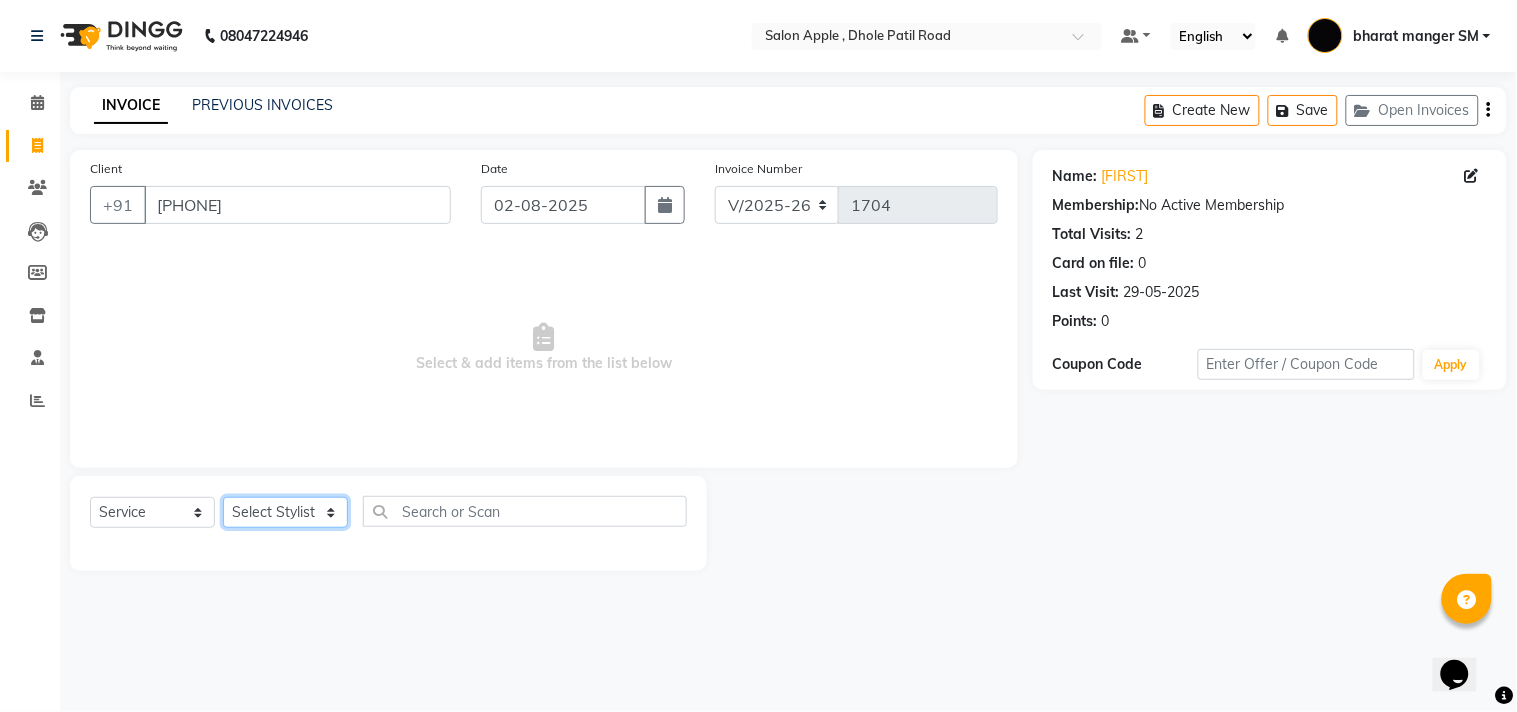 select on "82270" 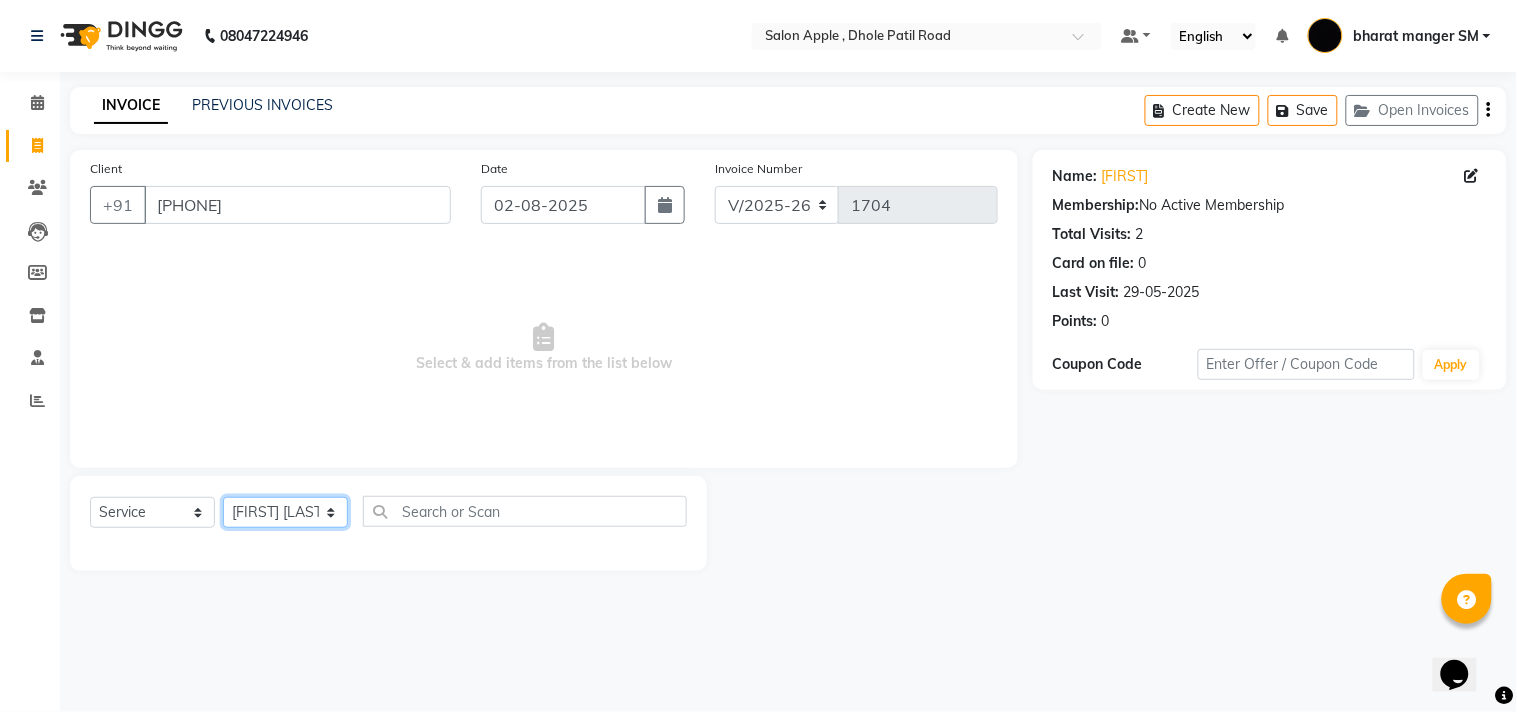 click on "Select Stylist [FIRST] [LAST] [FIRST] [LAST] [FIRST] [LAST] [FIRST] [LAST] [FIRST] [LAST] [FIRST] [LAST] [FIRST] [LAST] [FIRST] [LAST]" 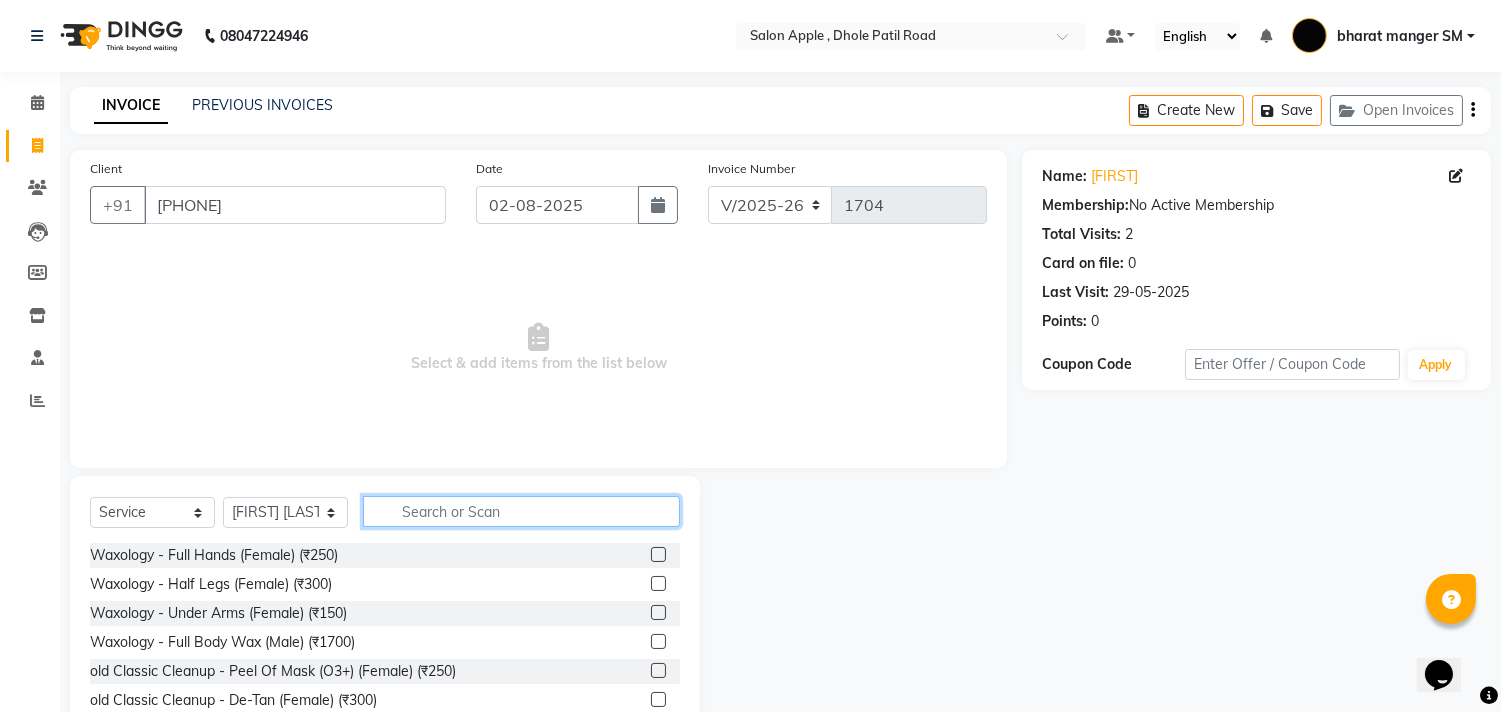 click 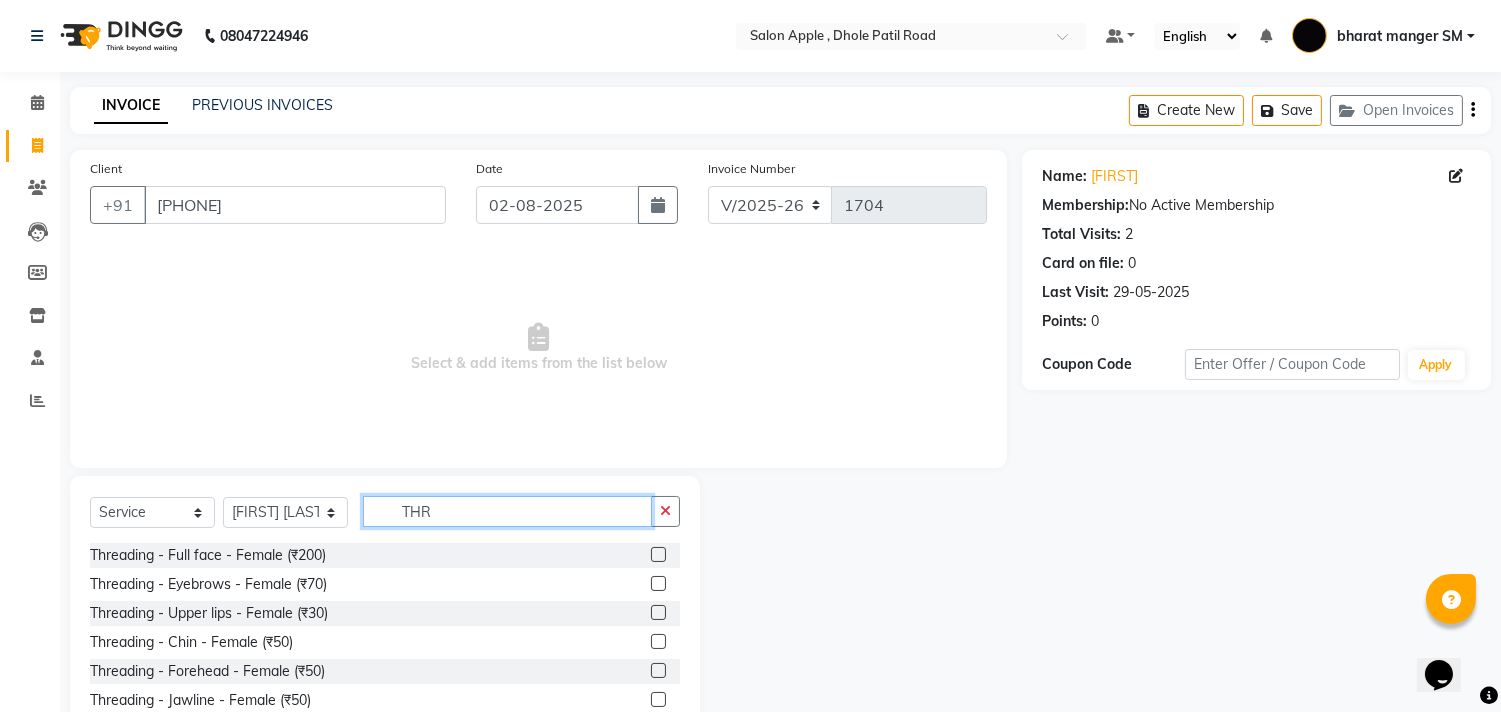 type on "THR" 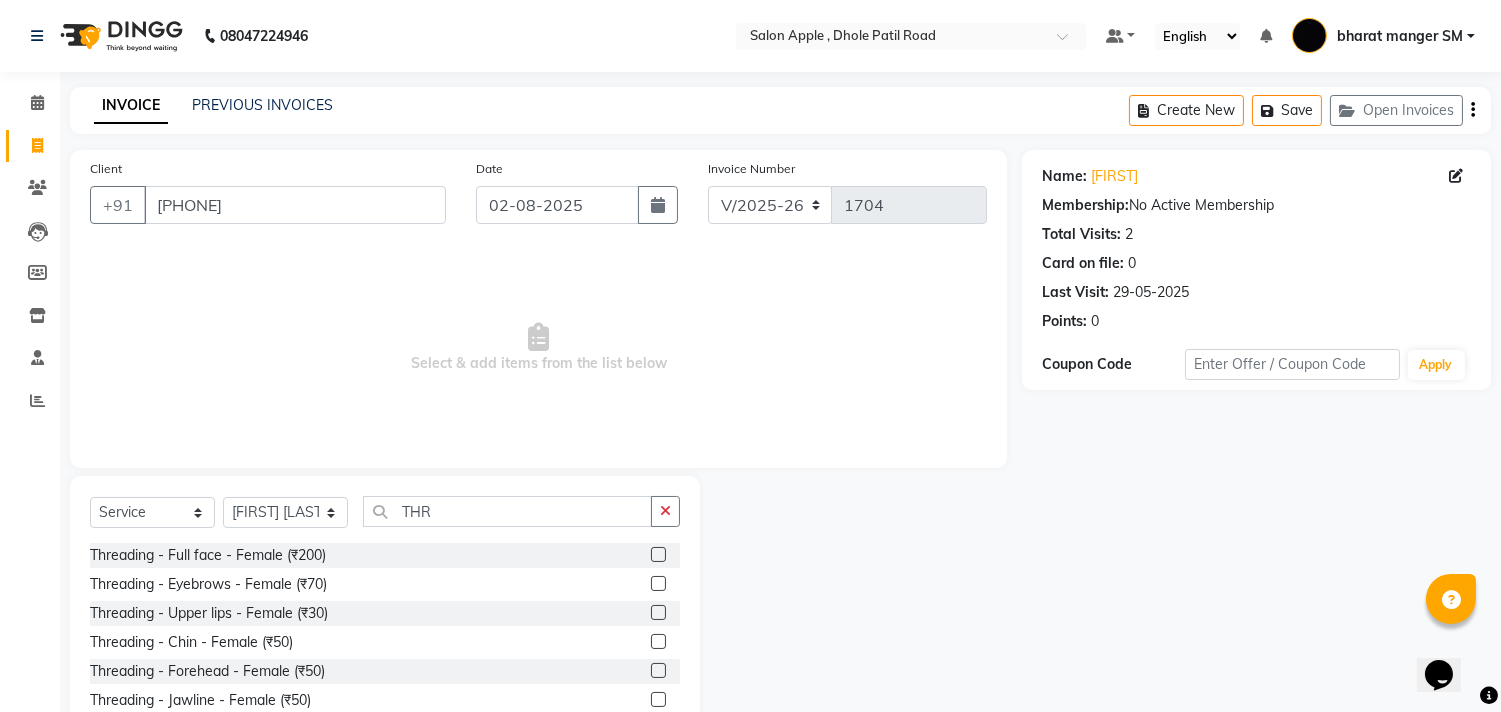 click 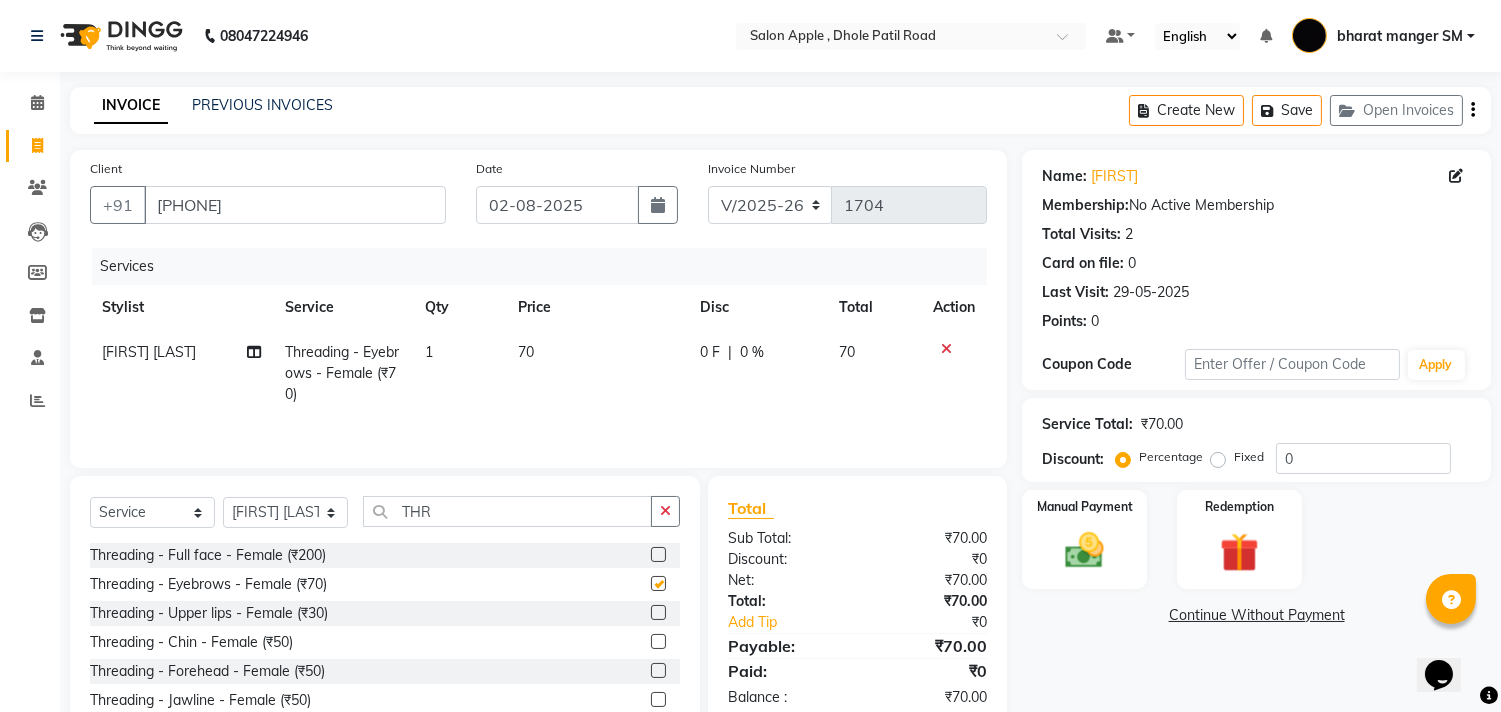 checkbox on "false" 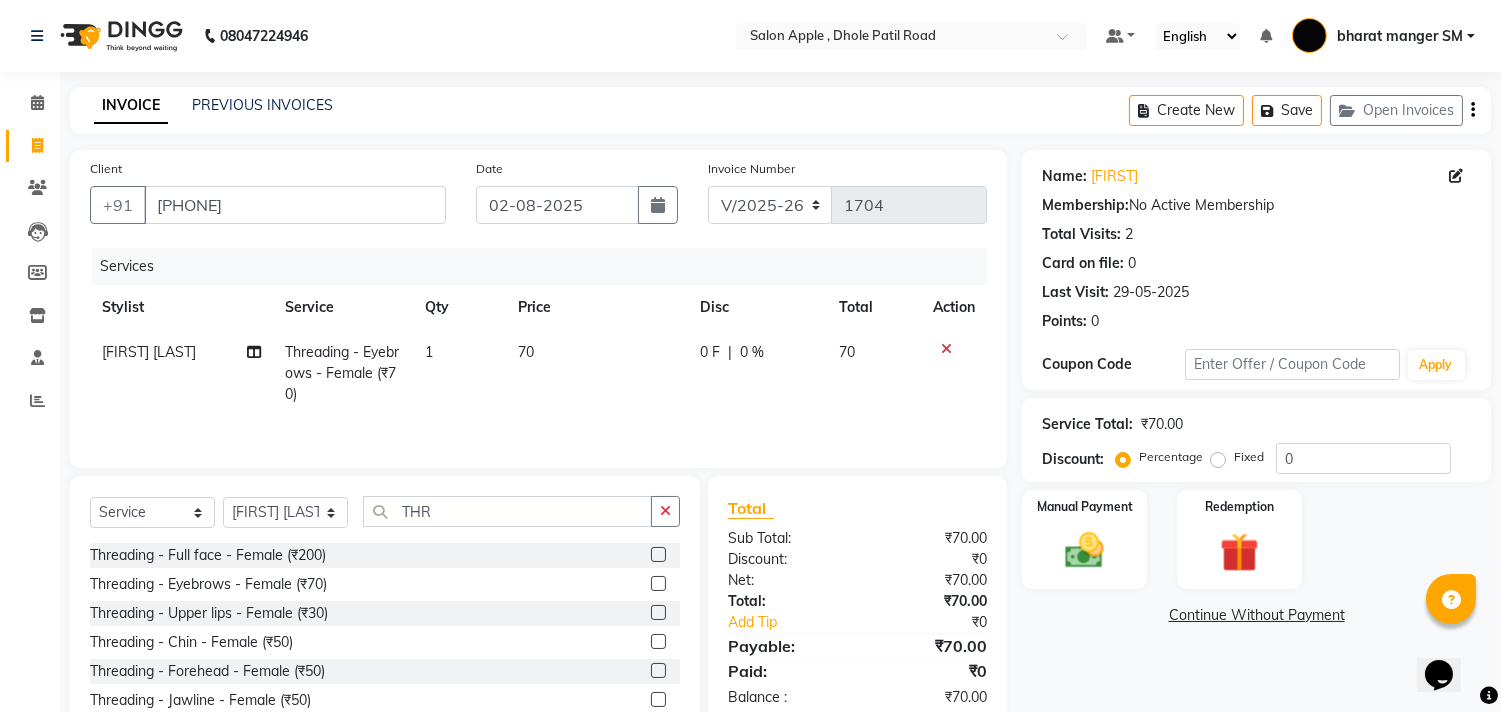 click 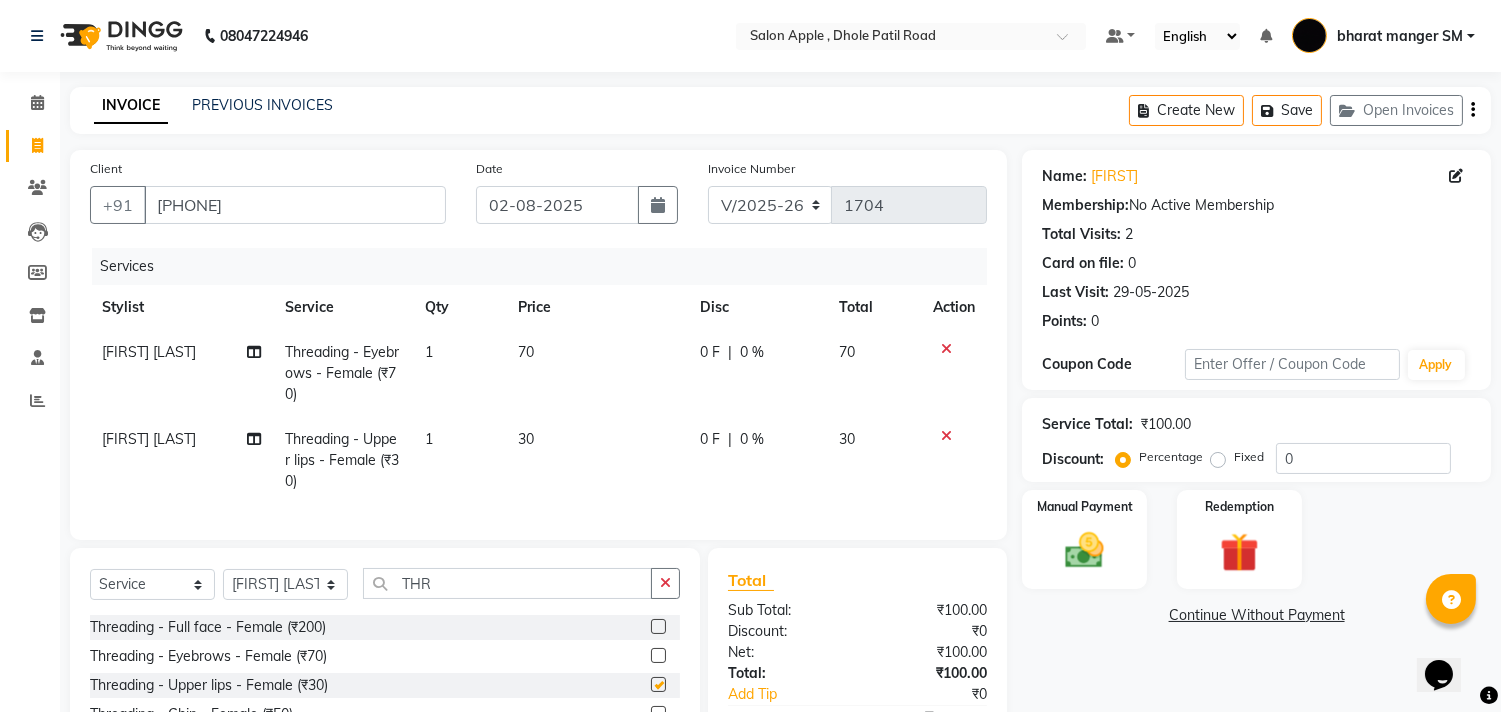 checkbox on "false" 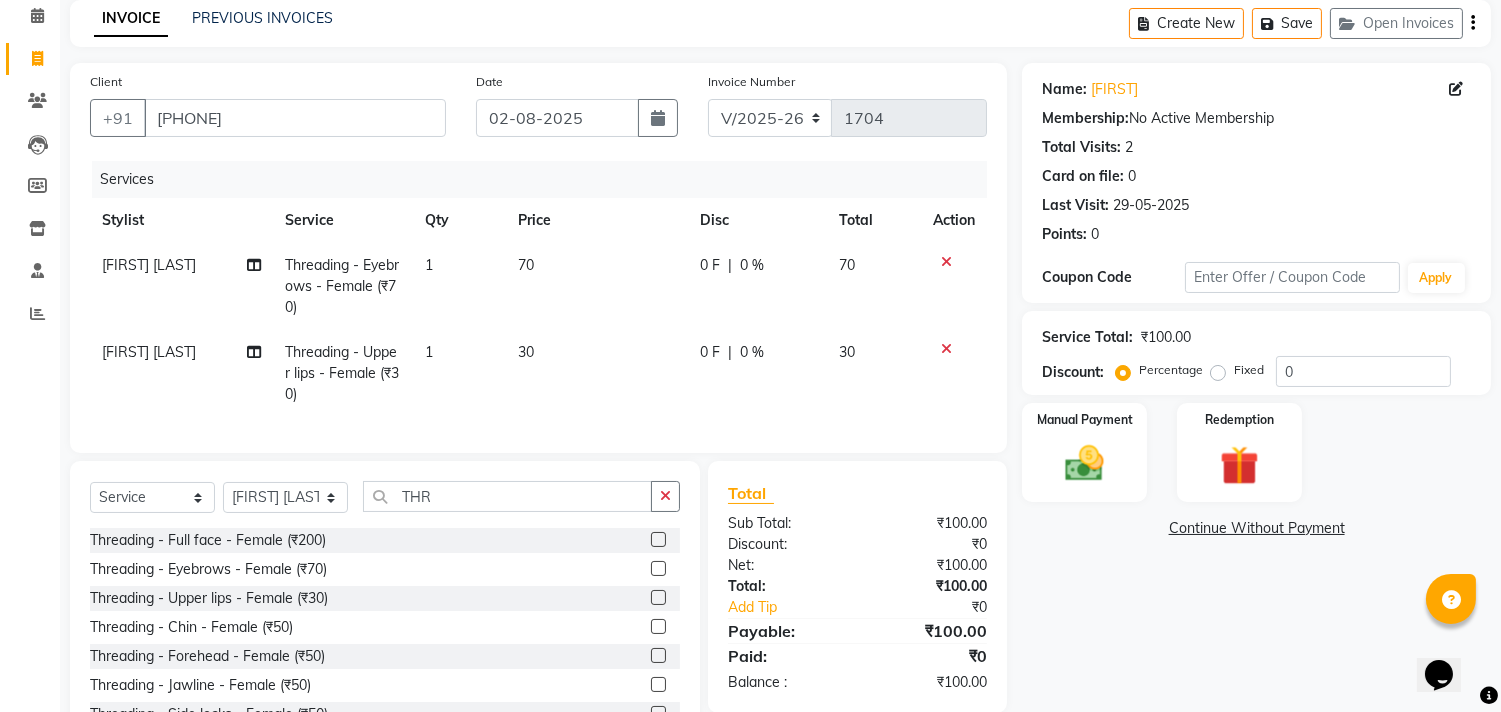 scroll, scrollTop: 177, scrollLeft: 0, axis: vertical 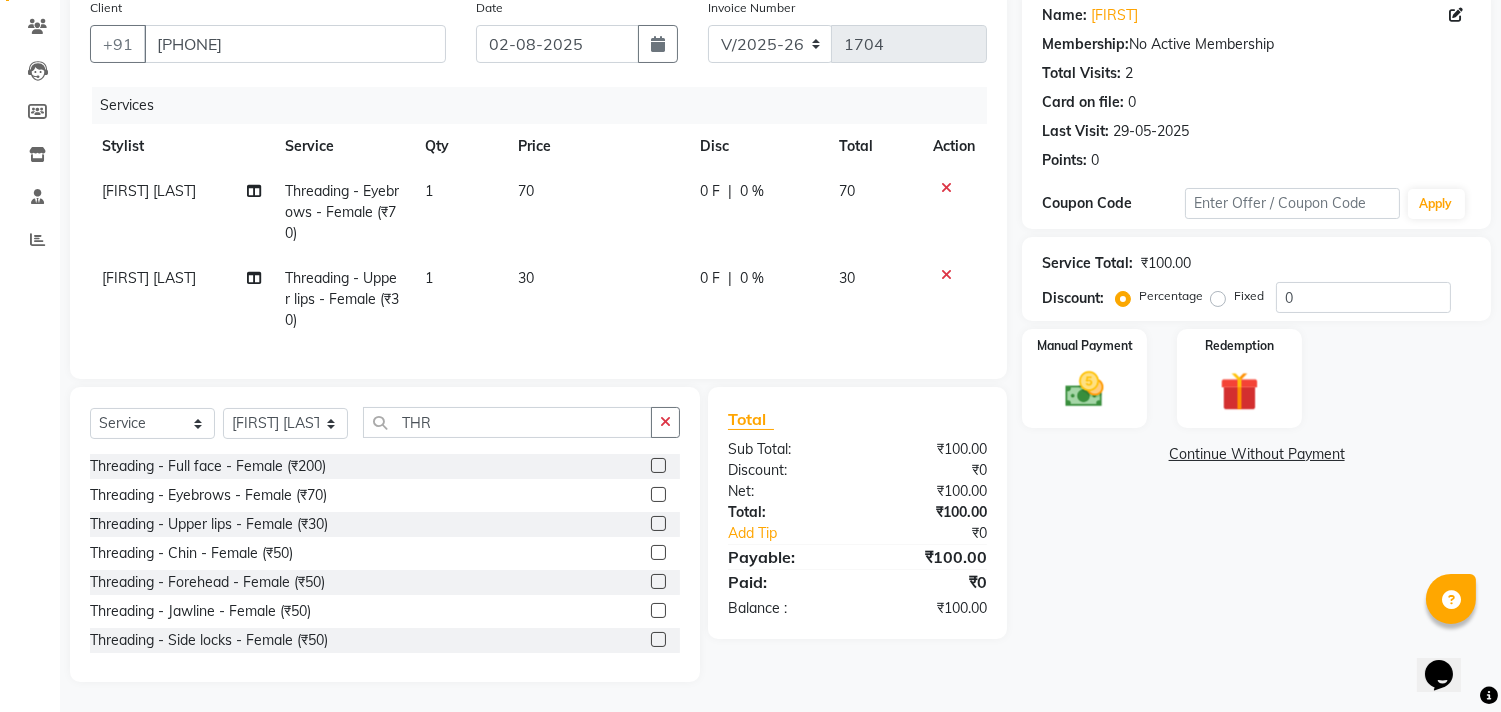 click 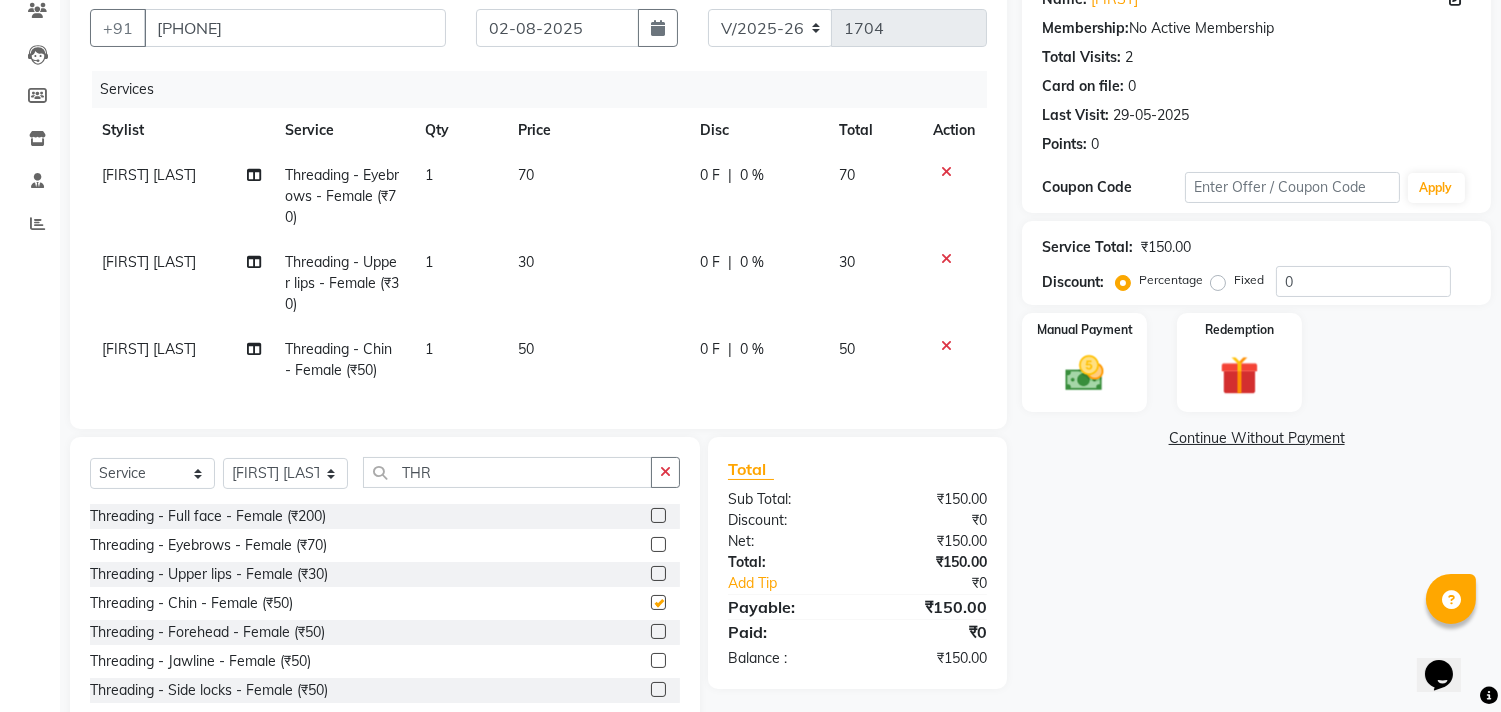 checkbox on "false" 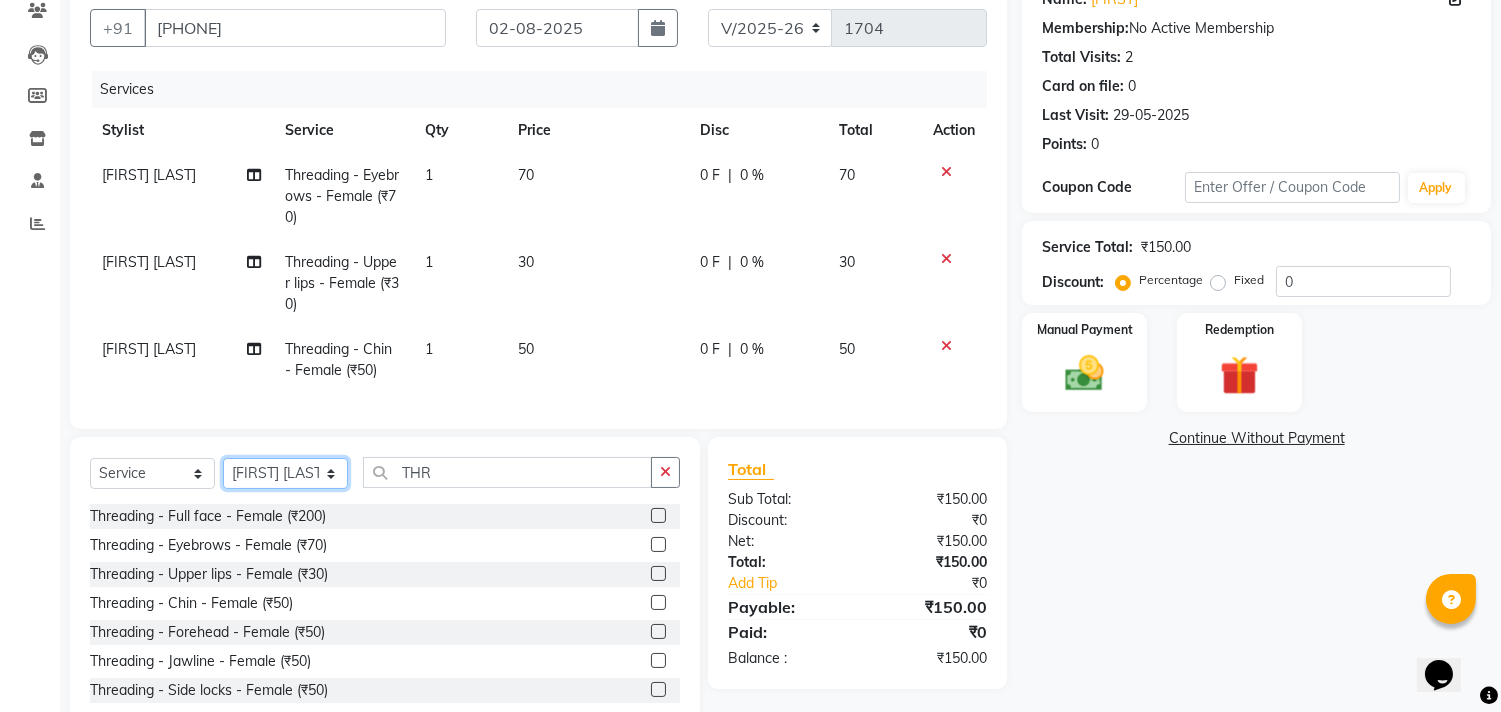 click on "Select Stylist [FIRST] [LAST] [FIRST] [LAST] [FIRST] [LAST] [FIRST] [LAST] [FIRST] [LAST] [FIRST] [LAST] [FIRST] [LAST] [FIRST] [LAST]" 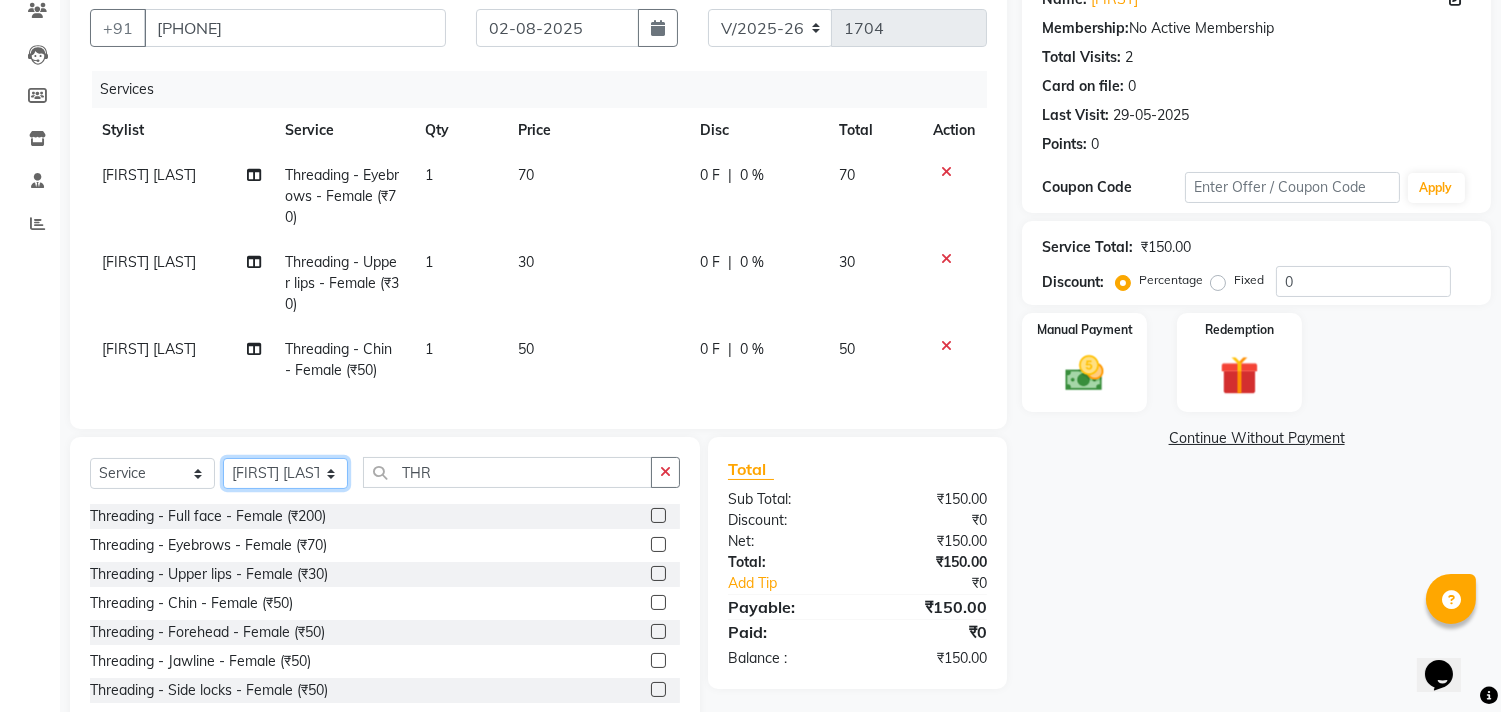 select on "24657" 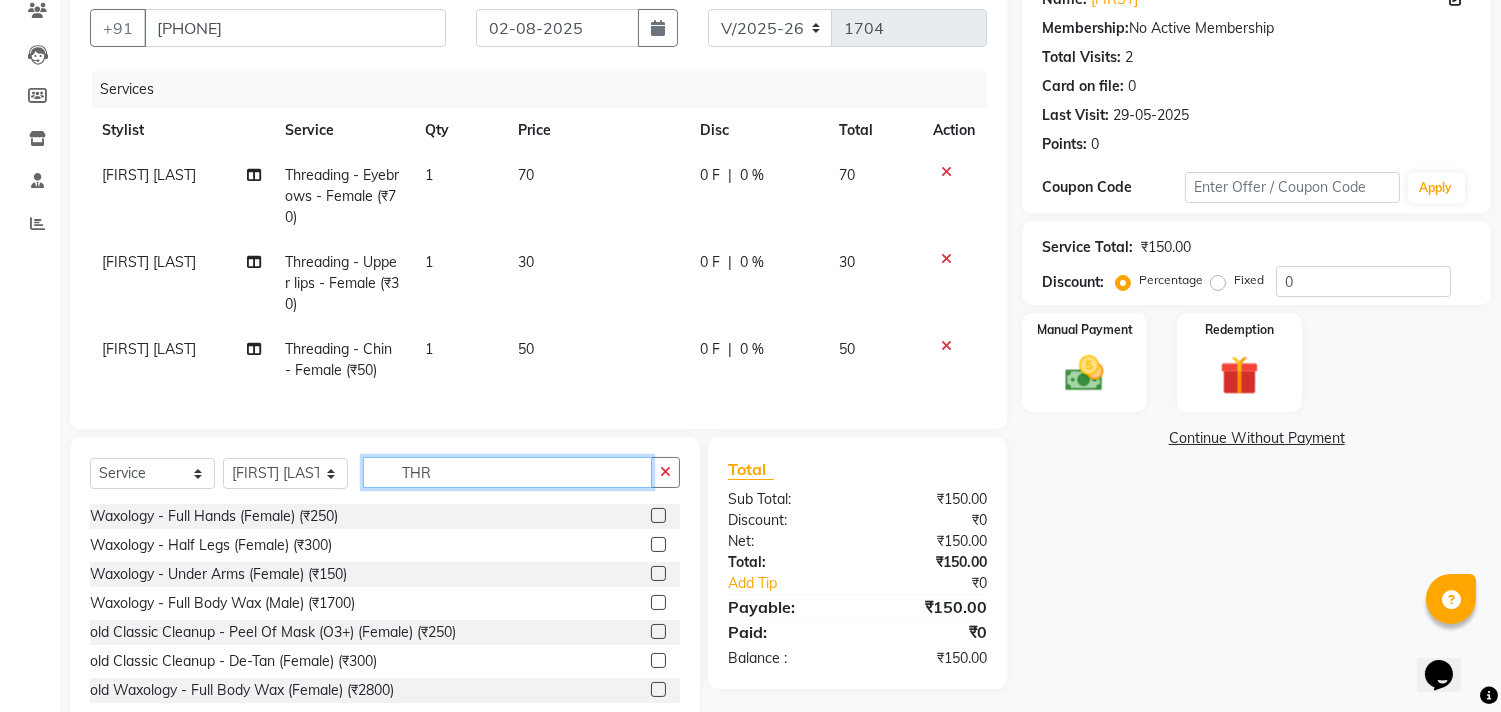 click on "THR" 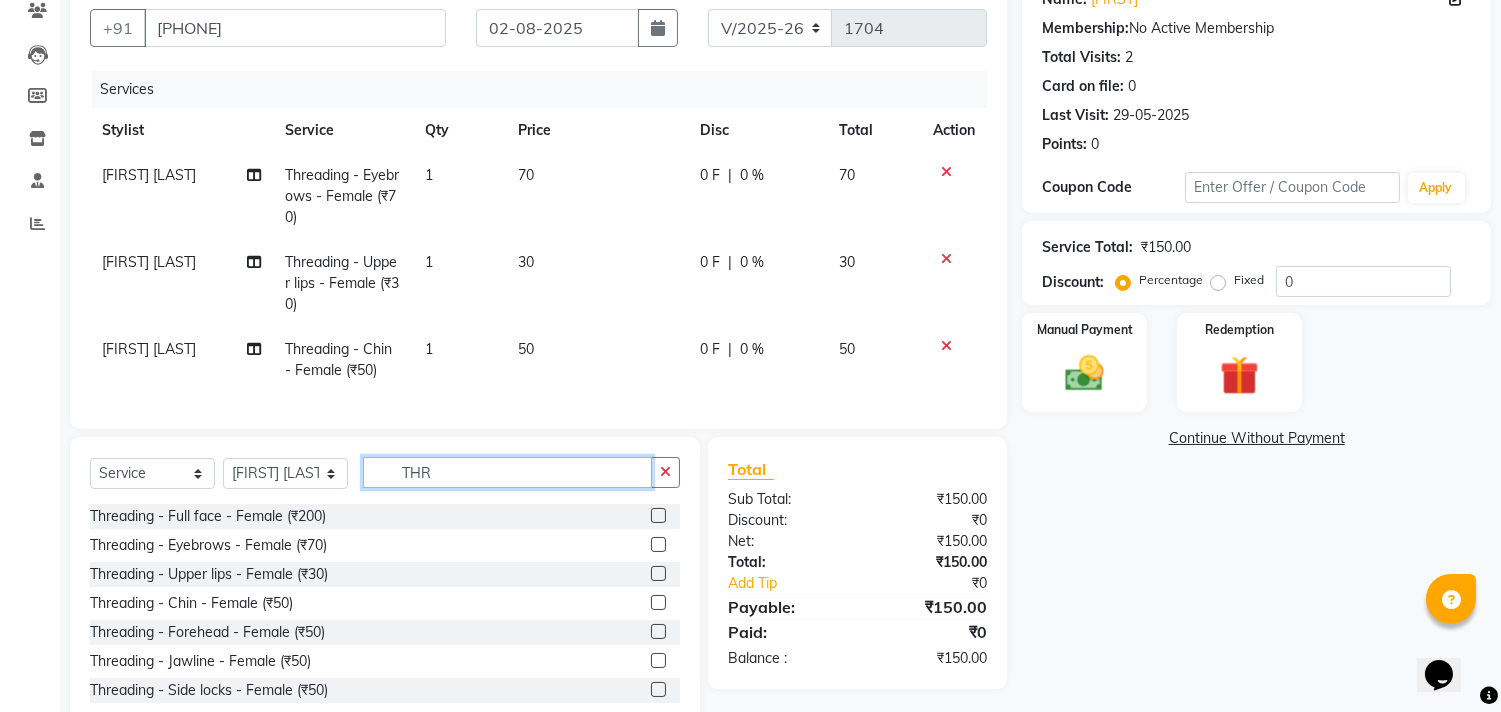type on "THR" 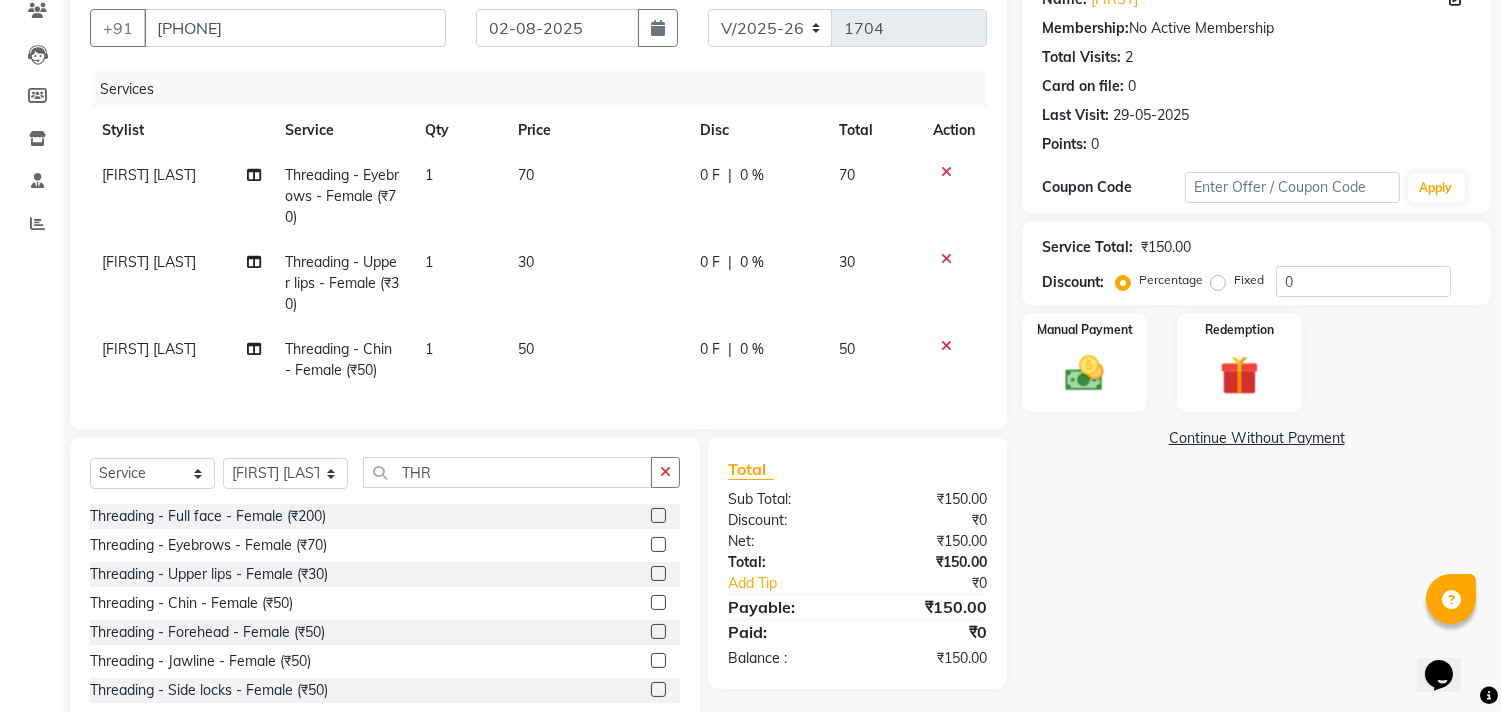 click 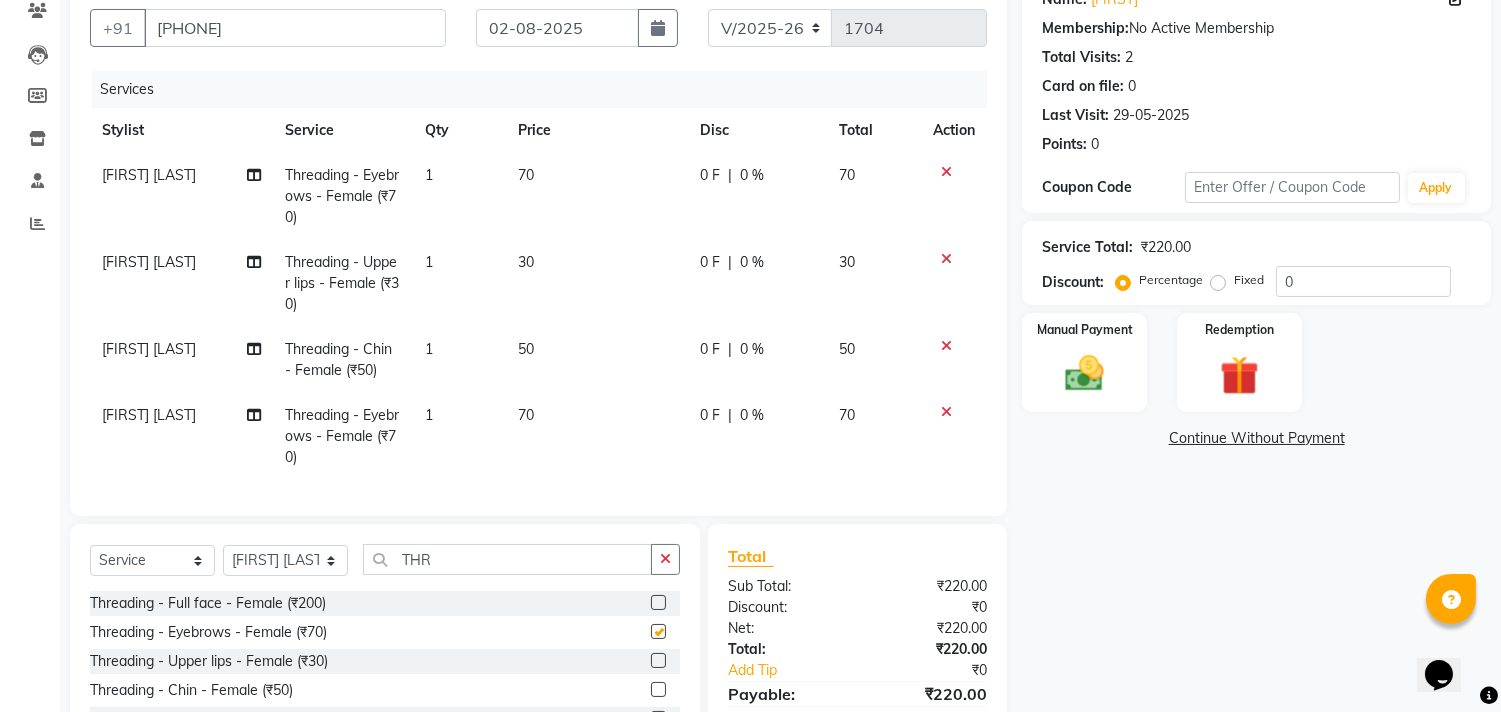 checkbox on "false" 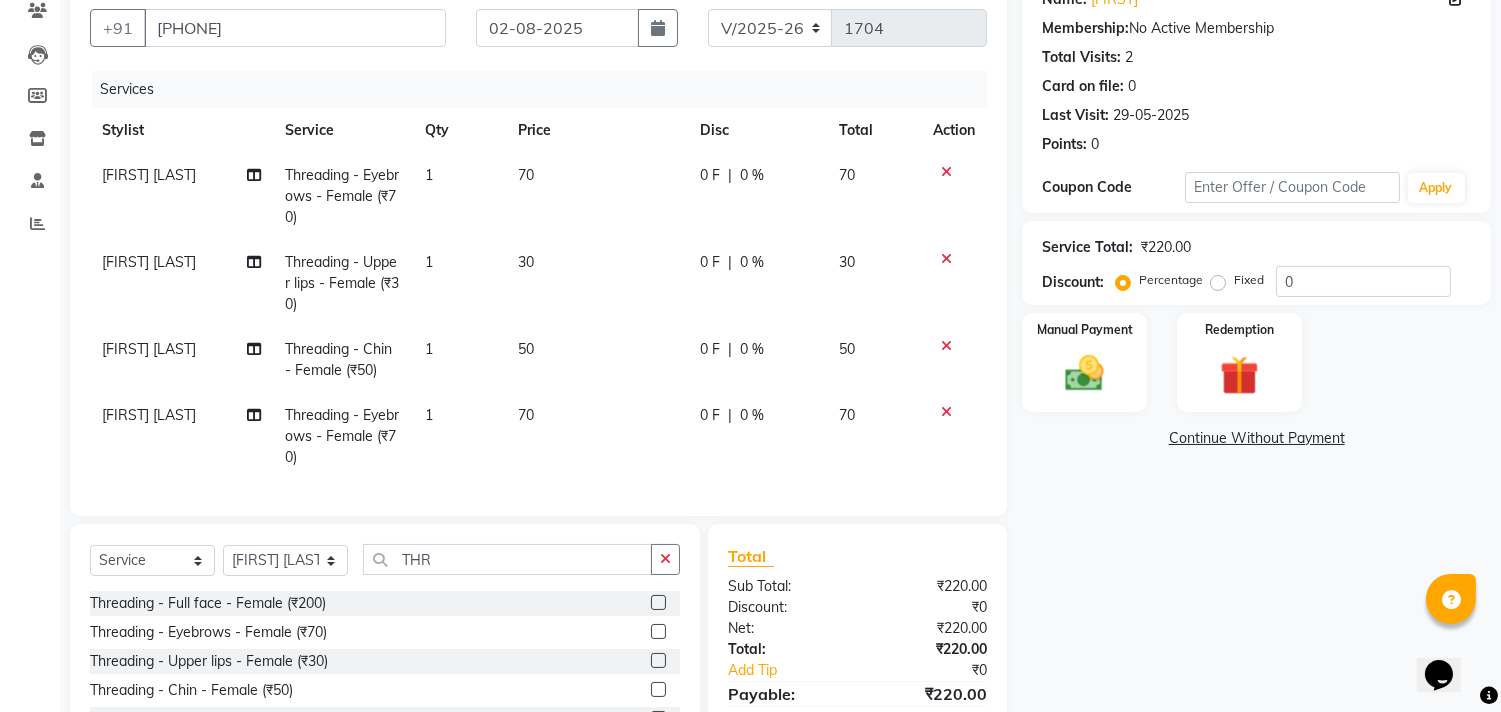 scroll, scrollTop: 61, scrollLeft: 0, axis: vertical 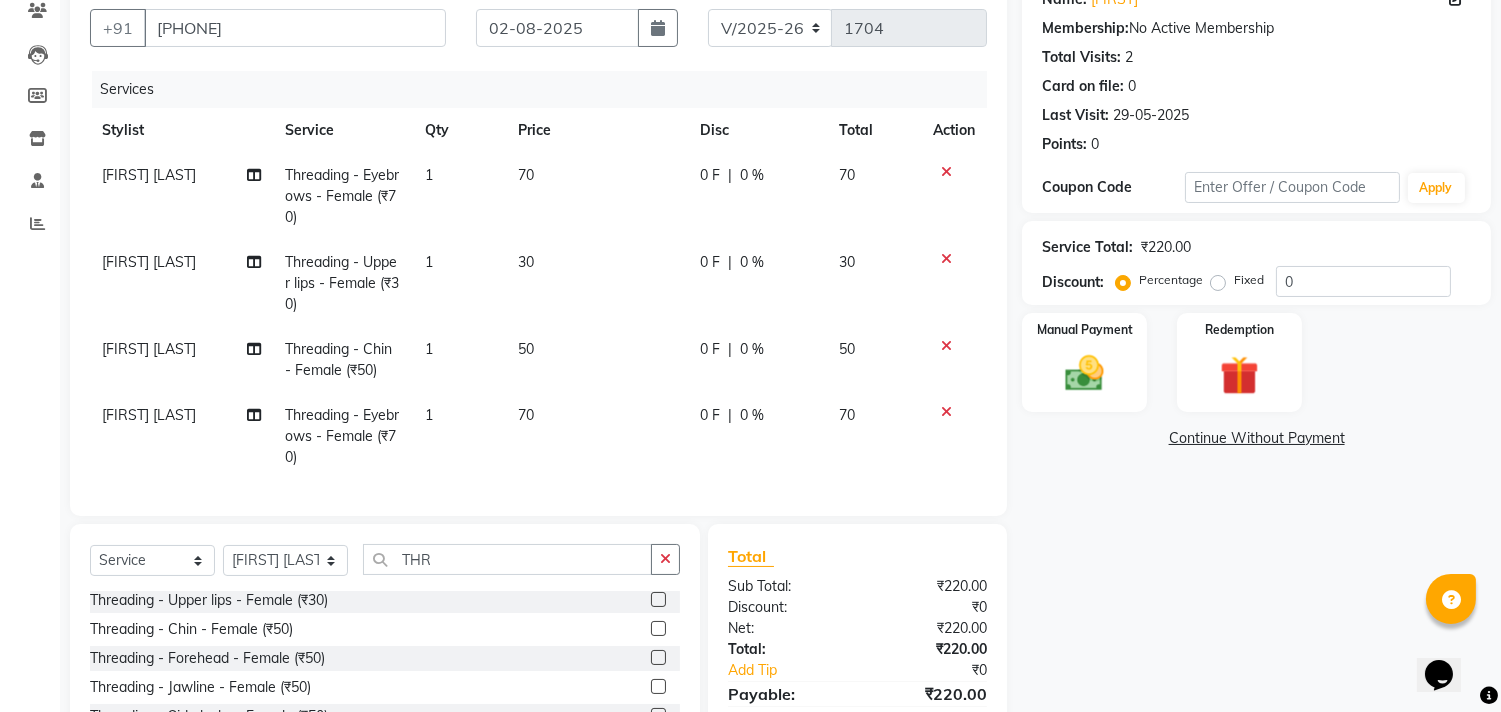 click 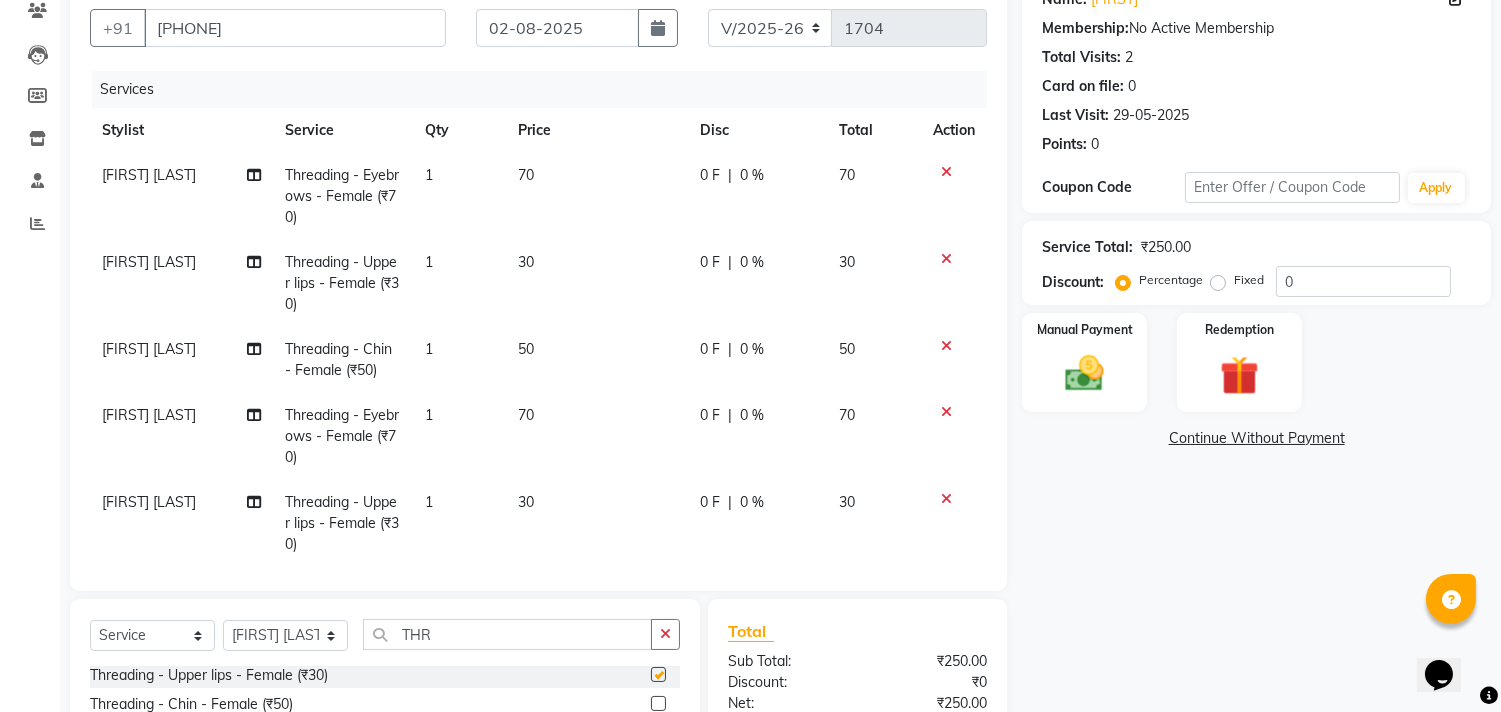 checkbox on "false" 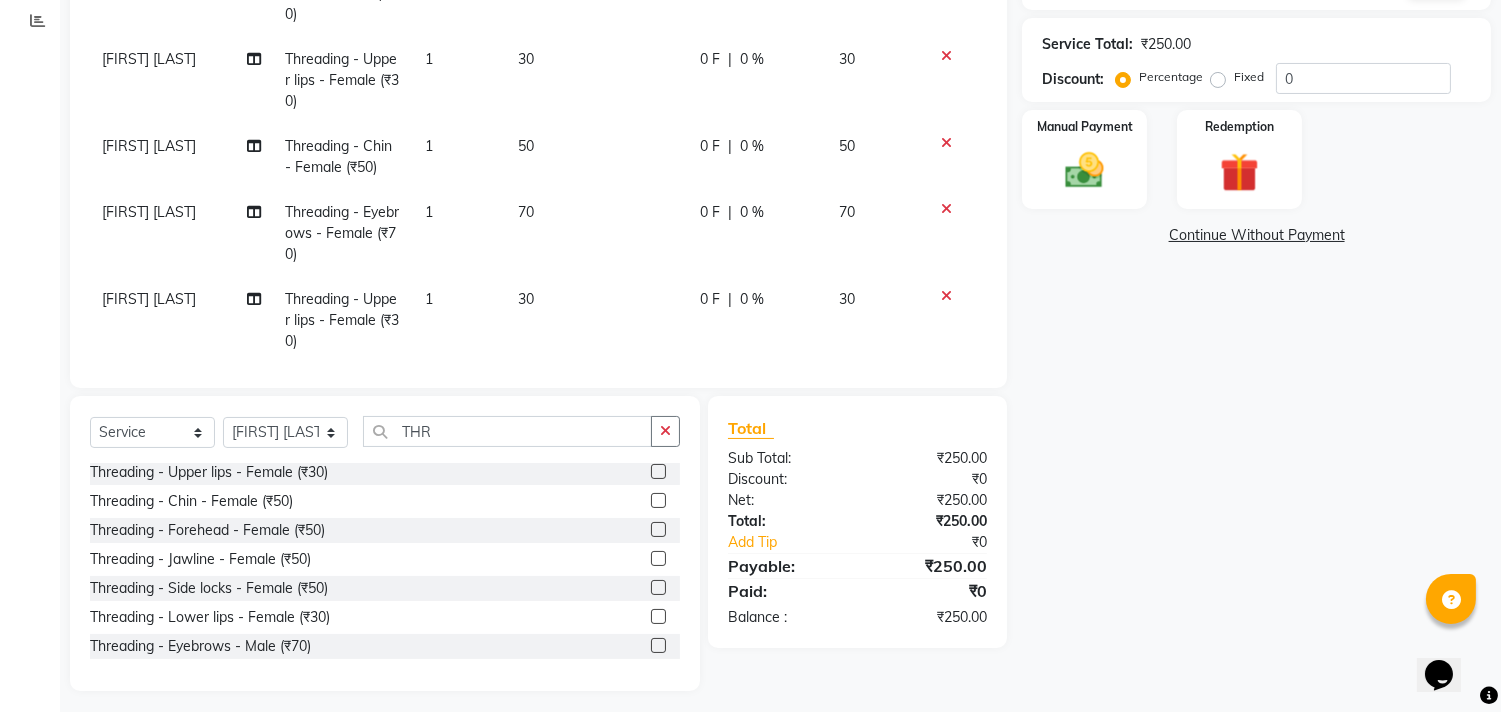 scroll, scrollTop: 388, scrollLeft: 0, axis: vertical 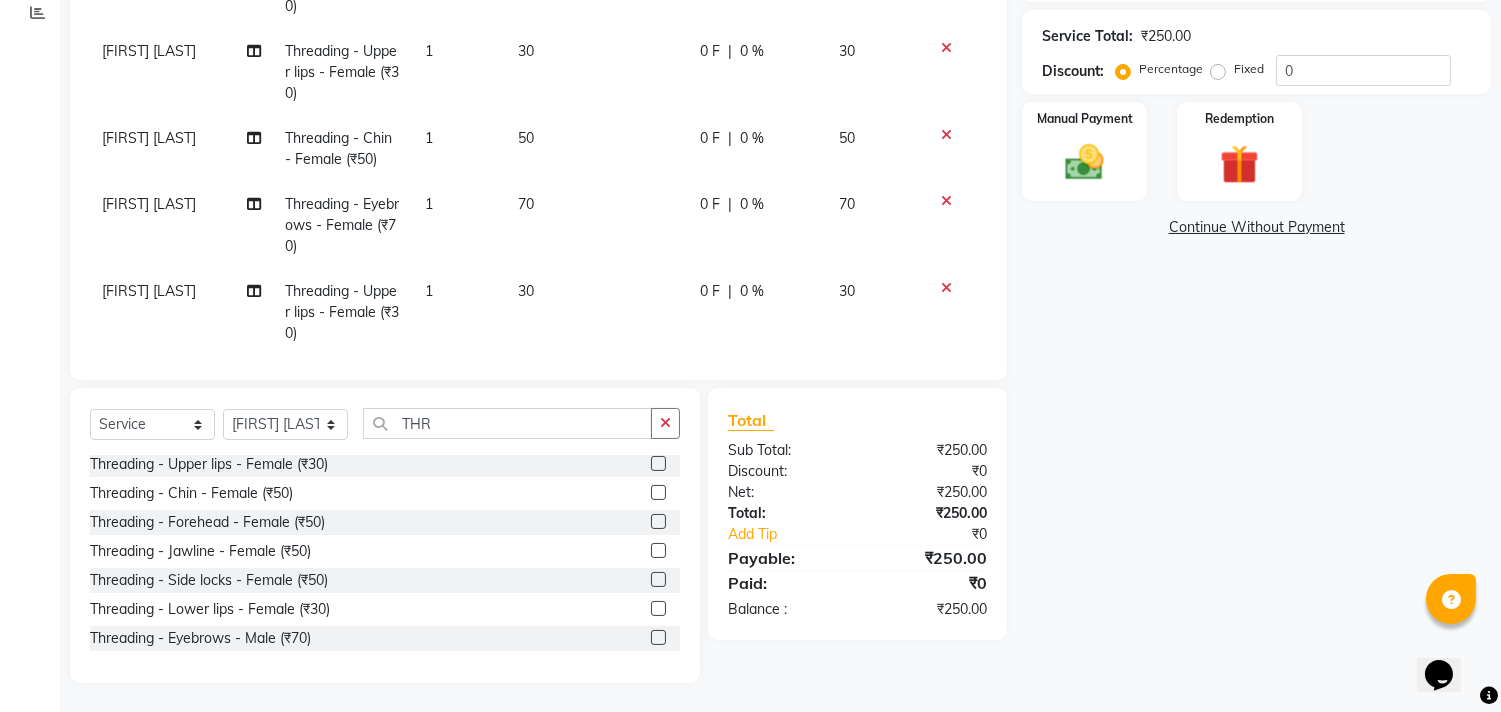 click 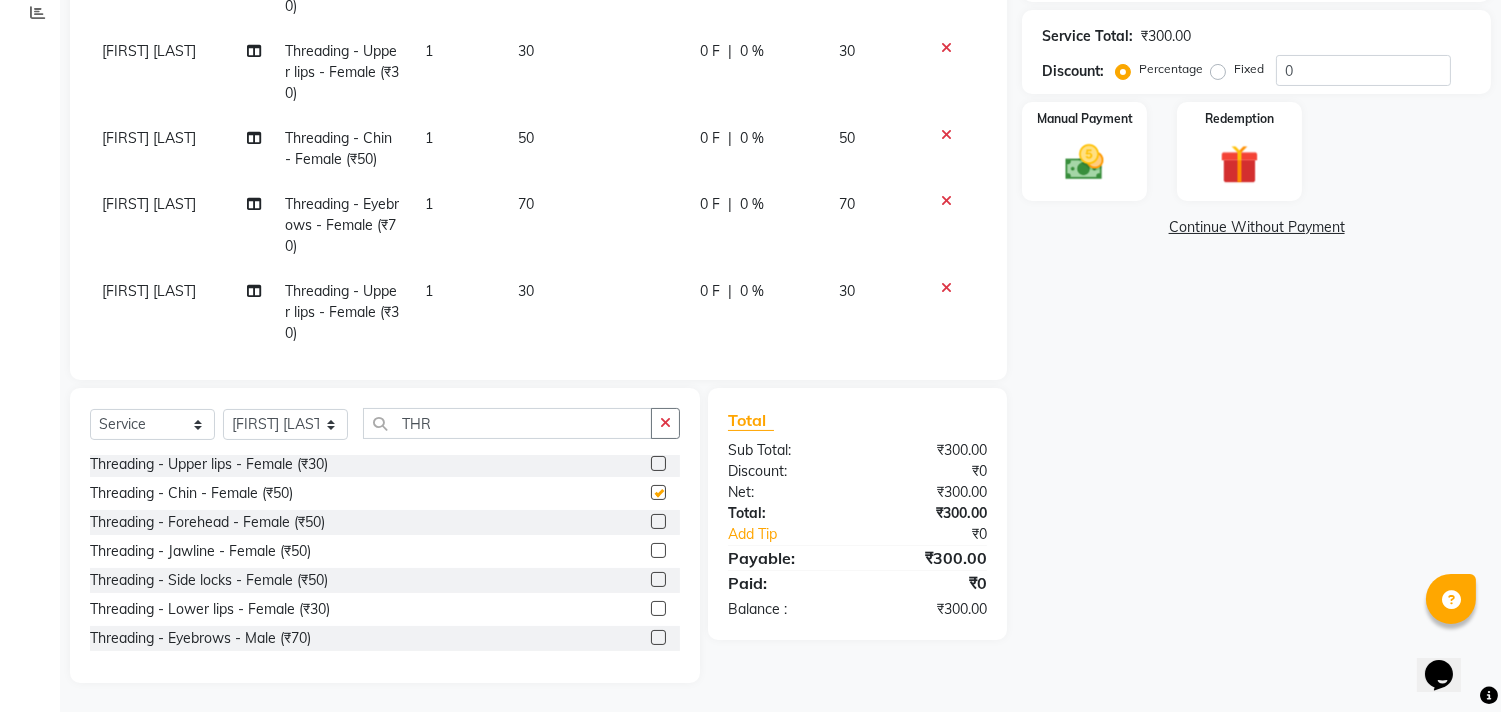checkbox on "false" 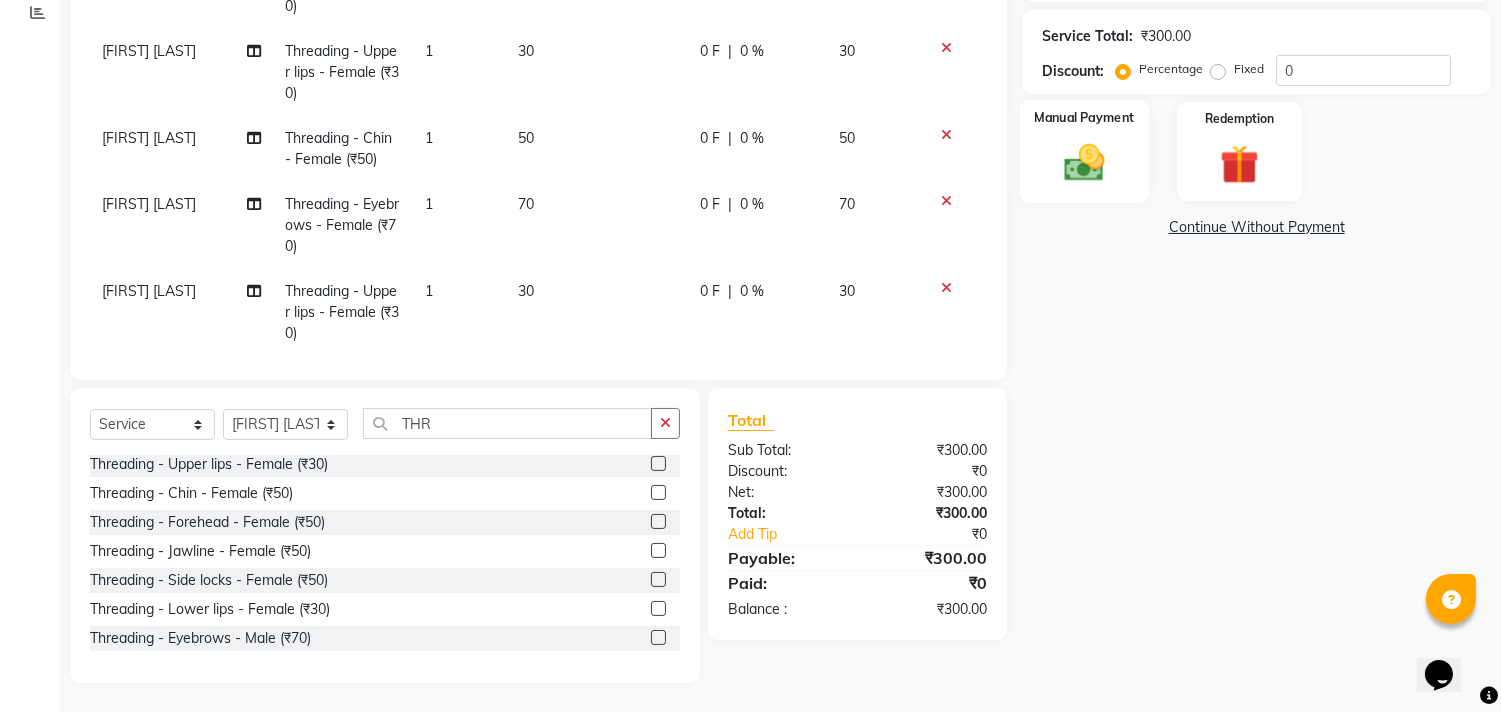 click 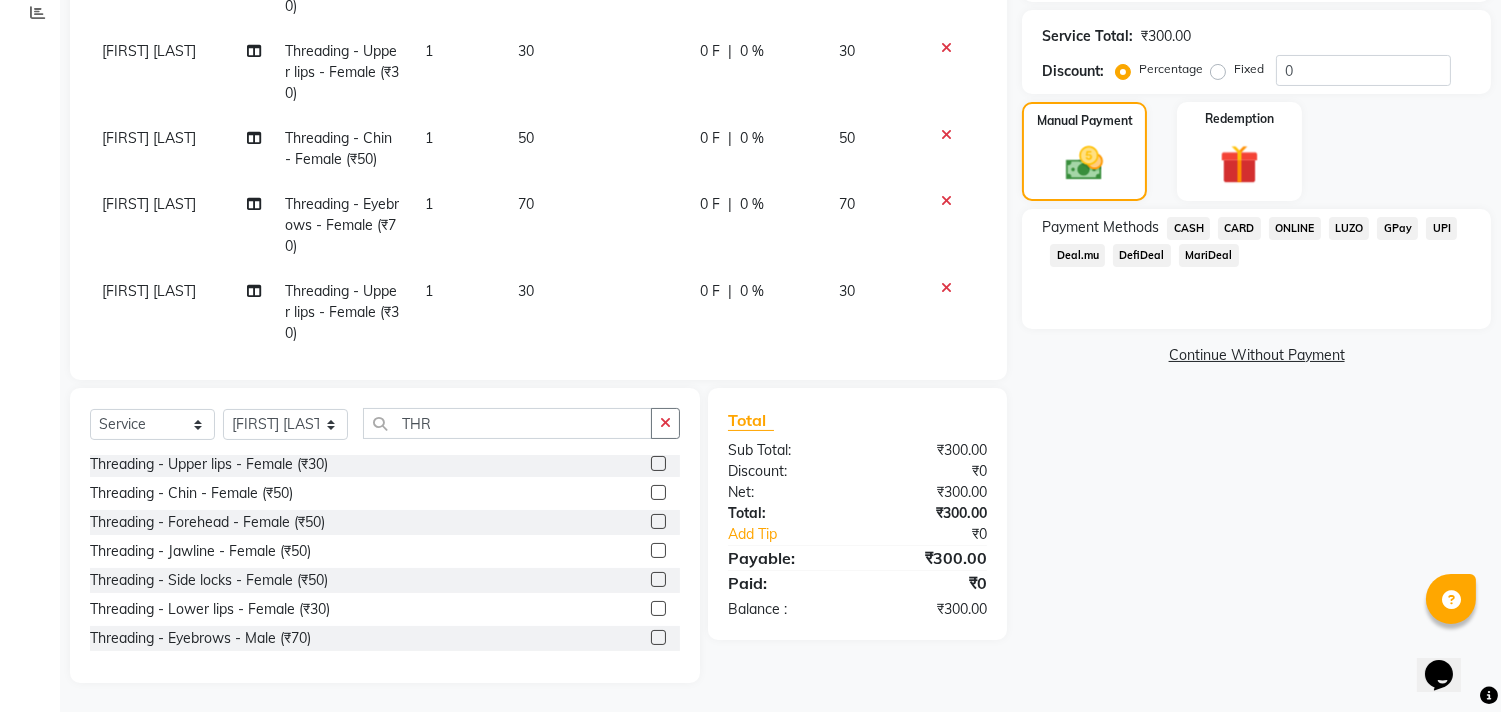 click on "ONLINE" 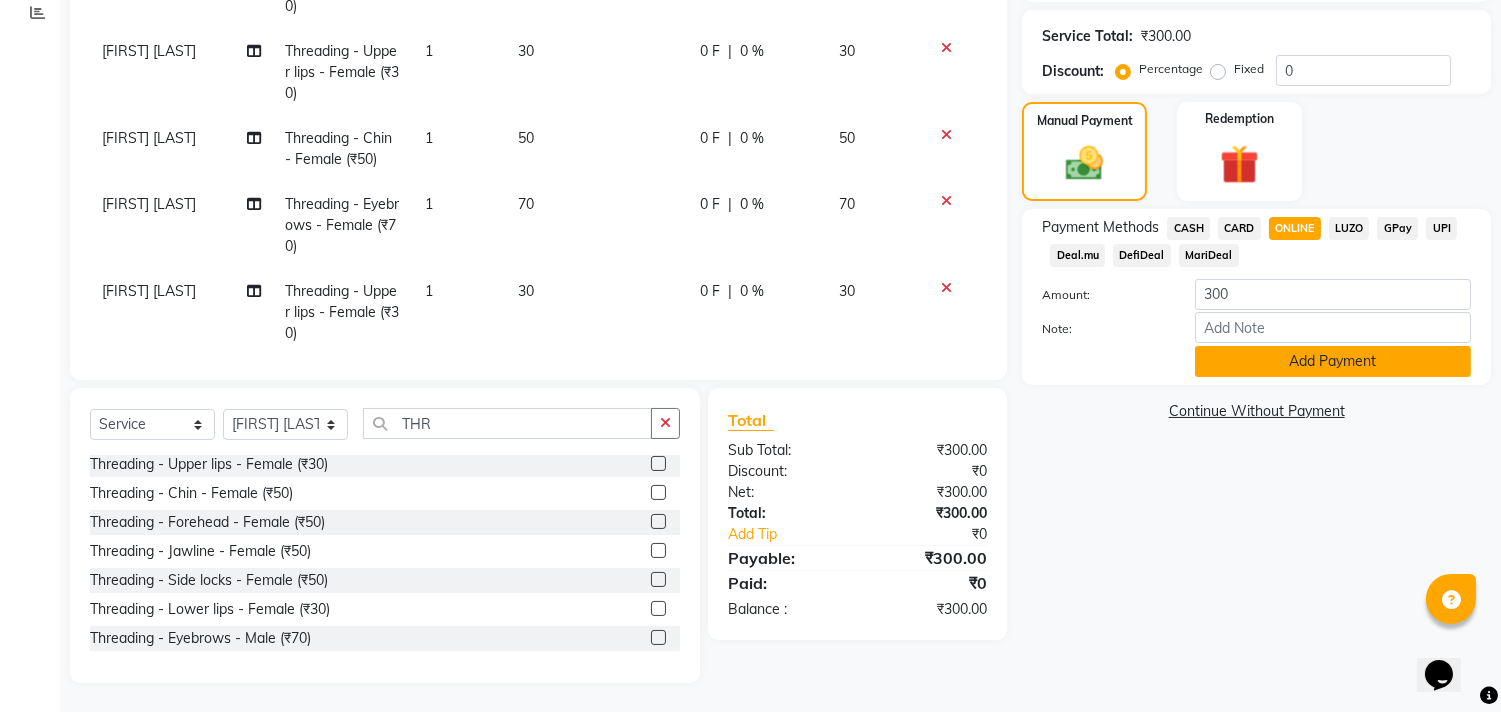 click on "Add Payment" 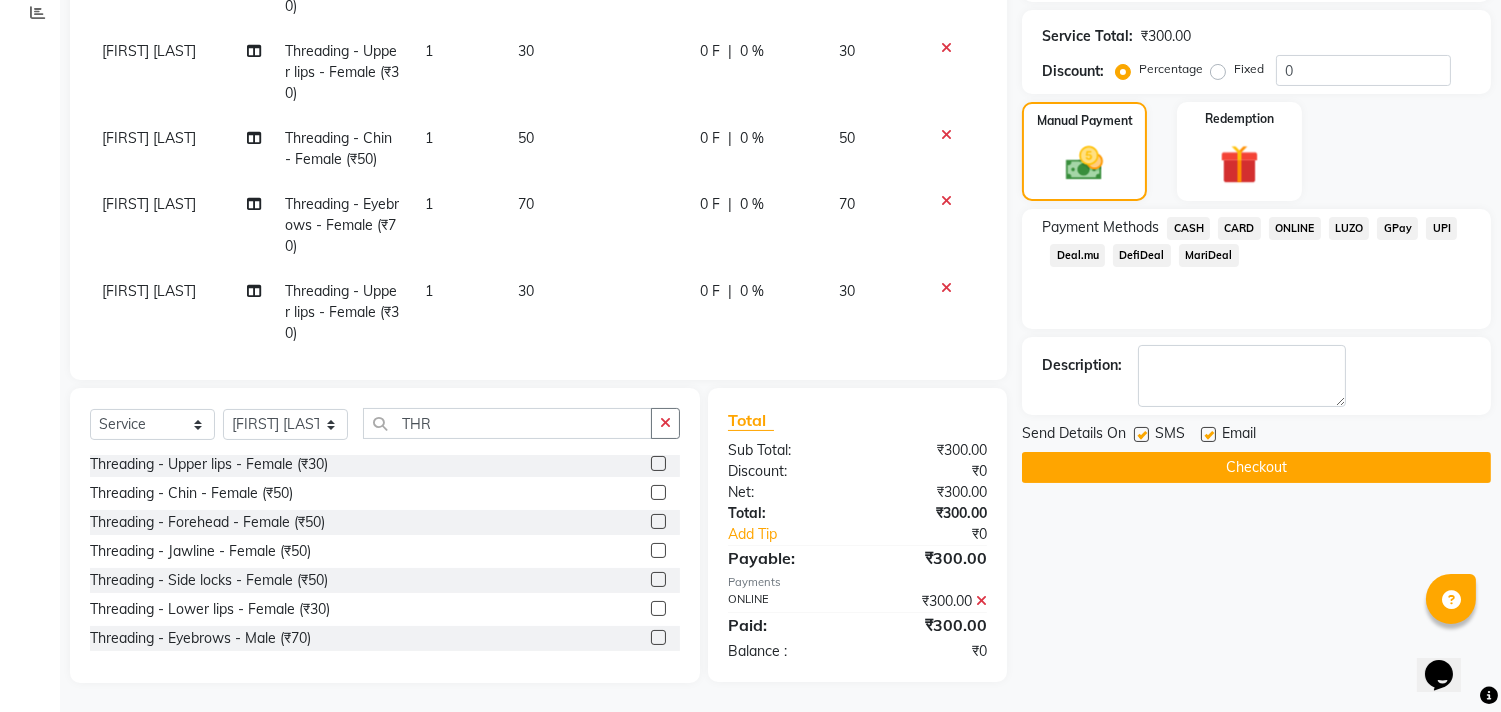 click on "Checkout" 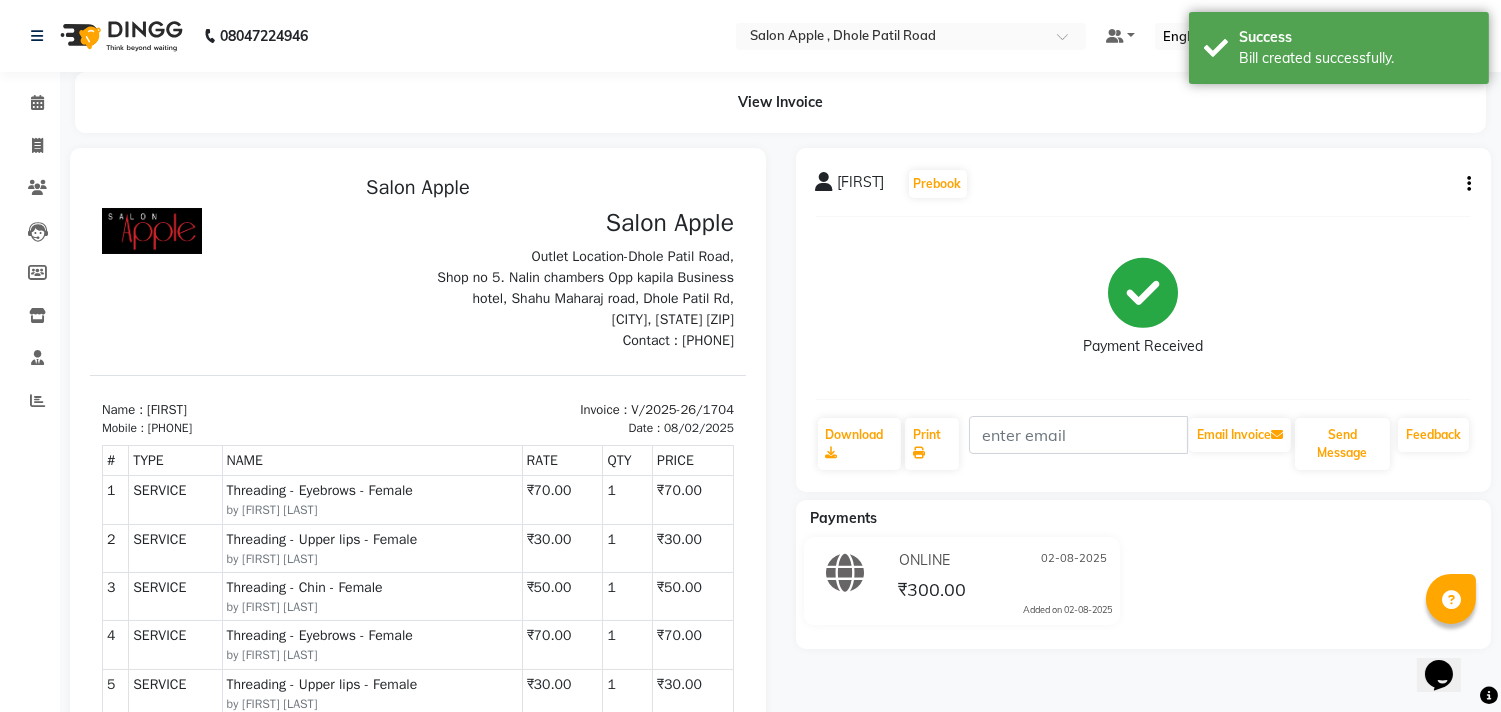 scroll, scrollTop: 0, scrollLeft: 0, axis: both 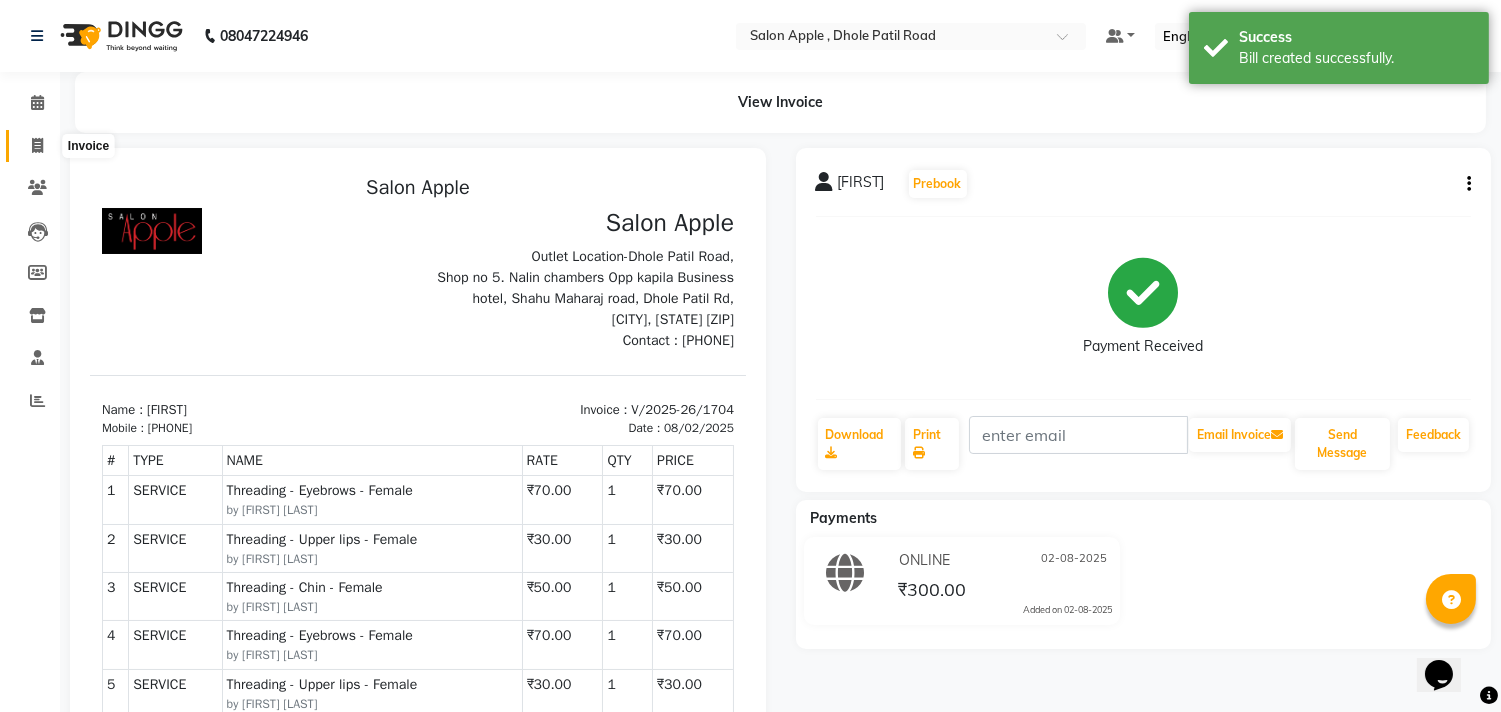 click 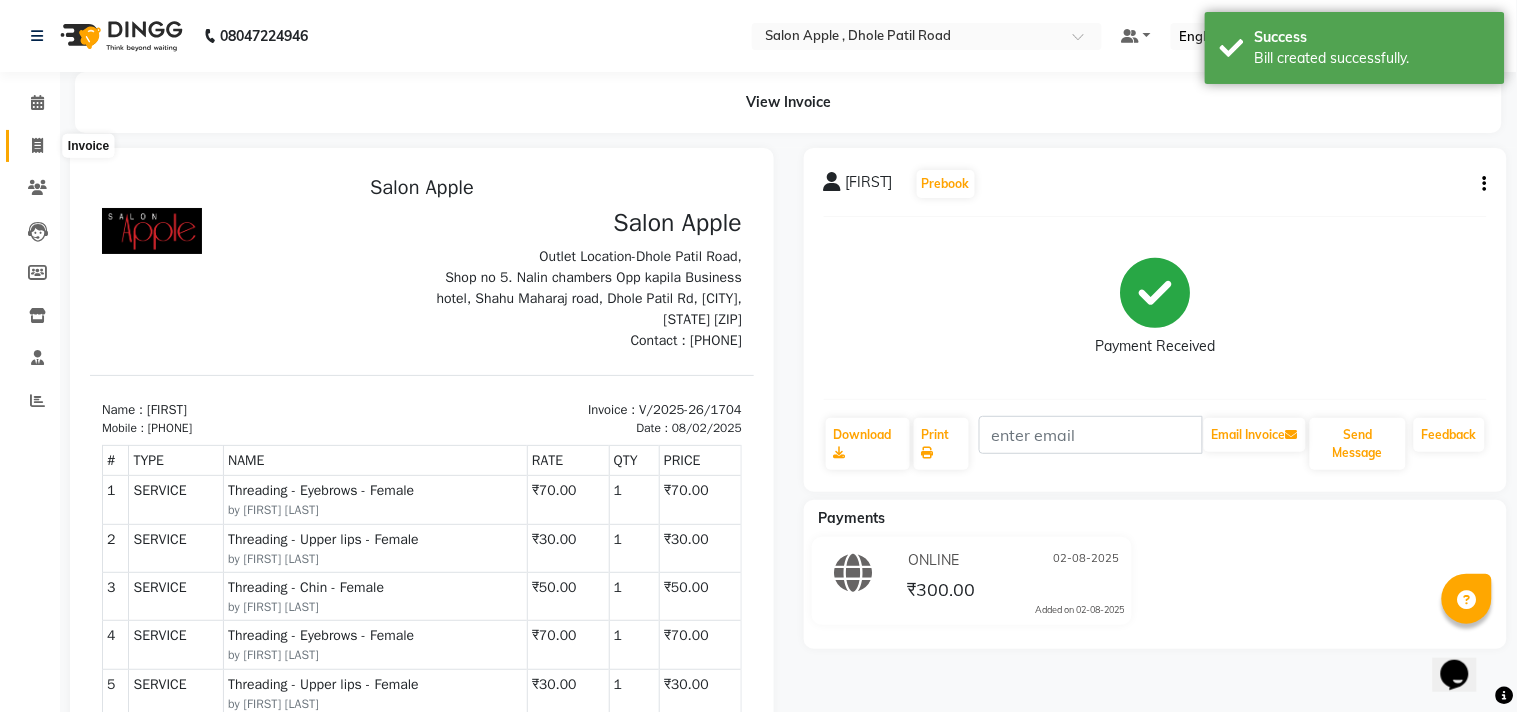 select on "521" 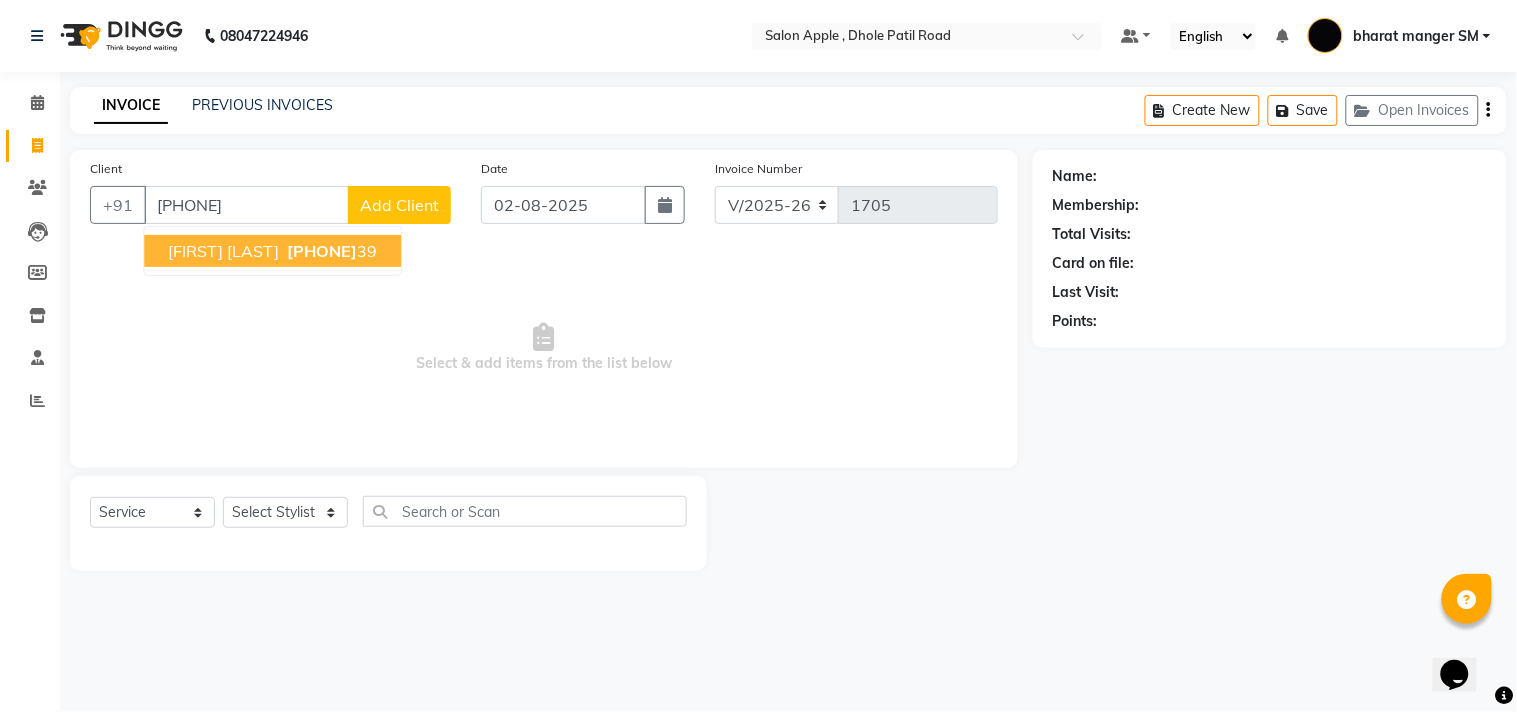 click on "[FIRST] [LAST]" at bounding box center [223, 251] 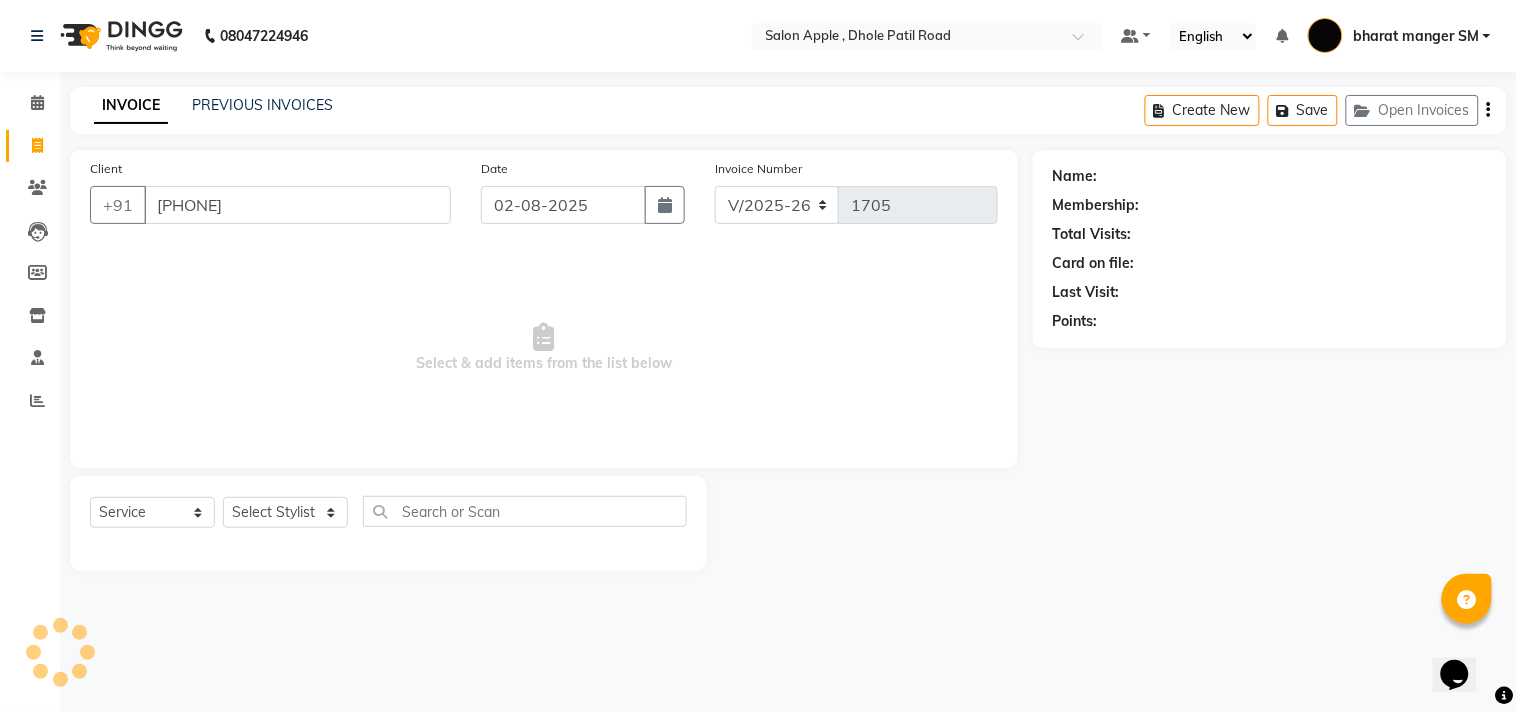 type on "[PHONE]" 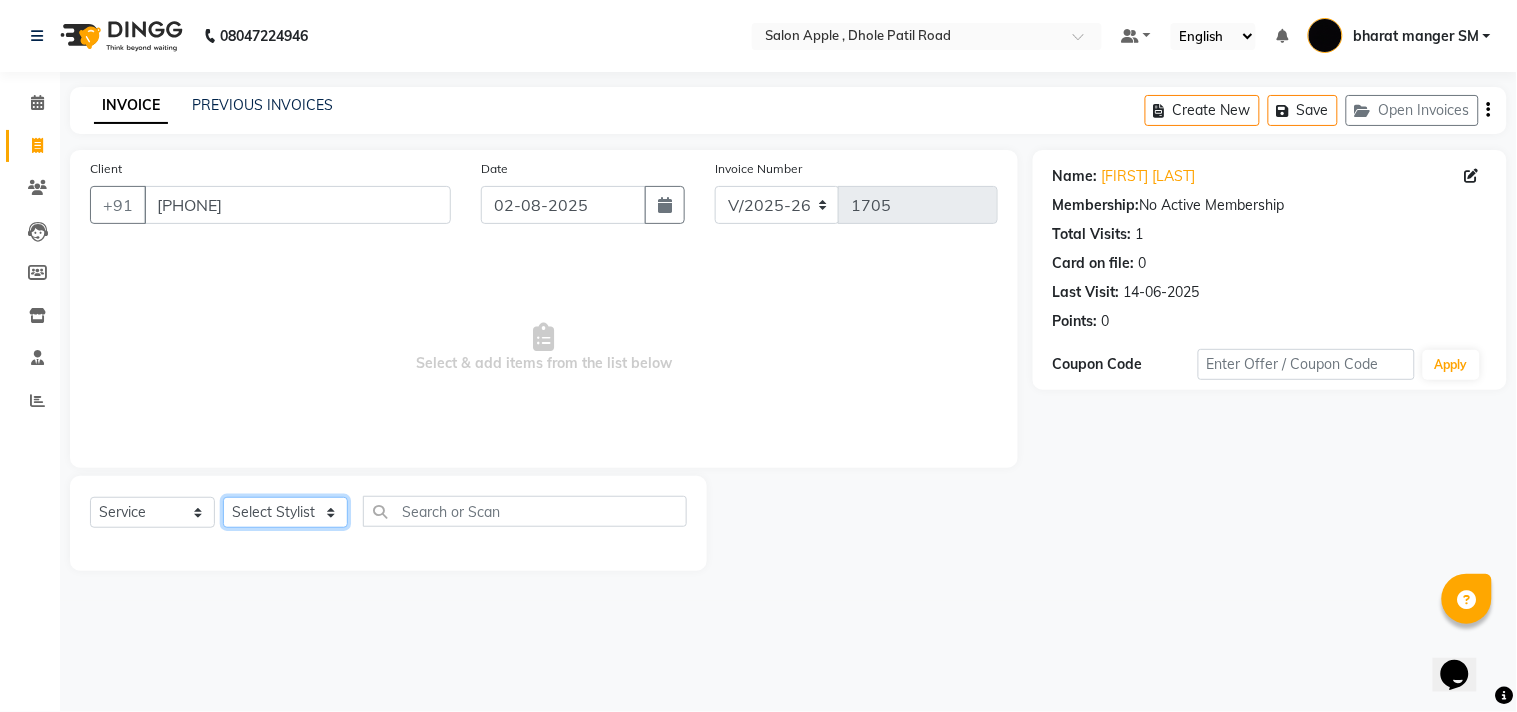click on "Select Stylist [FIRST] [LAST] [FIRST] [LAST] [FIRST] [LAST] [FIRST] [LAST] [FIRST] [LAST] [FIRST] [LAST] [FIRST] [LAST] [FIRST] [LAST]" 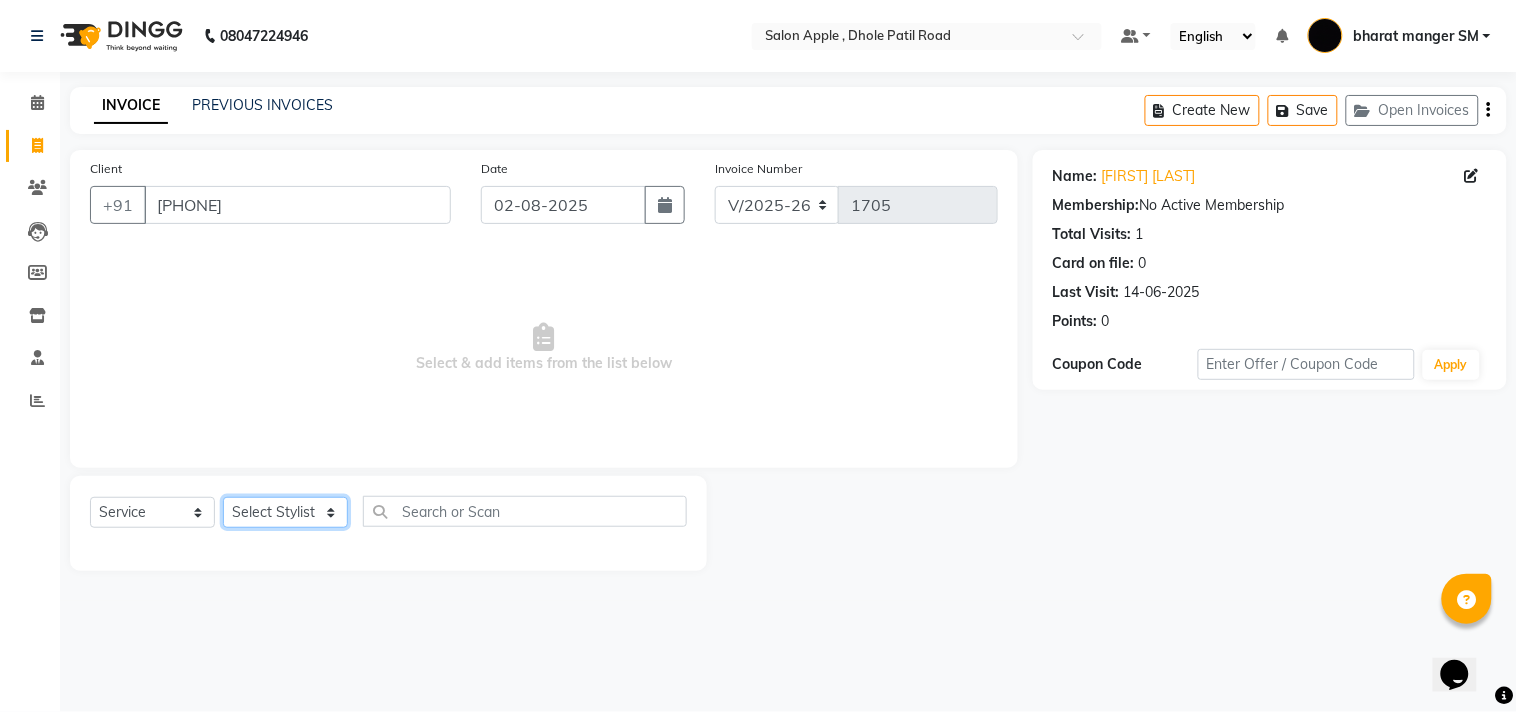 select on "24657" 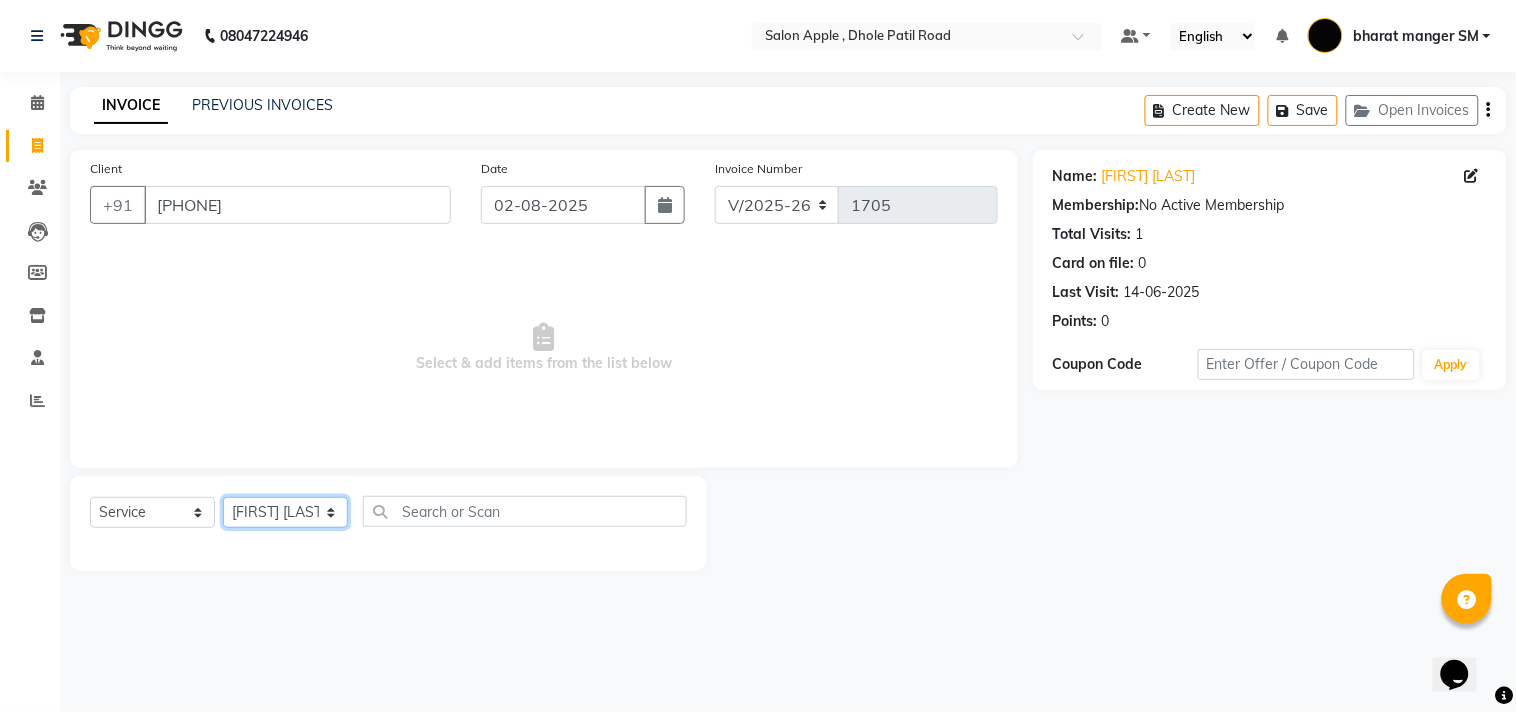 click on "Select Stylist [FIRST] [LAST] [FIRST] [LAST] [FIRST] [LAST] [FIRST] [LAST] [FIRST] [LAST] [FIRST] [LAST] [FIRST] [LAST] [FIRST] [LAST]" 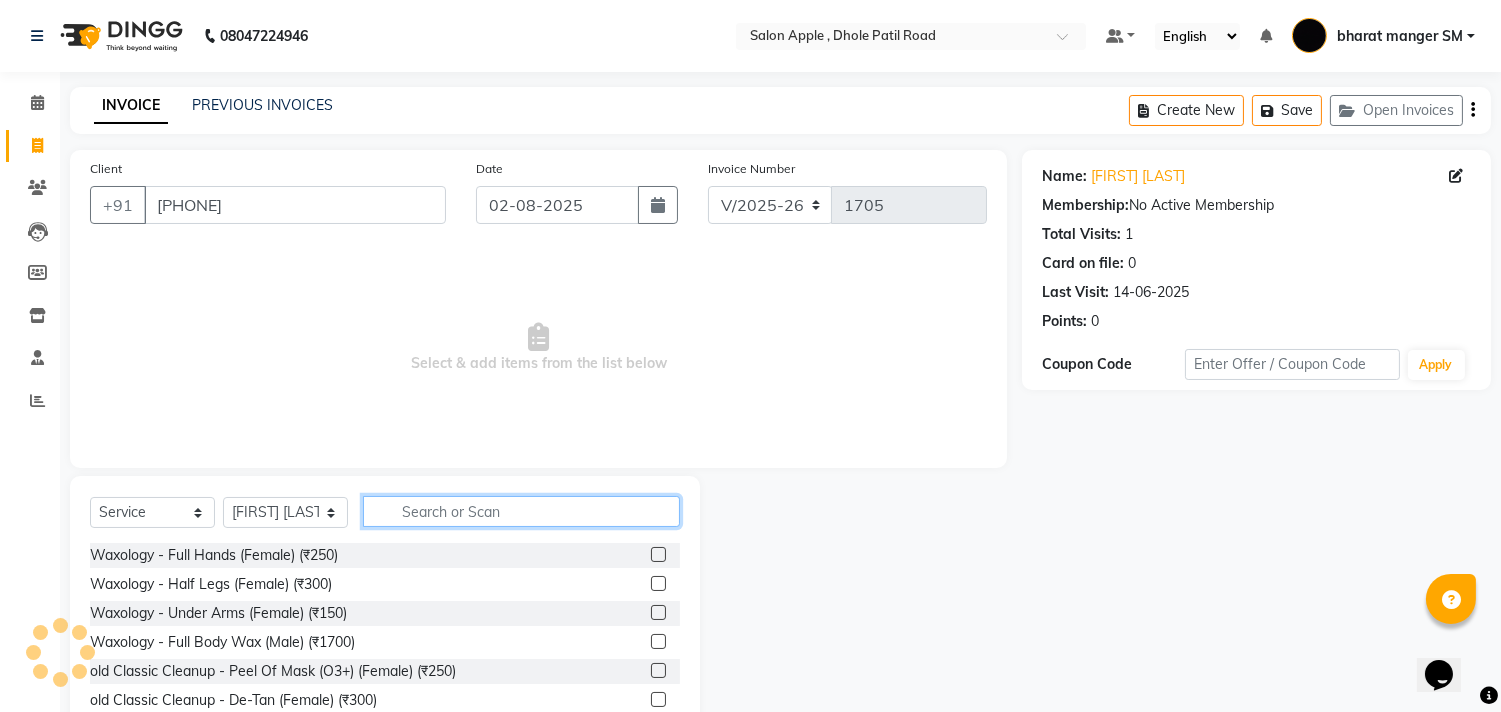 click 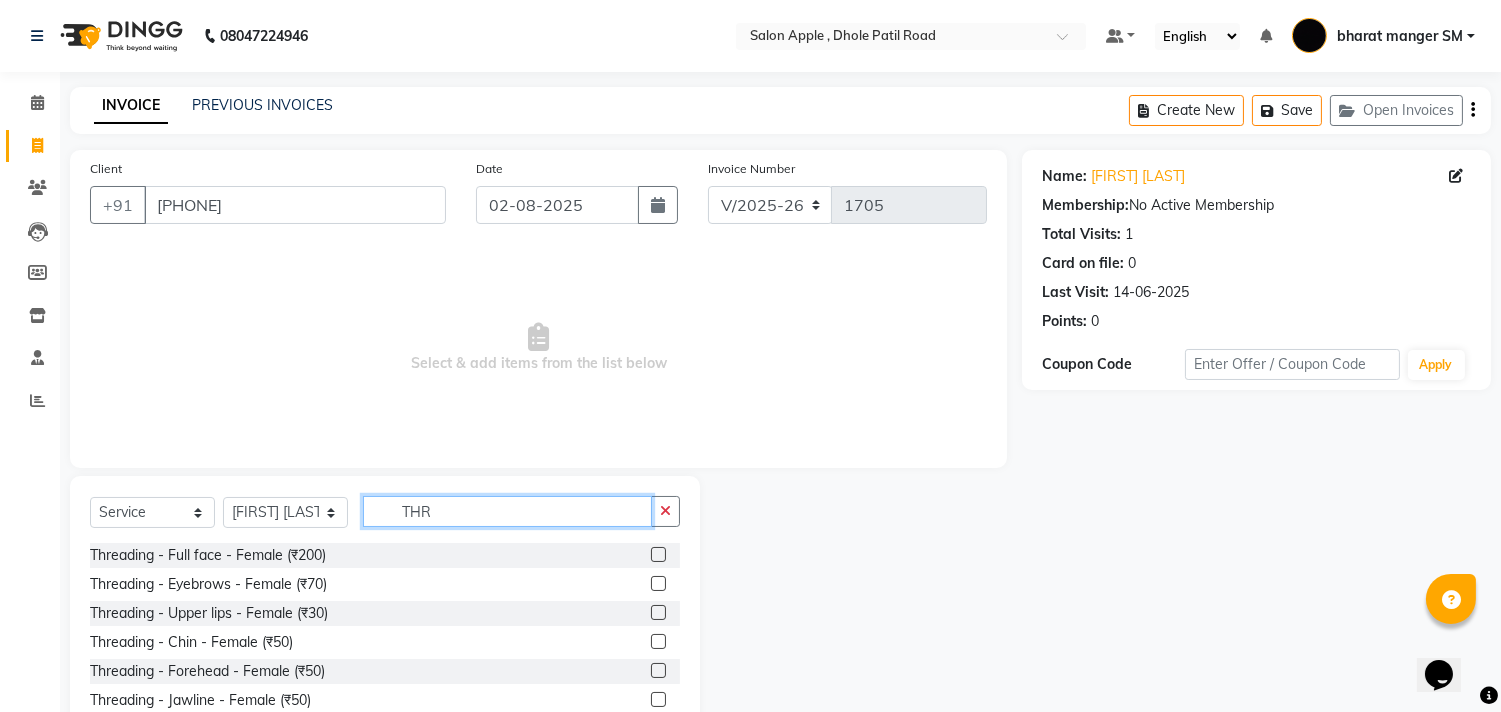 type on "THR" 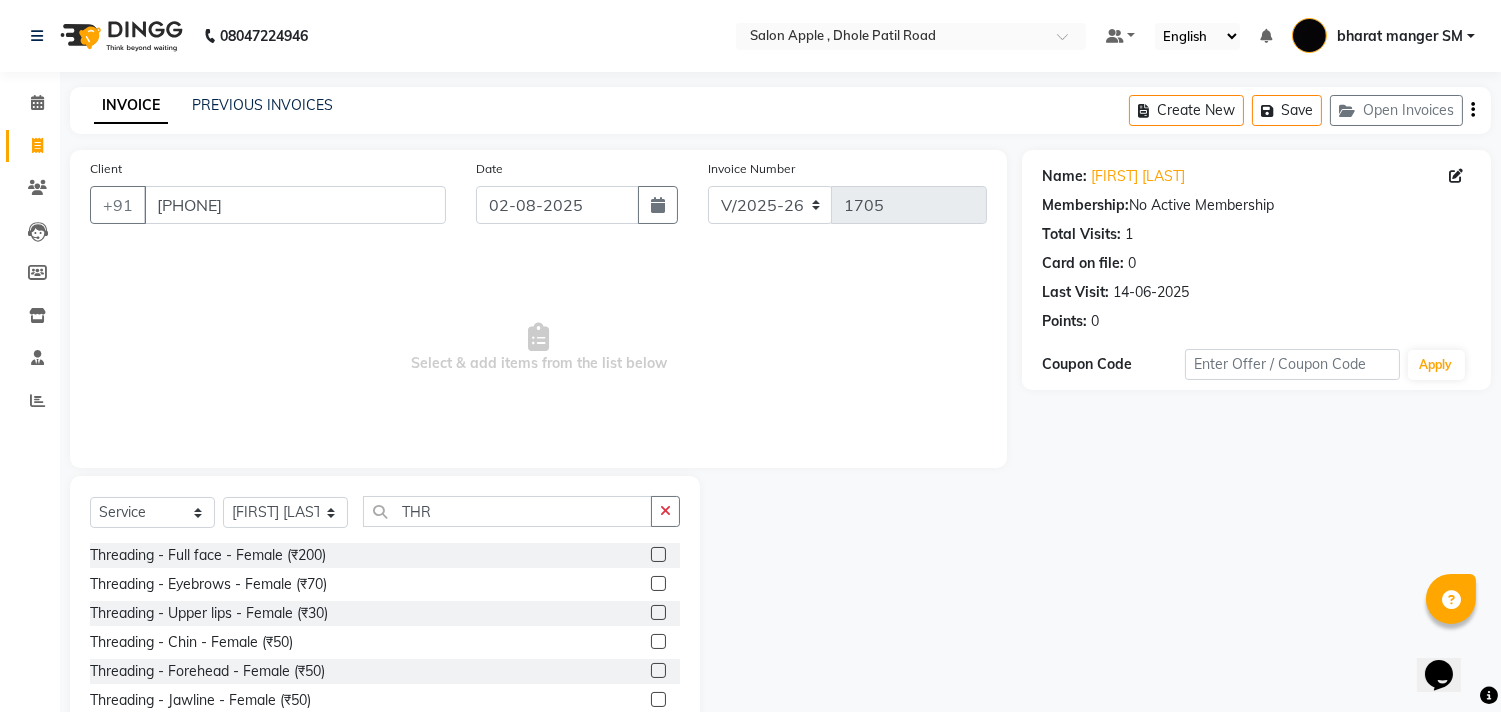 click 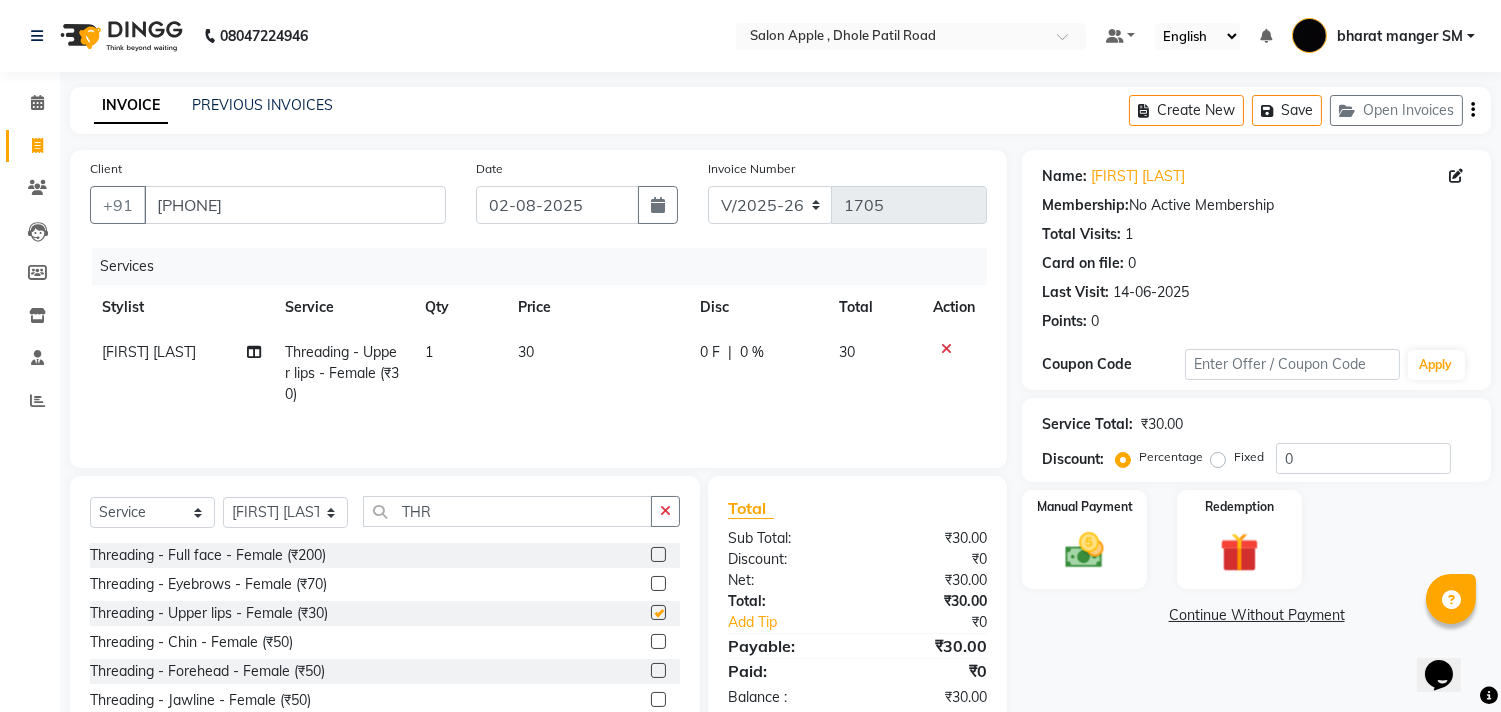 checkbox on "false" 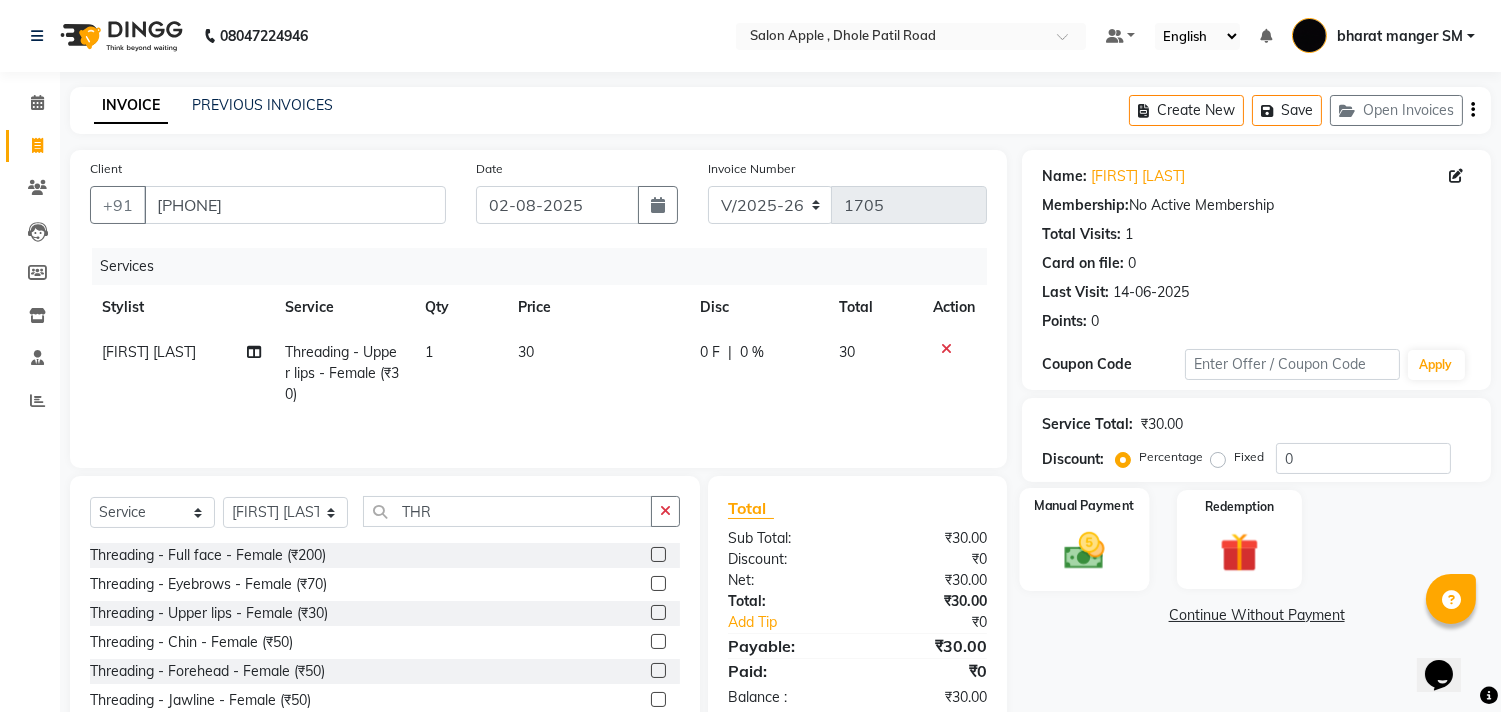 click 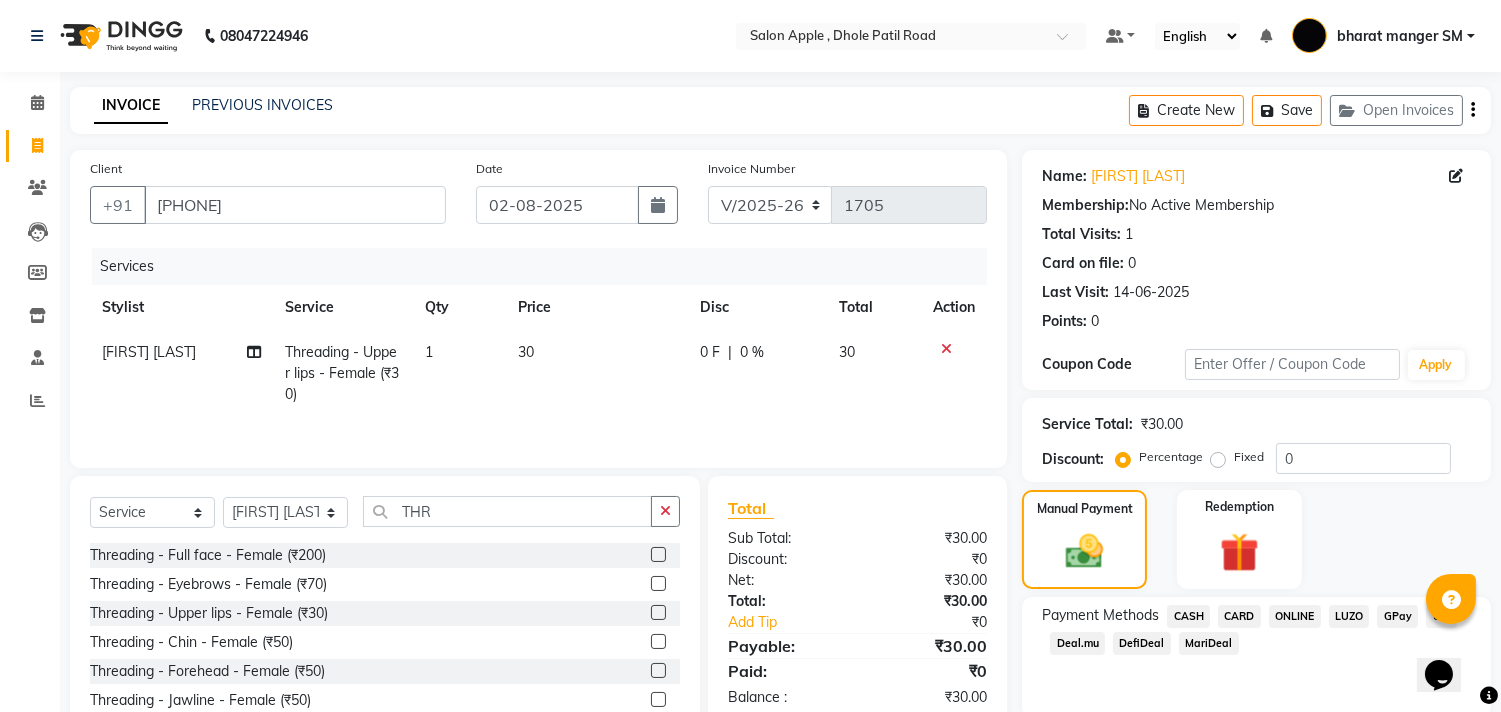 click on "ONLINE" 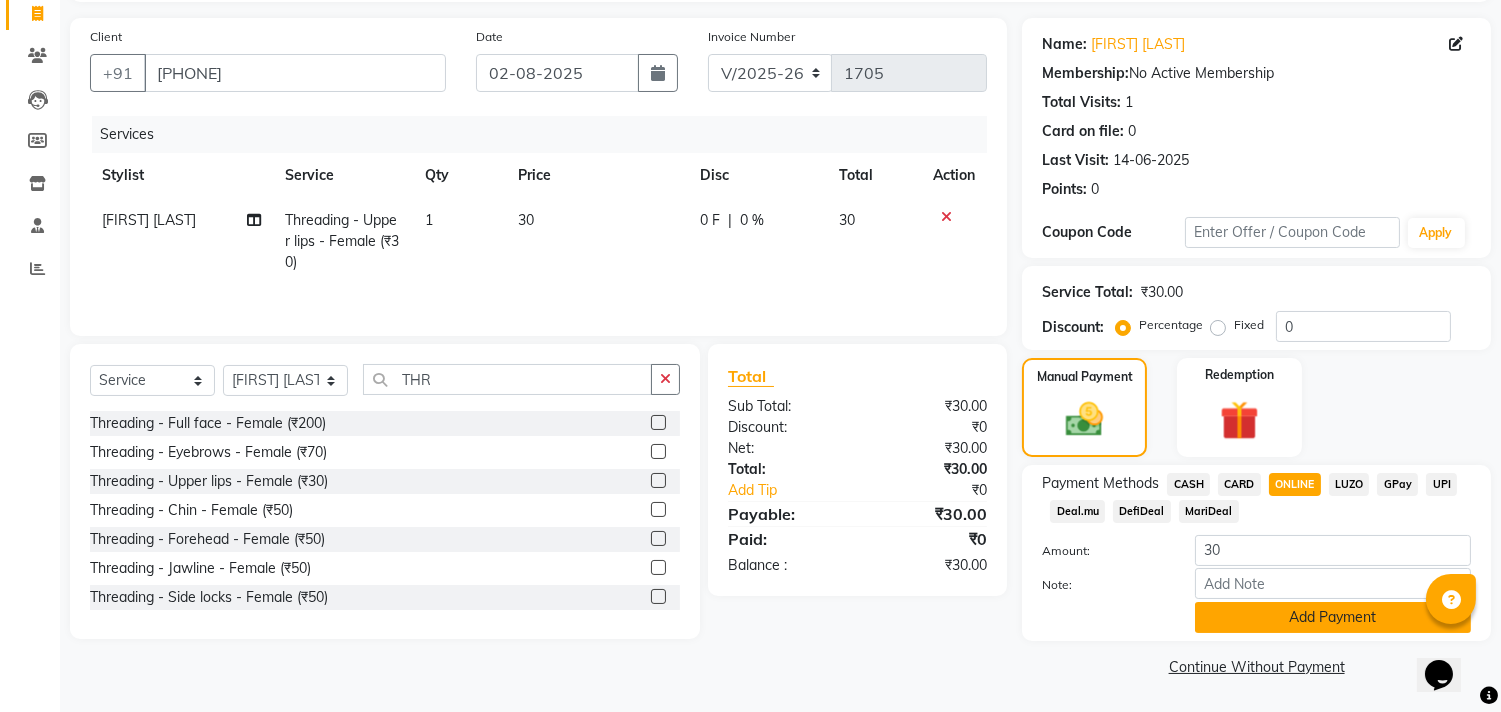 click on "Add Payment" 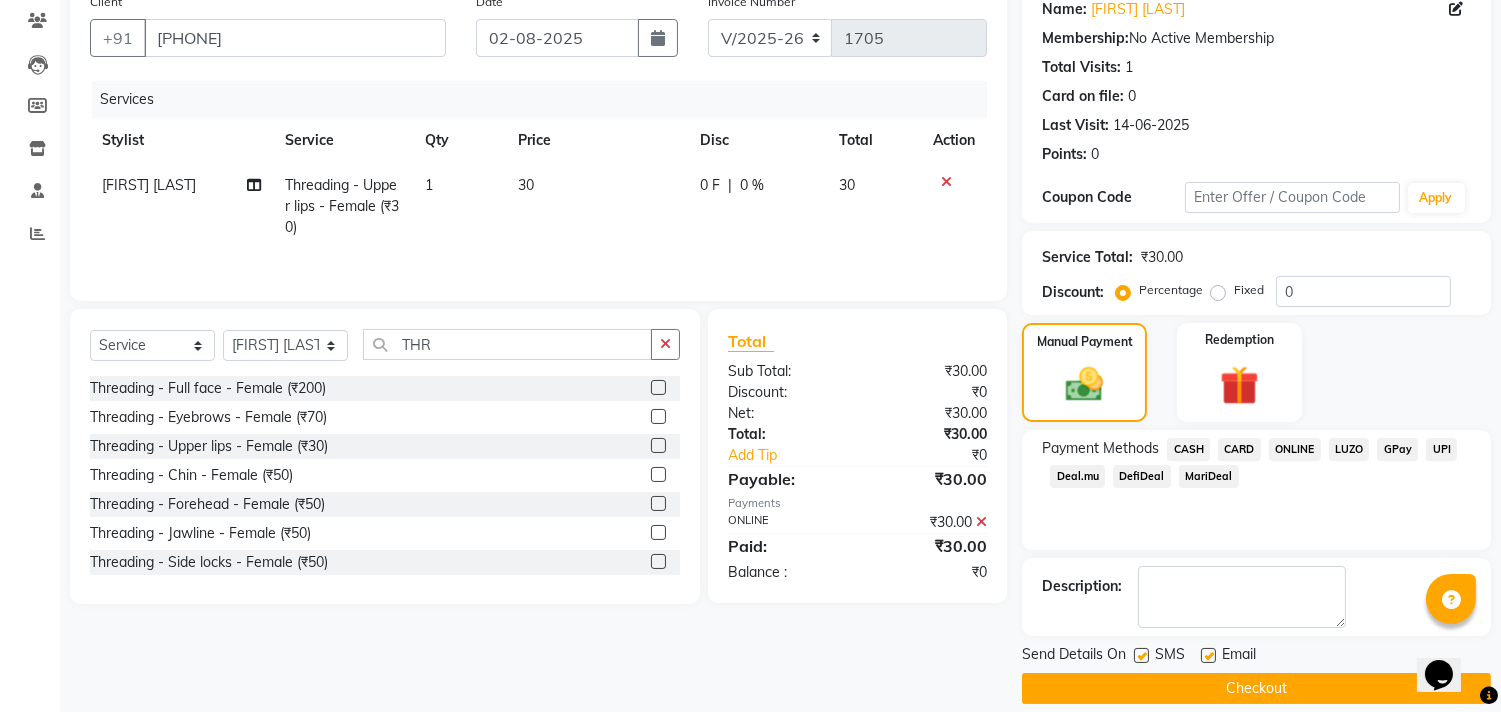 scroll, scrollTop: 187, scrollLeft: 0, axis: vertical 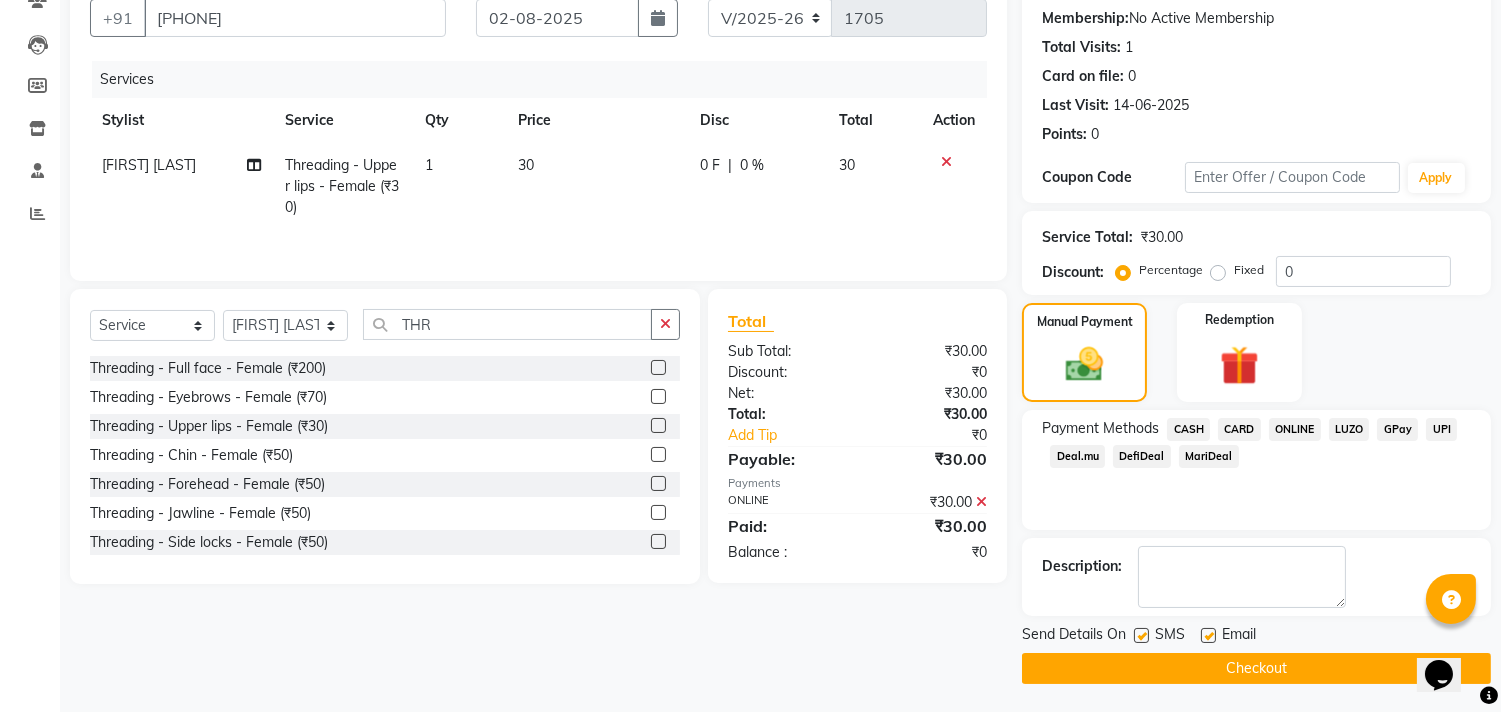 click on "Checkout" 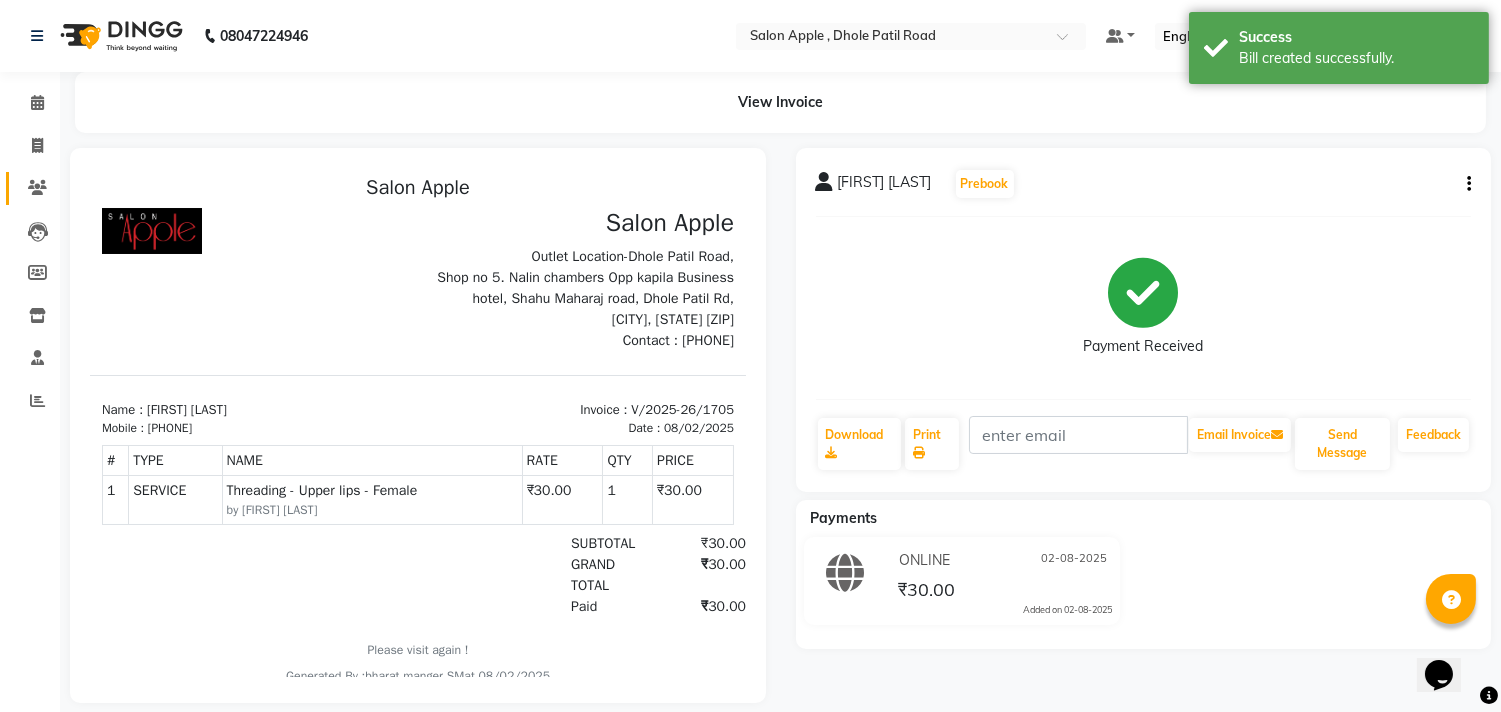 scroll, scrollTop: 0, scrollLeft: 0, axis: both 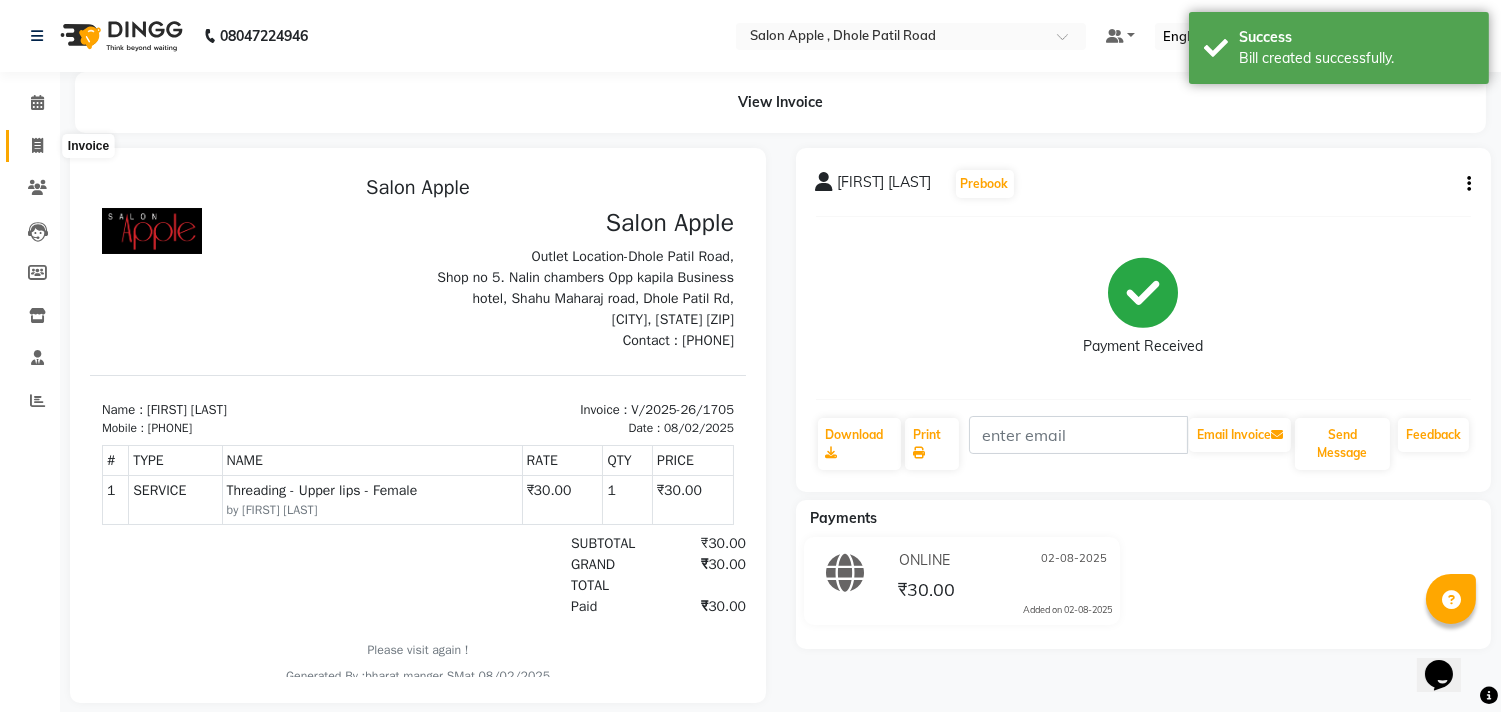 click 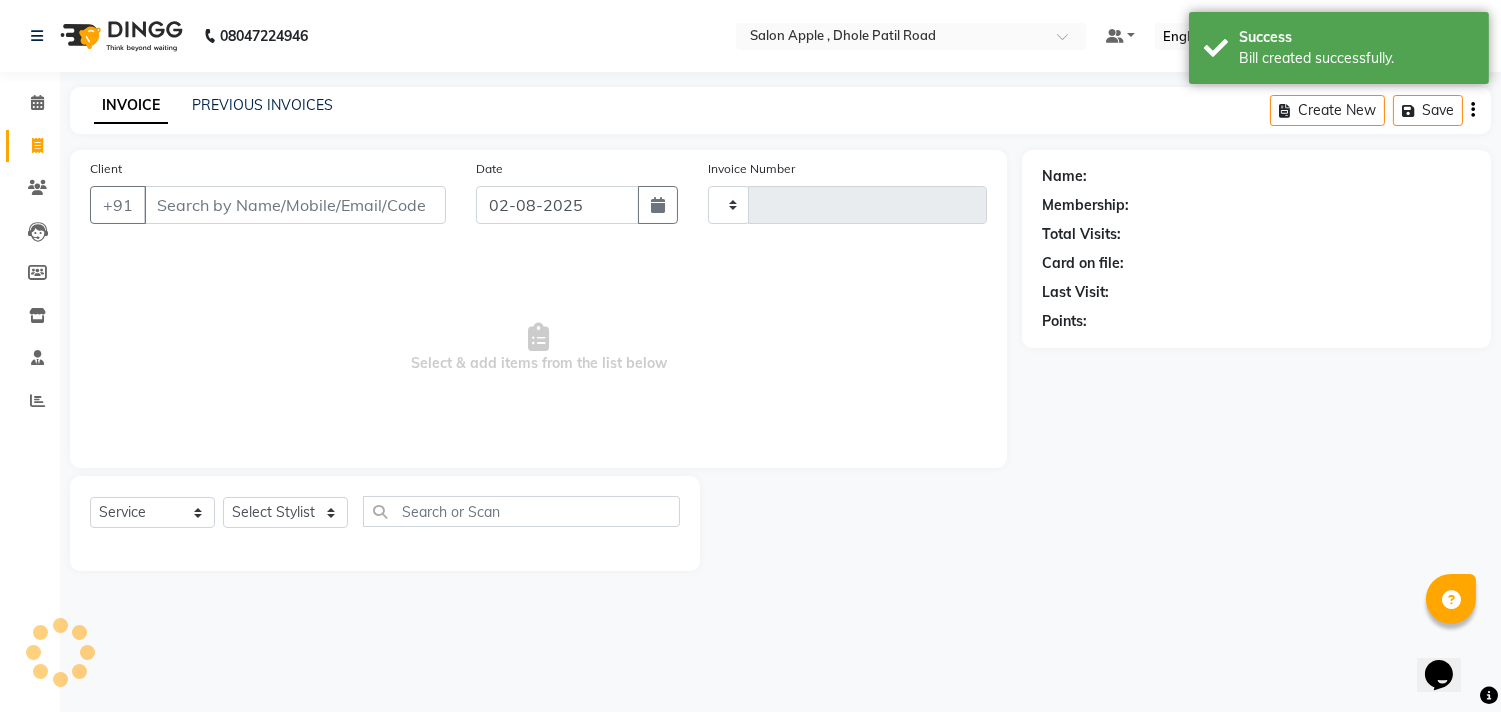 type on "1706" 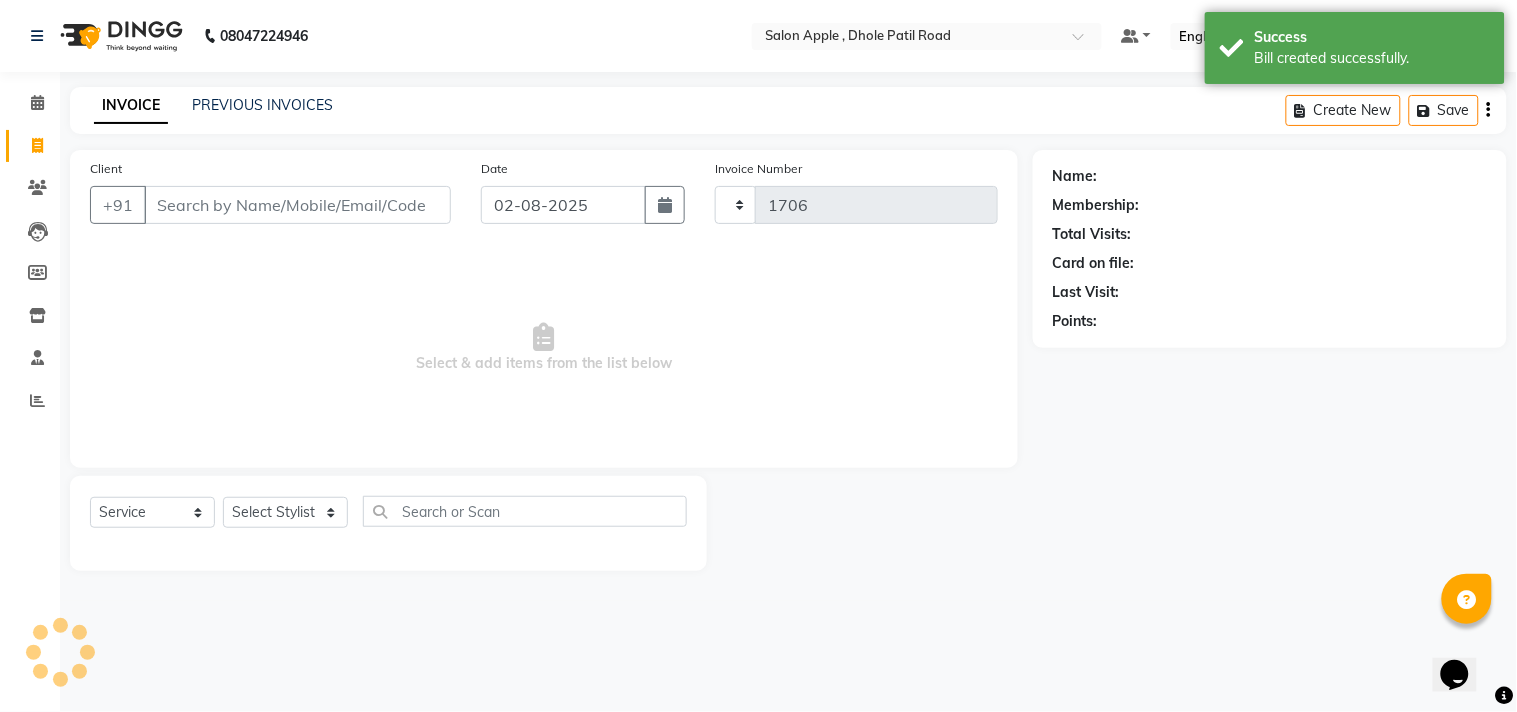 select on "521" 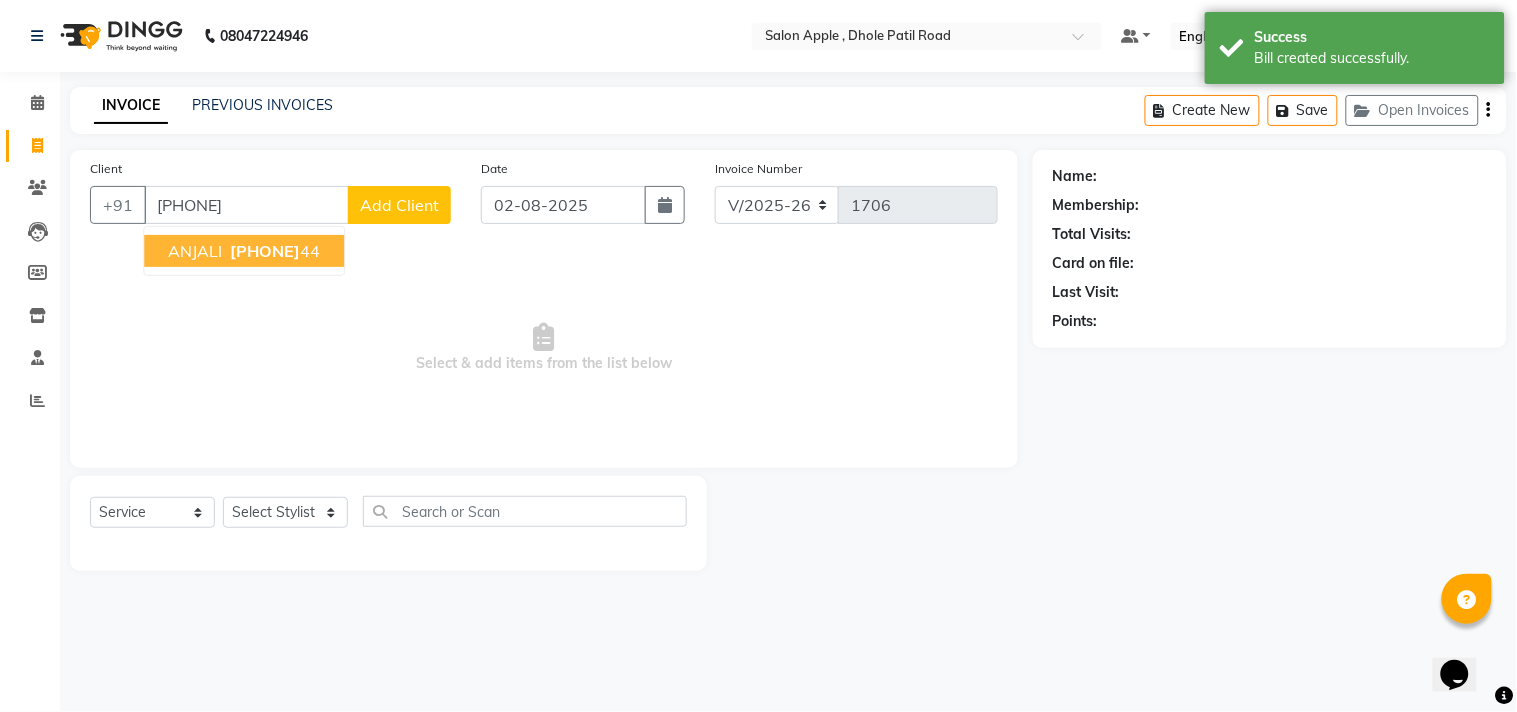click on "ANJALI" at bounding box center (195, 251) 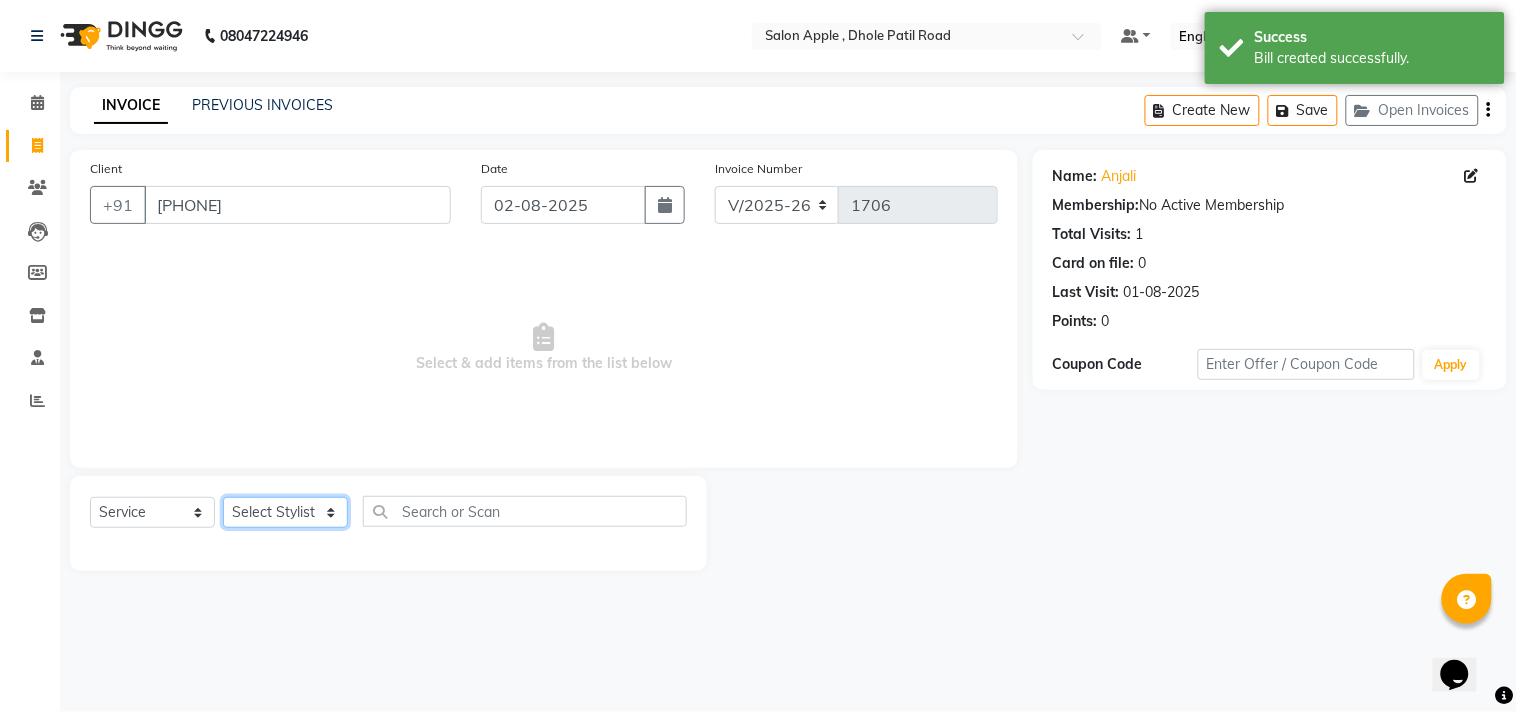 click on "Select Stylist [FIRST] [LAST] [FIRST] [LAST] [FIRST] [LAST] [FIRST] [LAST] [FIRST] [LAST] [FIRST] [LAST] [FIRST] [LAST] [FIRST] [LAST]" 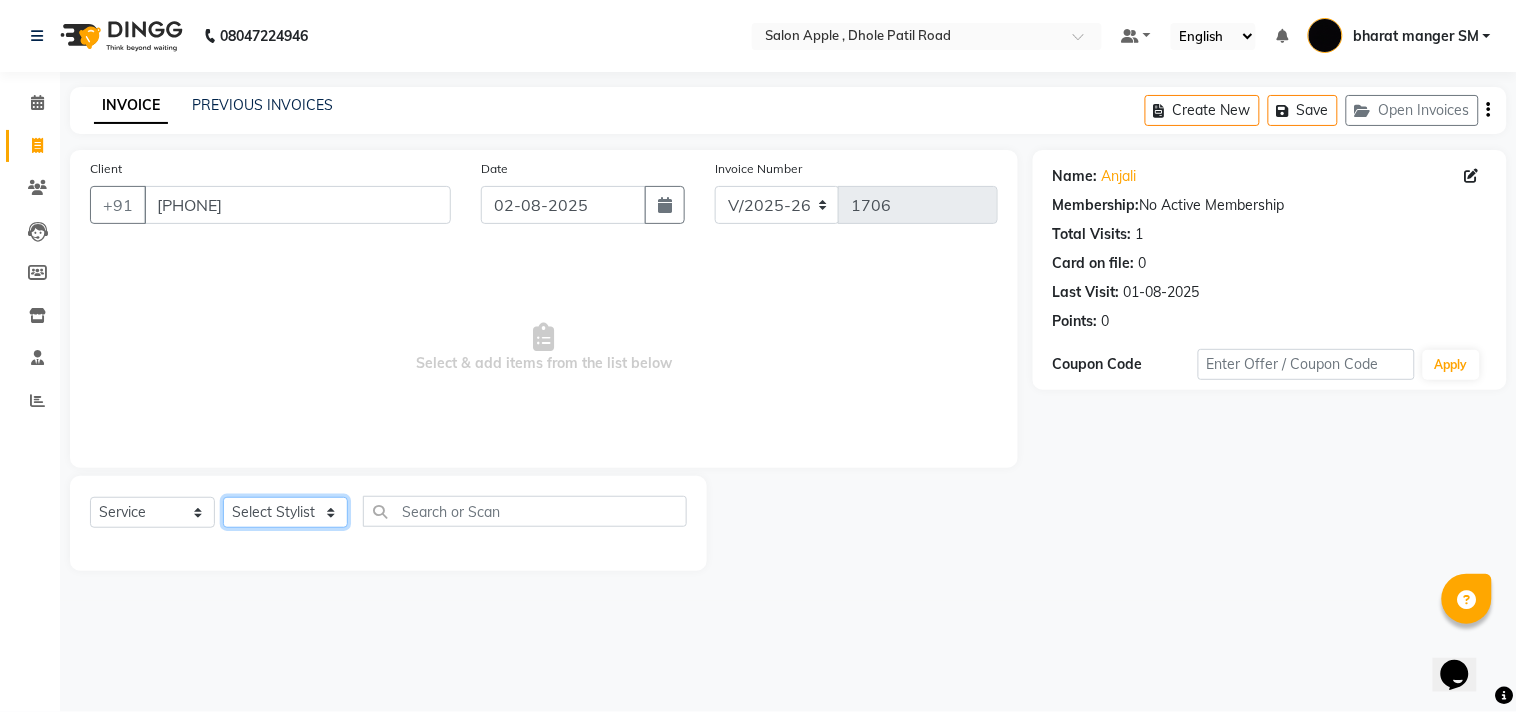 select on "70318" 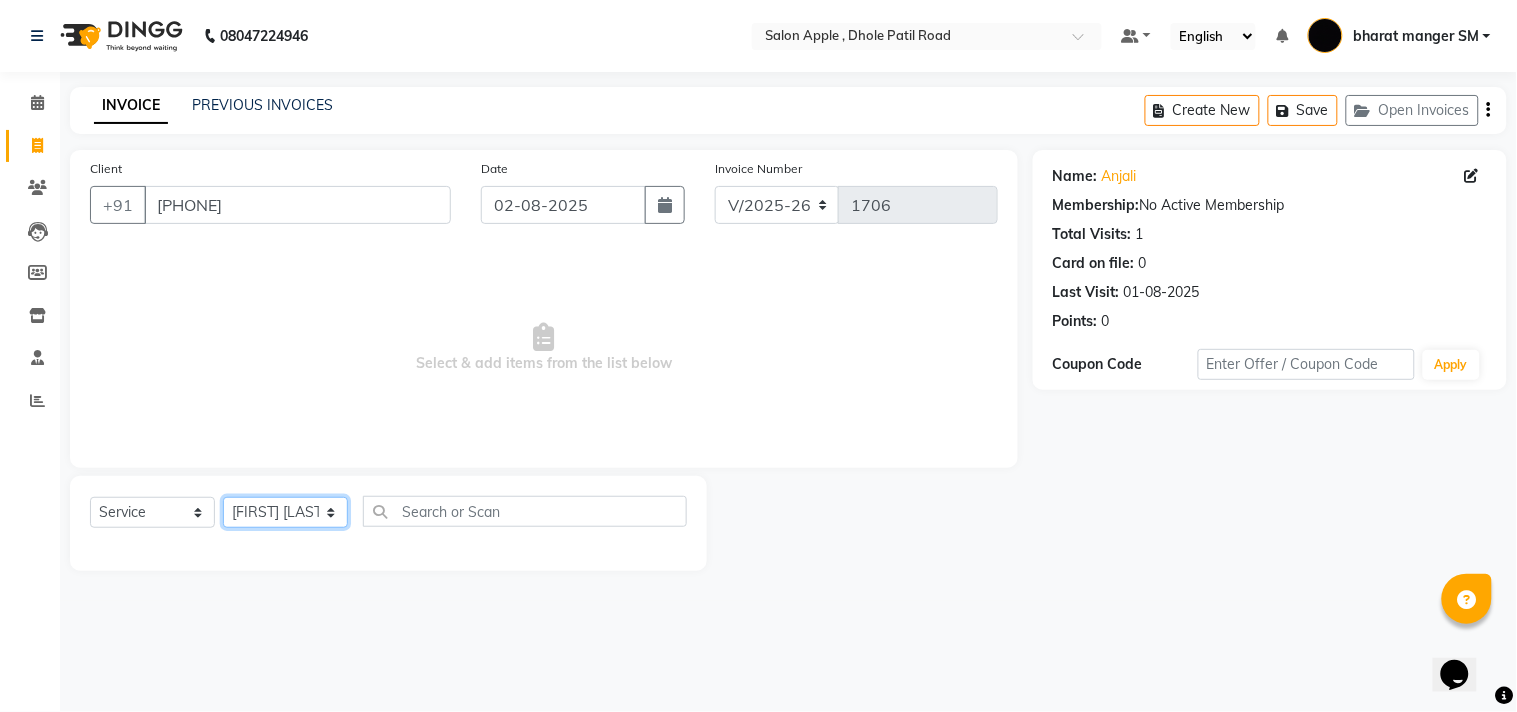click on "Select Stylist [FIRST] [LAST] [FIRST] [LAST] [FIRST] [LAST] [FIRST] [LAST] [FIRST] [LAST] [FIRST] [LAST] [FIRST] [LAST] [FIRST] [LAST]" 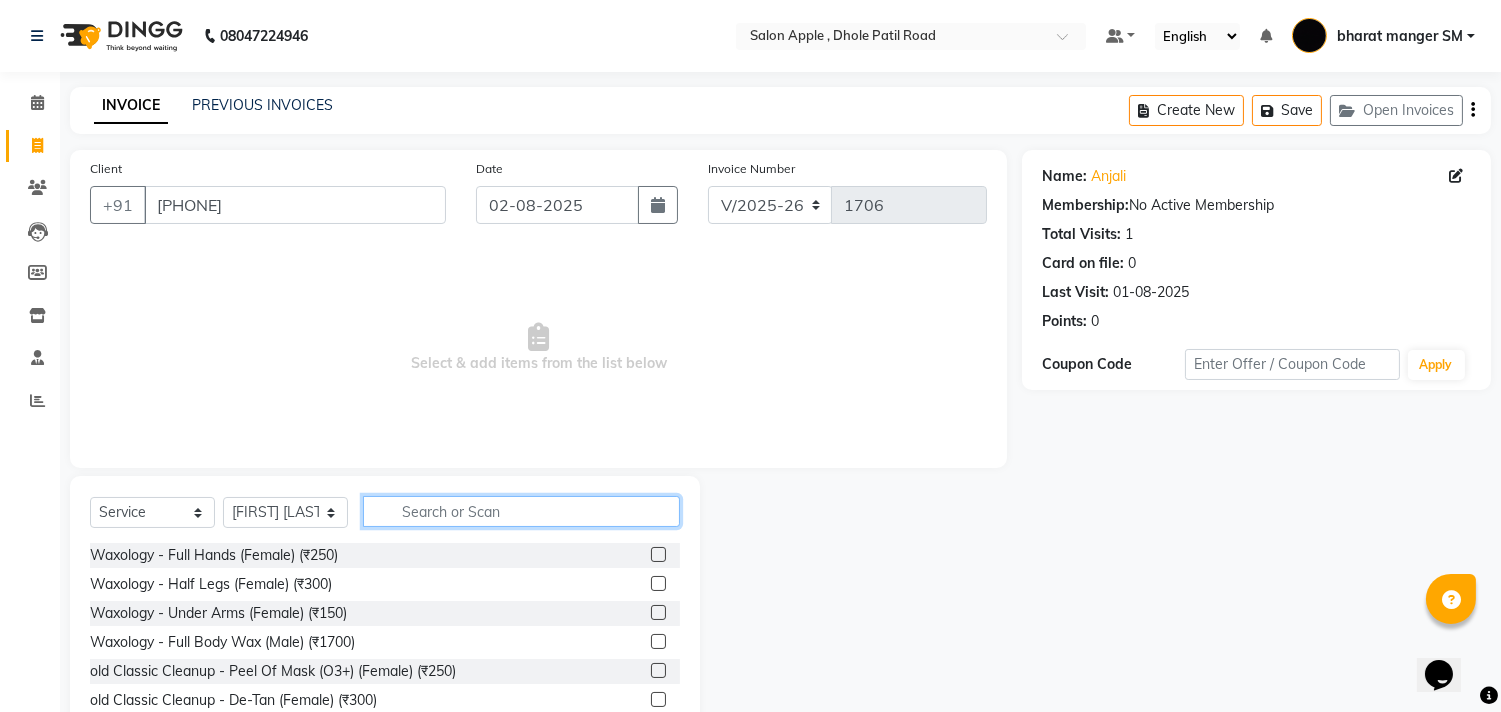 click 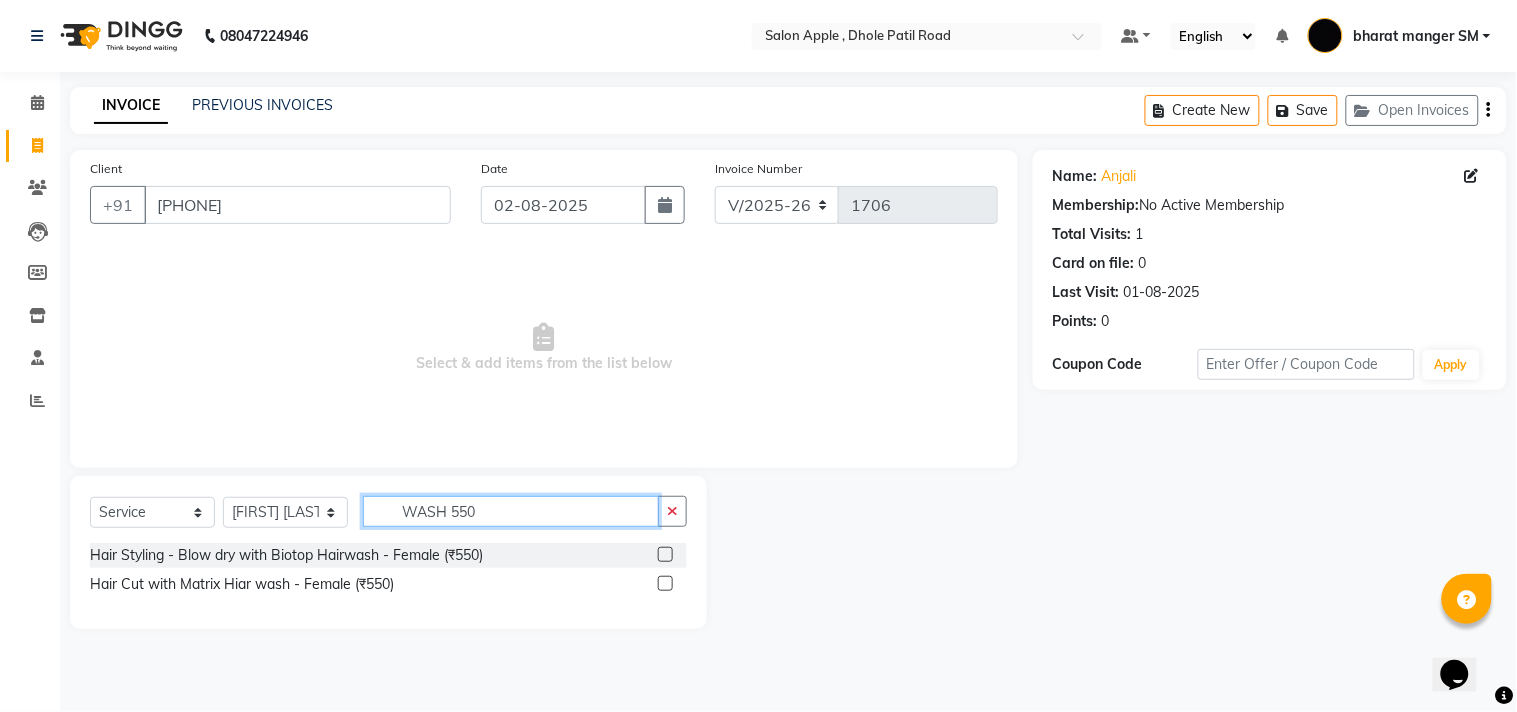 type on "WASH 550" 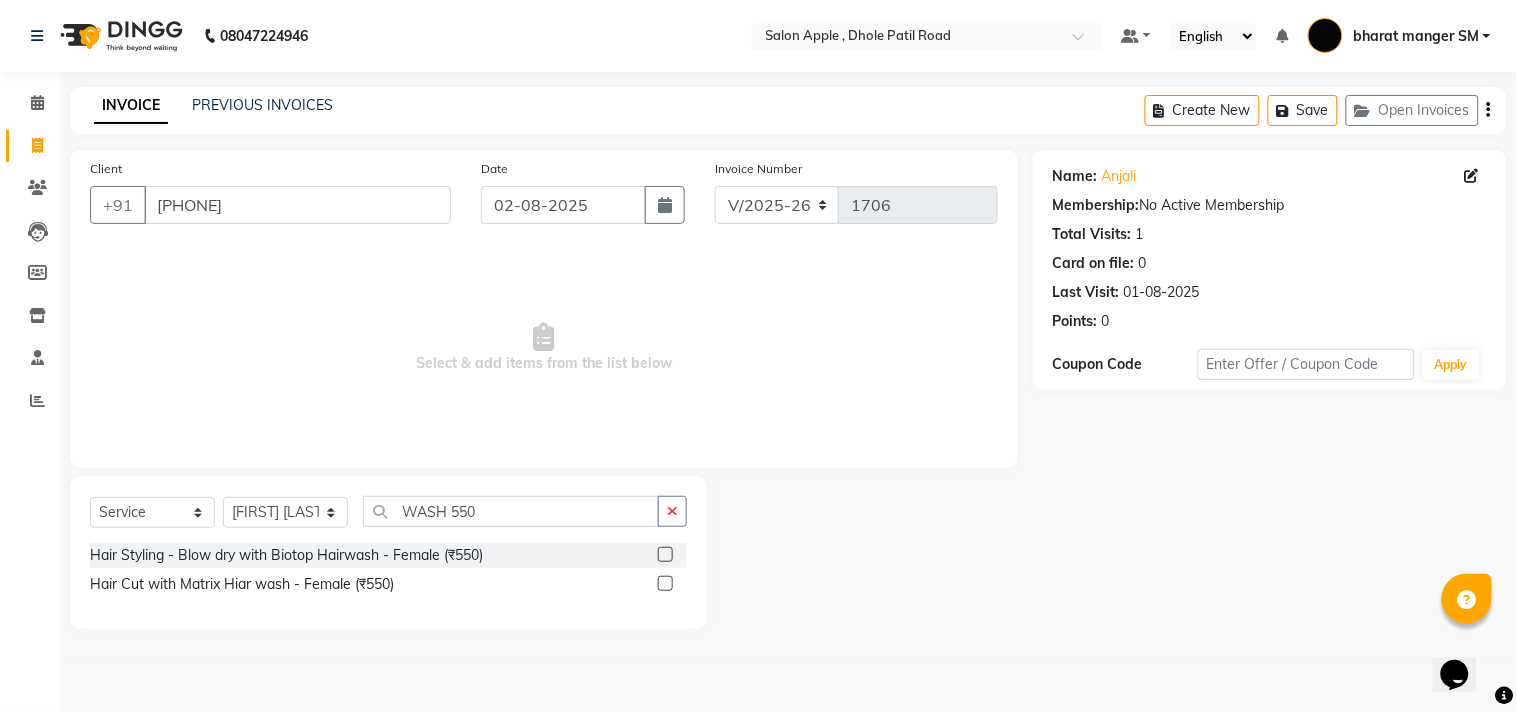 click 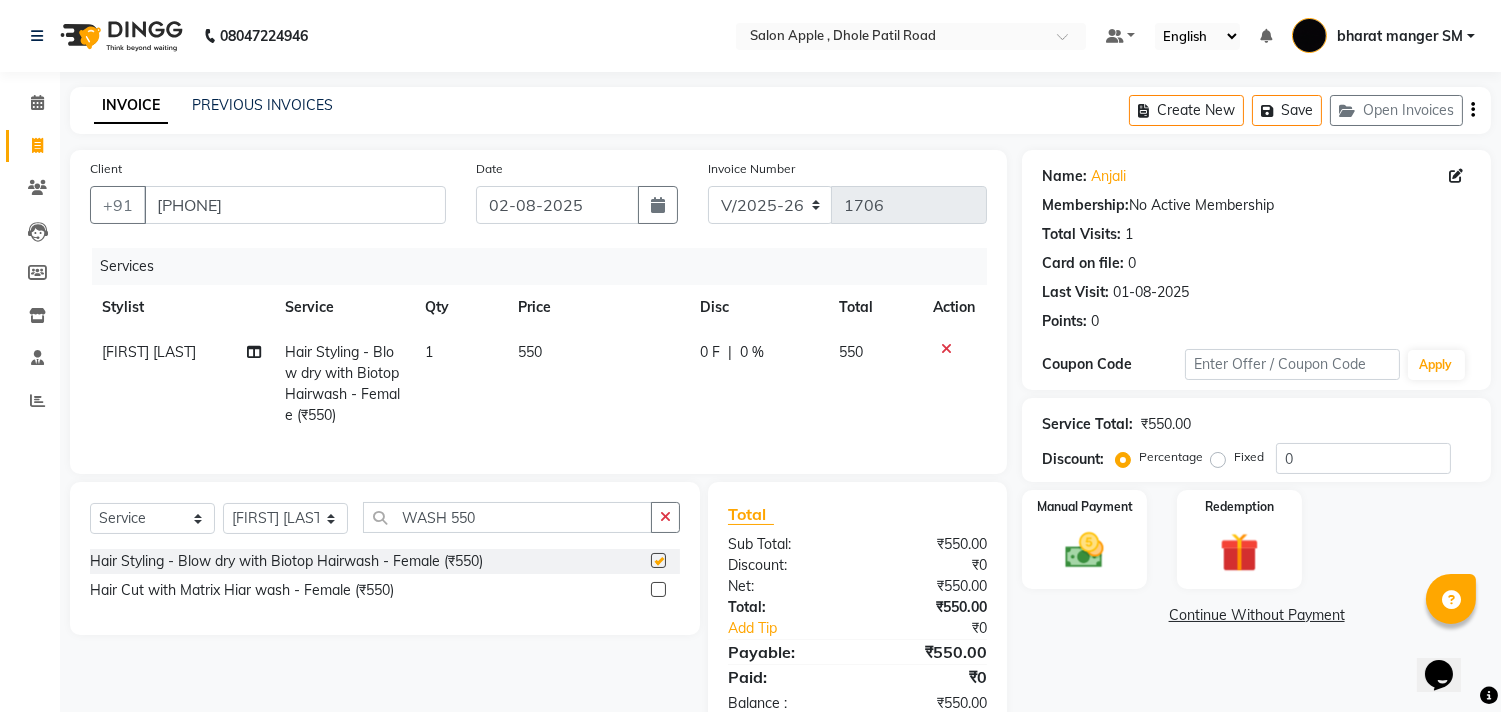 checkbox on "false" 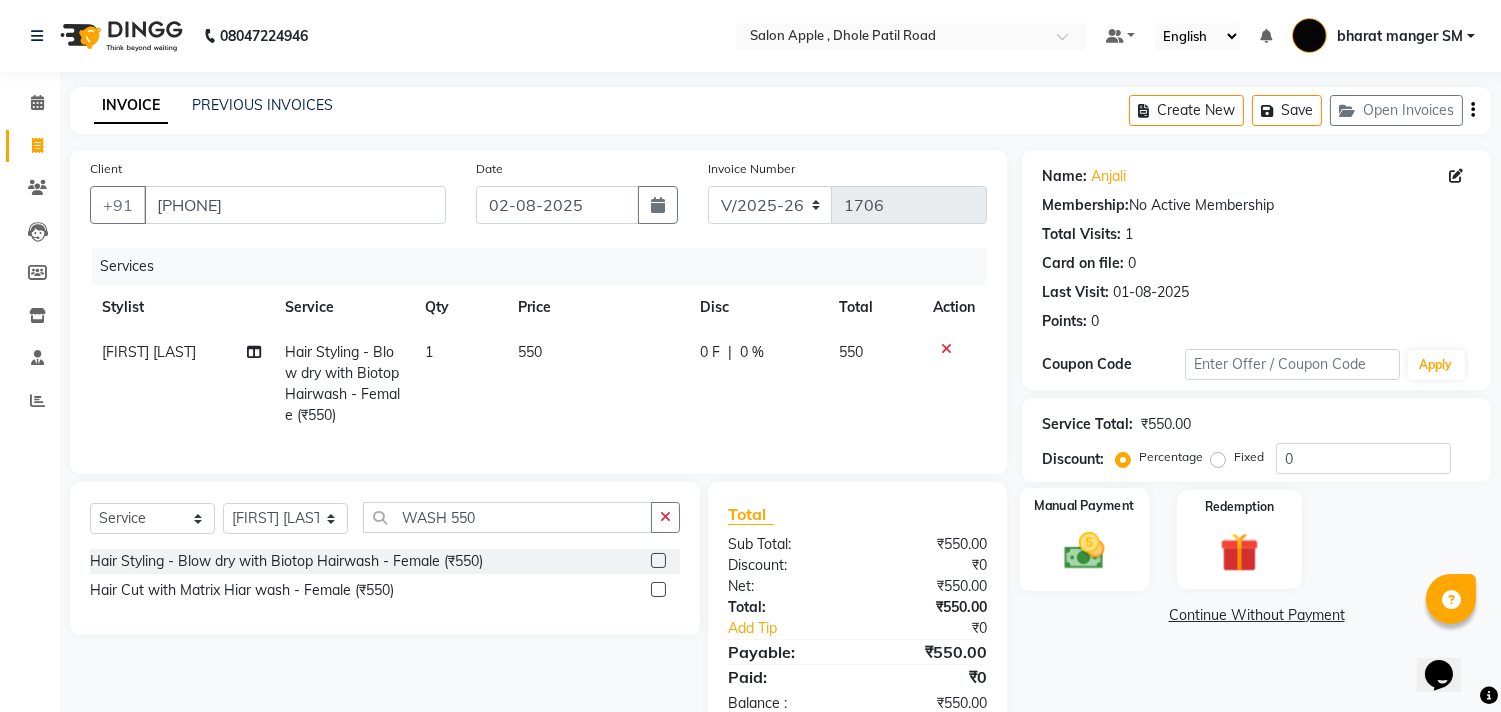 click on "Manual Payment" 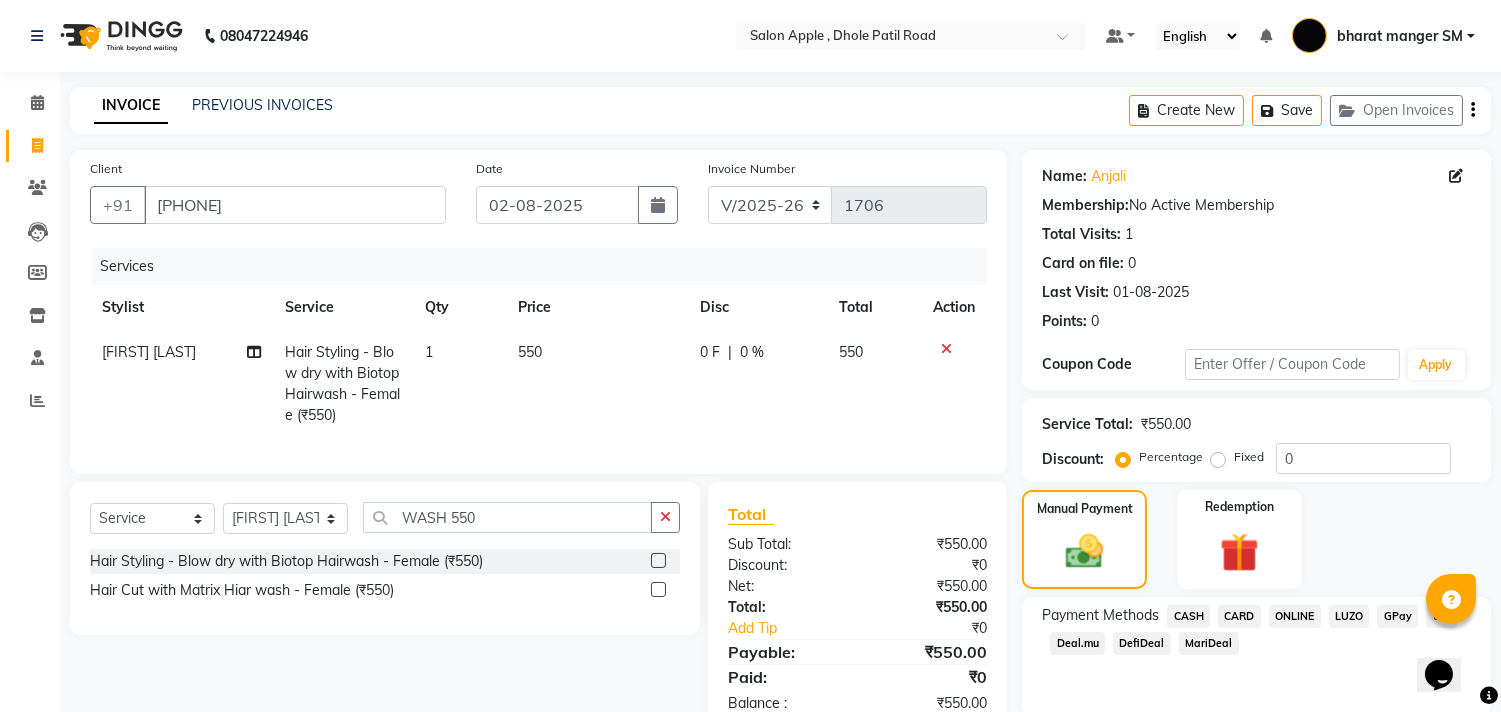 click on "ONLINE" 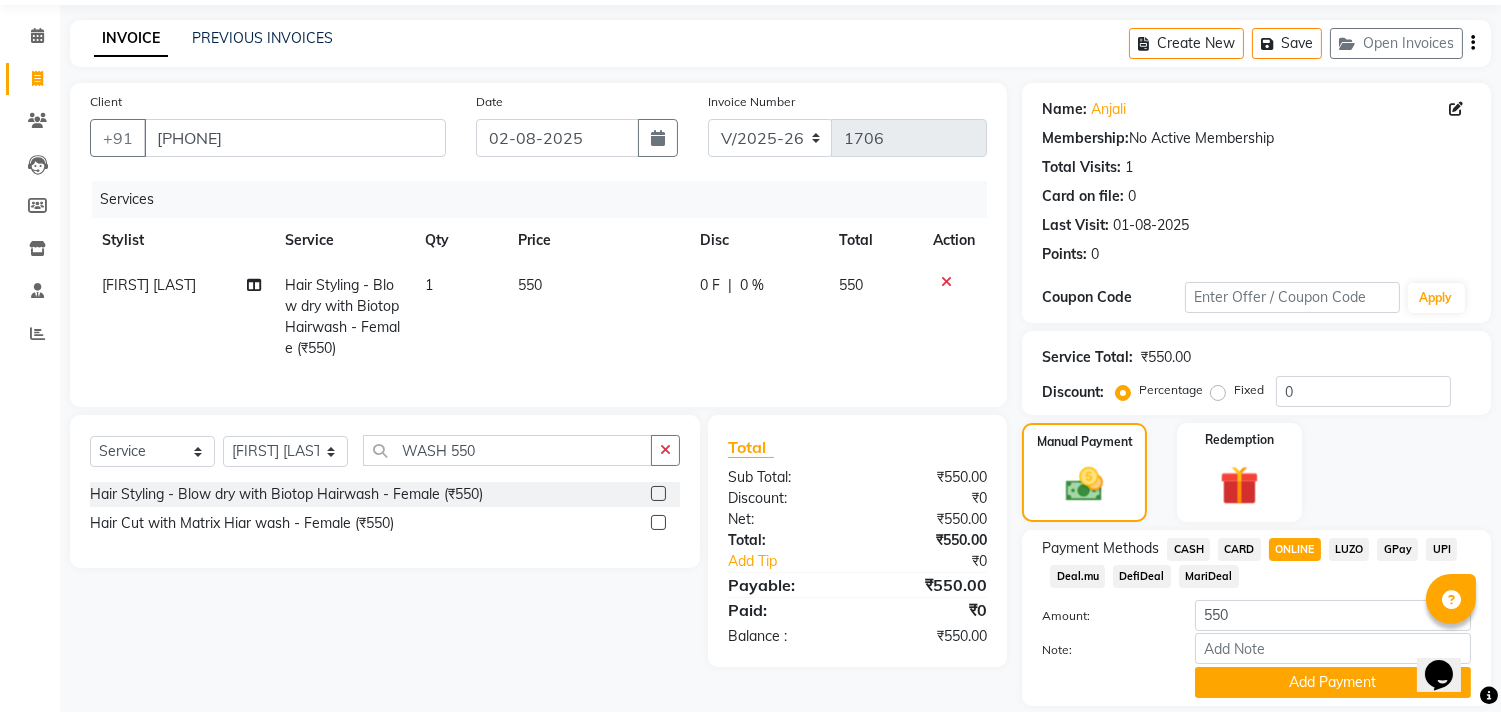 scroll, scrollTop: 132, scrollLeft: 0, axis: vertical 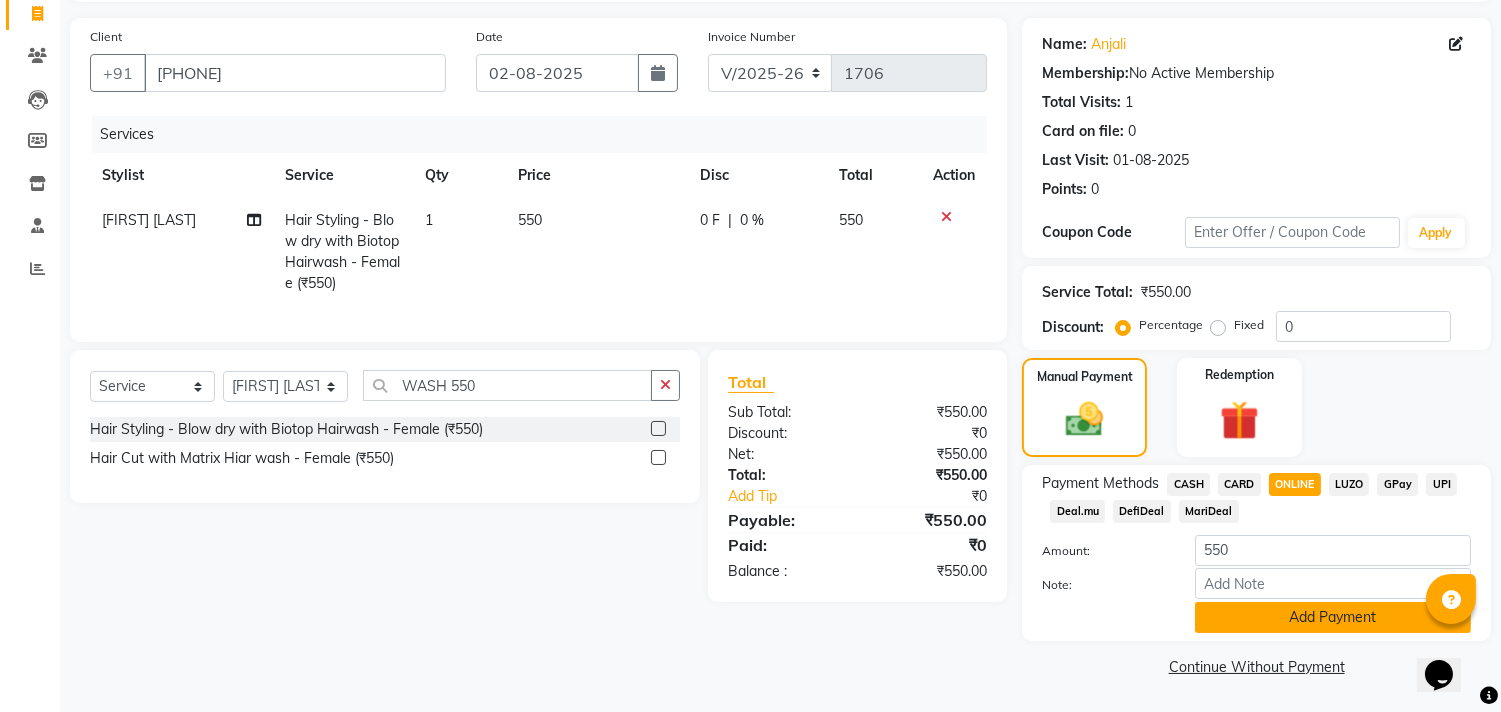 click on "Add Payment" 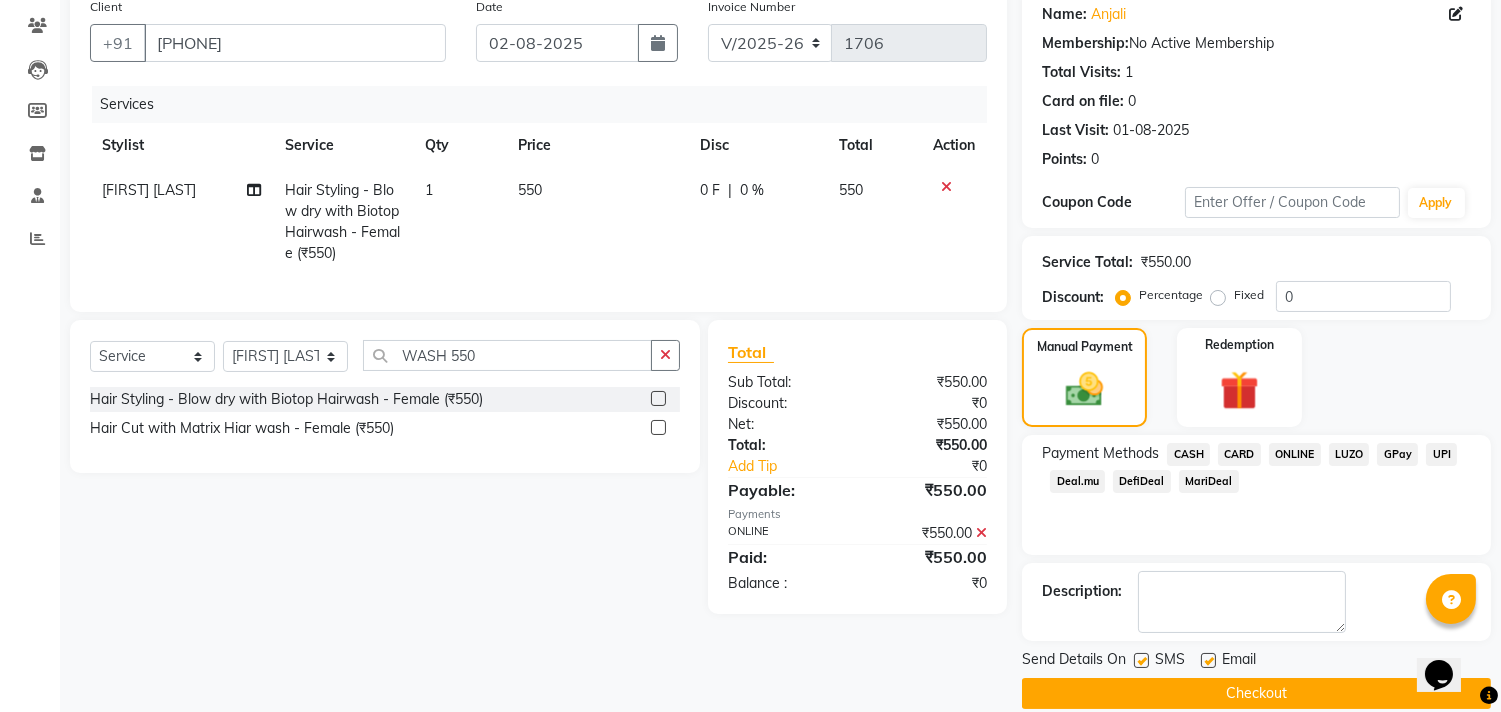 scroll, scrollTop: 187, scrollLeft: 0, axis: vertical 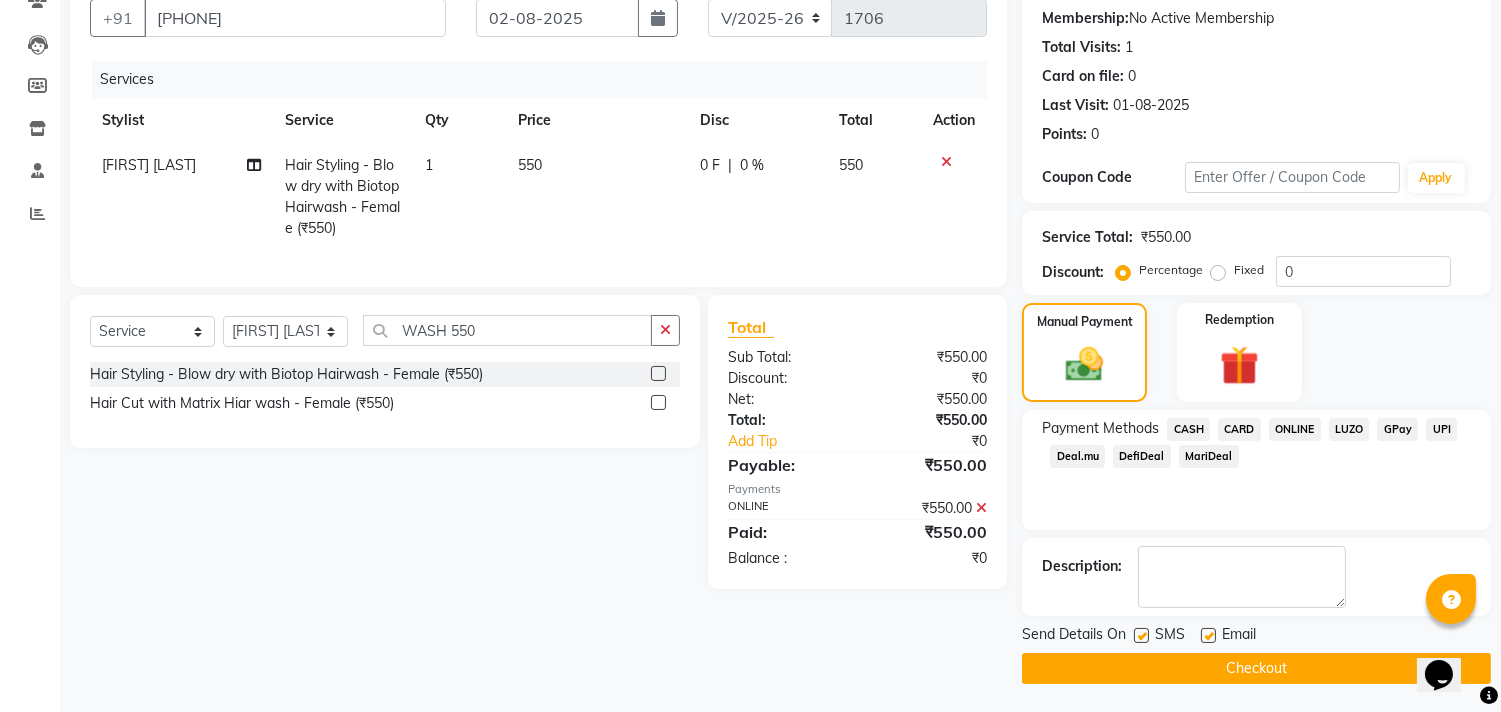 click on "Checkout" 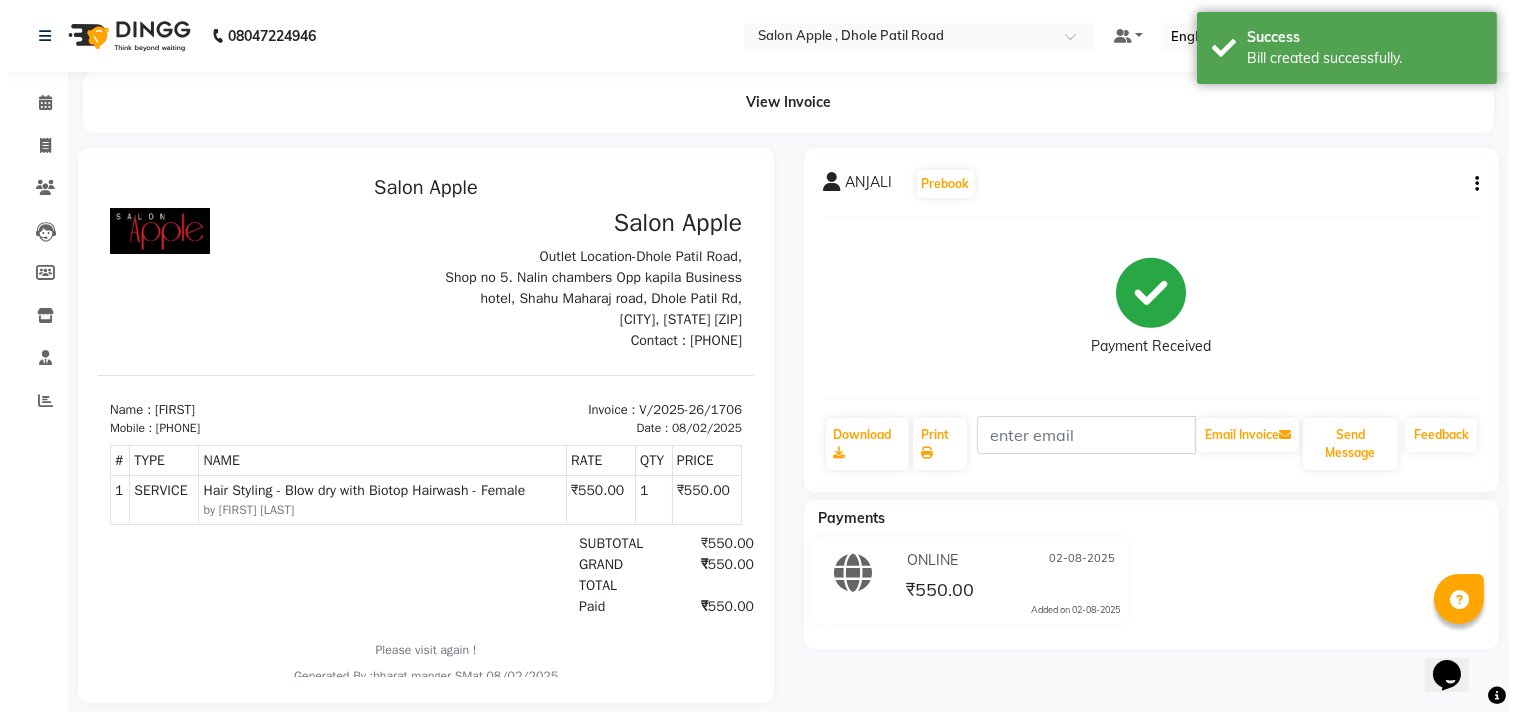 scroll, scrollTop: 0, scrollLeft: 0, axis: both 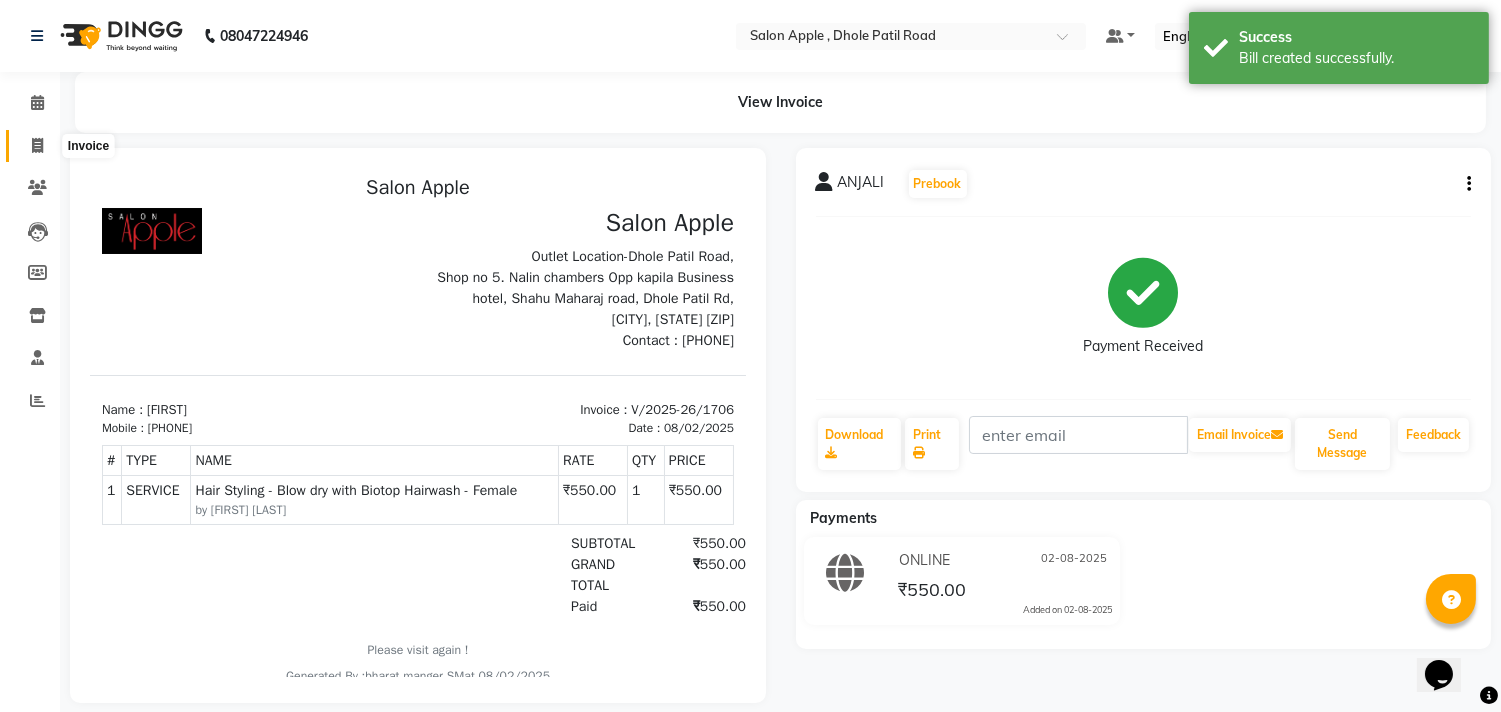 click 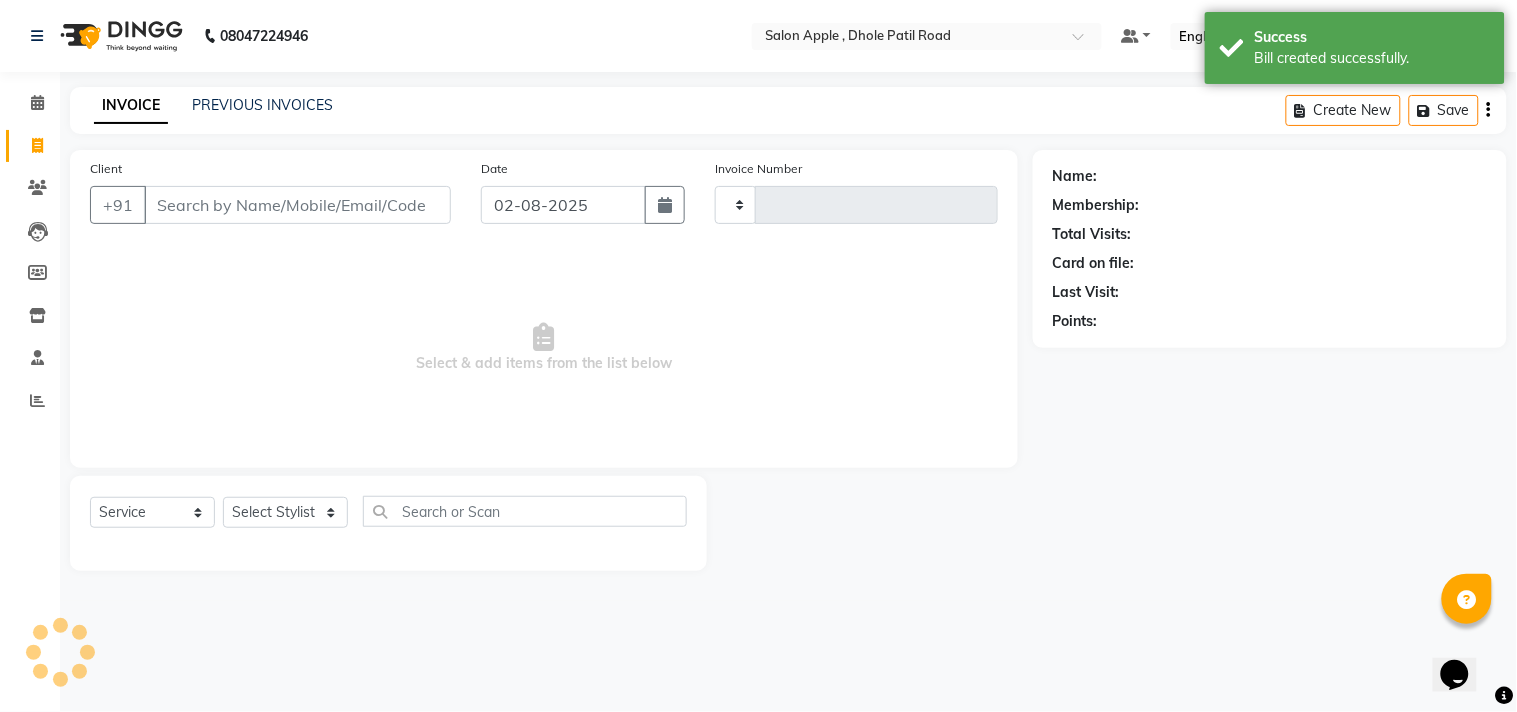type on "1707" 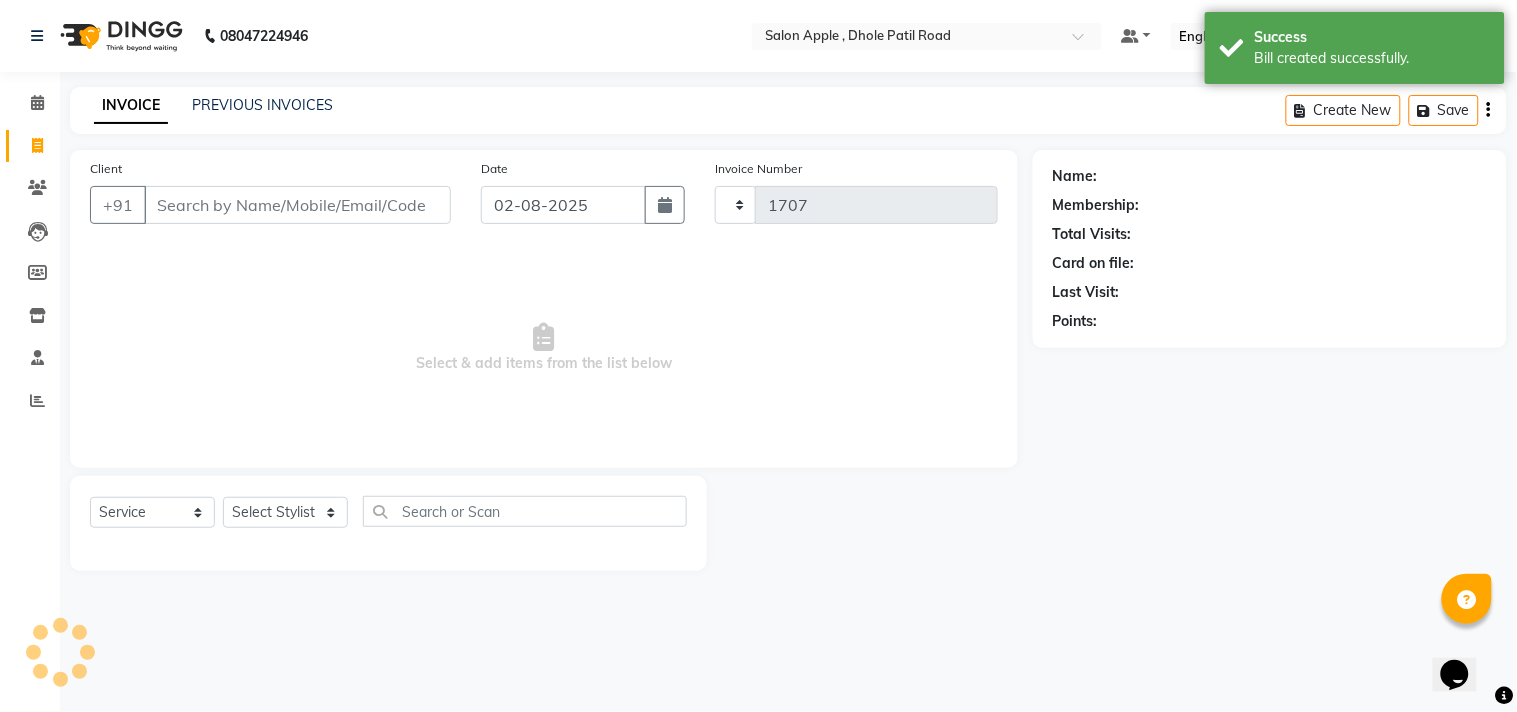 select on "521" 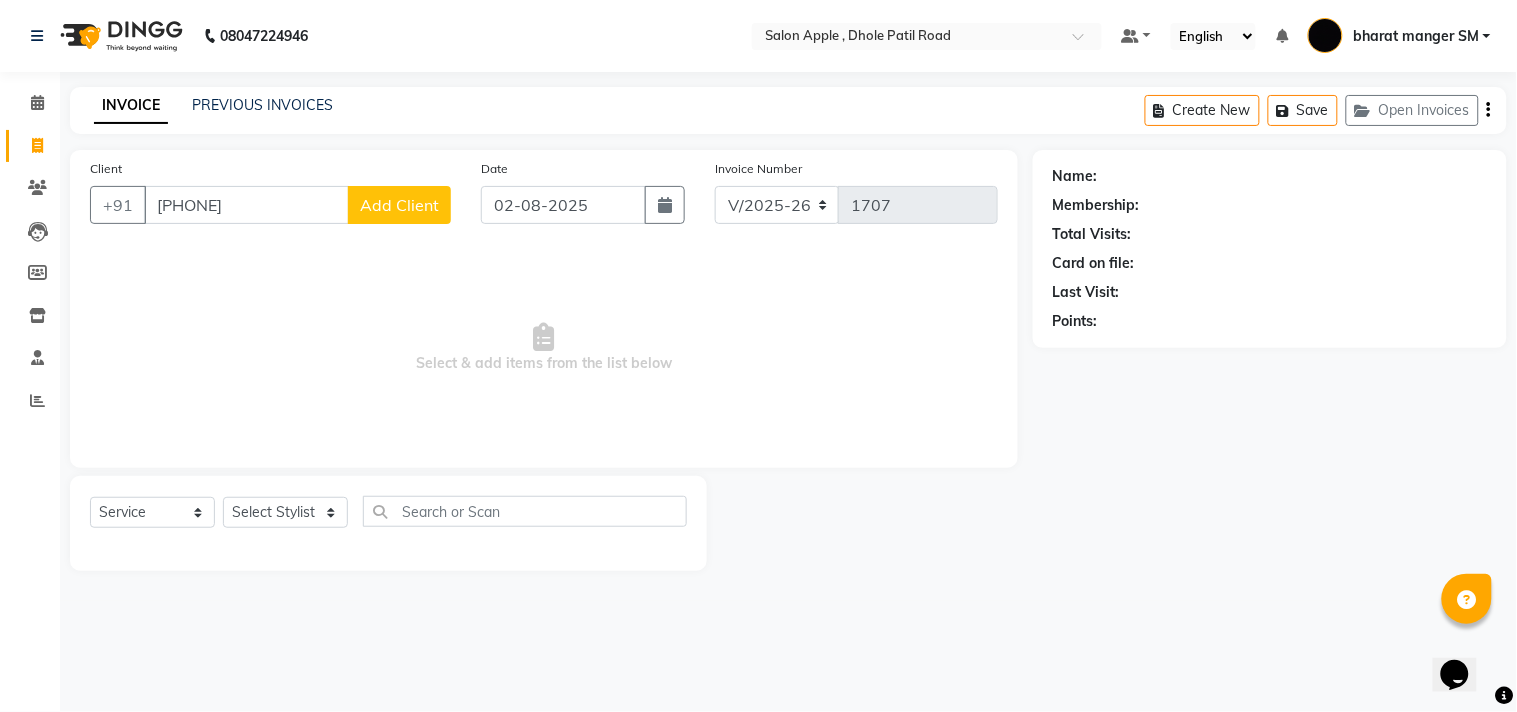 type on "[PHONE]" 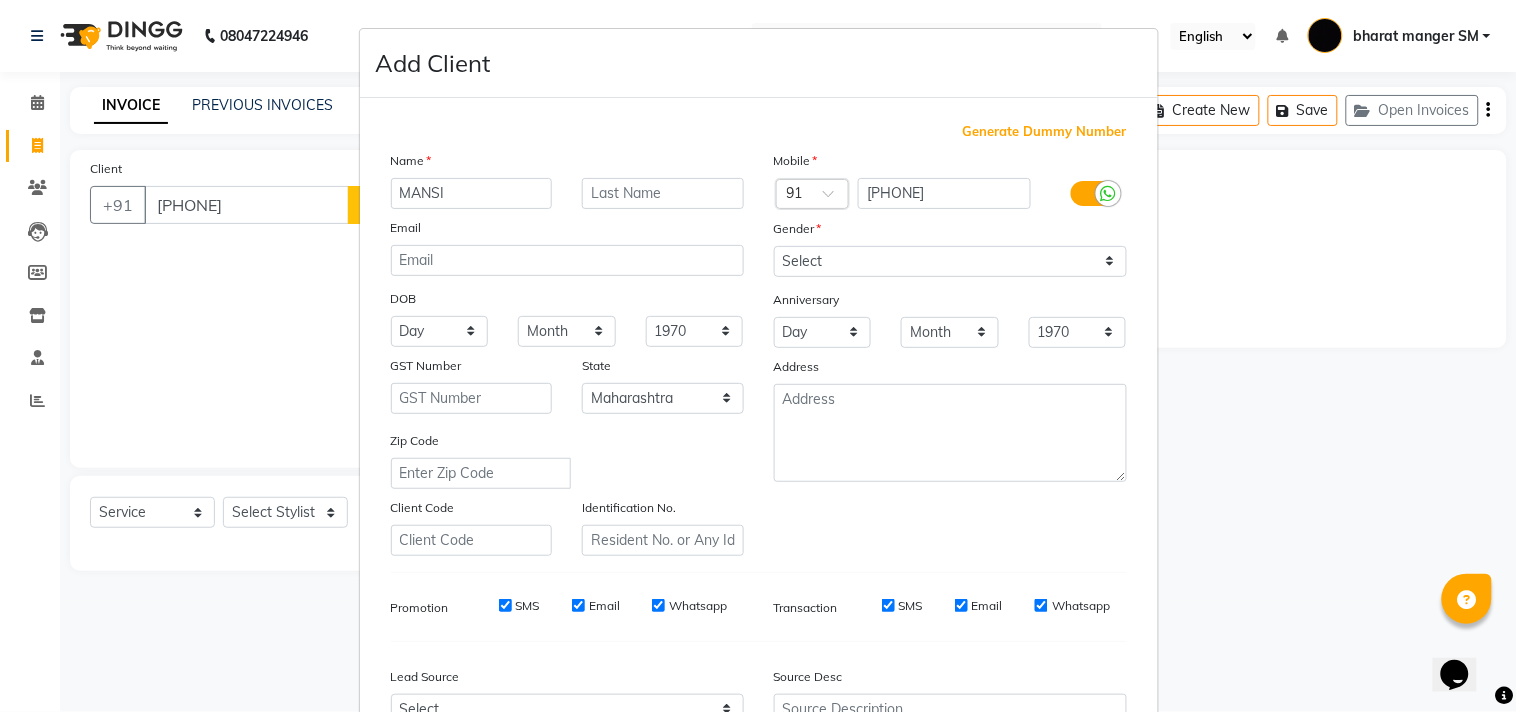 type on "MANSI" 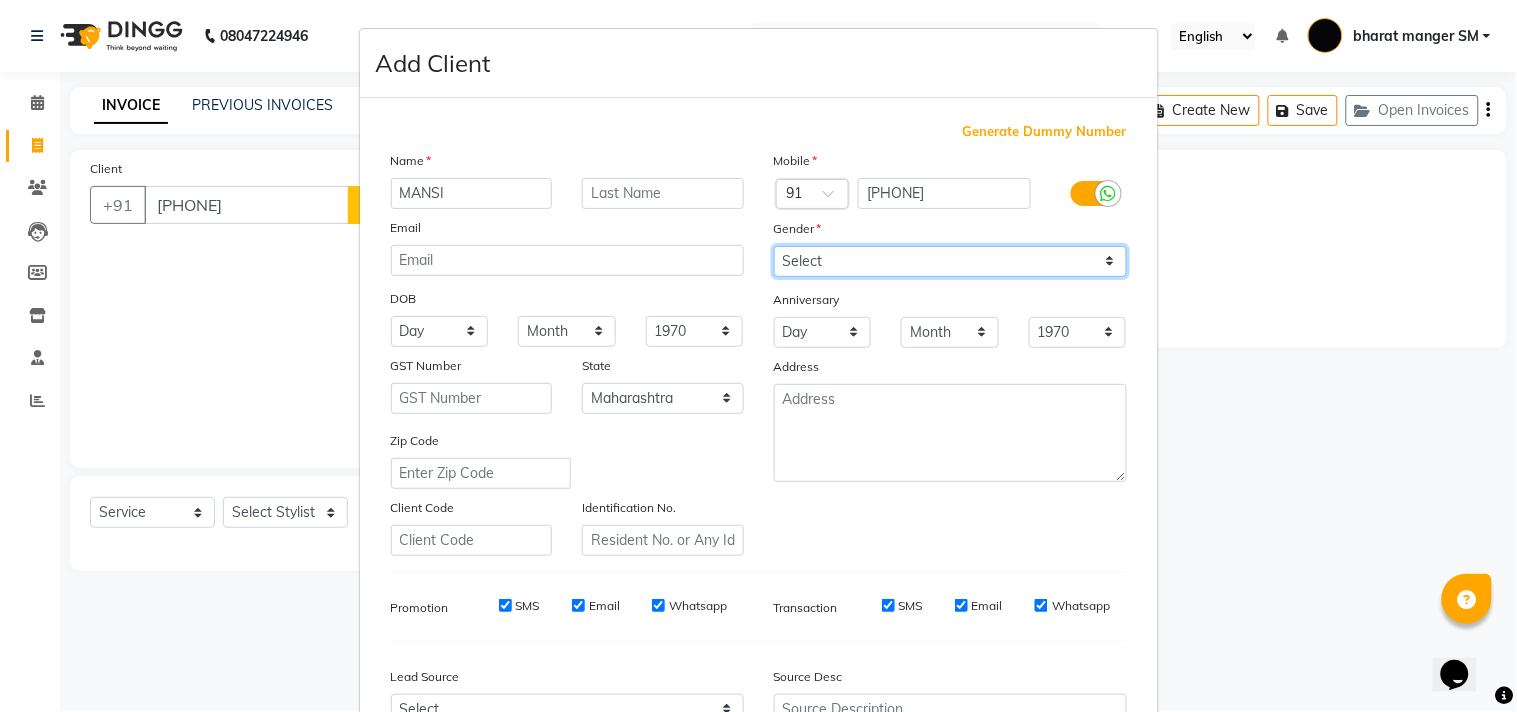 click on "Select Male Female Other Prefer Not To Say" at bounding box center (950, 261) 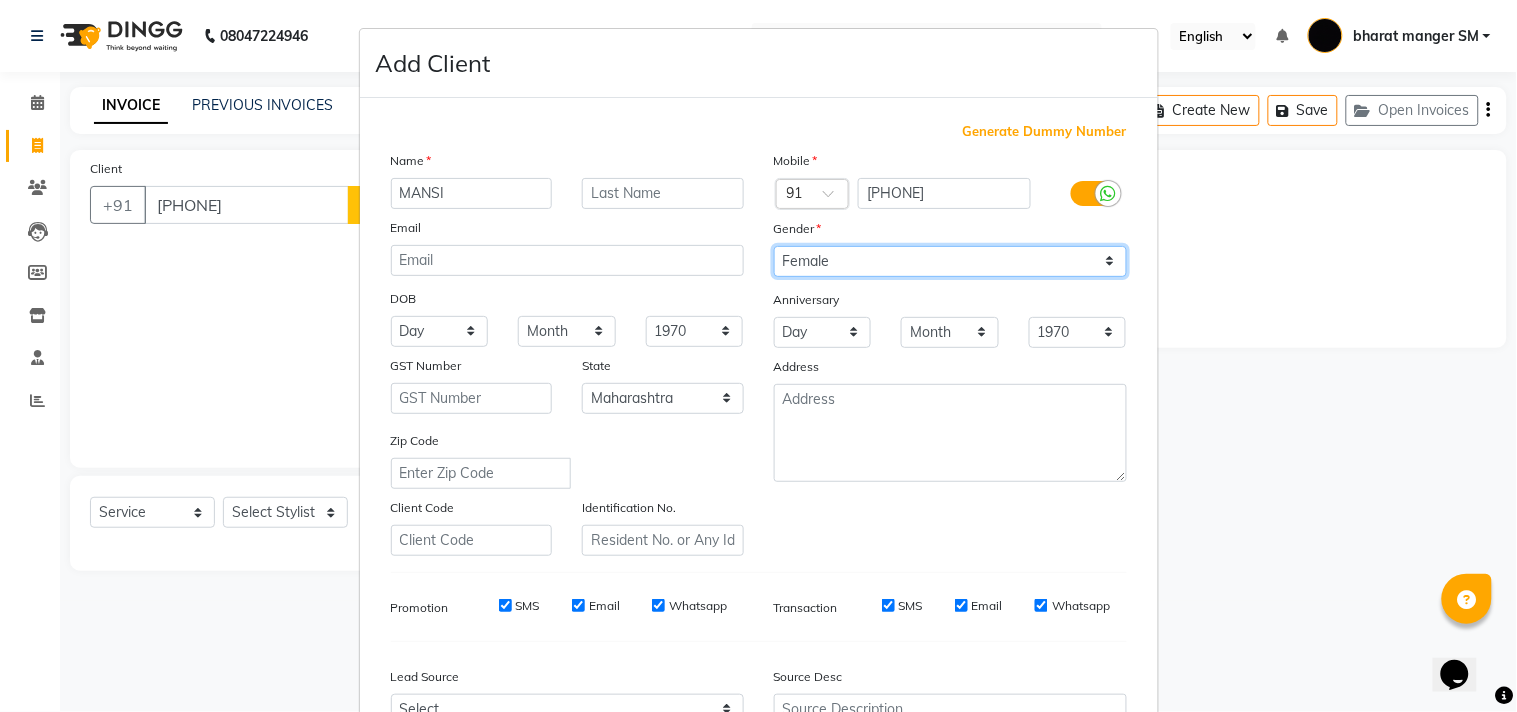 click on "Select Male Female Other Prefer Not To Say" at bounding box center (950, 261) 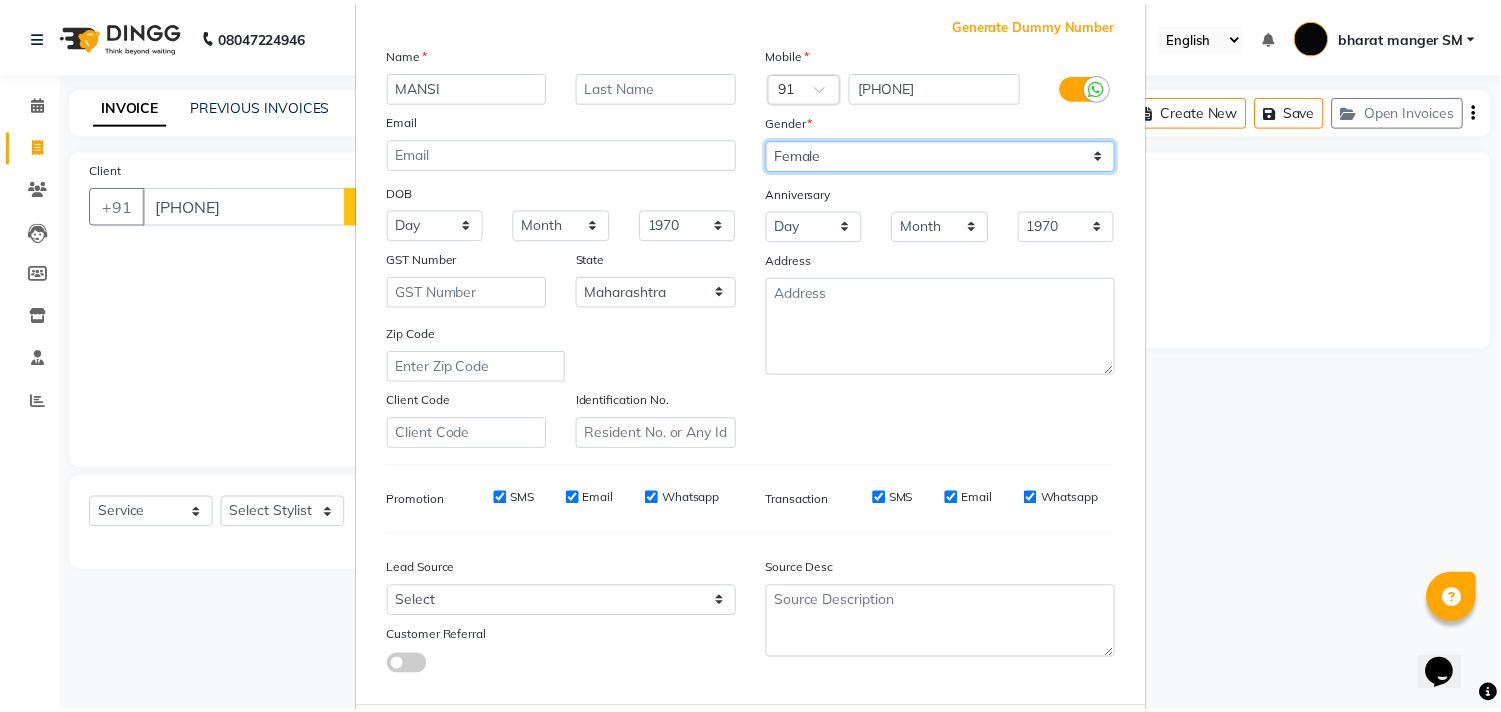scroll, scrollTop: 212, scrollLeft: 0, axis: vertical 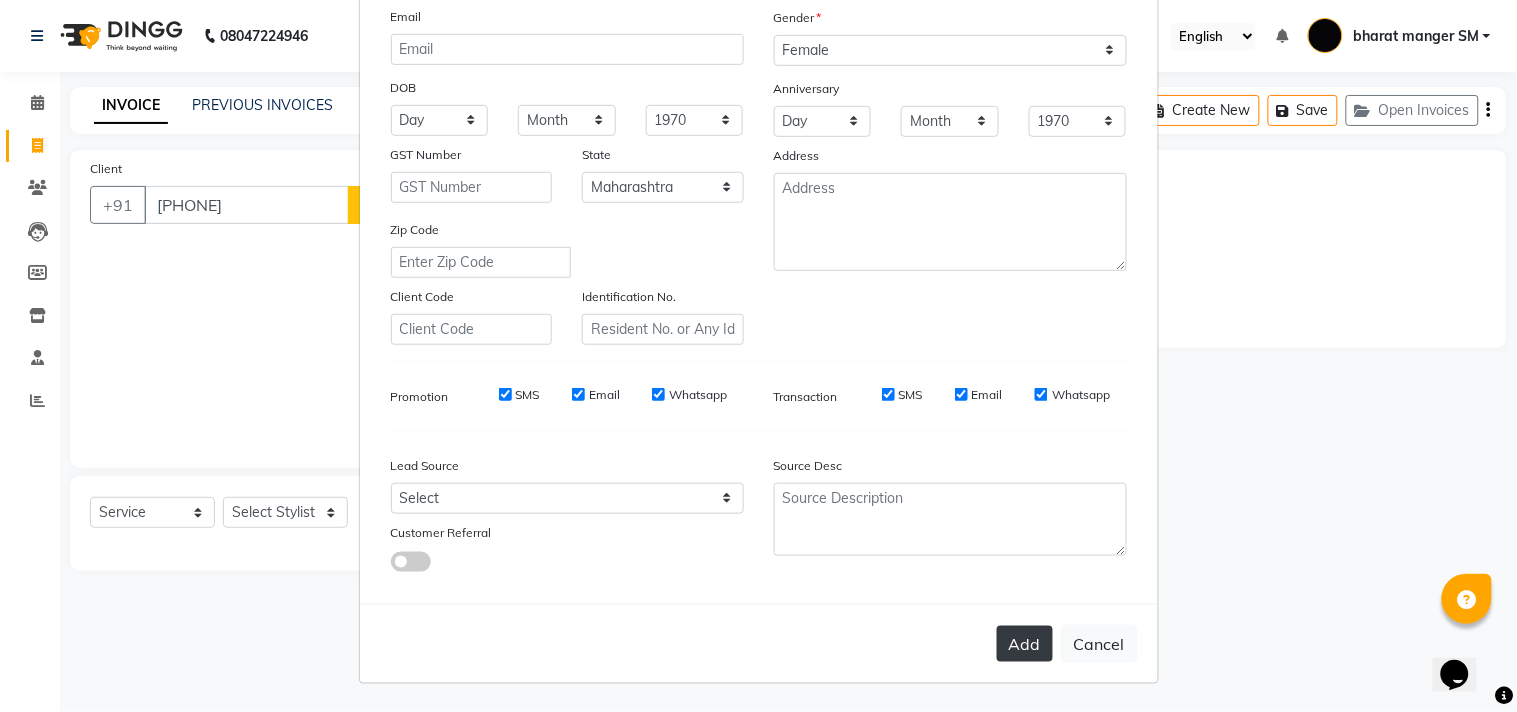 click on "Add" at bounding box center (1025, 644) 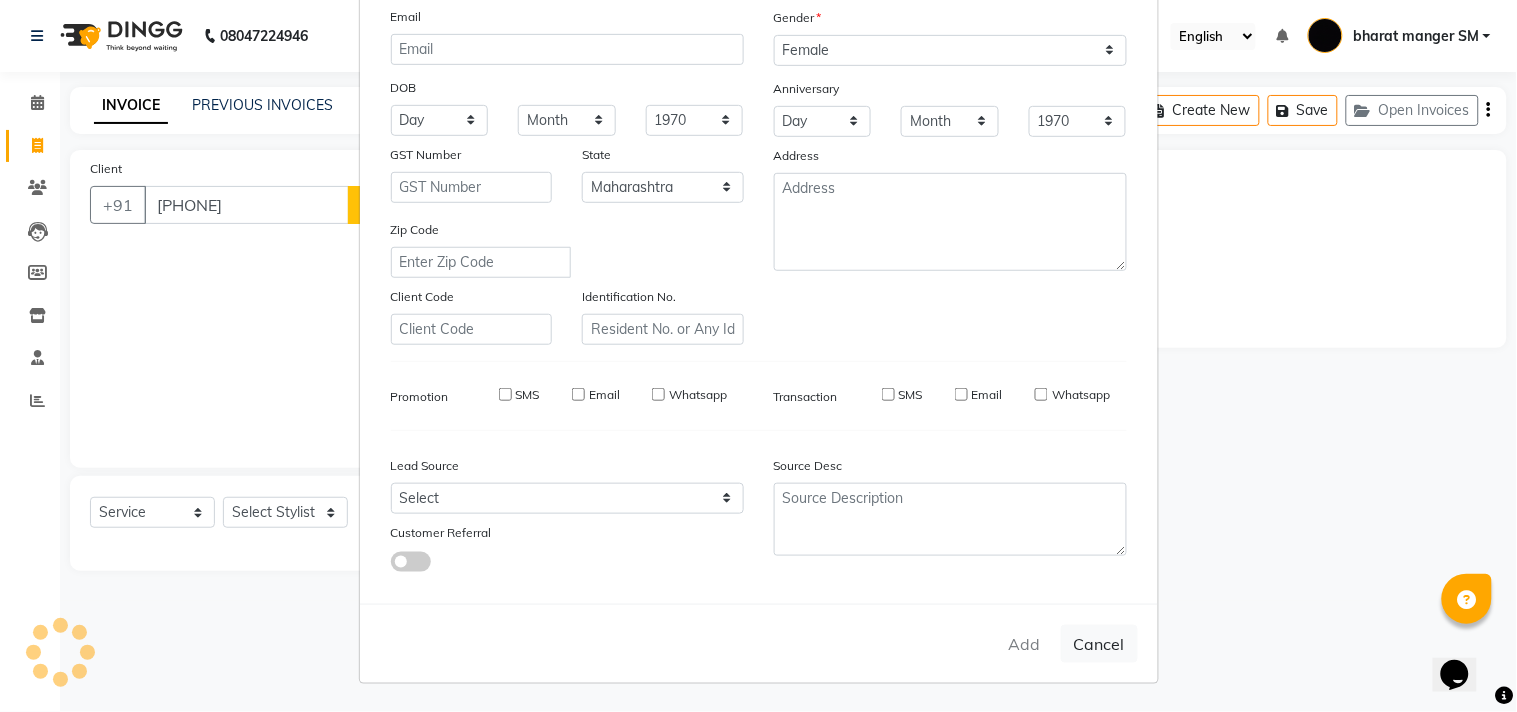 type 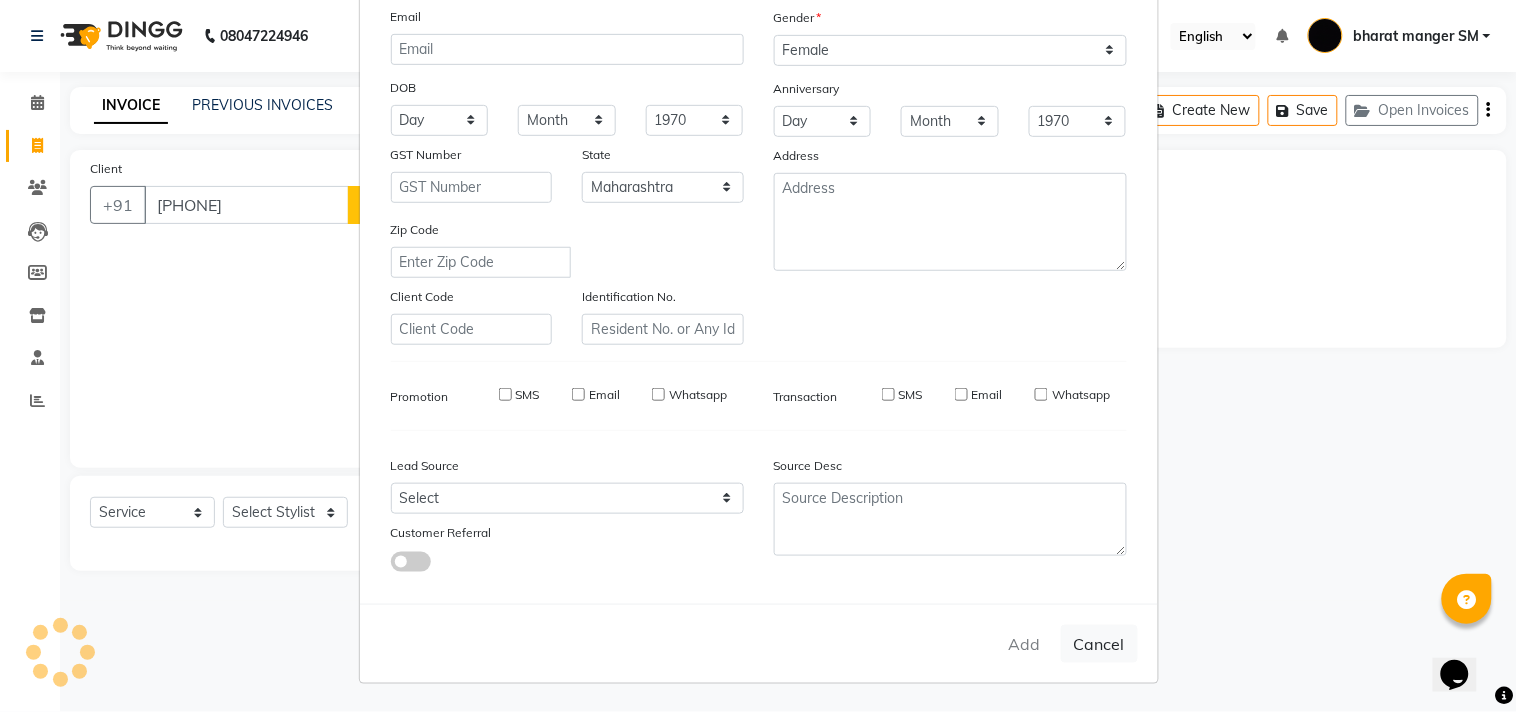 select 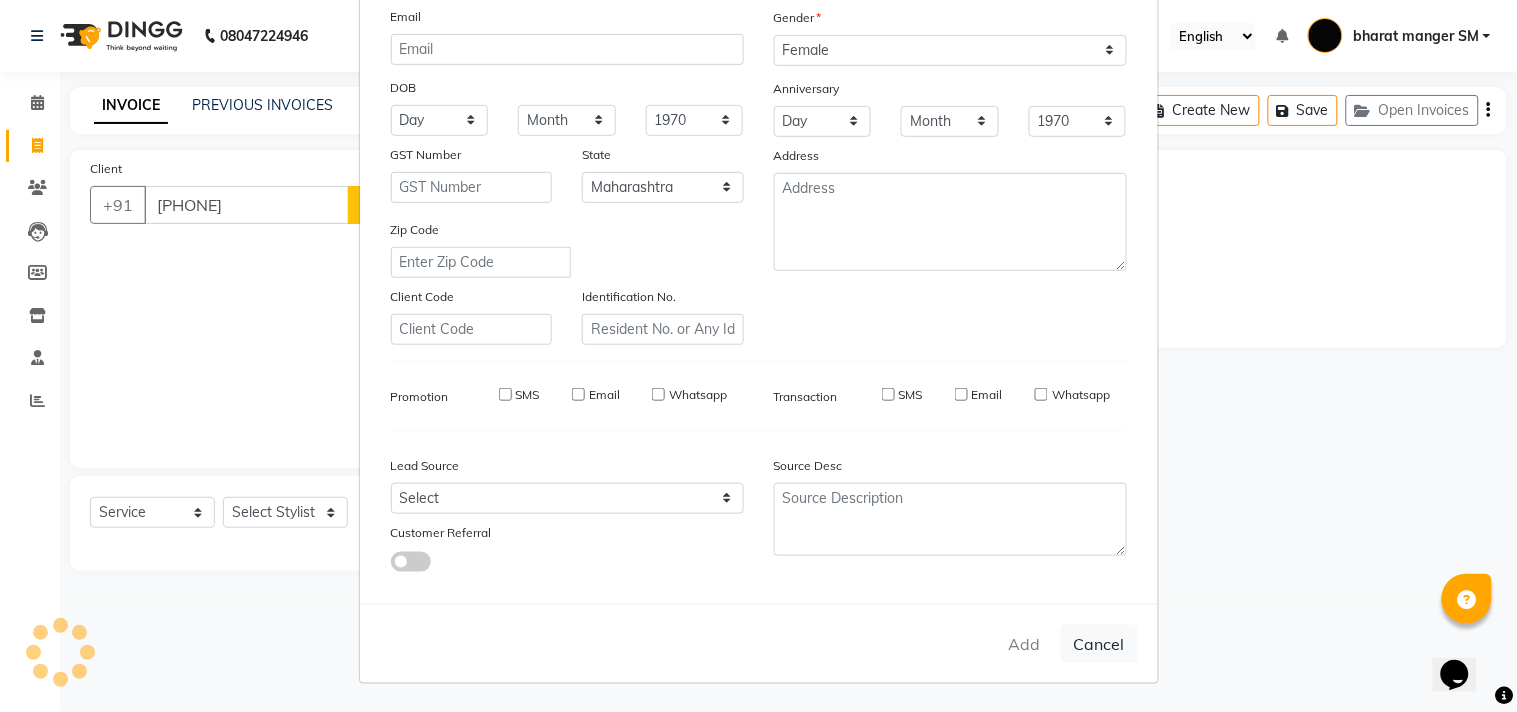 select 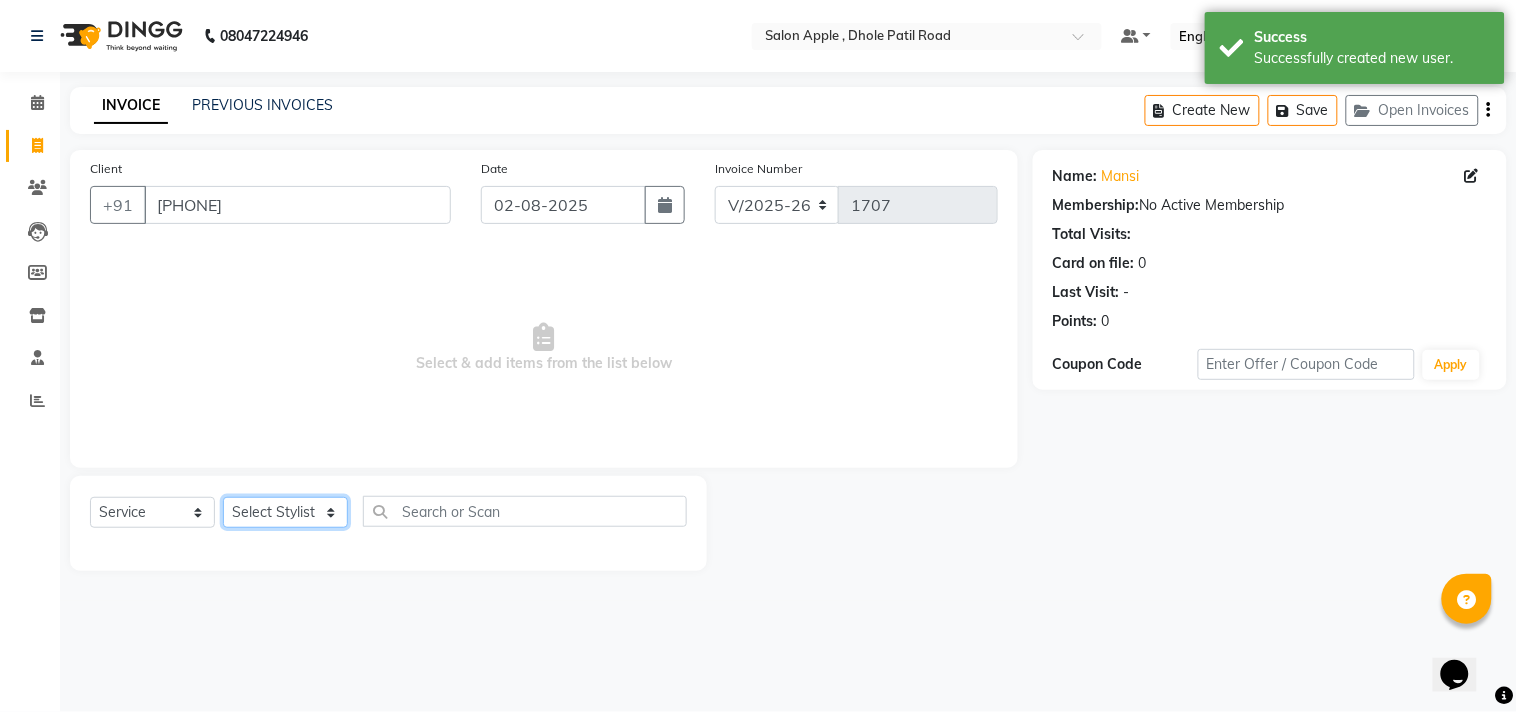 click on "Select Stylist [FIRST] [LAST] [FIRST] [LAST] [FIRST] [LAST] [FIRST] [LAST] [FIRST] [LAST] [FIRST] [LAST] [FIRST] [LAST] [FIRST] [LAST]" 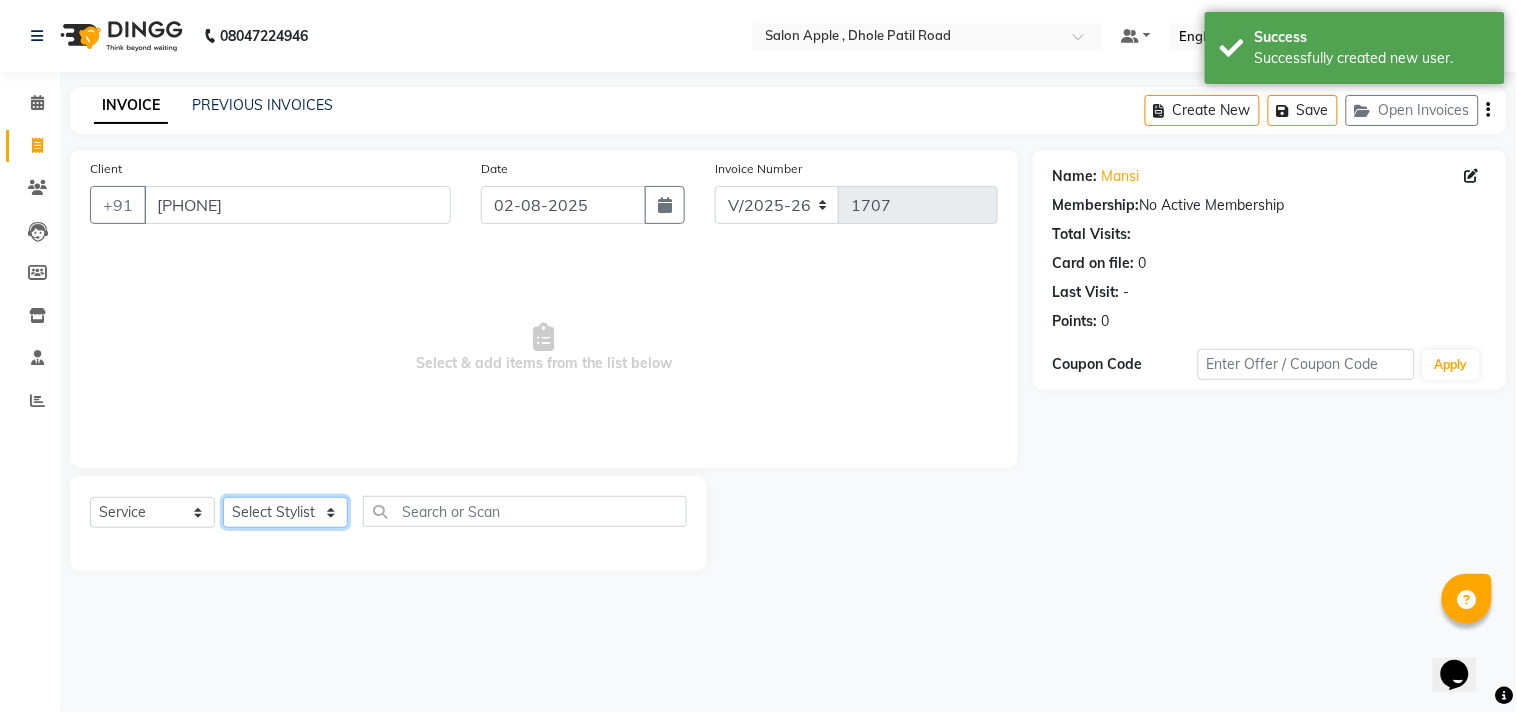select on "85503" 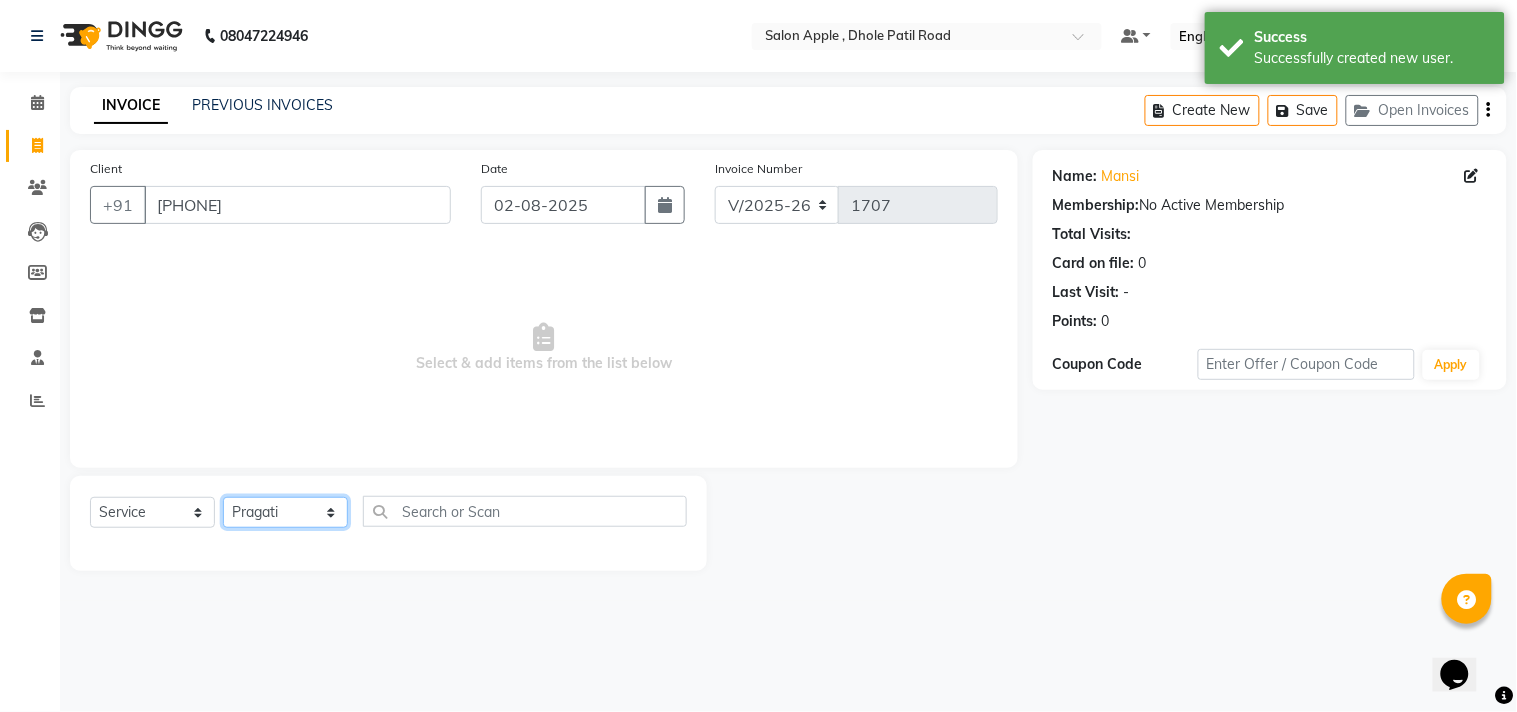 click on "Select Stylist [FIRST] [LAST] [FIRST] [LAST] [FIRST] [LAST] [FIRST] [LAST] [FIRST] [LAST] [FIRST] [LAST] [FIRST] [LAST] [FIRST] [LAST]" 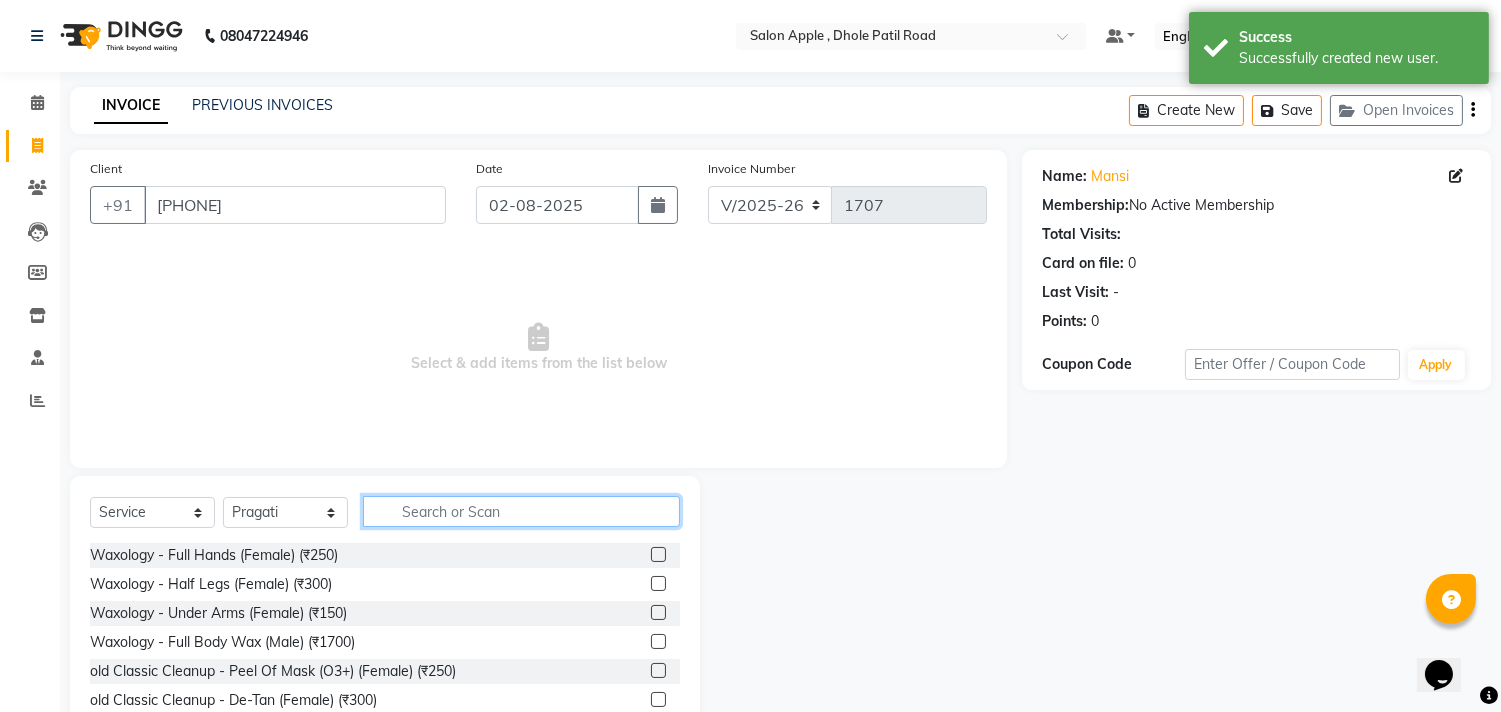 click 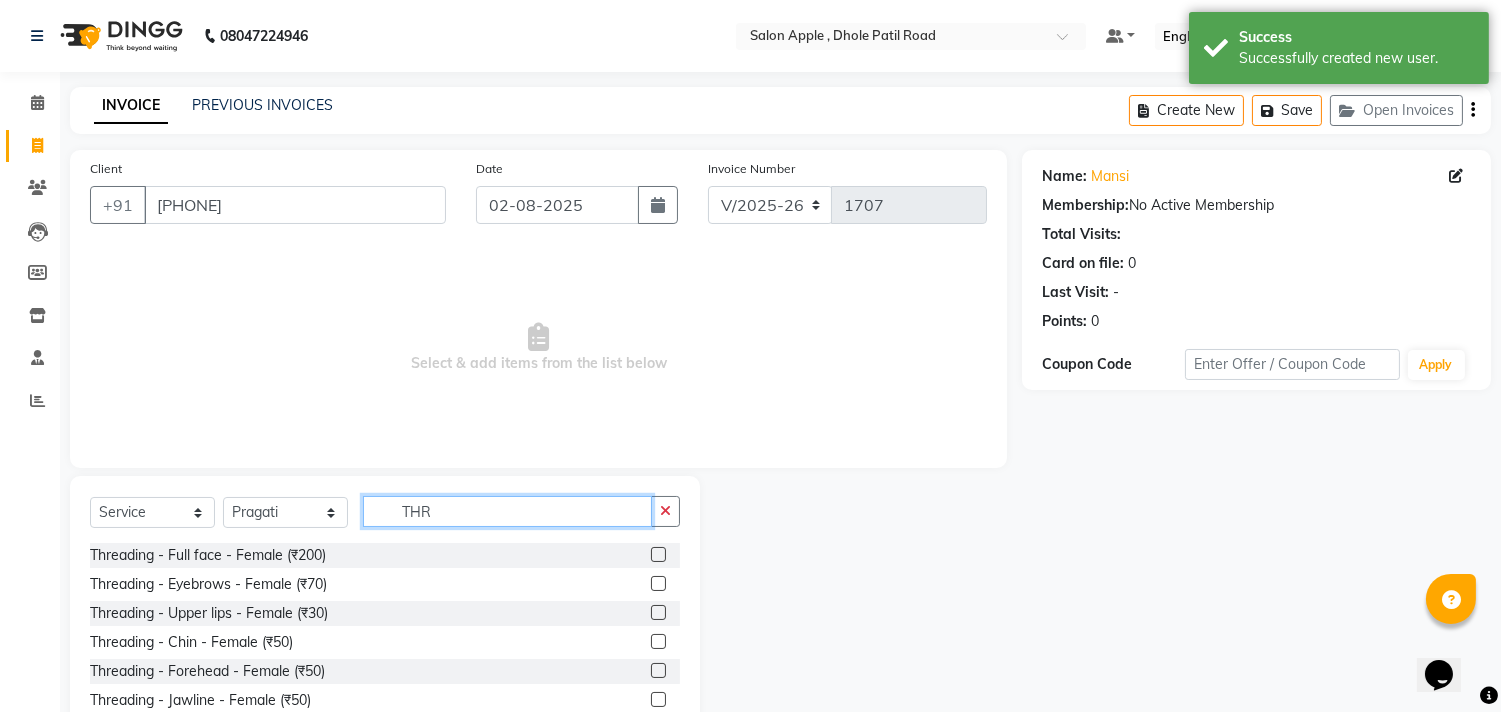 type on "THR" 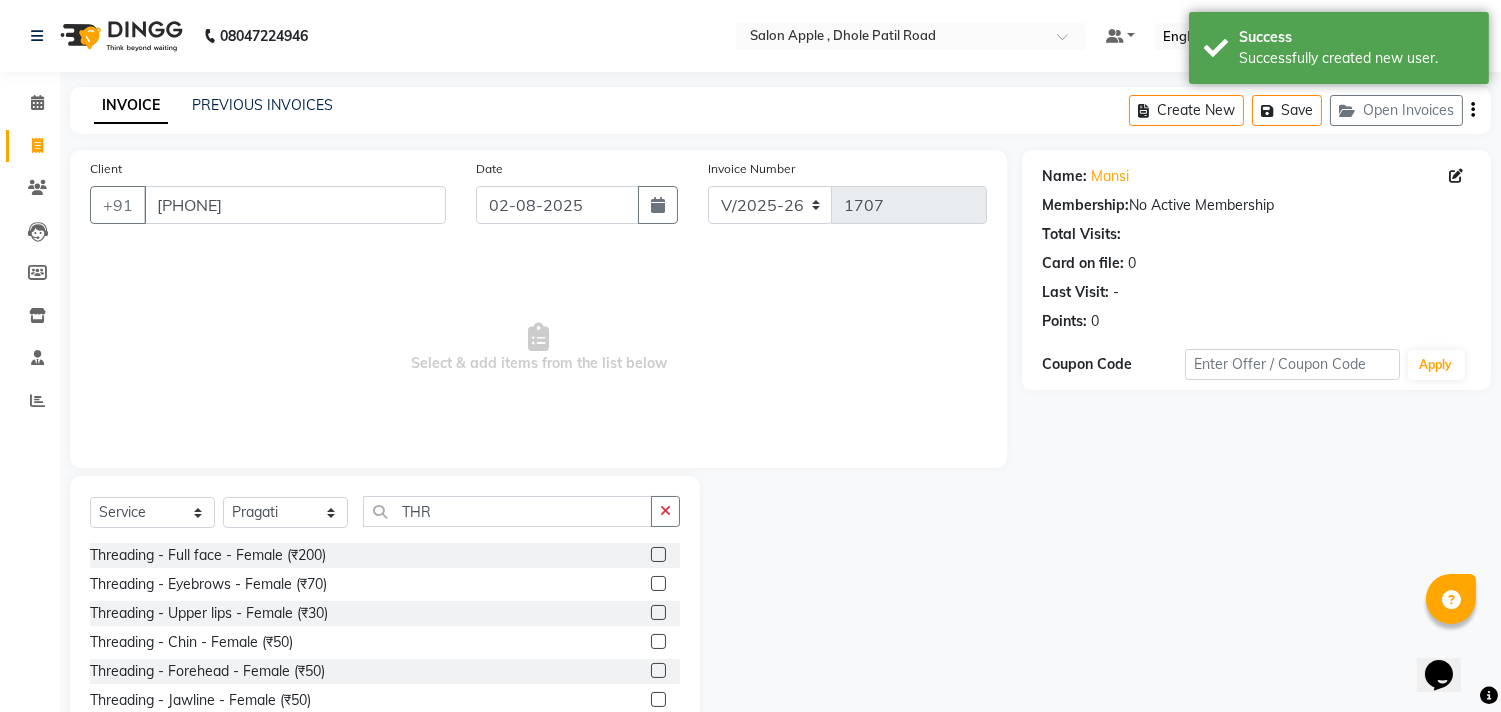 click 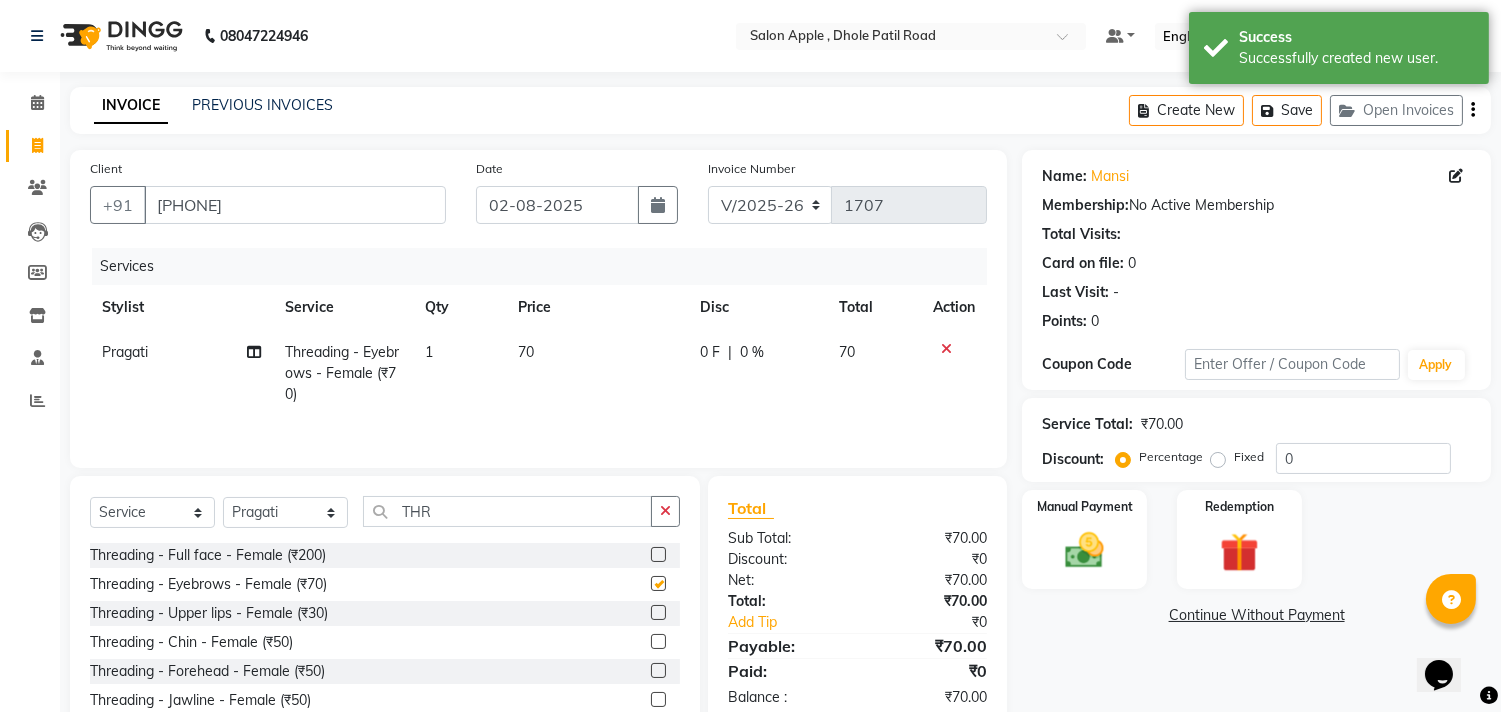 checkbox on "false" 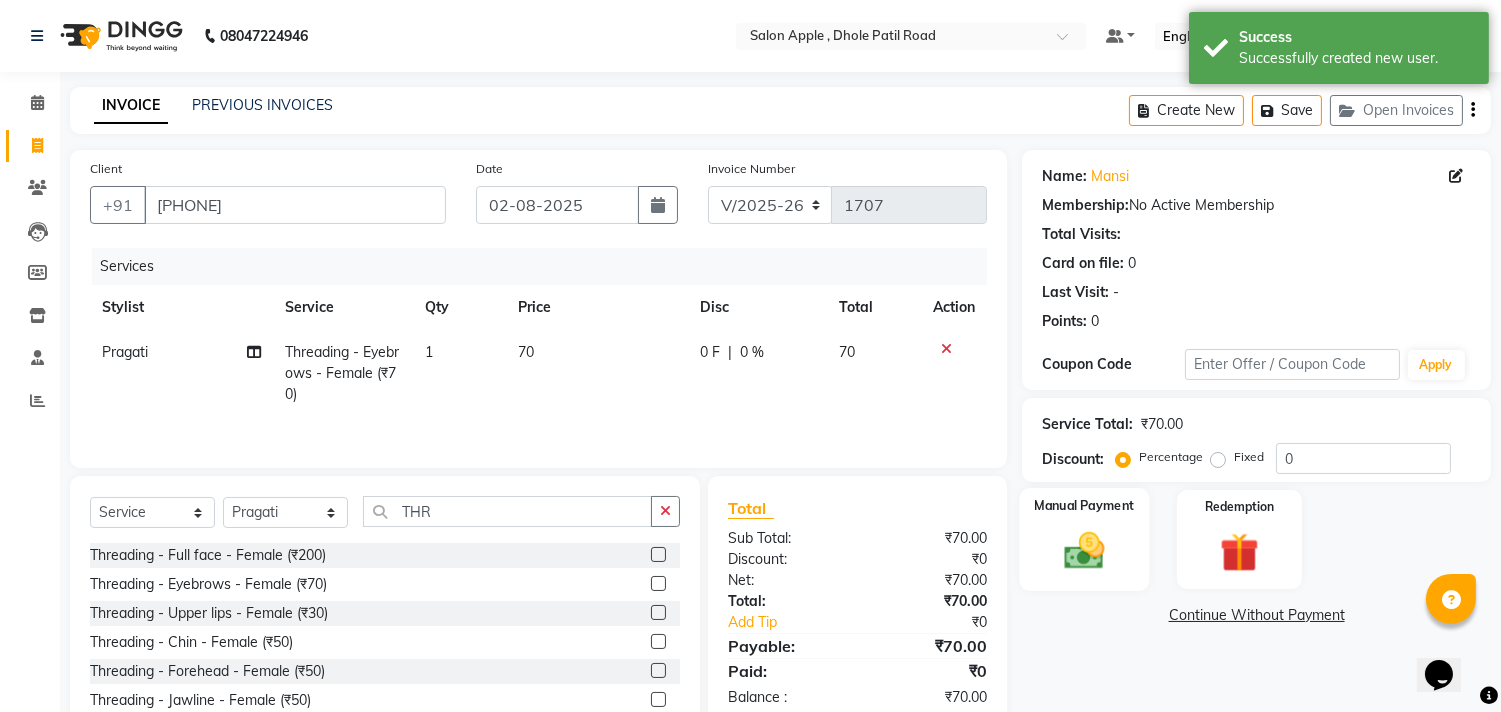 click on "Manual Payment" 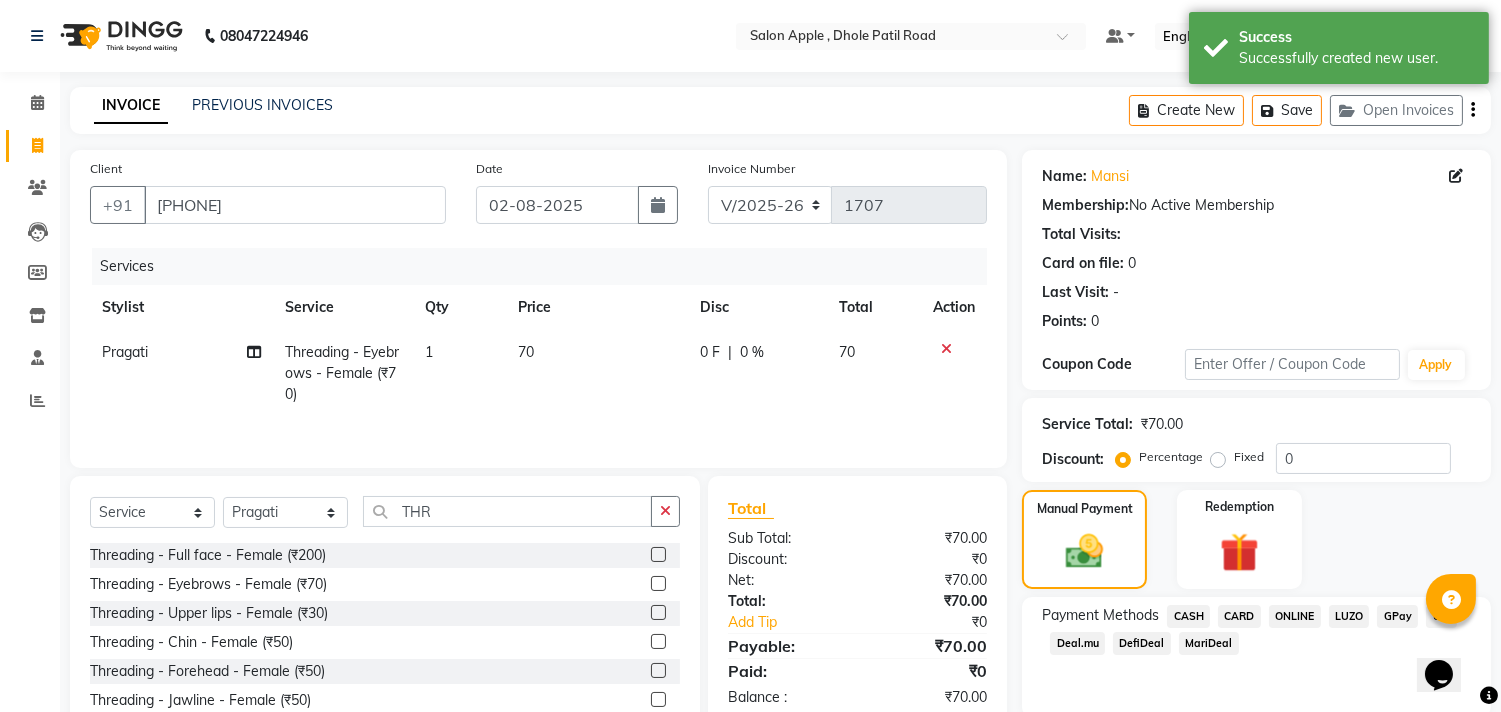 click on "ONLINE" 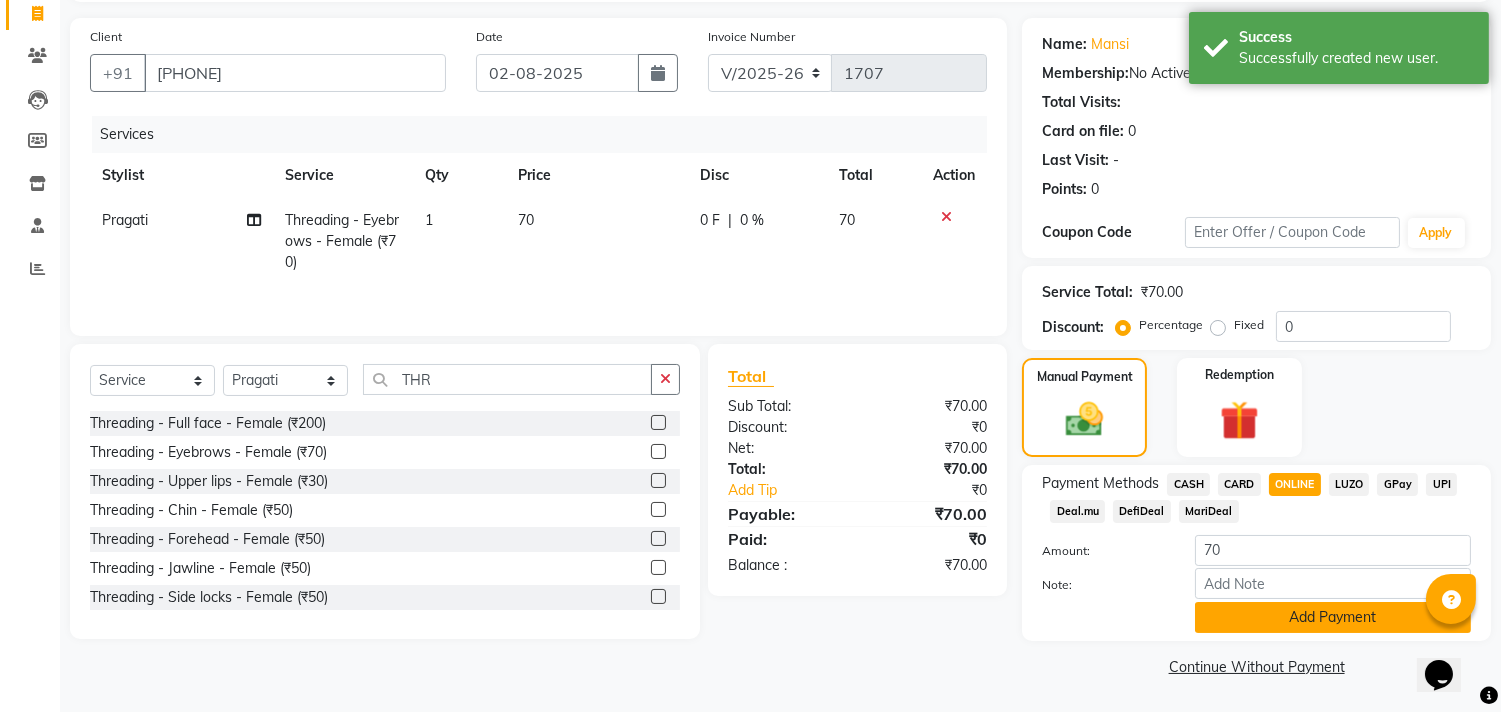 click on "Add Payment" 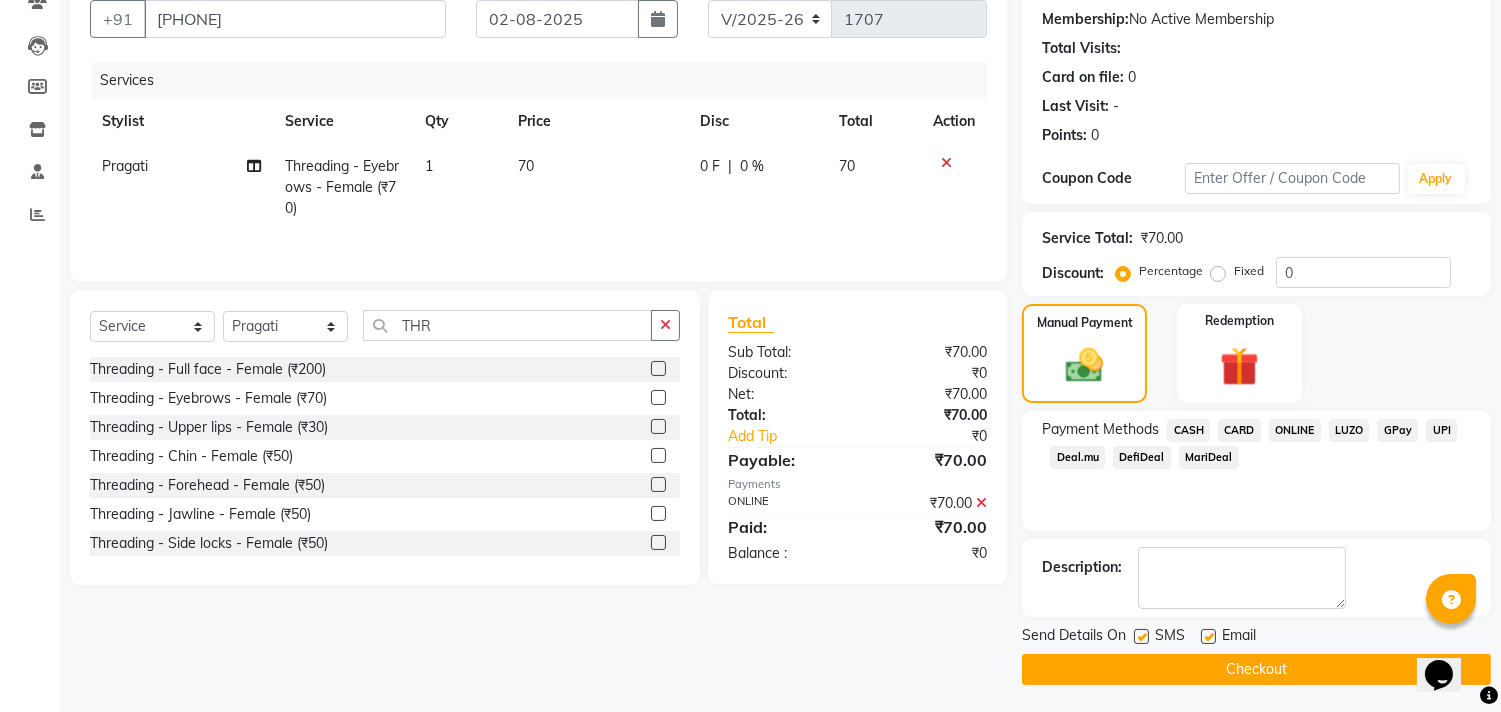 scroll, scrollTop: 187, scrollLeft: 0, axis: vertical 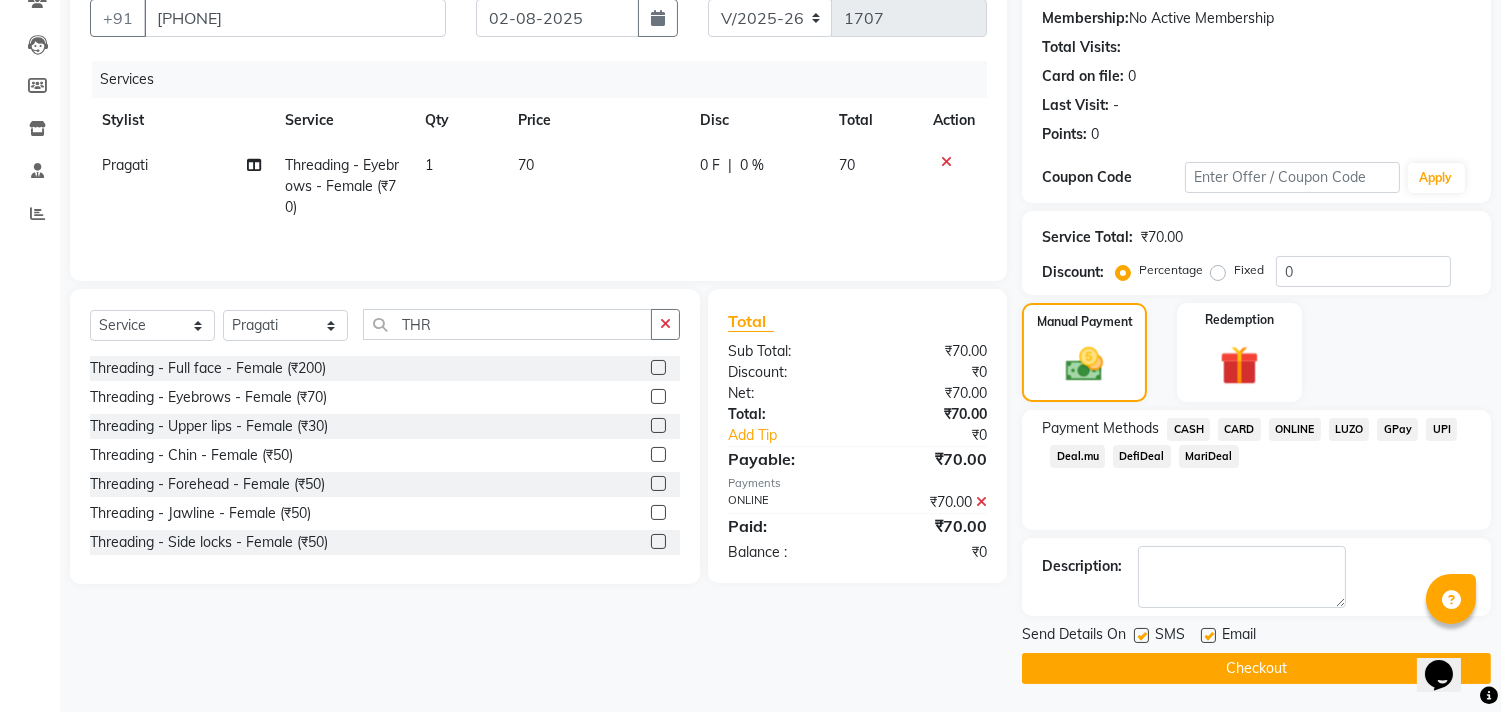 click on "Checkout" 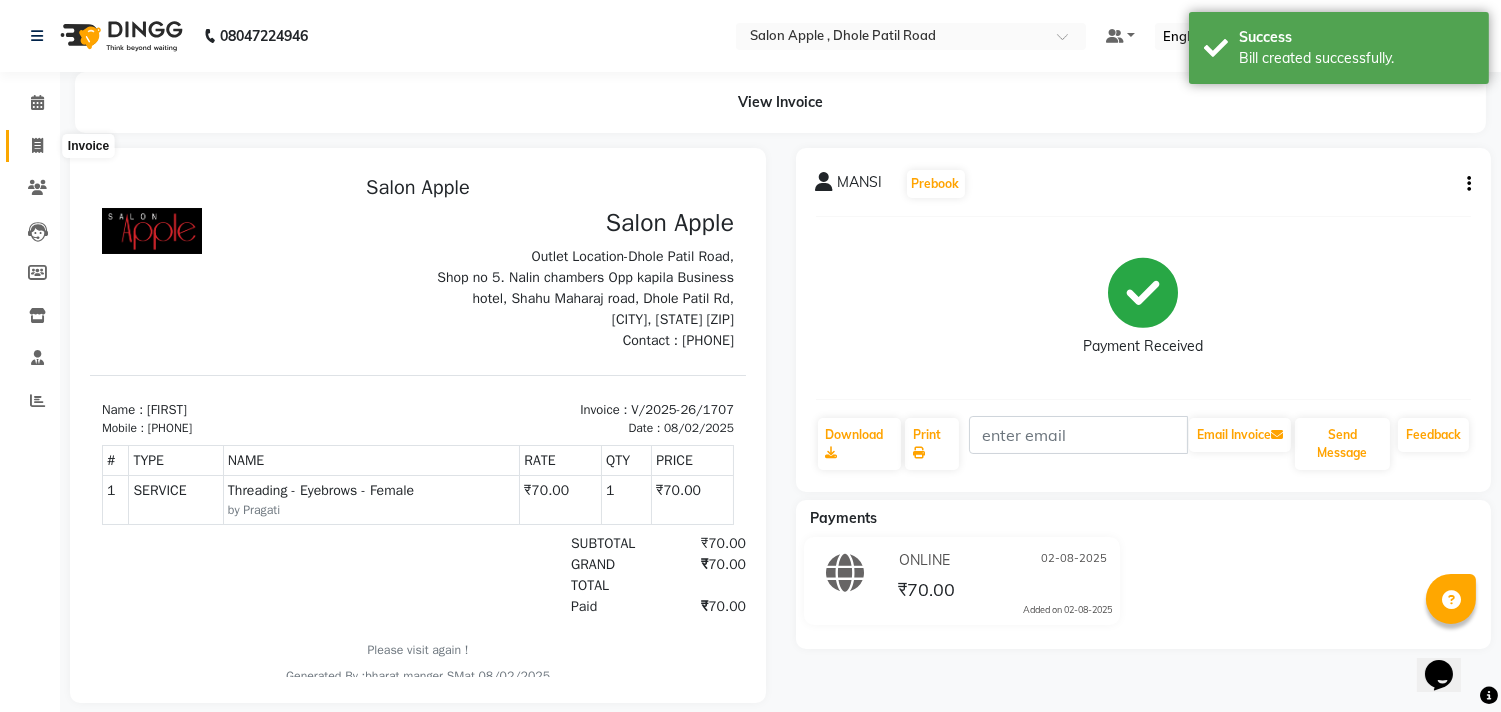 scroll, scrollTop: 0, scrollLeft: 0, axis: both 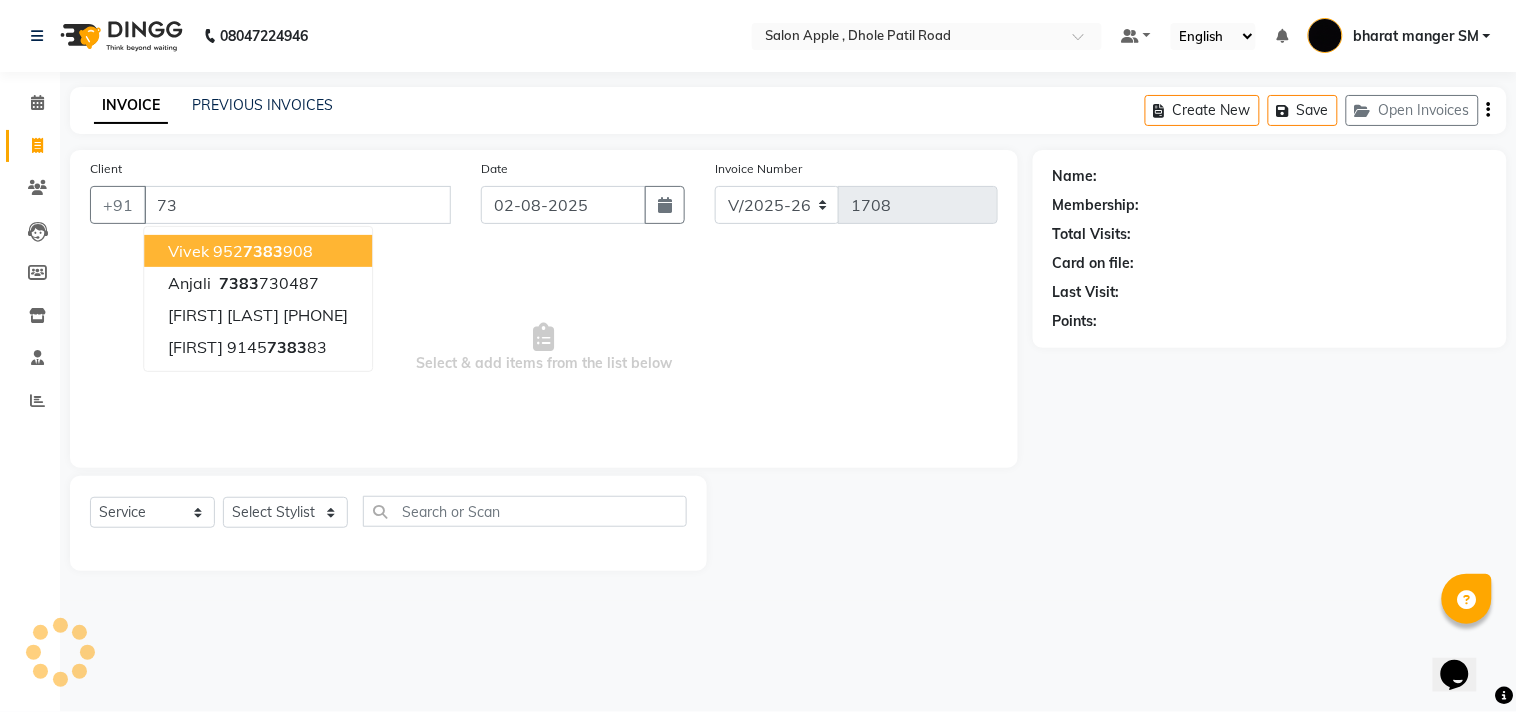 type on "7" 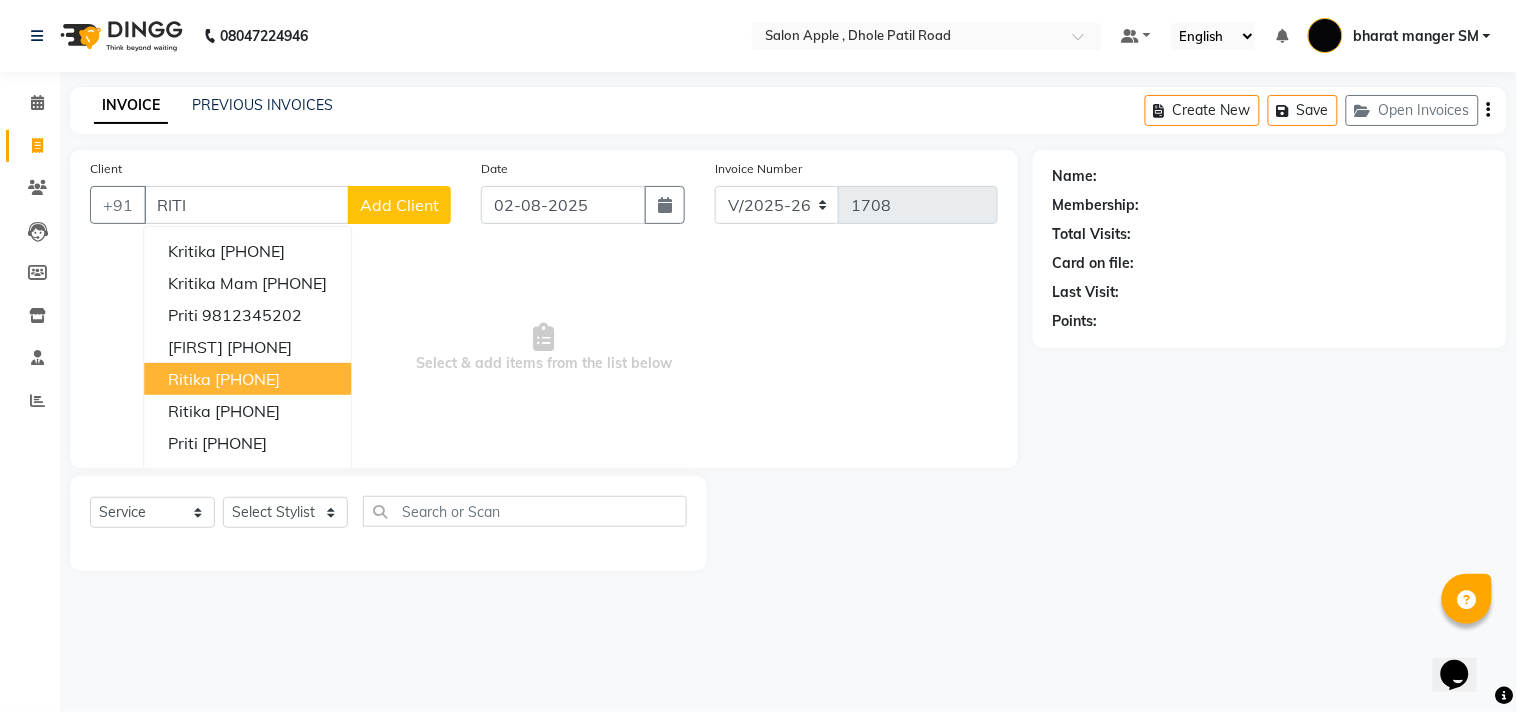 click on "[PHONE]" at bounding box center (247, 379) 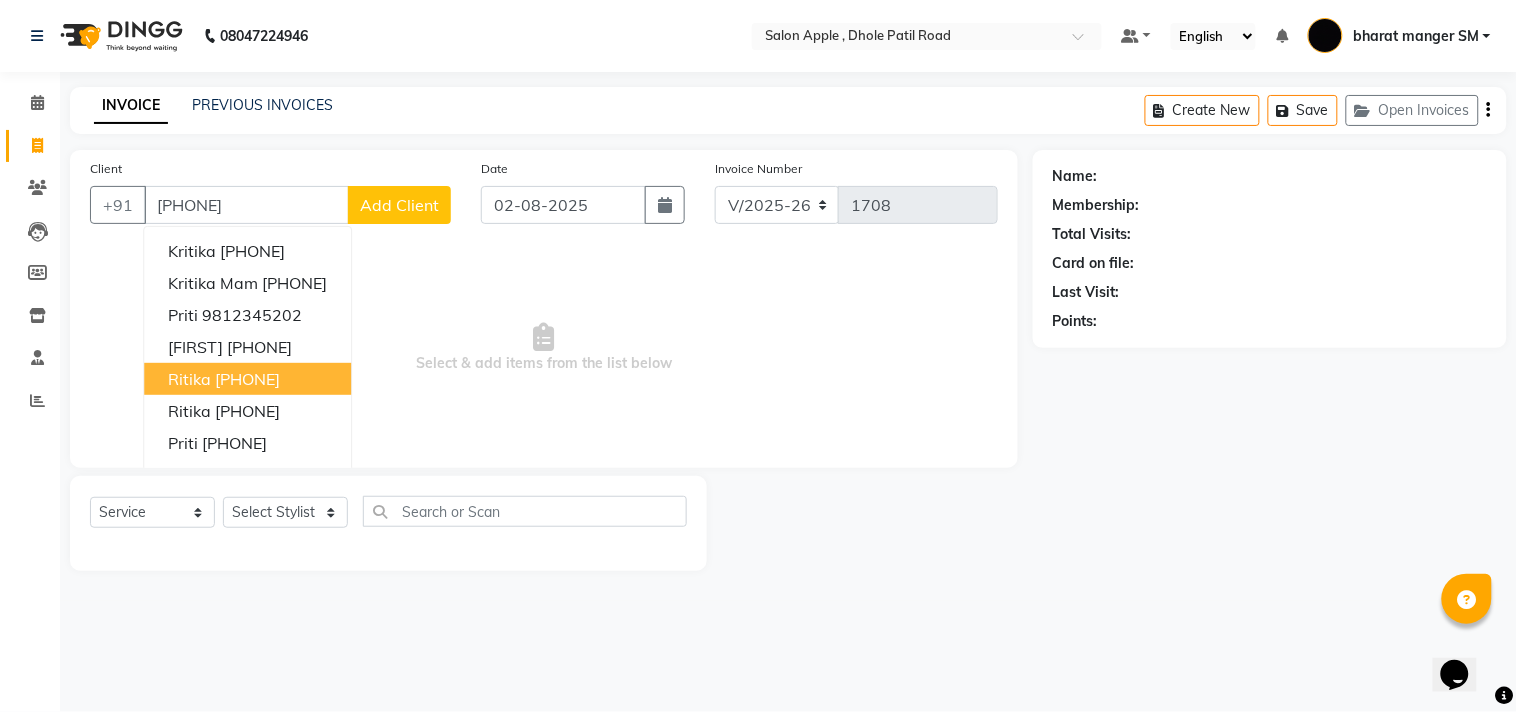 type on "[PHONE]" 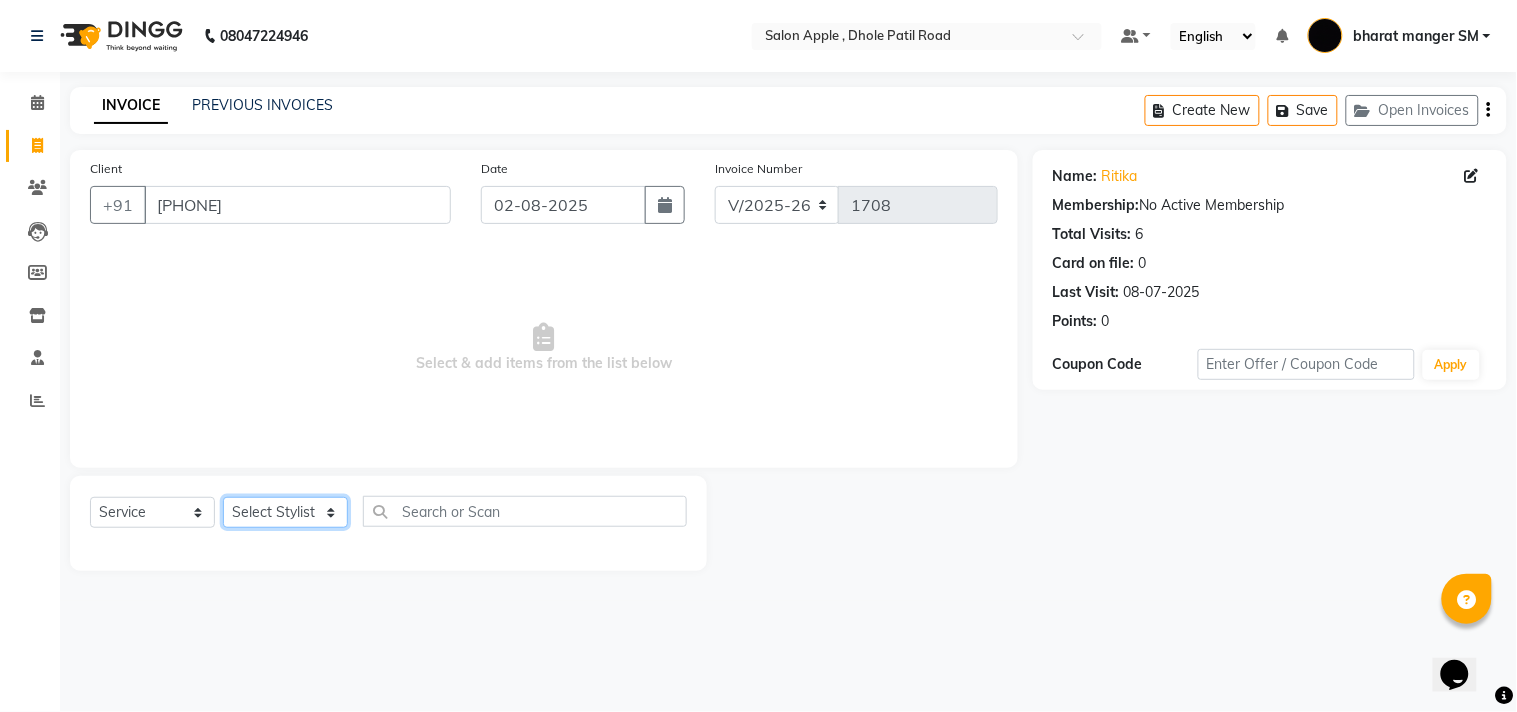 click on "Select Stylist [FIRST] [LAST] [FIRST] [LAST] [FIRST] [LAST] [FIRST] [LAST] [FIRST] [LAST] [FIRST] [LAST] [FIRST] [LAST] [FIRST] [LAST]" 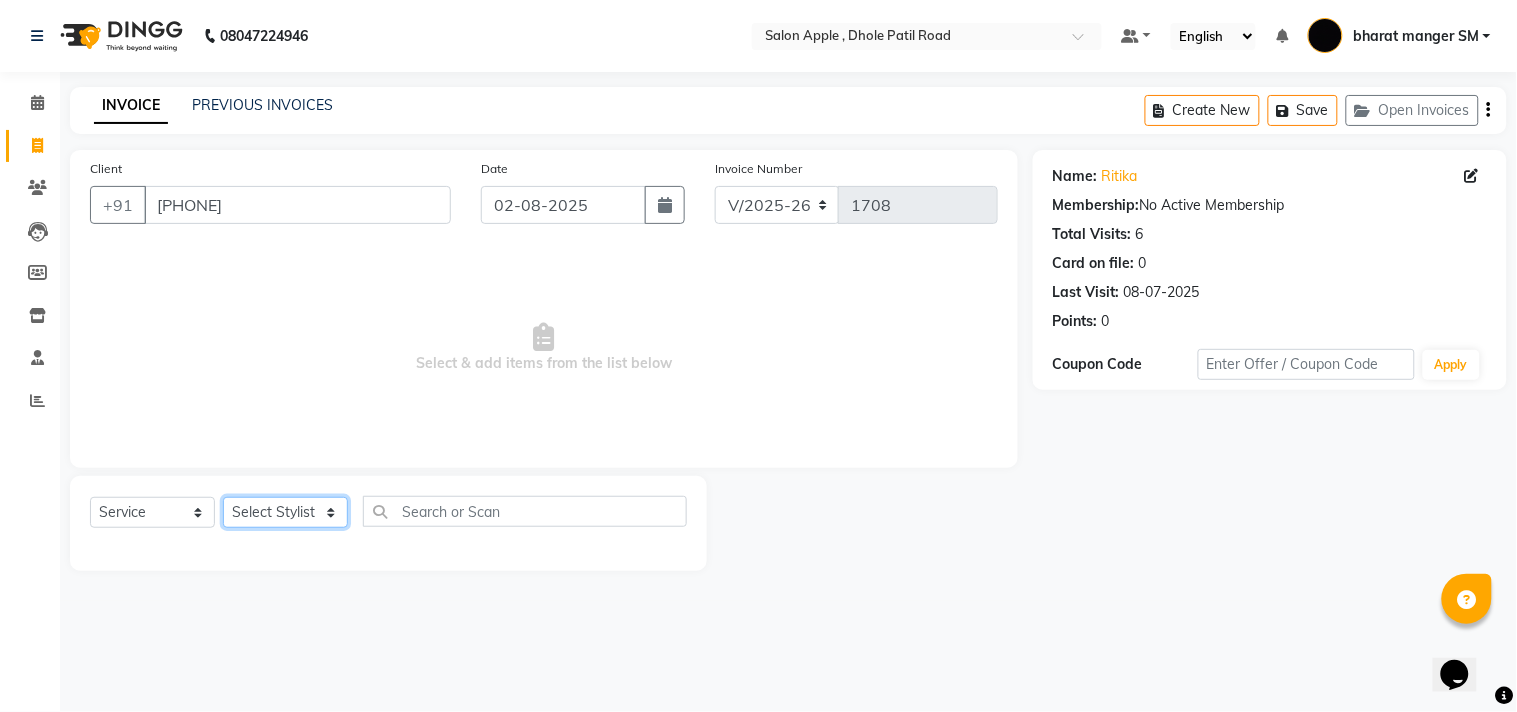 select on "85503" 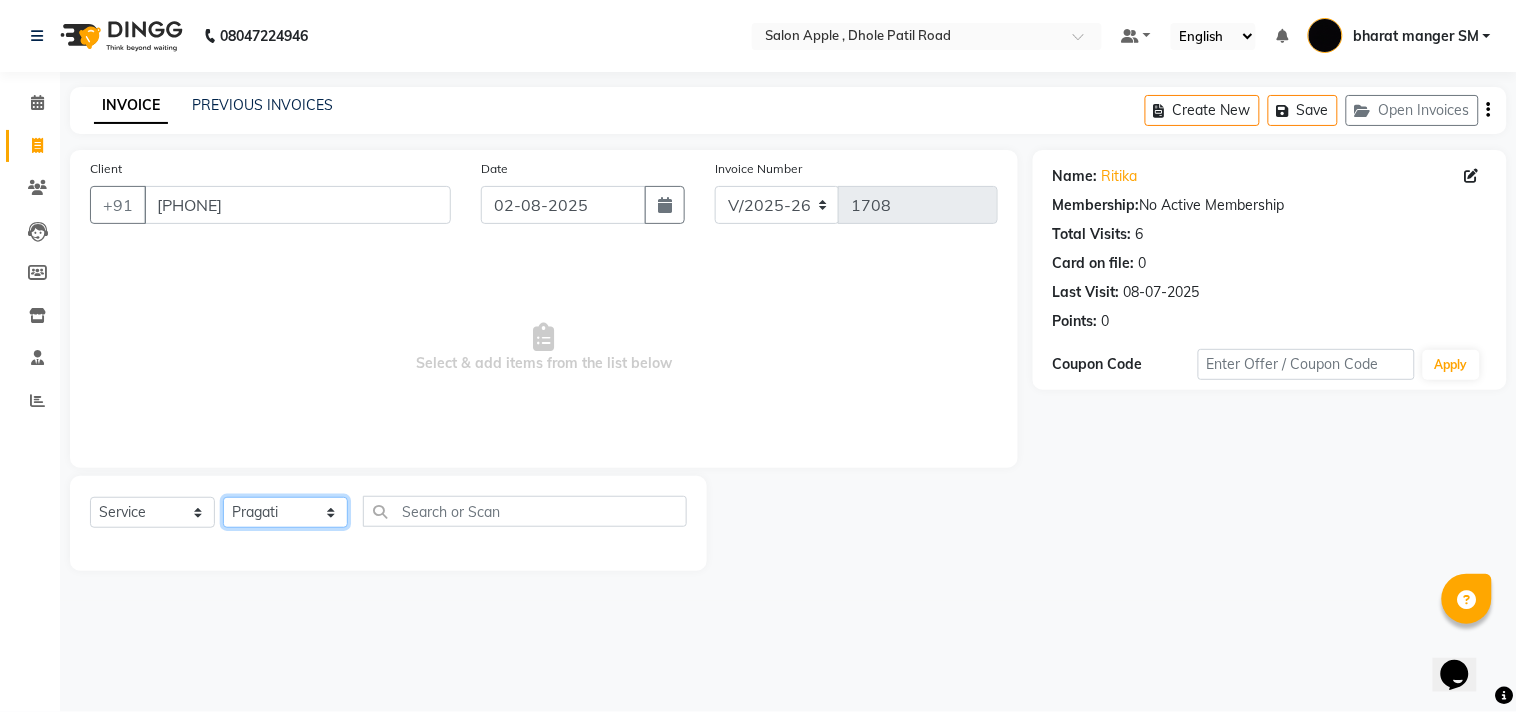 click on "Select Stylist [FIRST] [LAST] [FIRST] [LAST] [FIRST] [LAST] [FIRST] [LAST] [FIRST] [LAST] [FIRST] [LAST] [FIRST] [LAST] [FIRST] [LAST]" 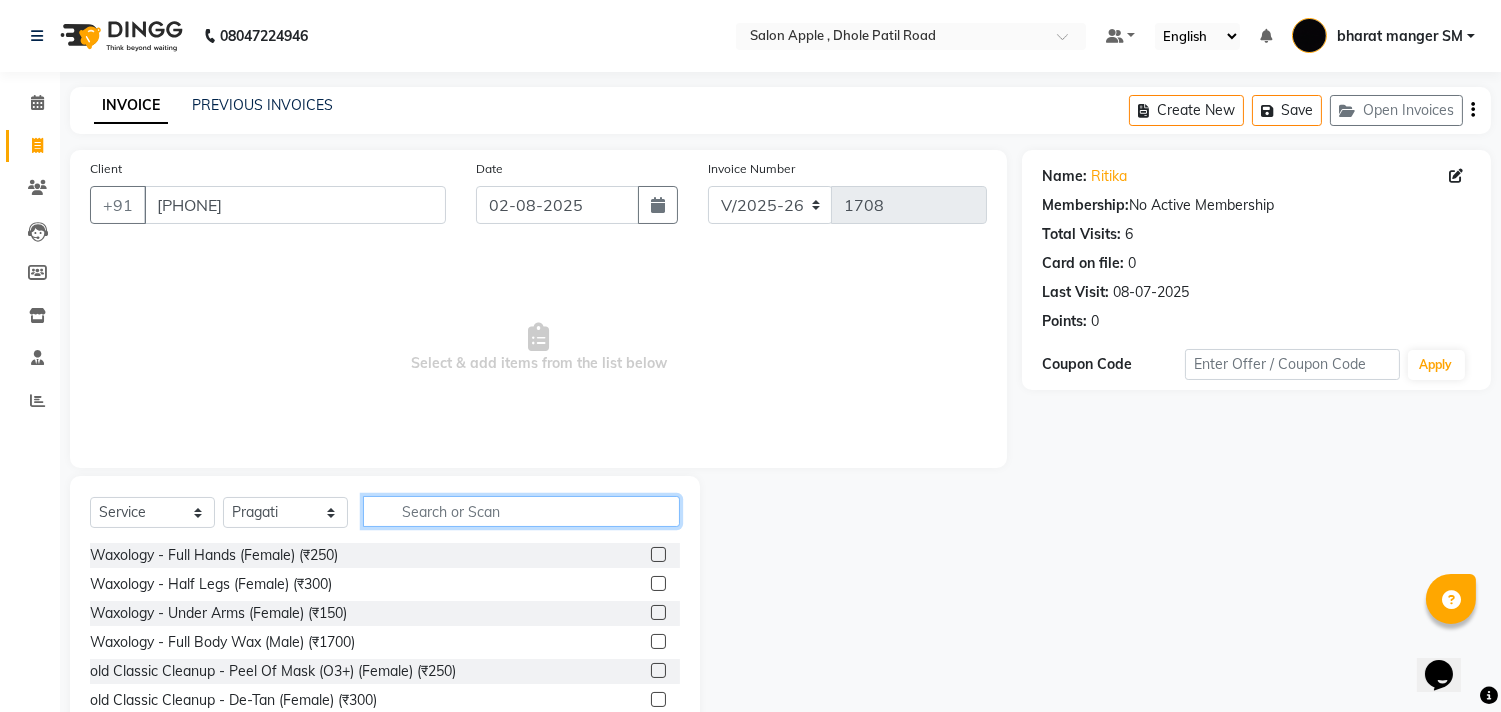 click 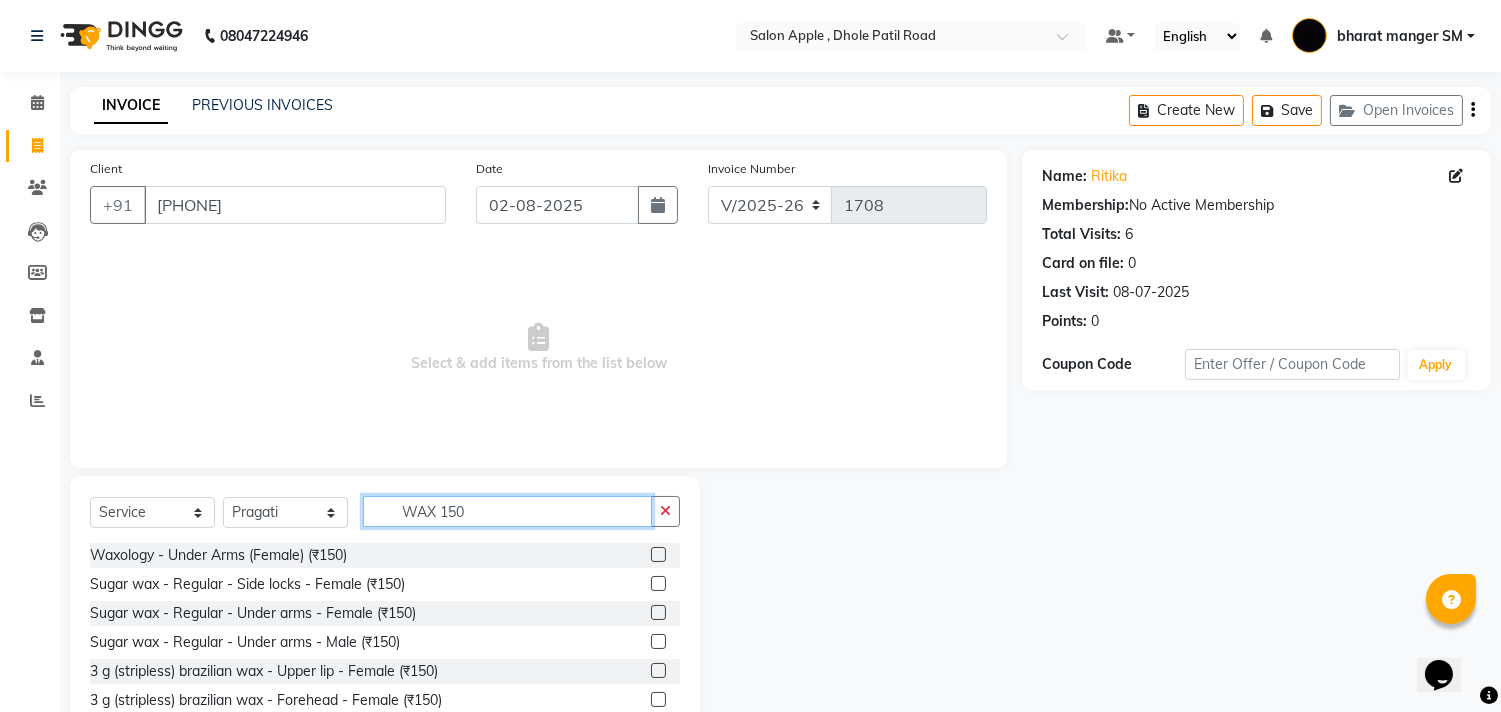 type on "WAX 150" 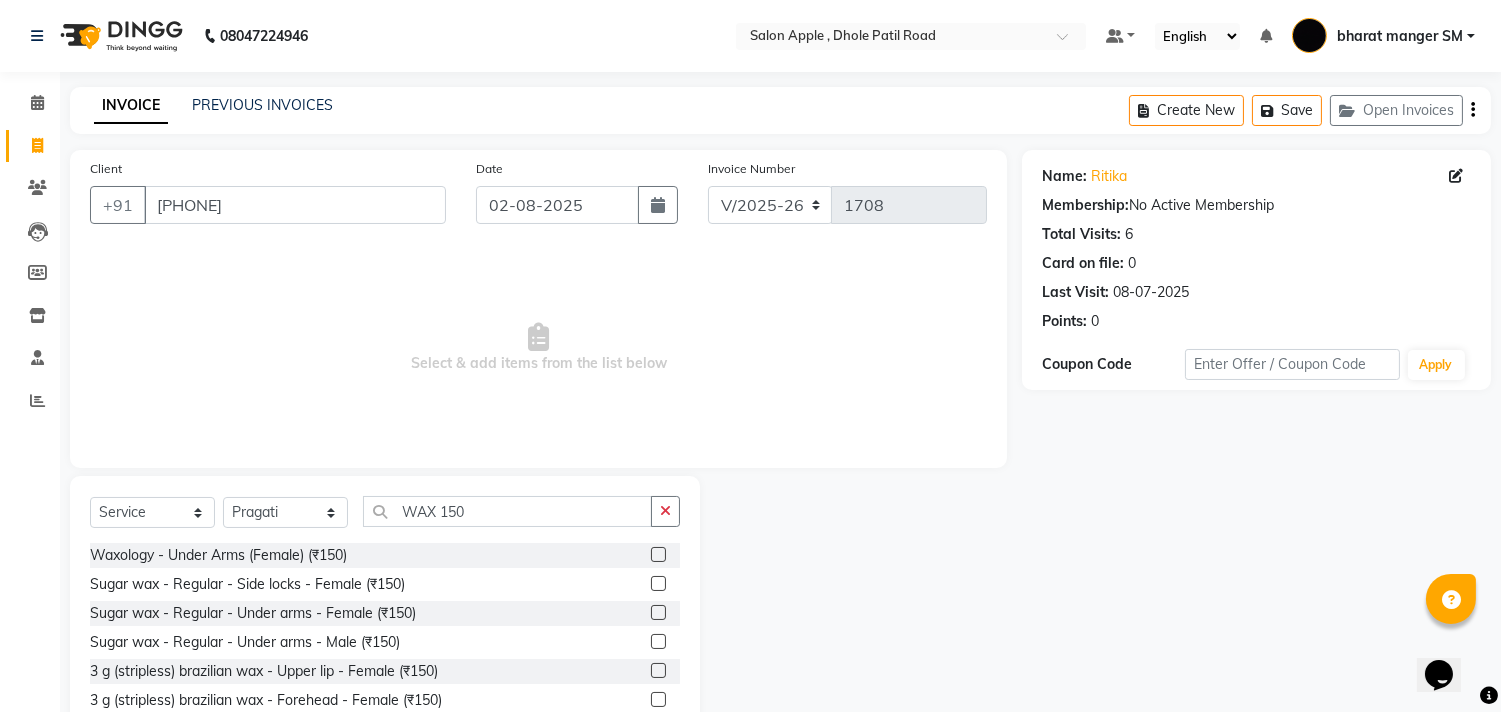 click 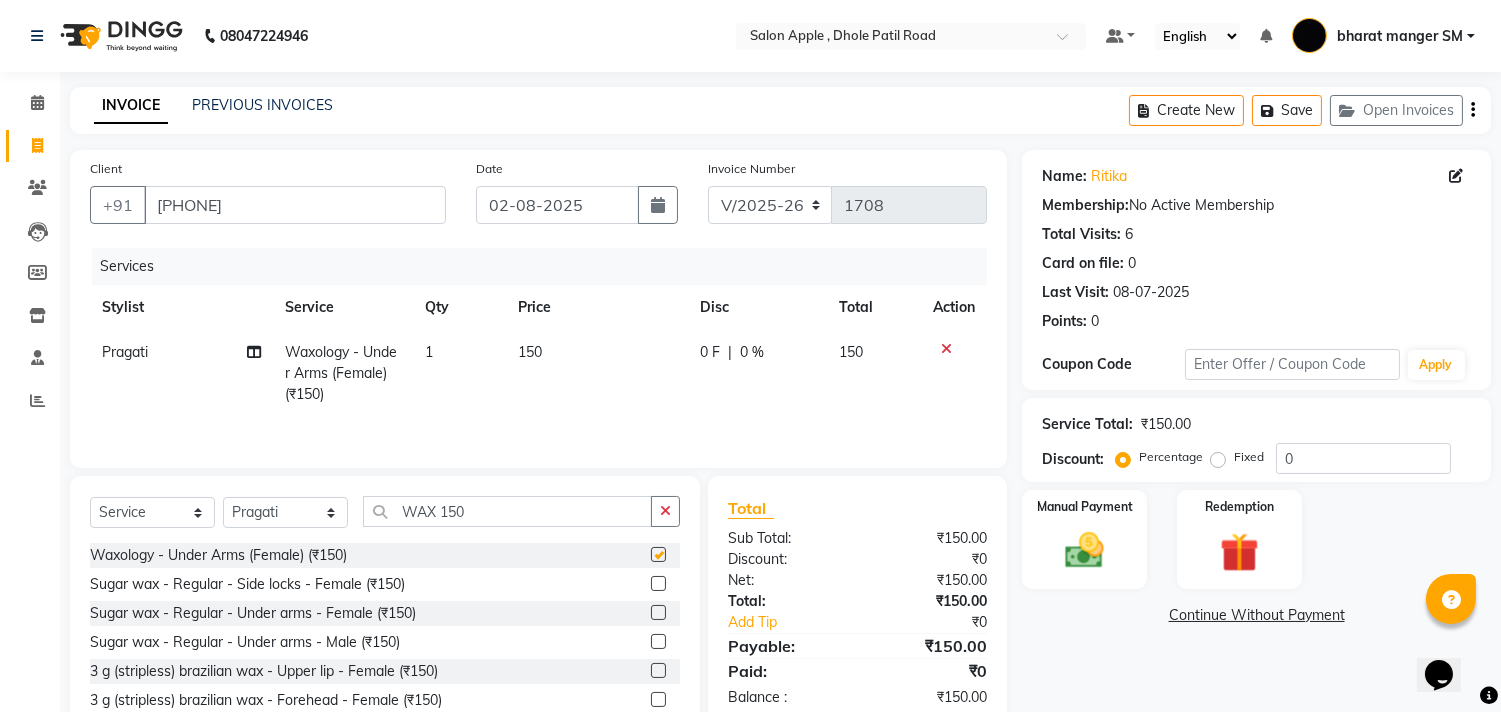 checkbox on "false" 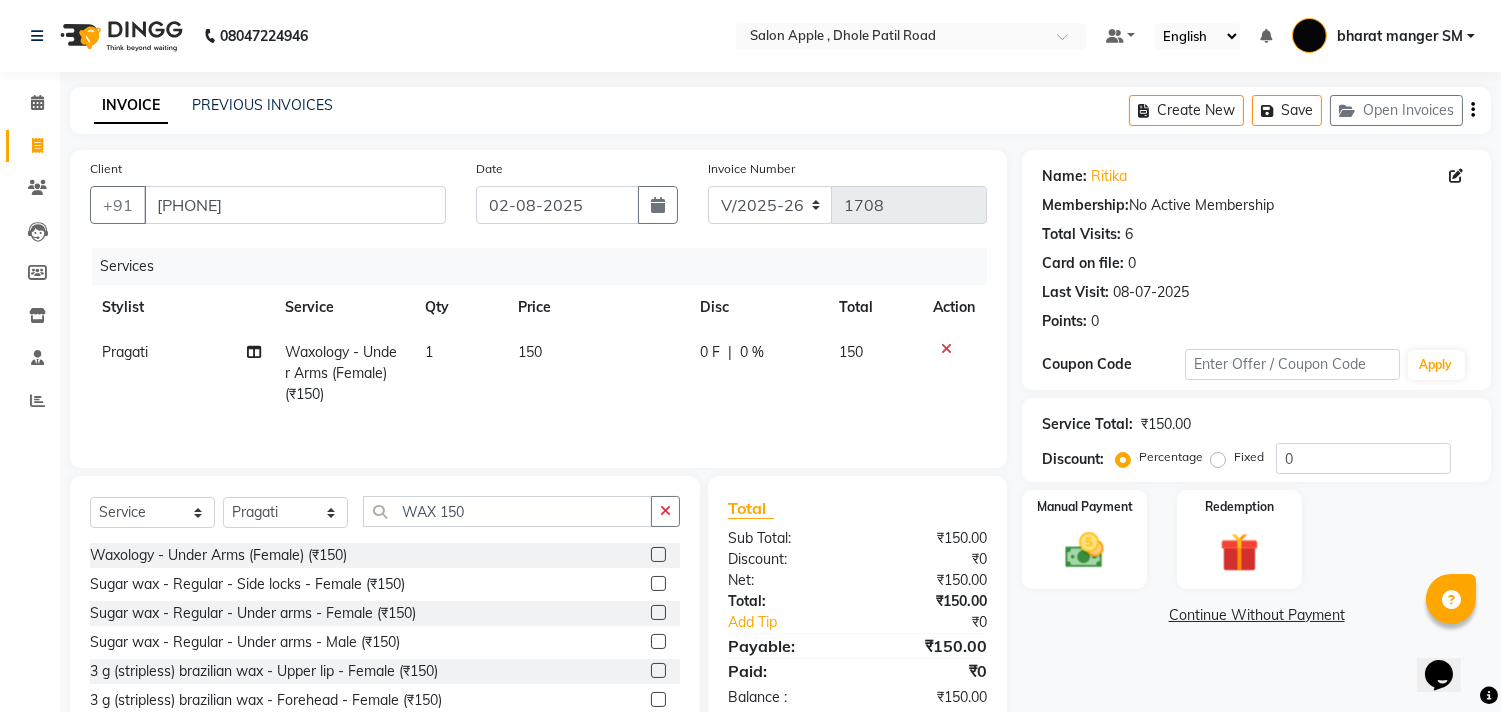drag, startPoint x: 480, startPoint y: 488, endPoint x: 477, endPoint y: 513, distance: 25.179358 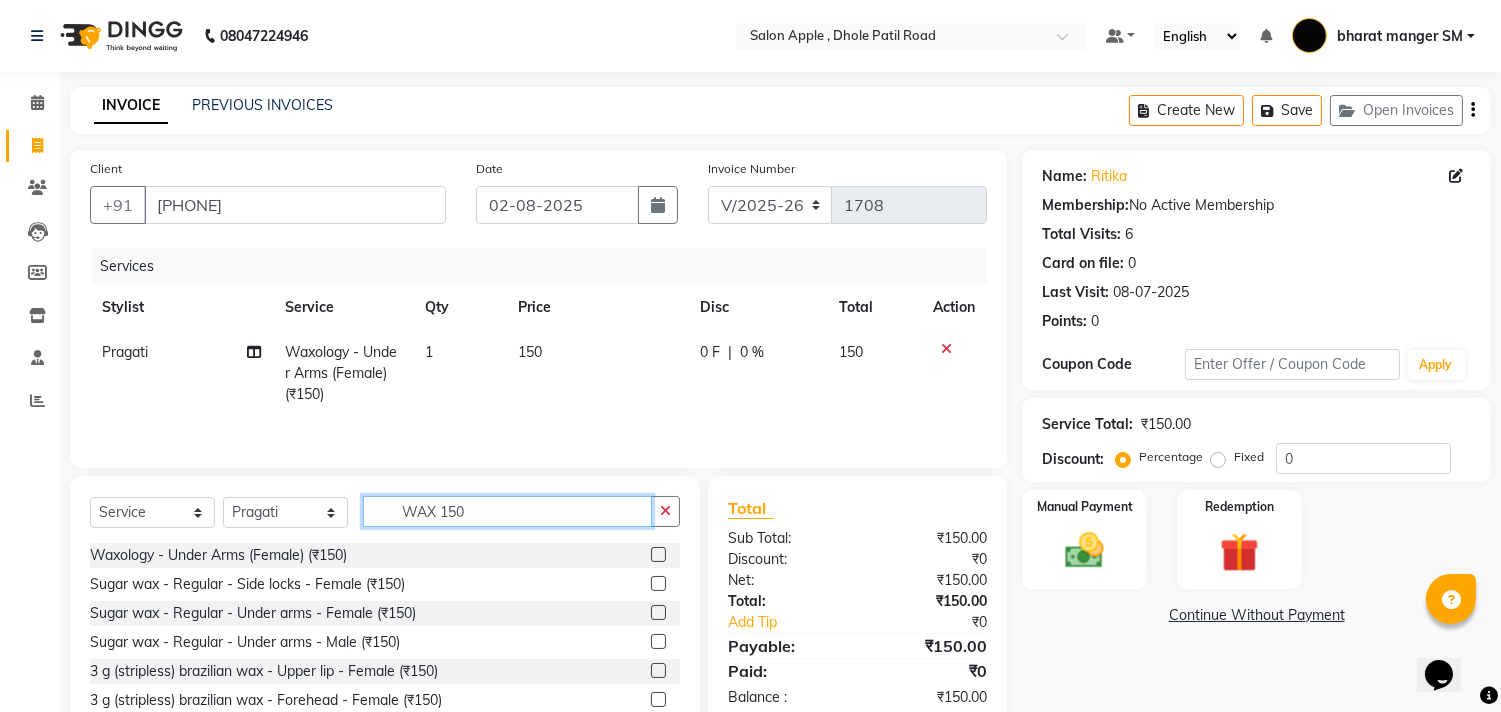 click on "WAX 150" 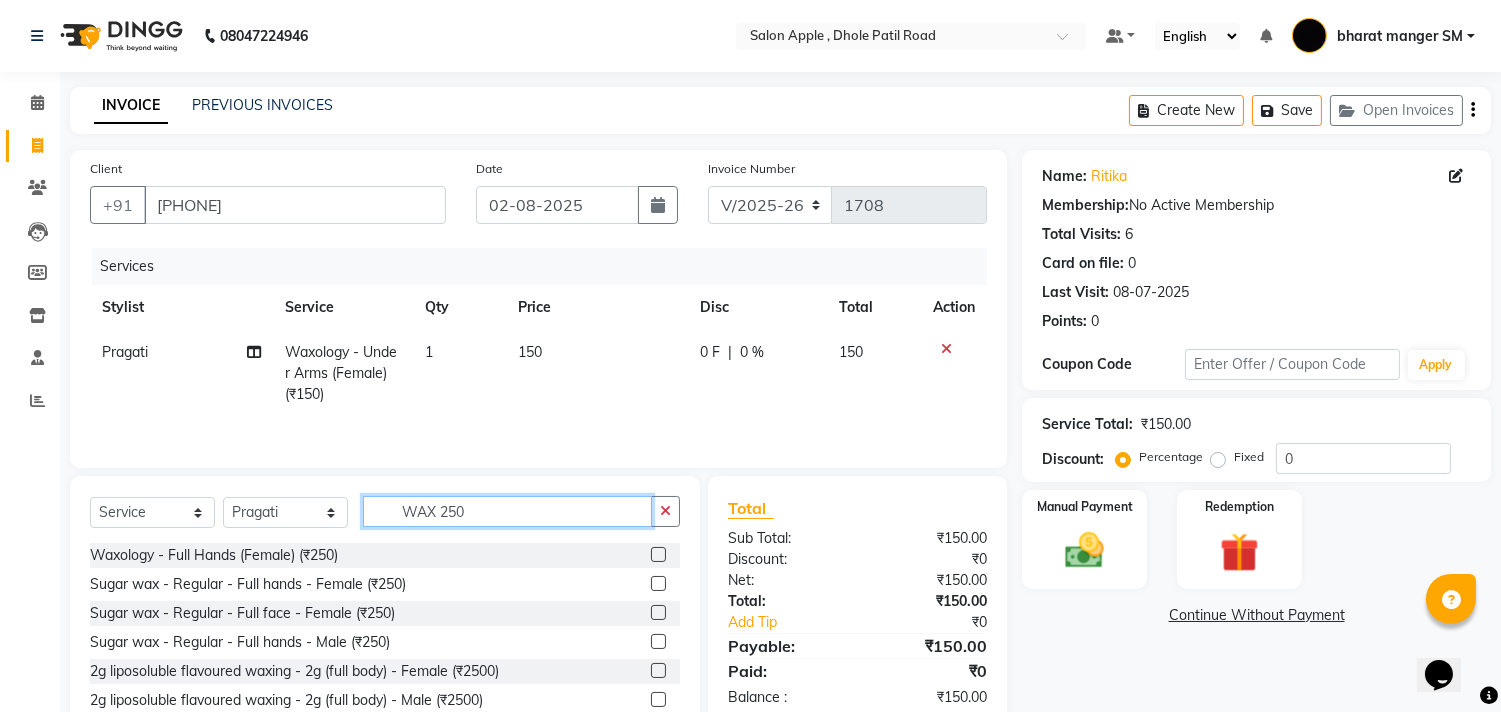 type on "WAX 250" 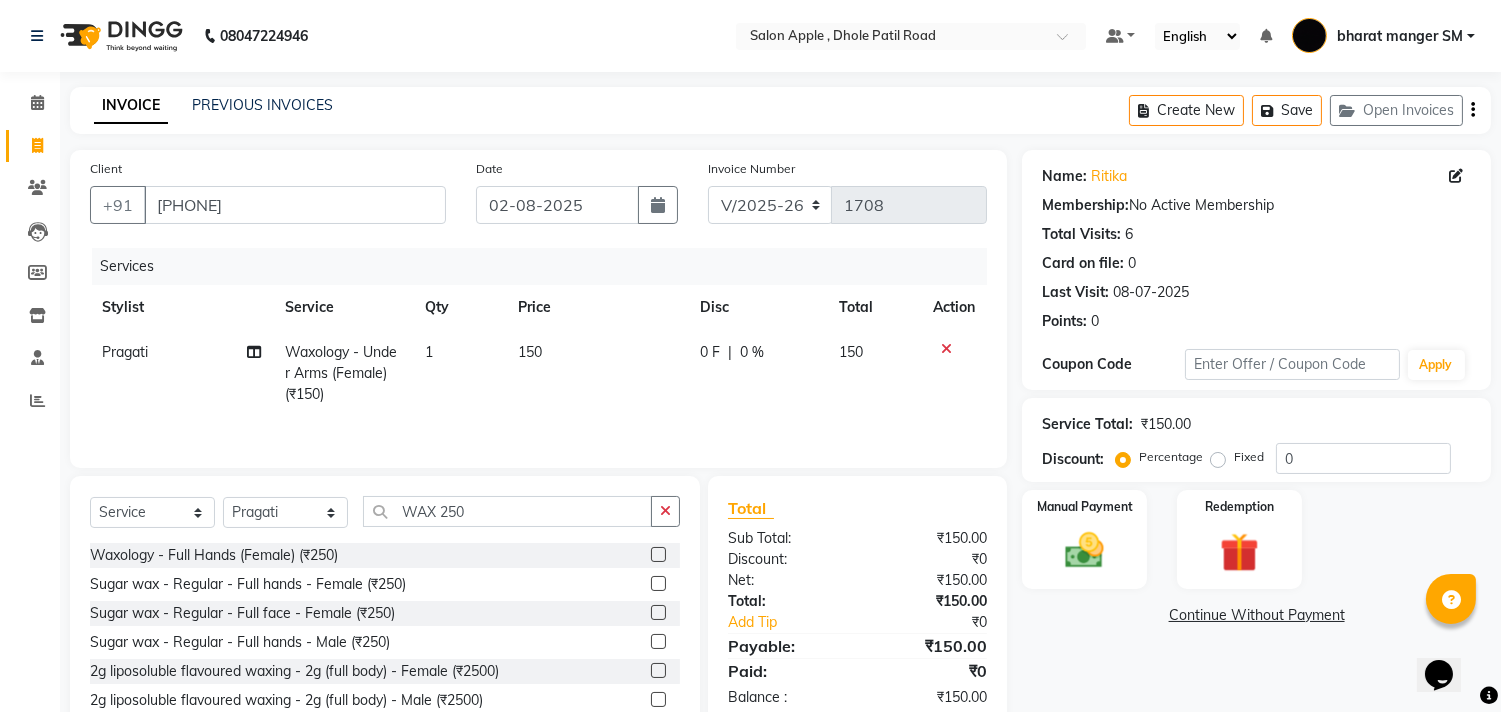 click 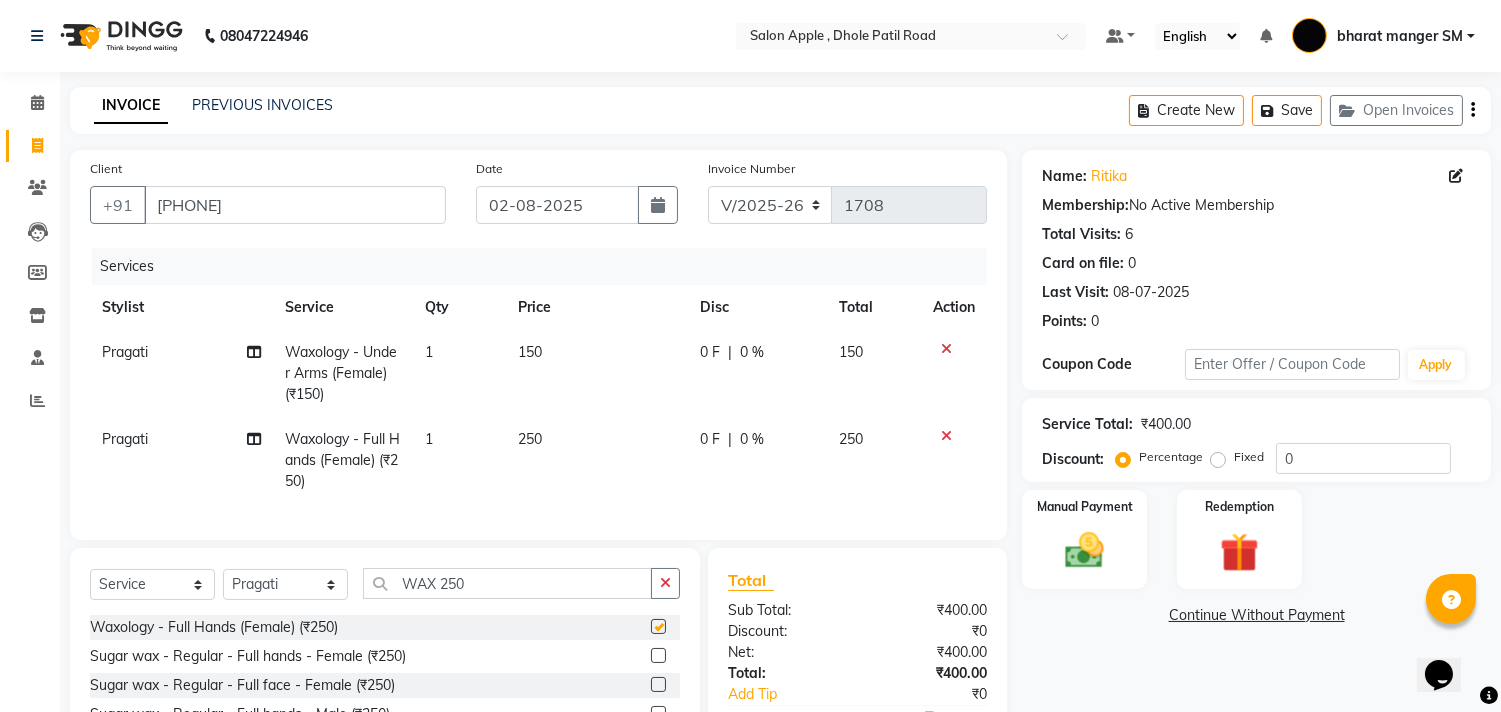 checkbox on "false" 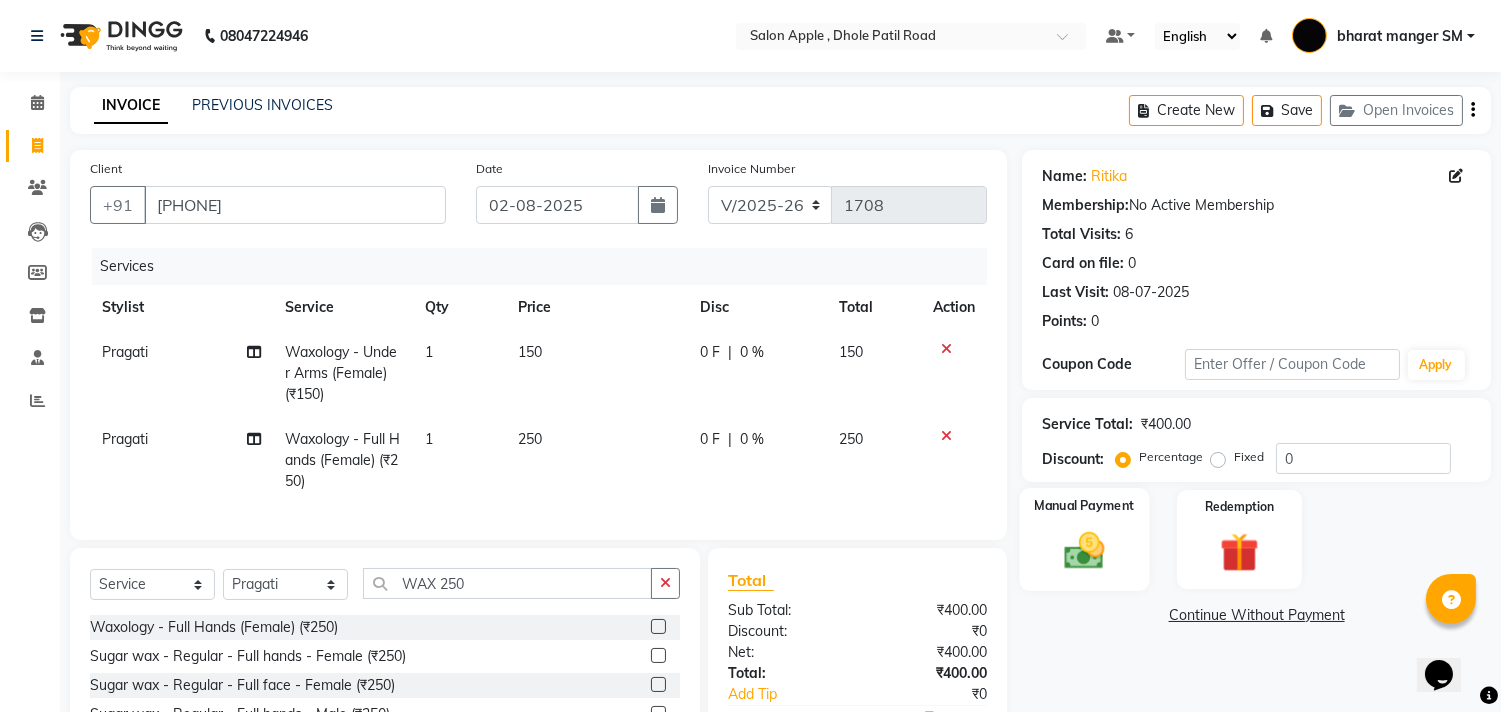 click on "Manual Payment" 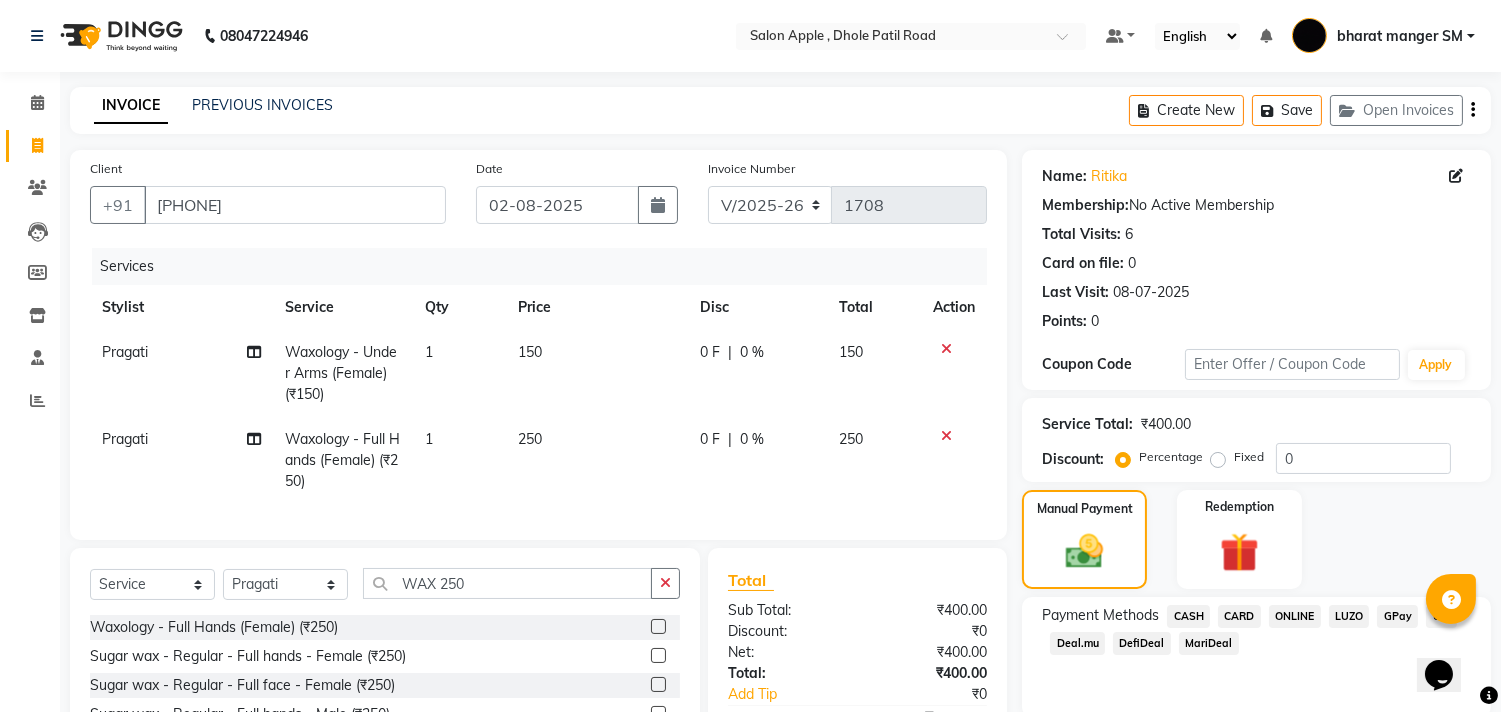 click on "ONLINE" 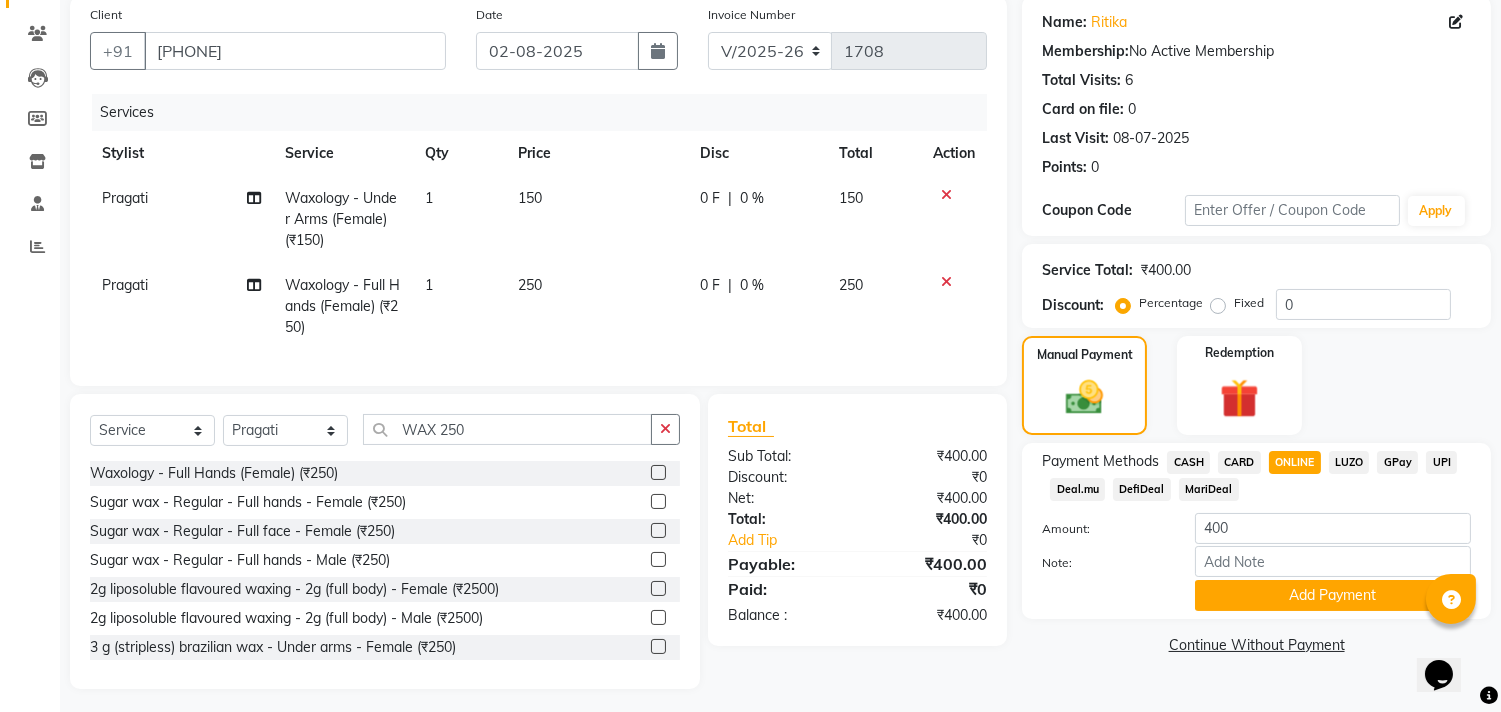 scroll, scrollTop: 177, scrollLeft: 0, axis: vertical 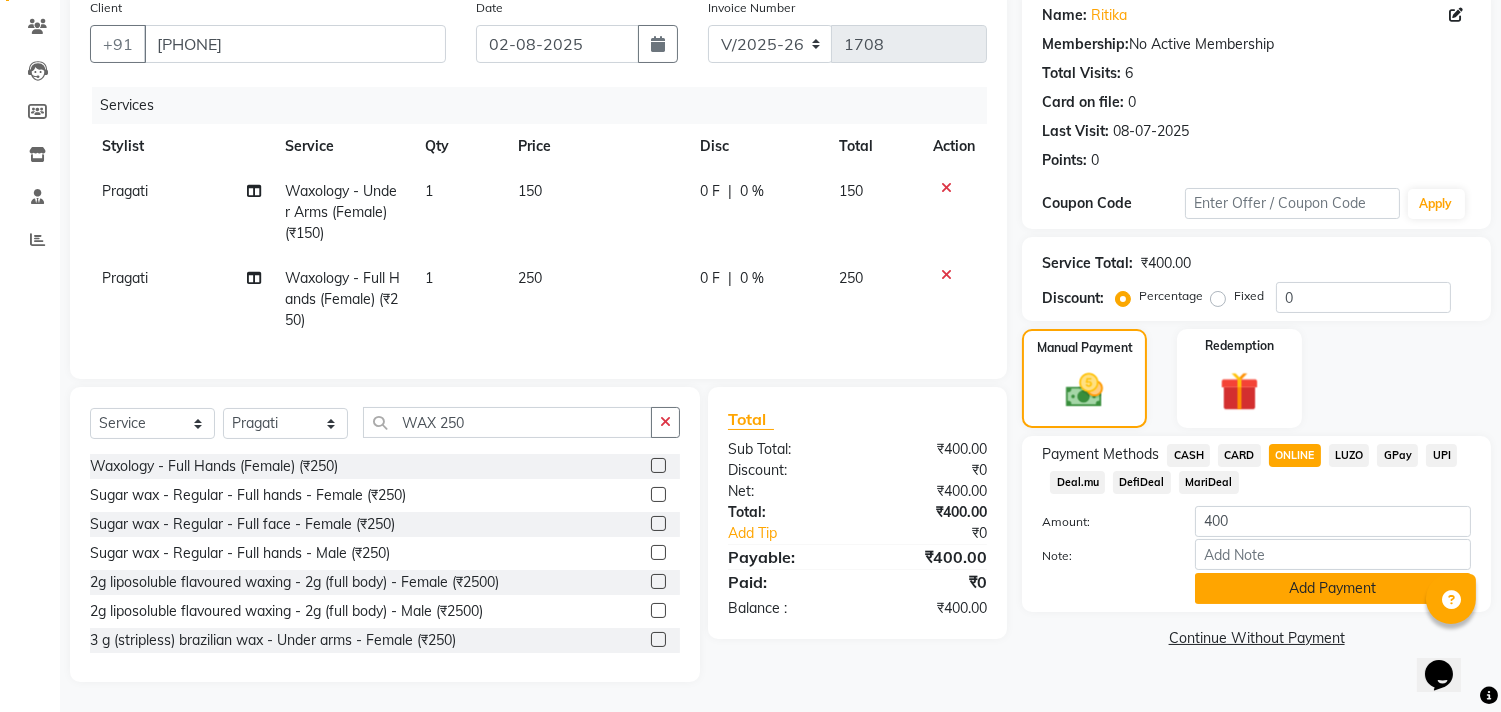 click on "Add Payment" 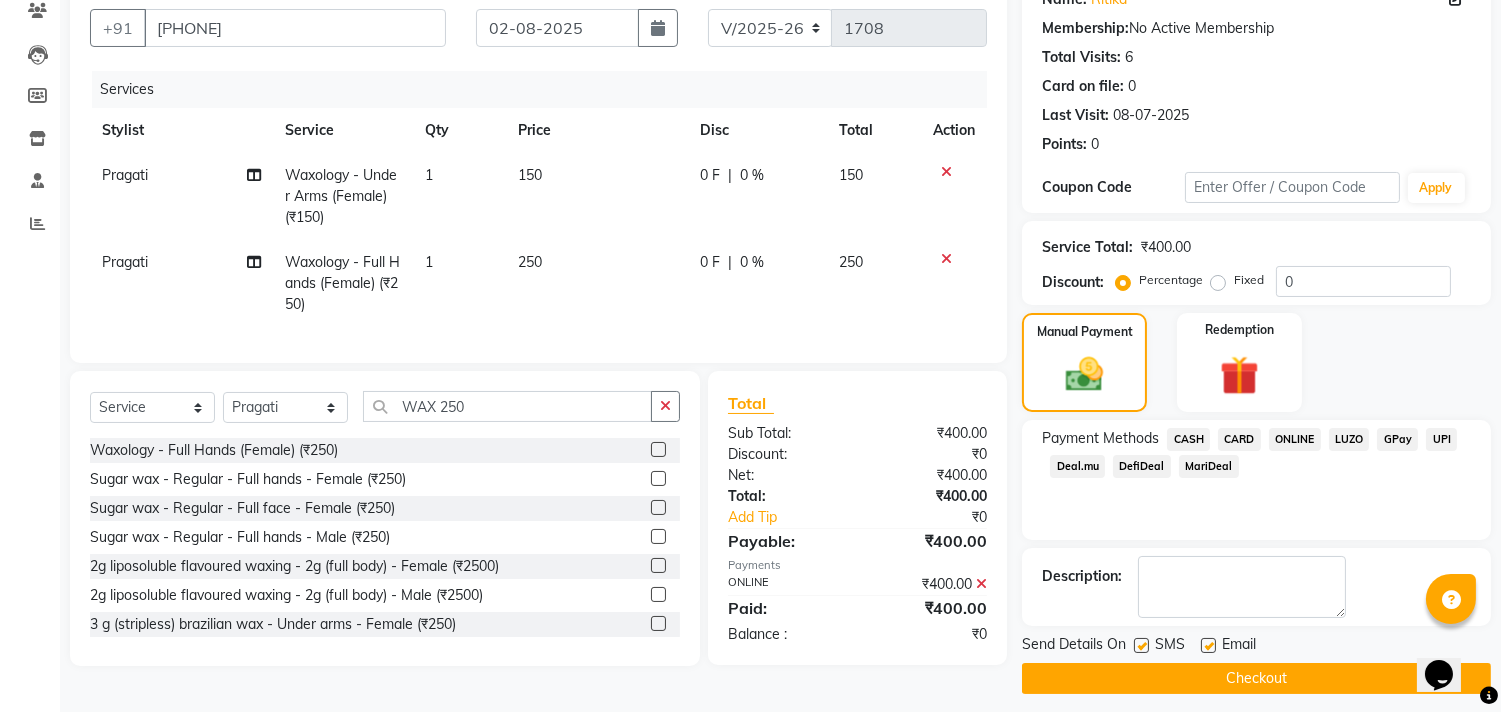 click on "Checkout" 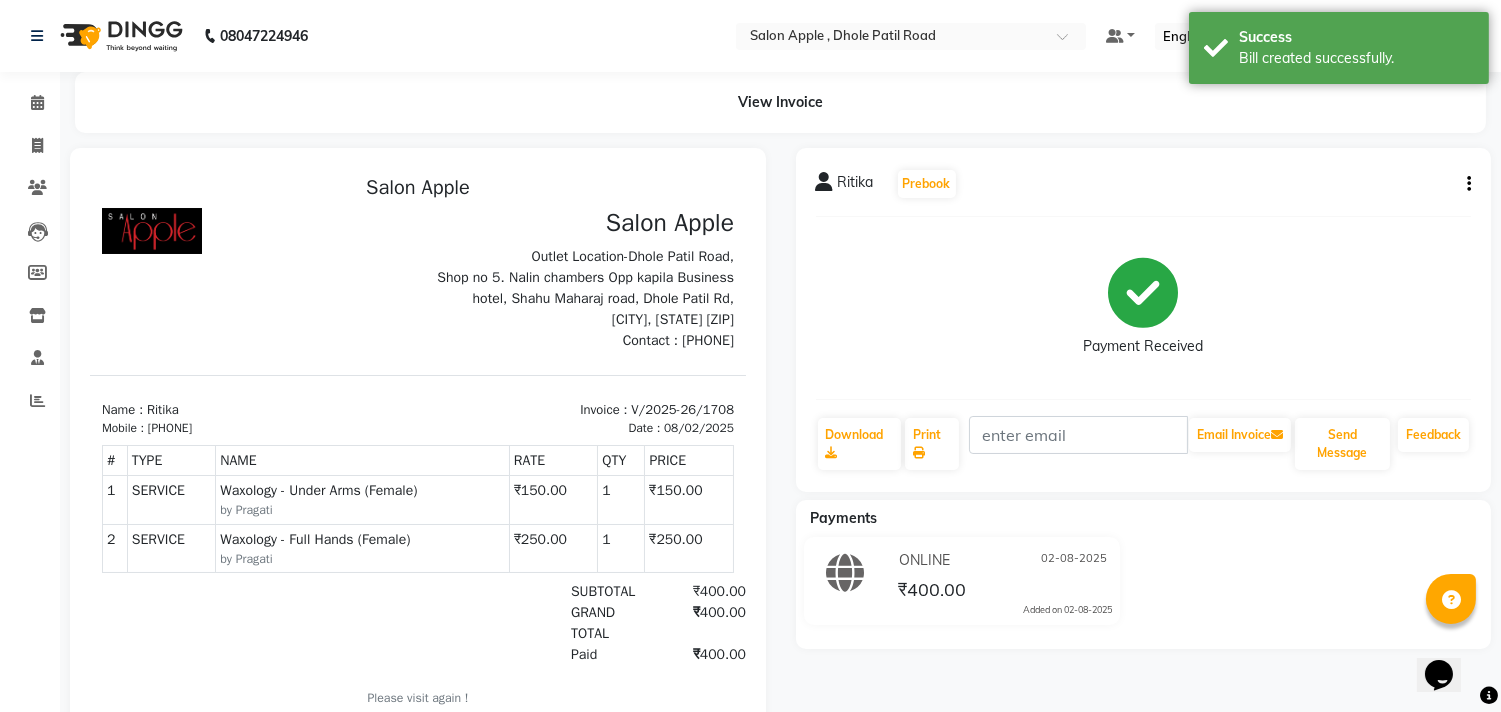 scroll, scrollTop: 0, scrollLeft: 0, axis: both 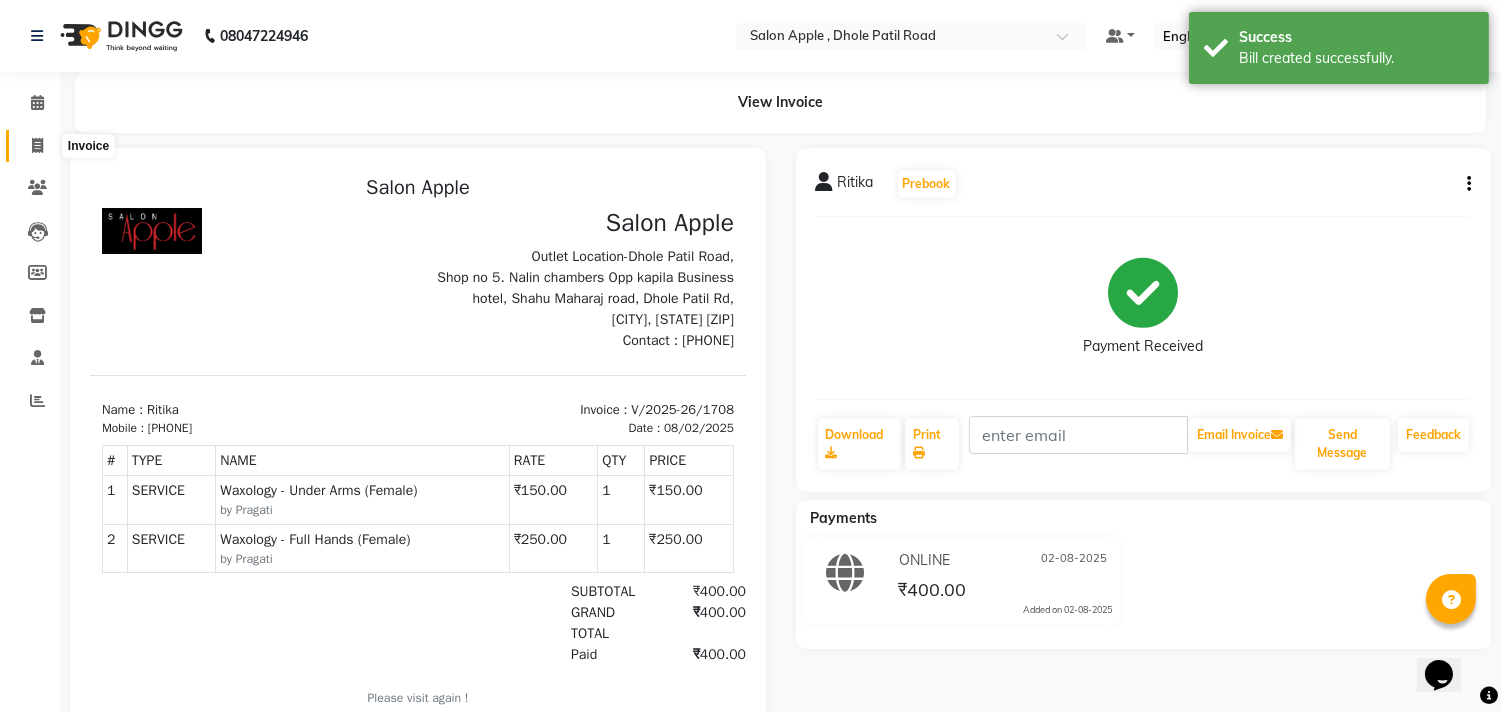 click 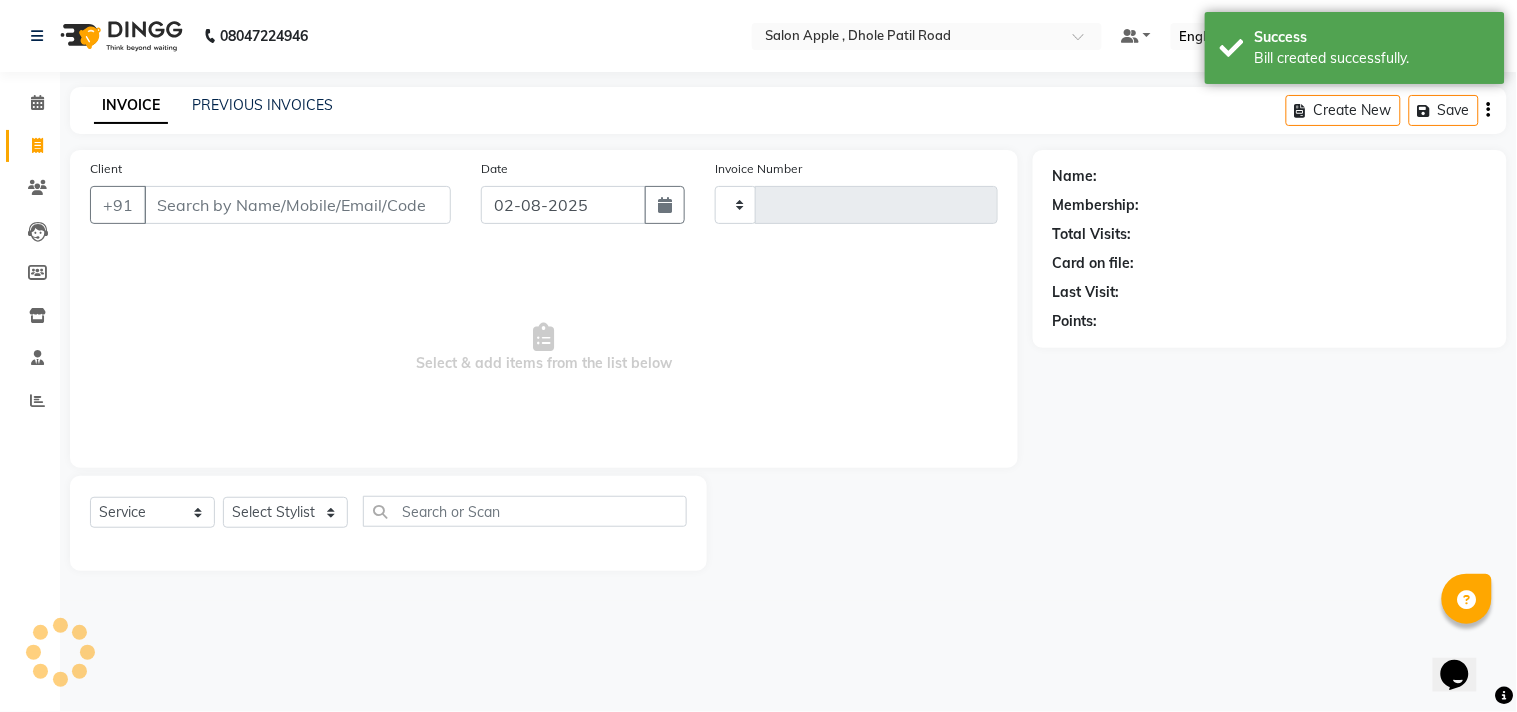 type on "1709" 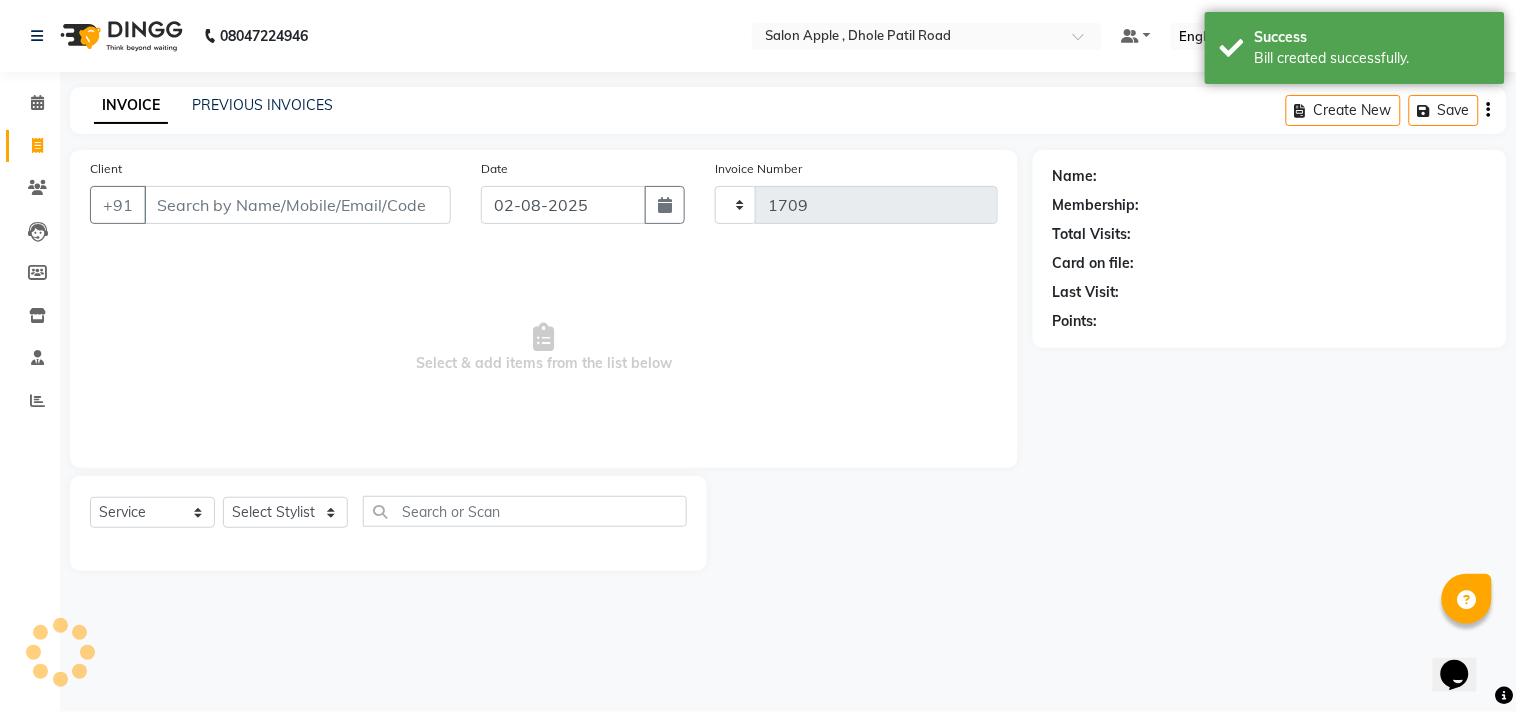 select on "521" 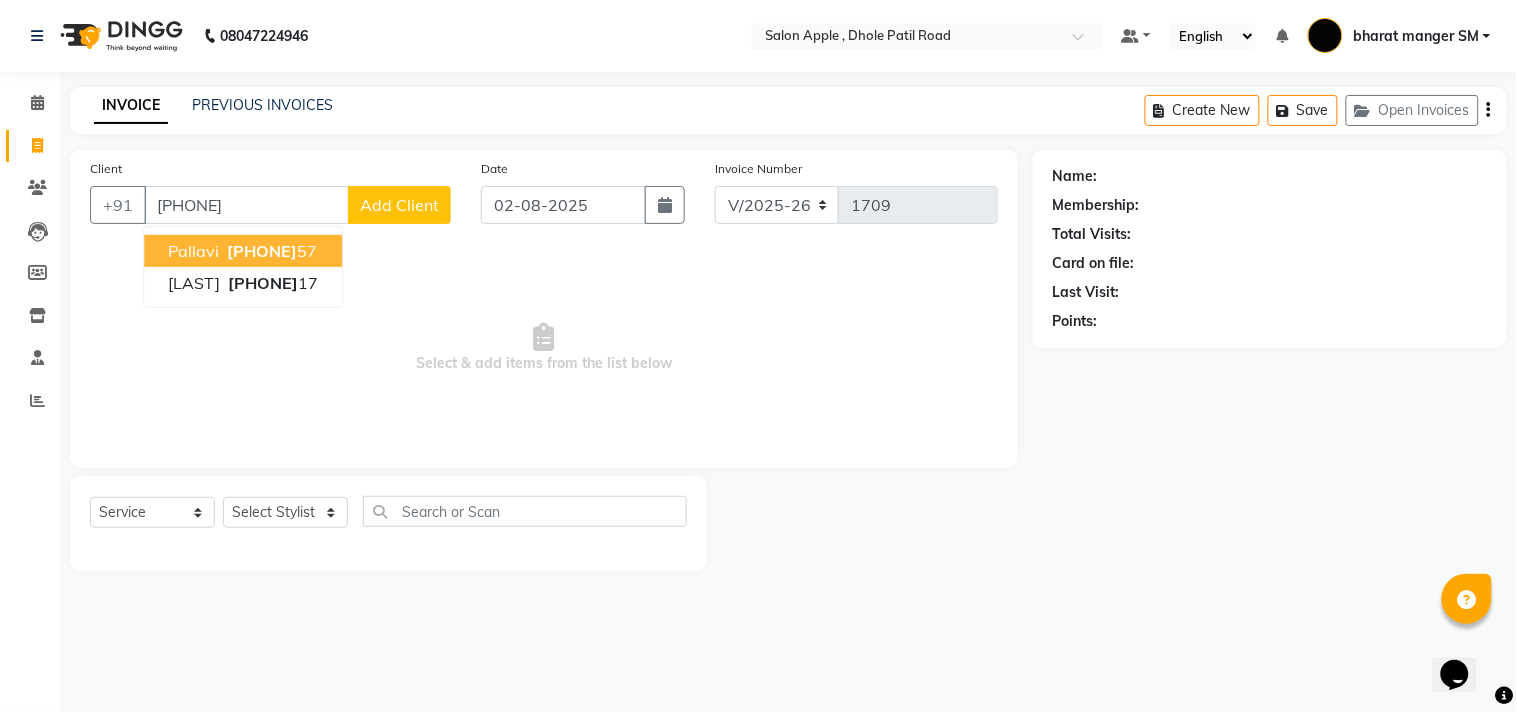 click on "[PHONE]" at bounding box center [262, 251] 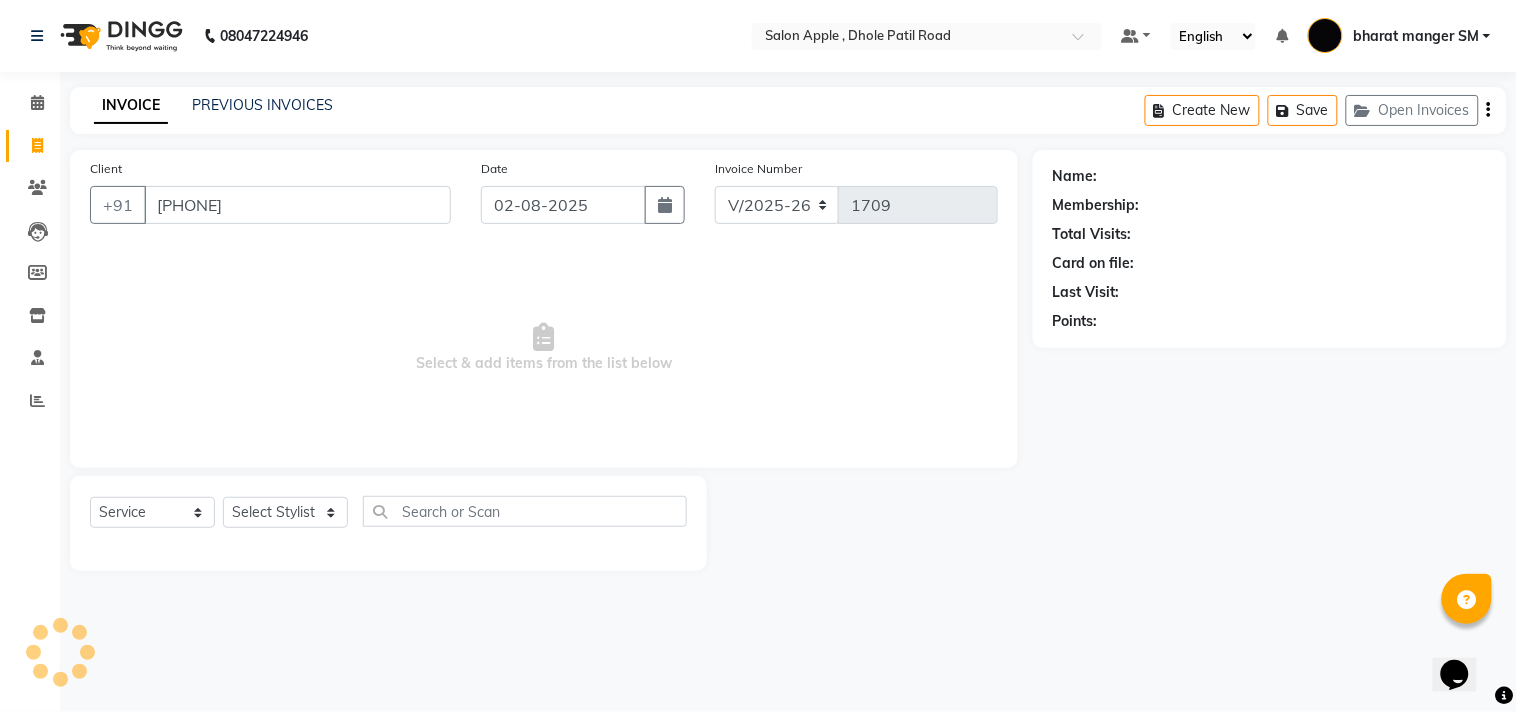 type on "[PHONE]" 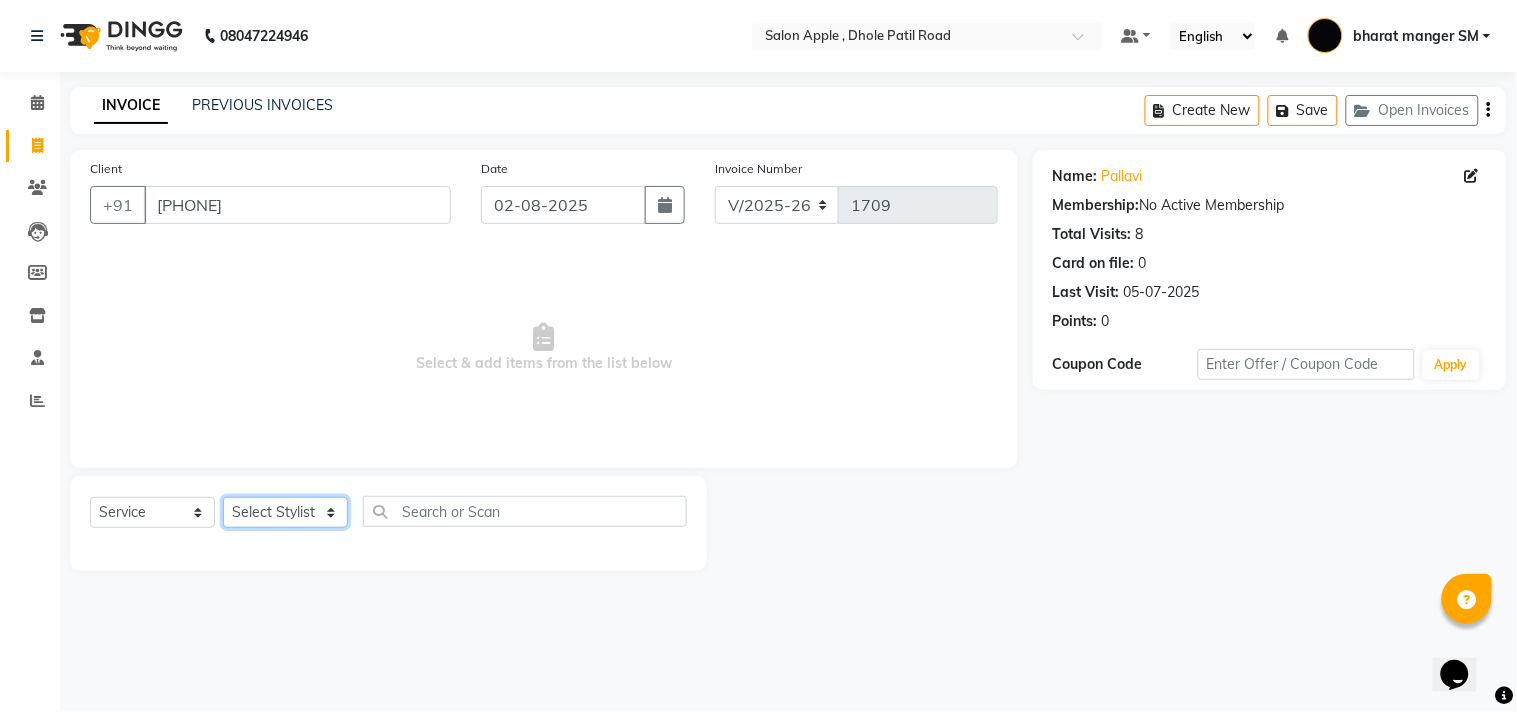 click on "Select Stylist [FIRST] [LAST] [FIRST] [LAST] [FIRST] [LAST] [FIRST] [LAST] [FIRST] [LAST] [FIRST] [LAST] [FIRST] [LAST] [FIRST] [LAST]" 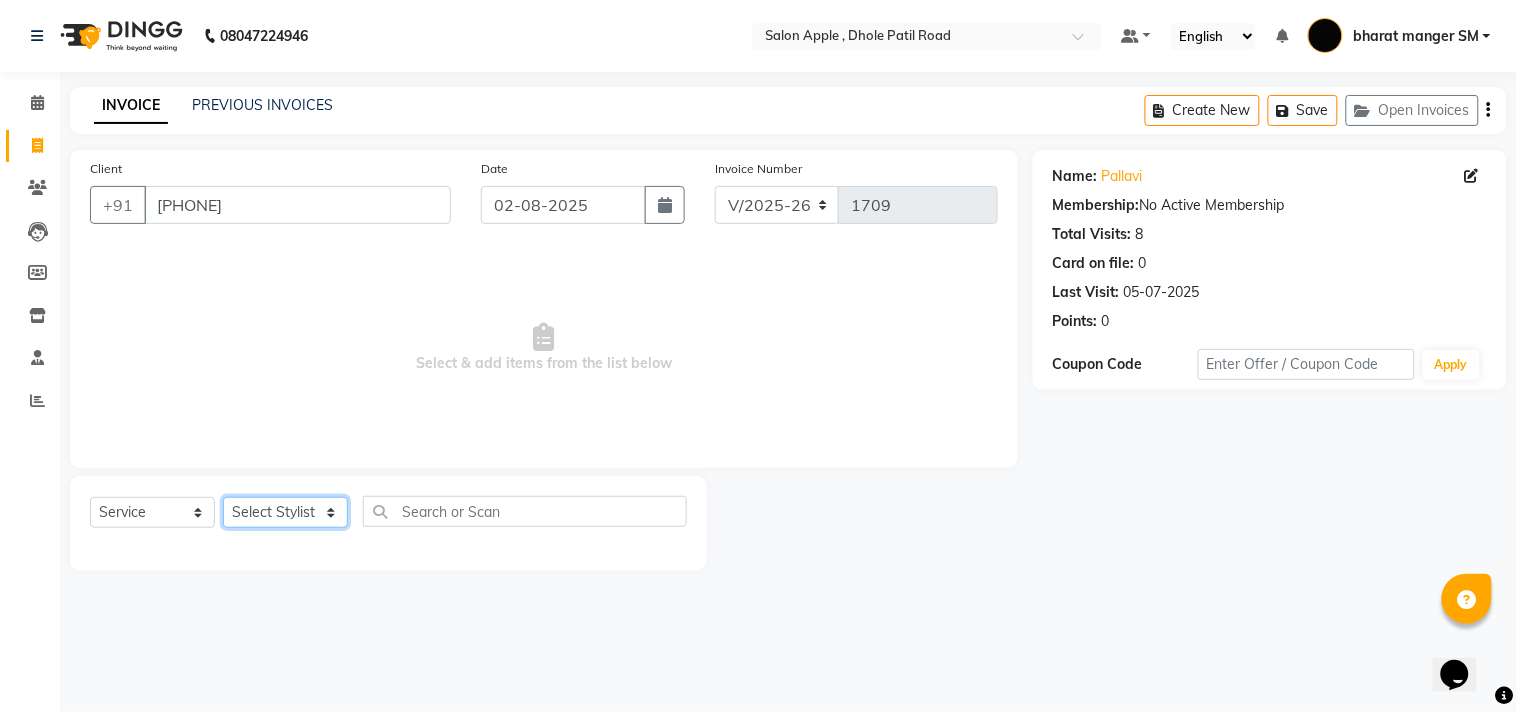 select on "24657" 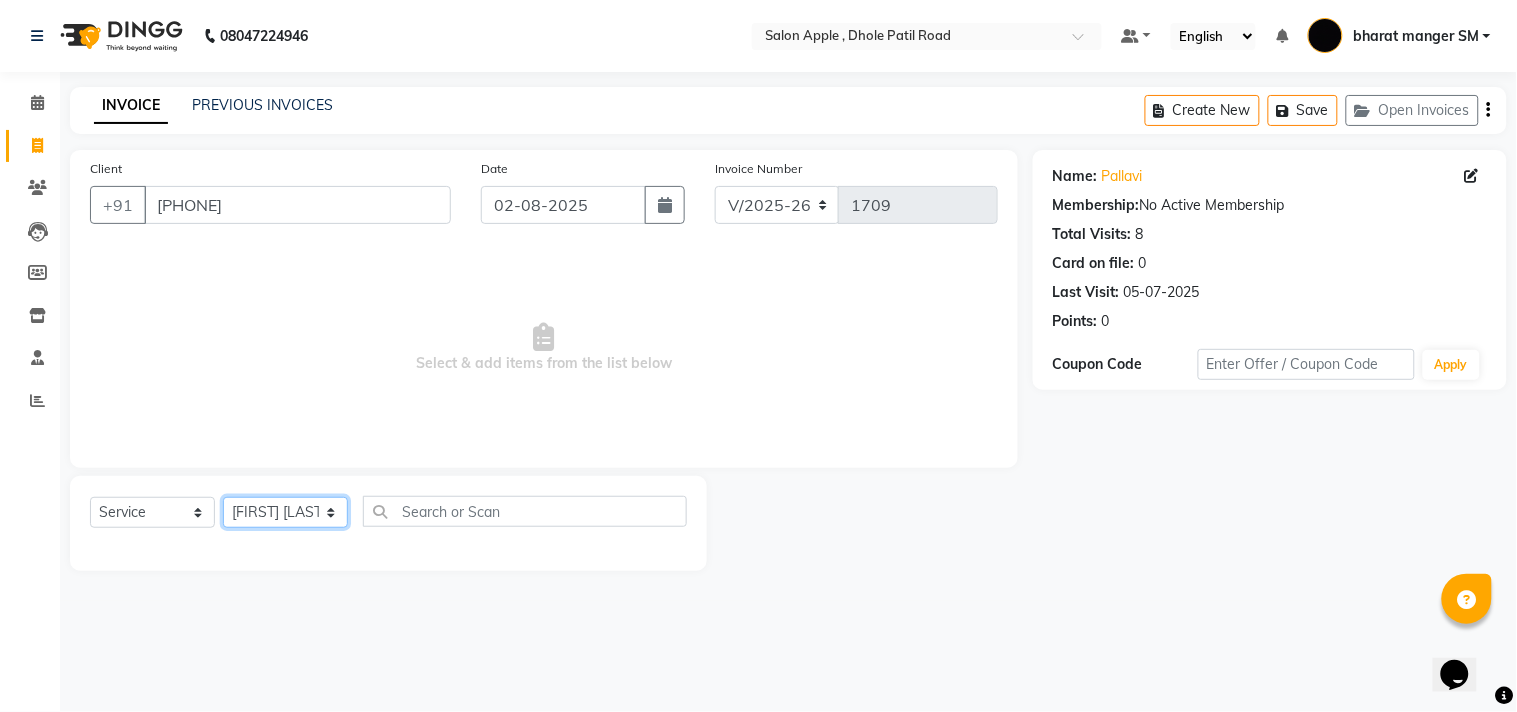 click on "Select Stylist [FIRST] [LAST] [FIRST] [LAST] [FIRST] [LAST] [FIRST] [LAST] [FIRST] [LAST] [FIRST] [LAST] [FIRST] [LAST] [FIRST] [LAST]" 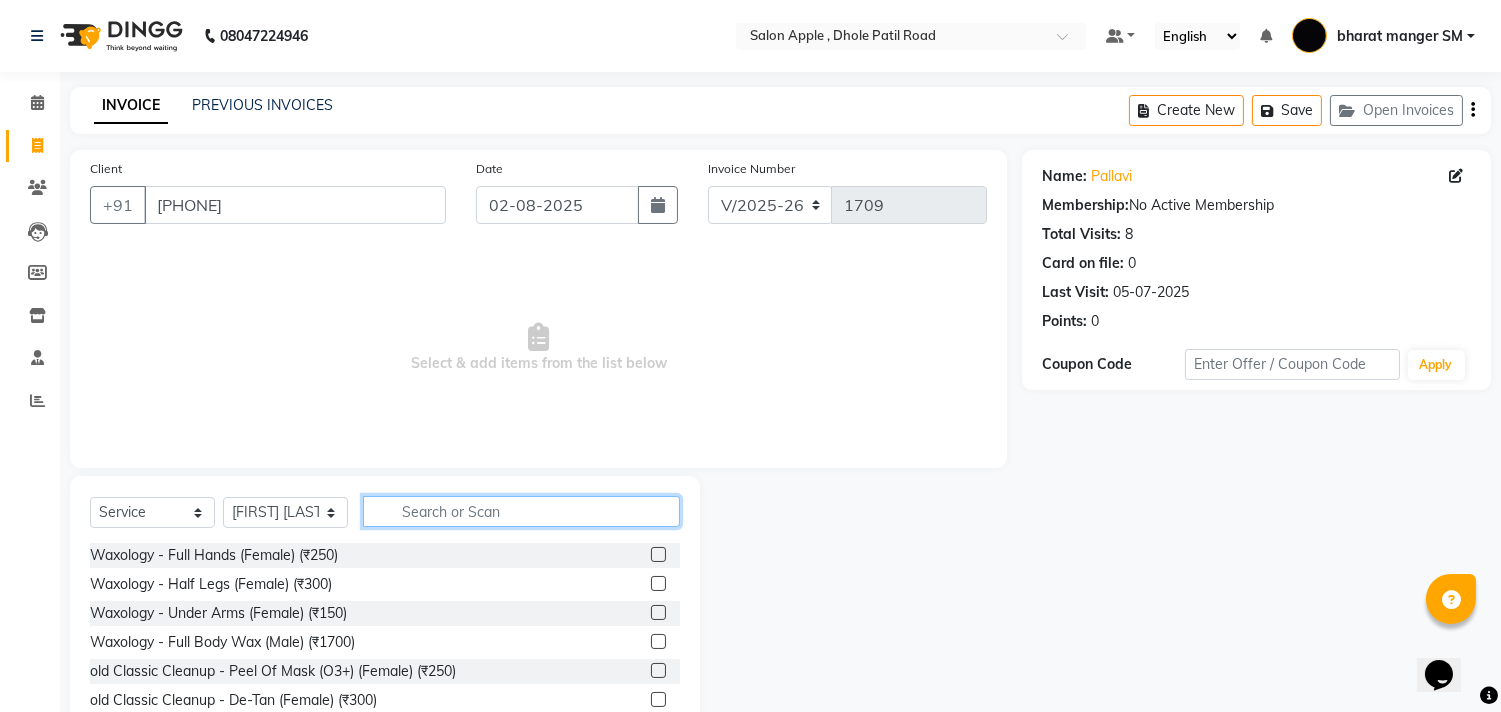 click 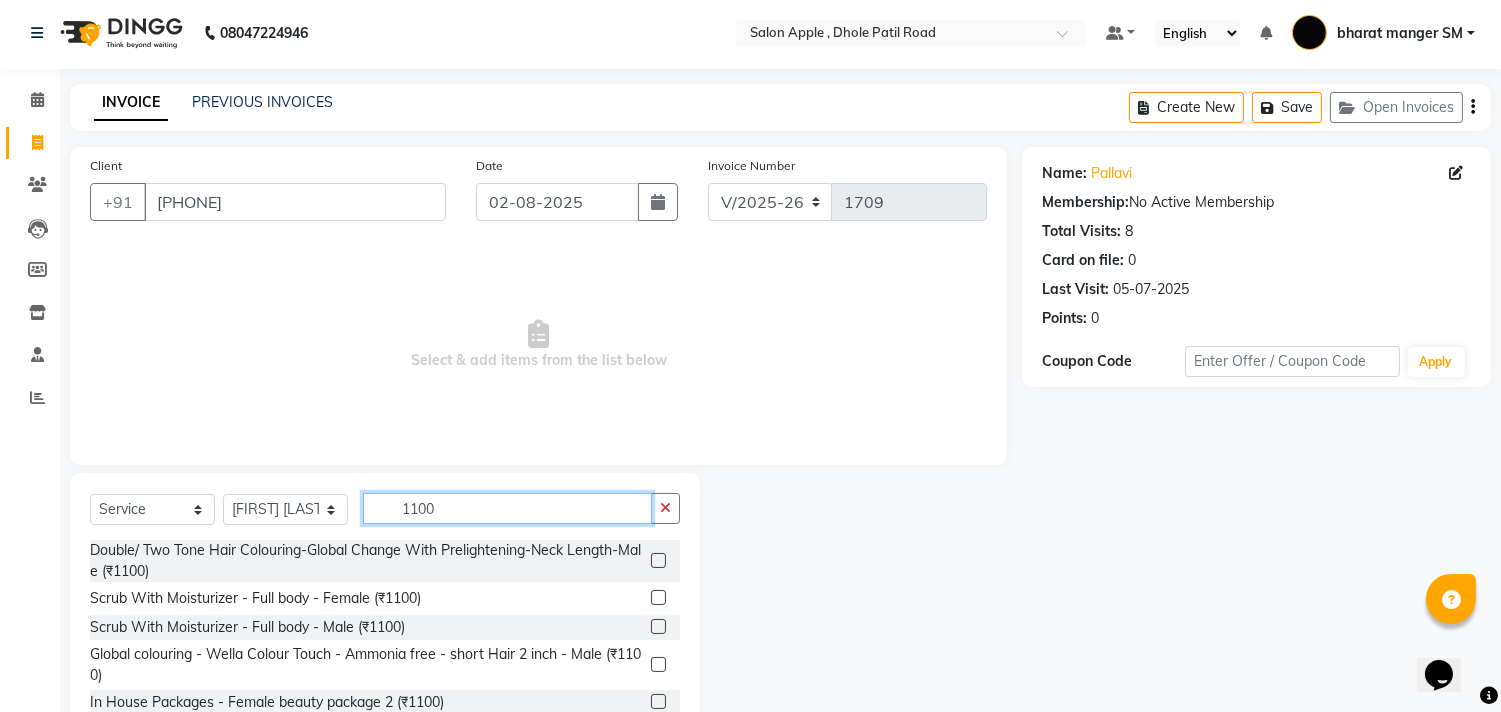 scroll, scrollTop: 67, scrollLeft: 0, axis: vertical 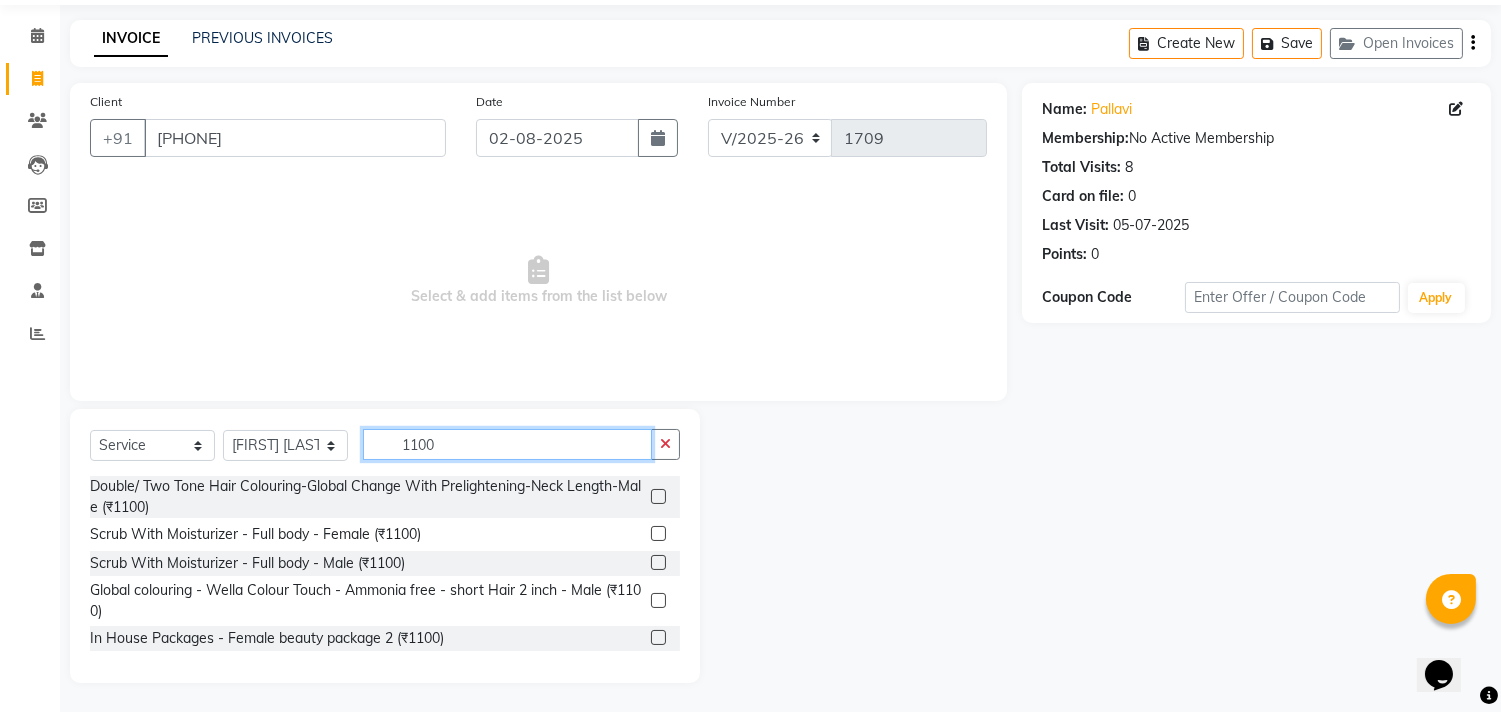 type on "1100" 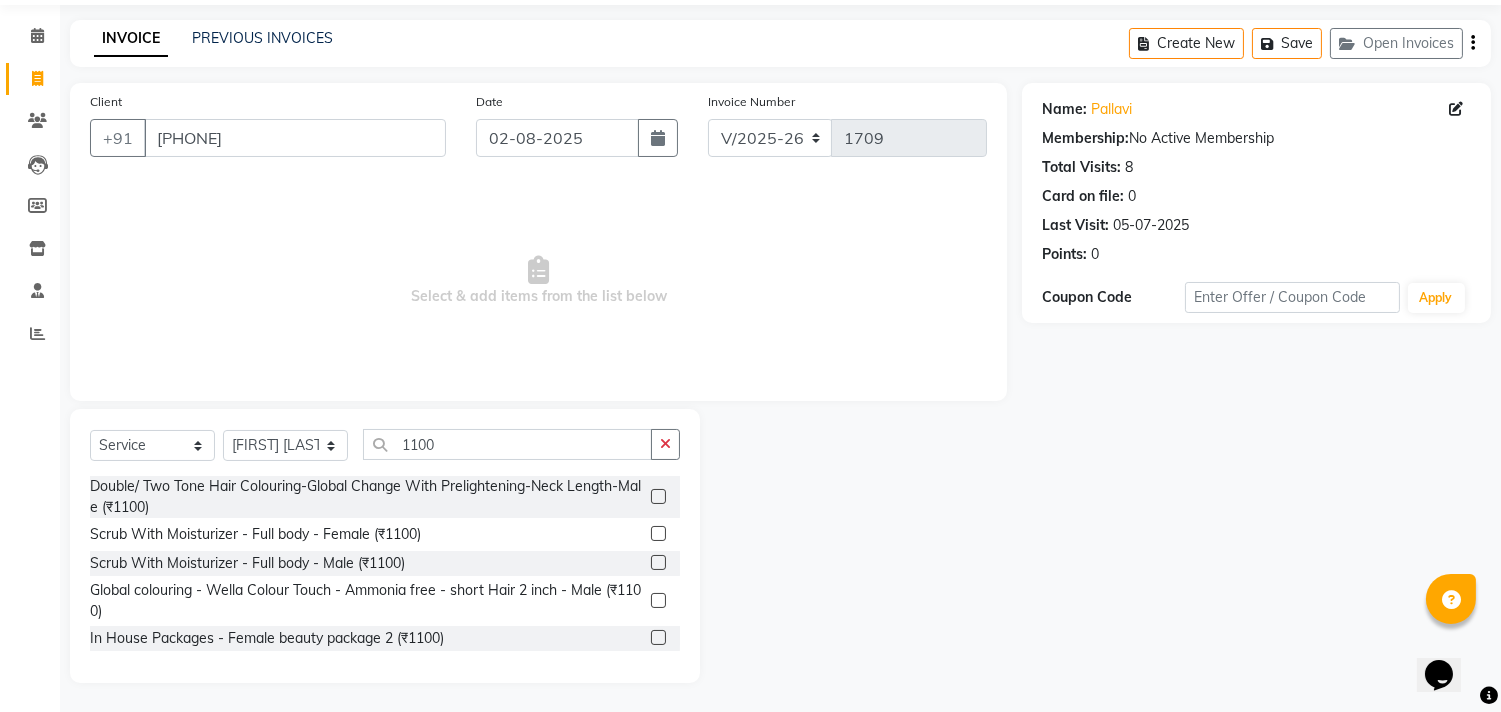 click 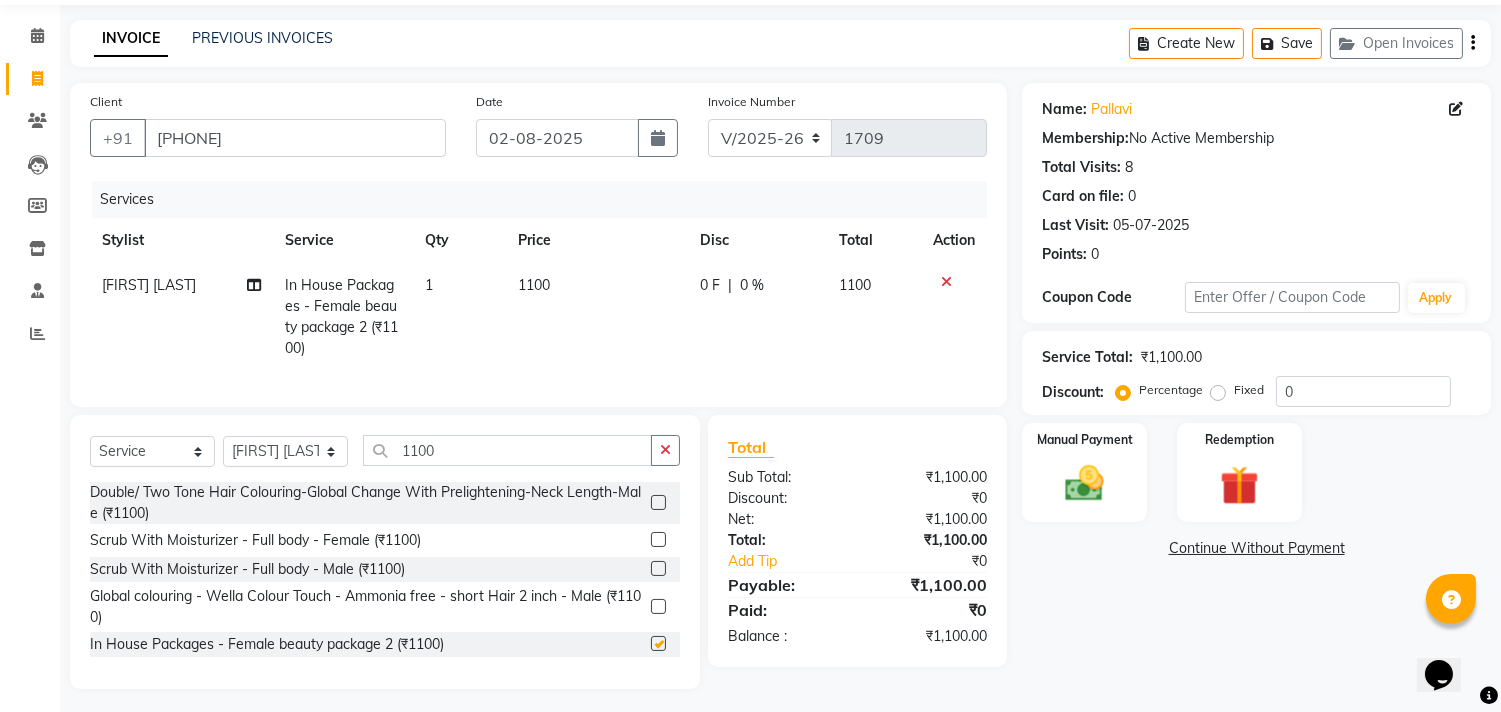 checkbox on "false" 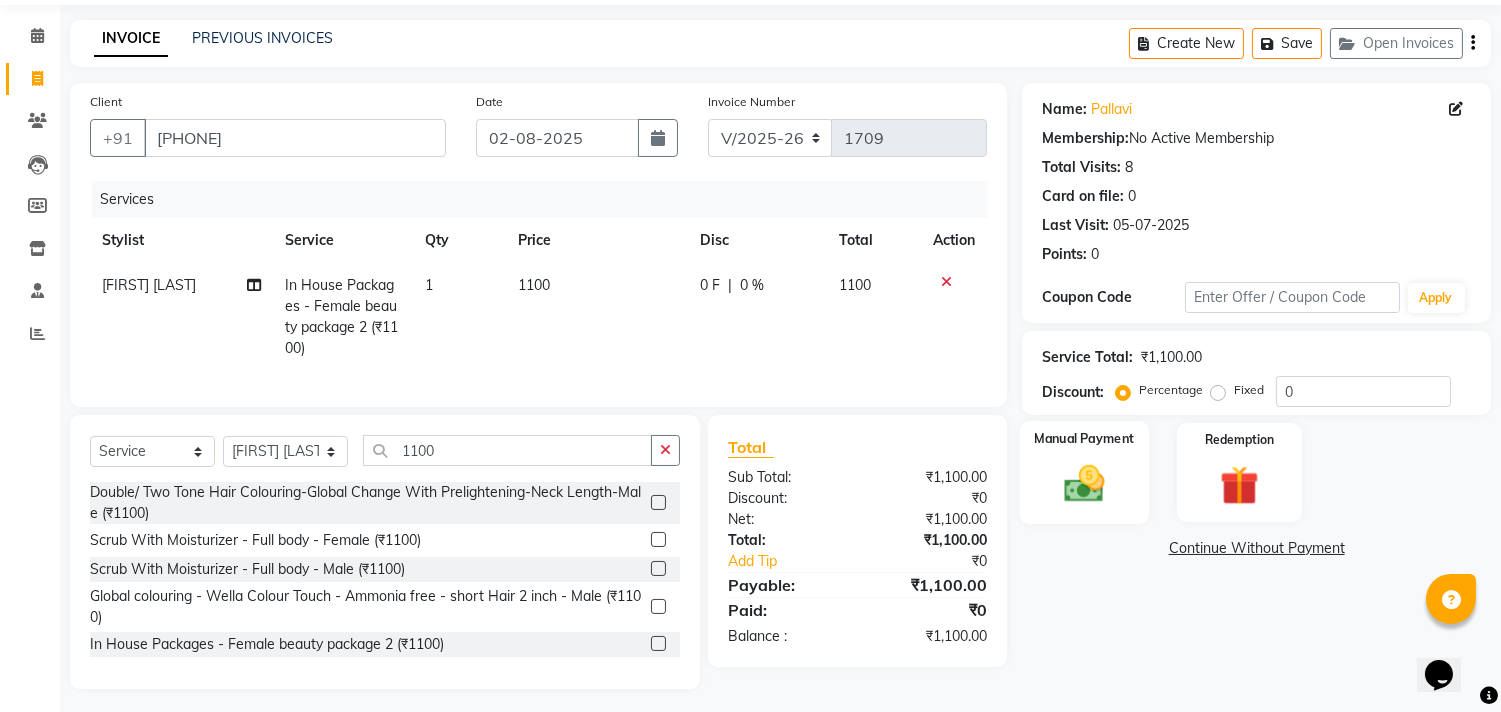 click 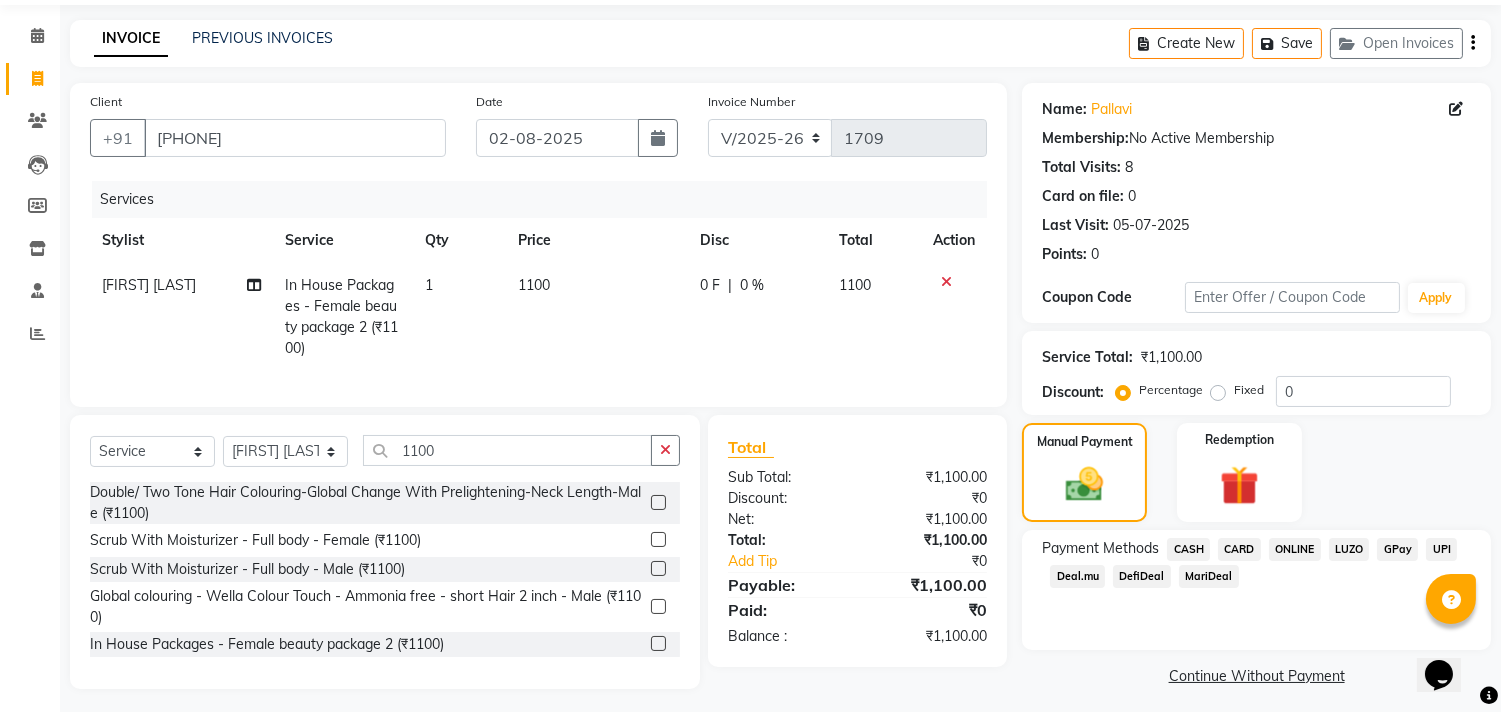 click on "ONLINE" 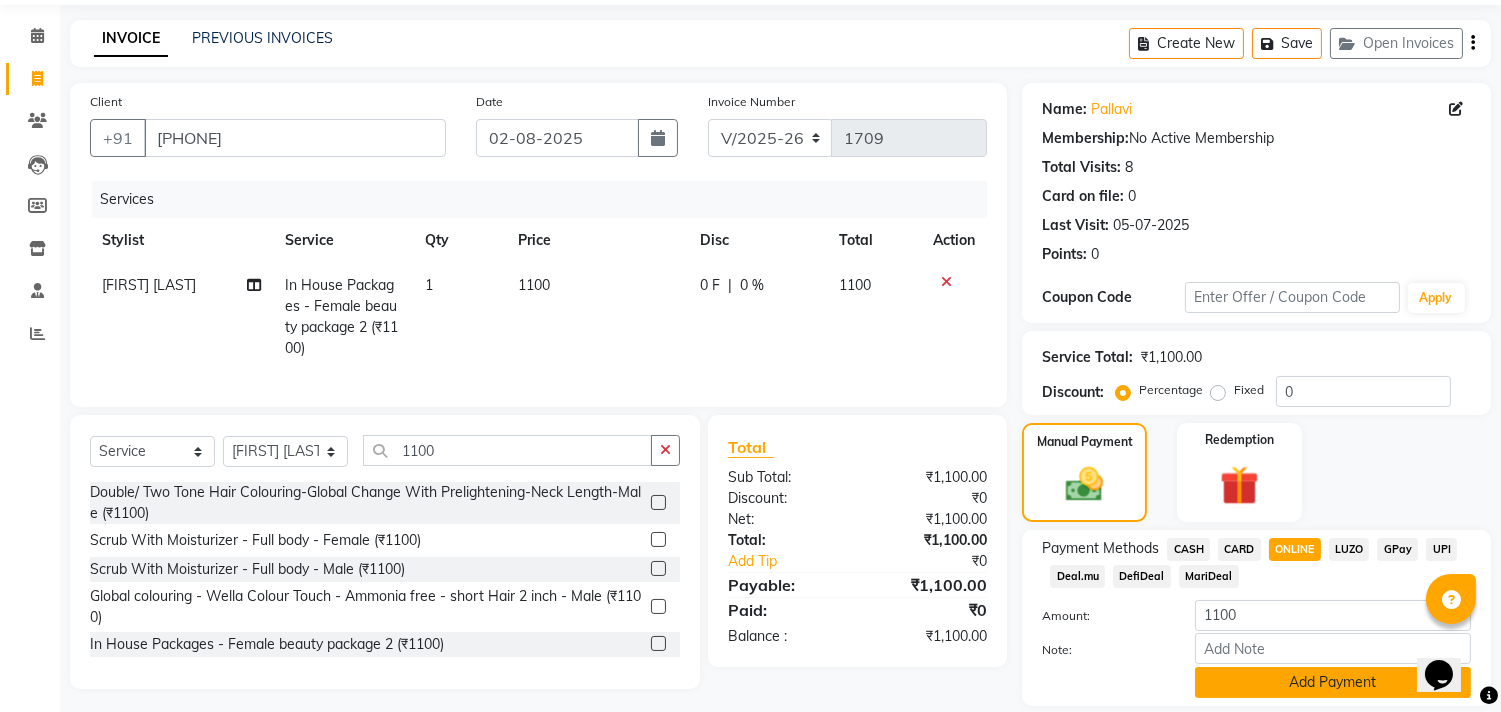click on "Add Payment" 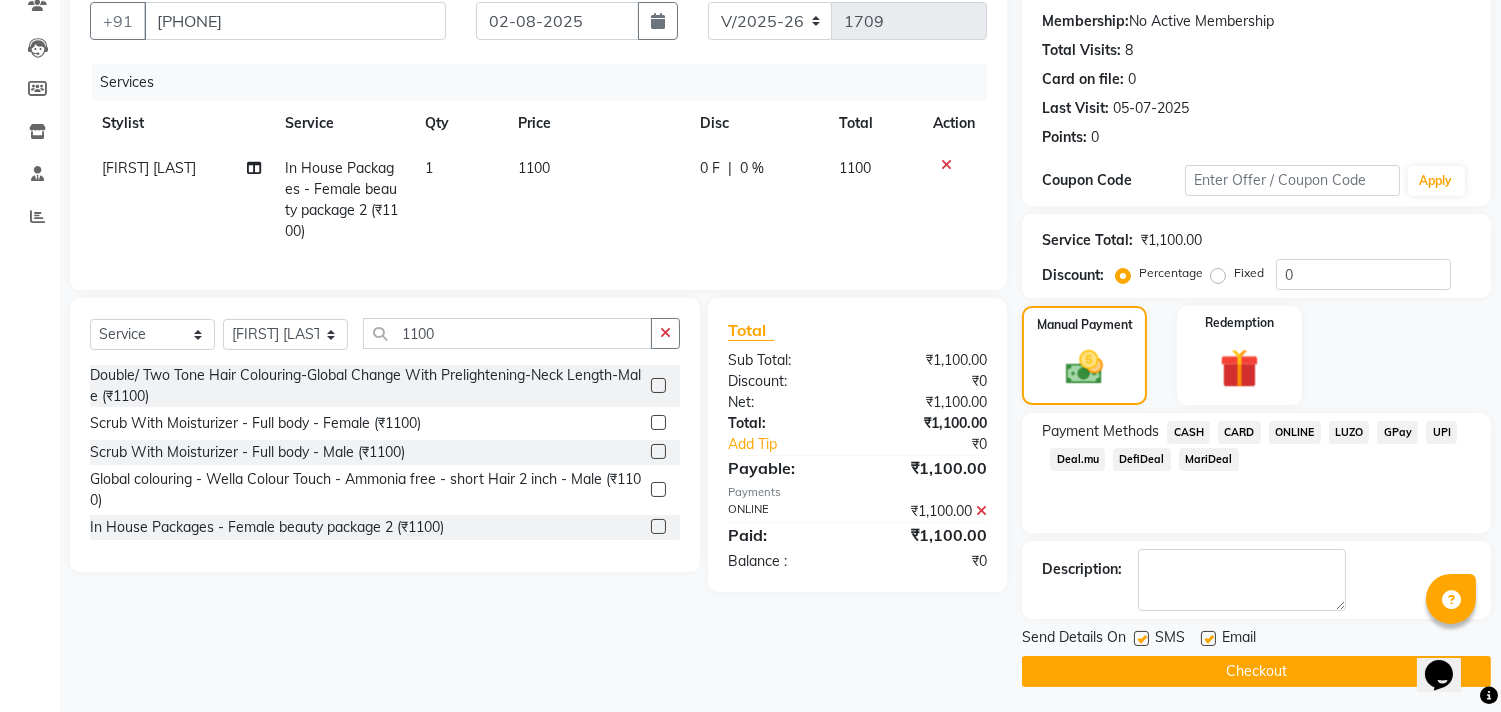 scroll, scrollTop: 187, scrollLeft: 0, axis: vertical 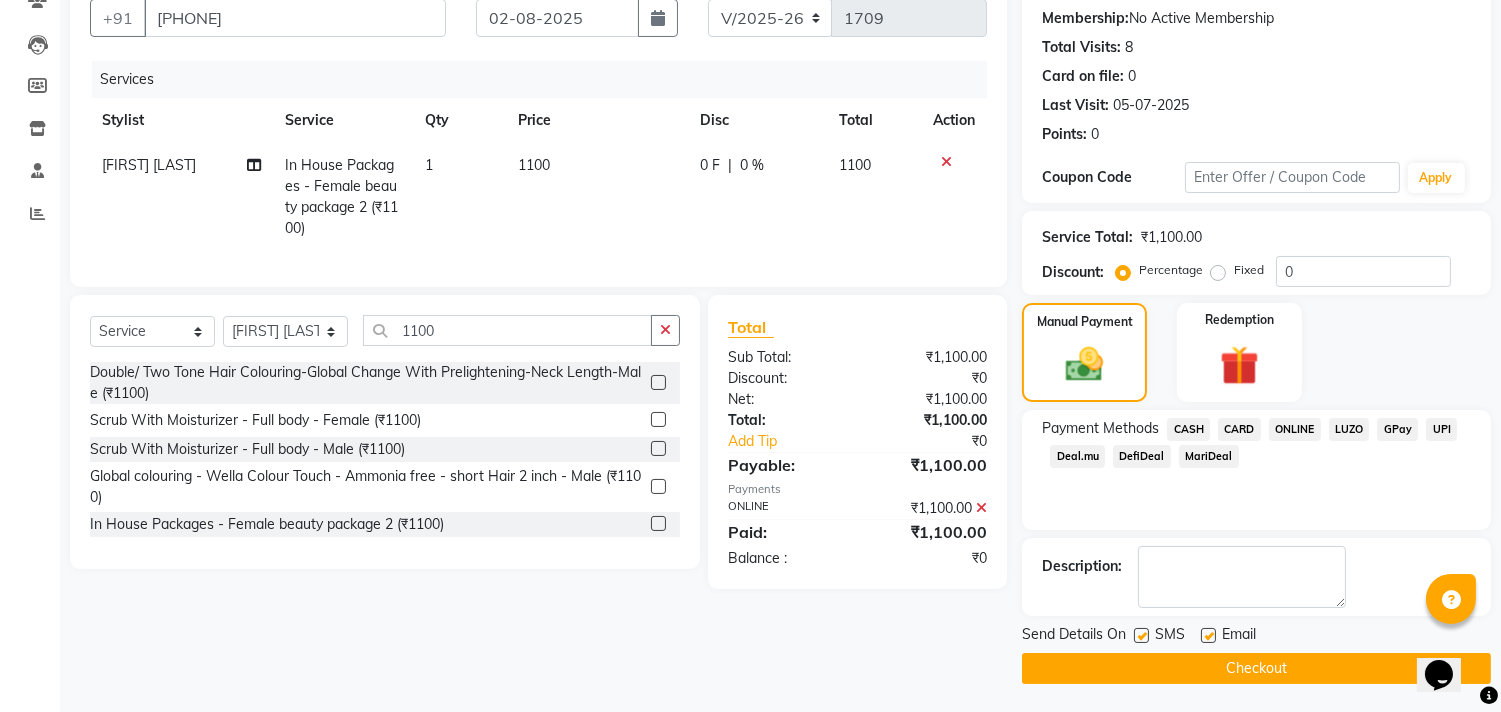 click on "Checkout" 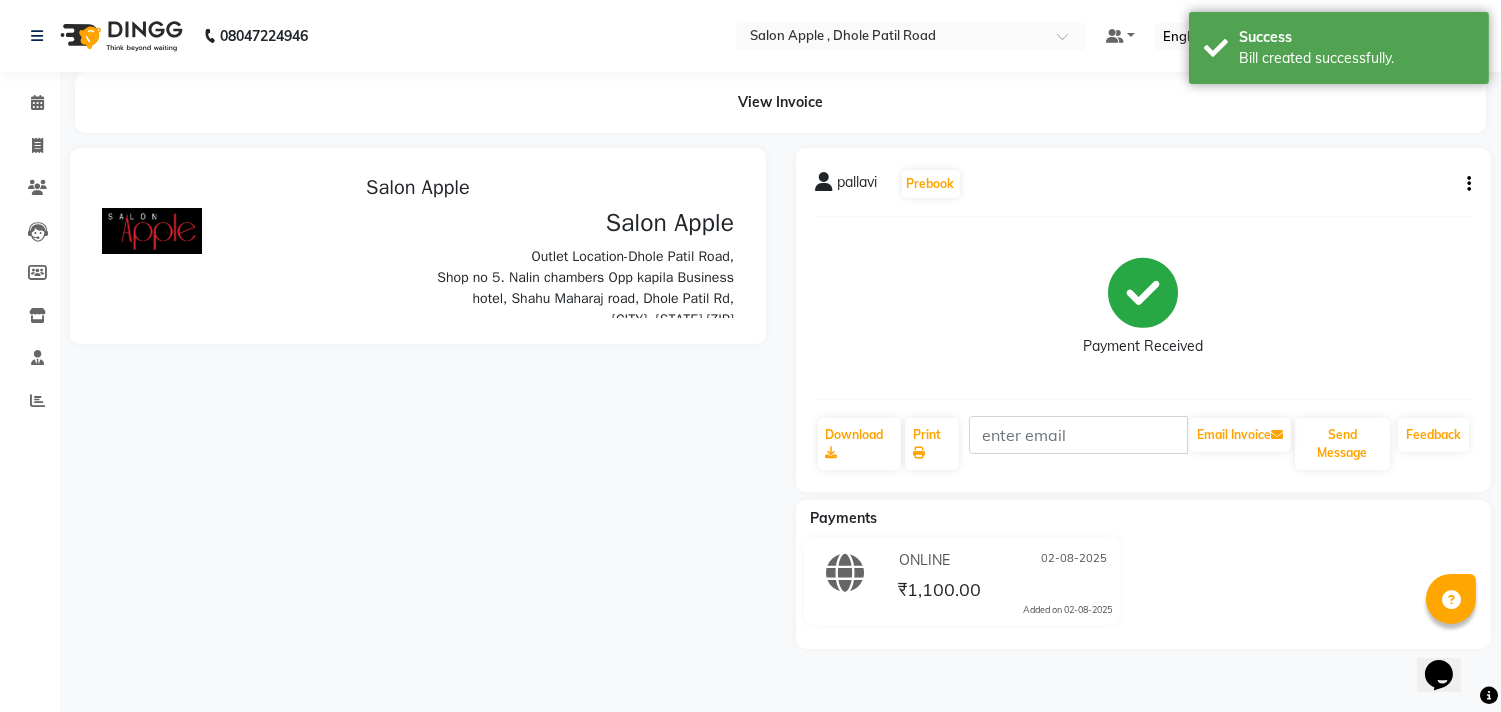 scroll, scrollTop: 0, scrollLeft: 0, axis: both 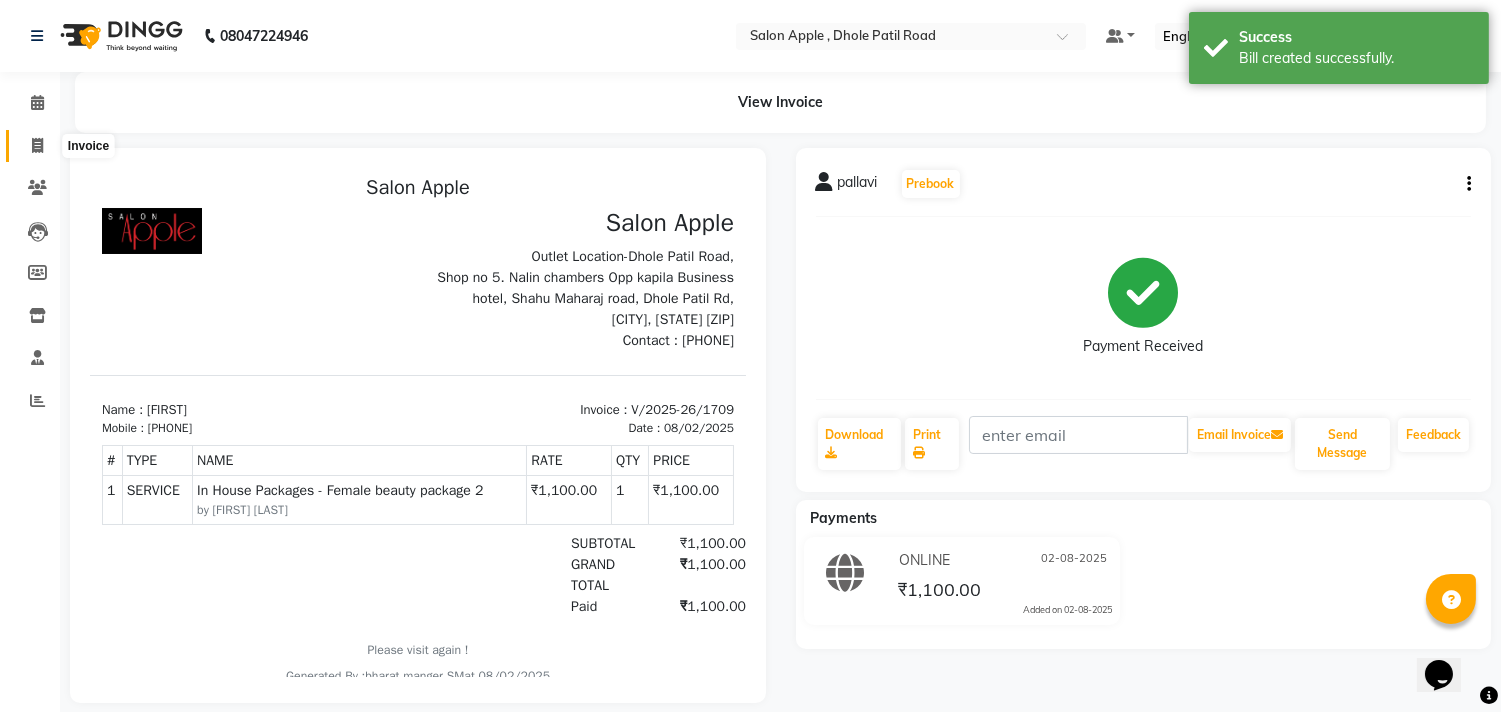 click 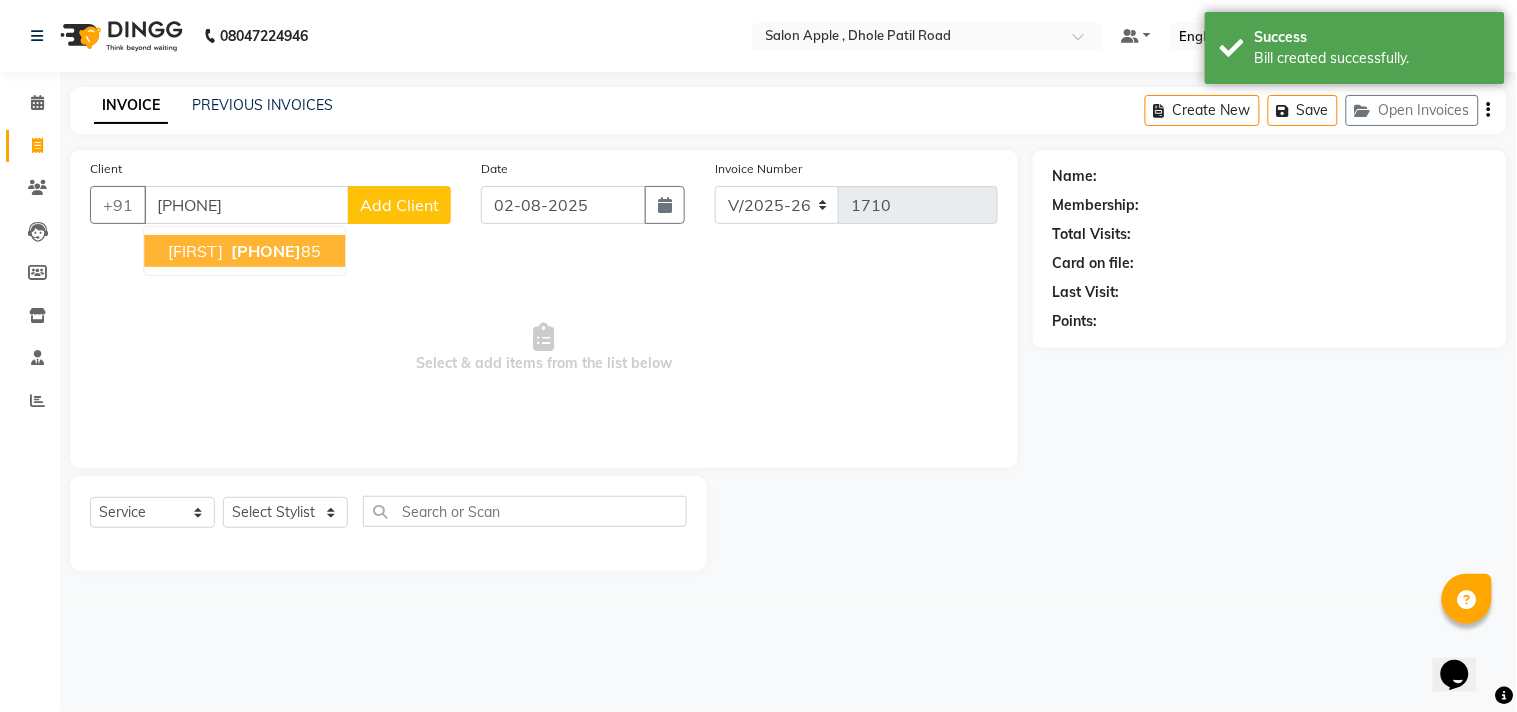 click on "[PHONE]" at bounding box center [266, 251] 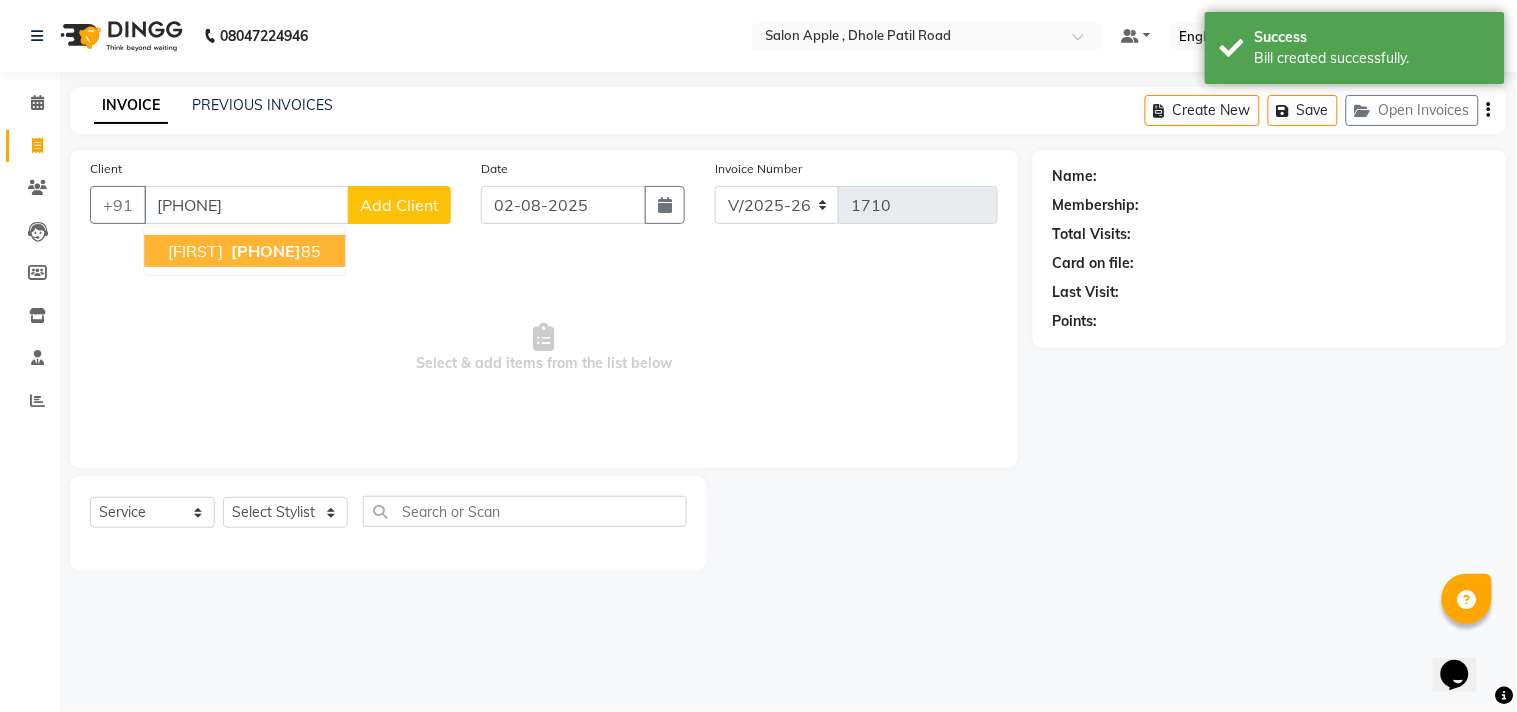 type on "[PHONE]" 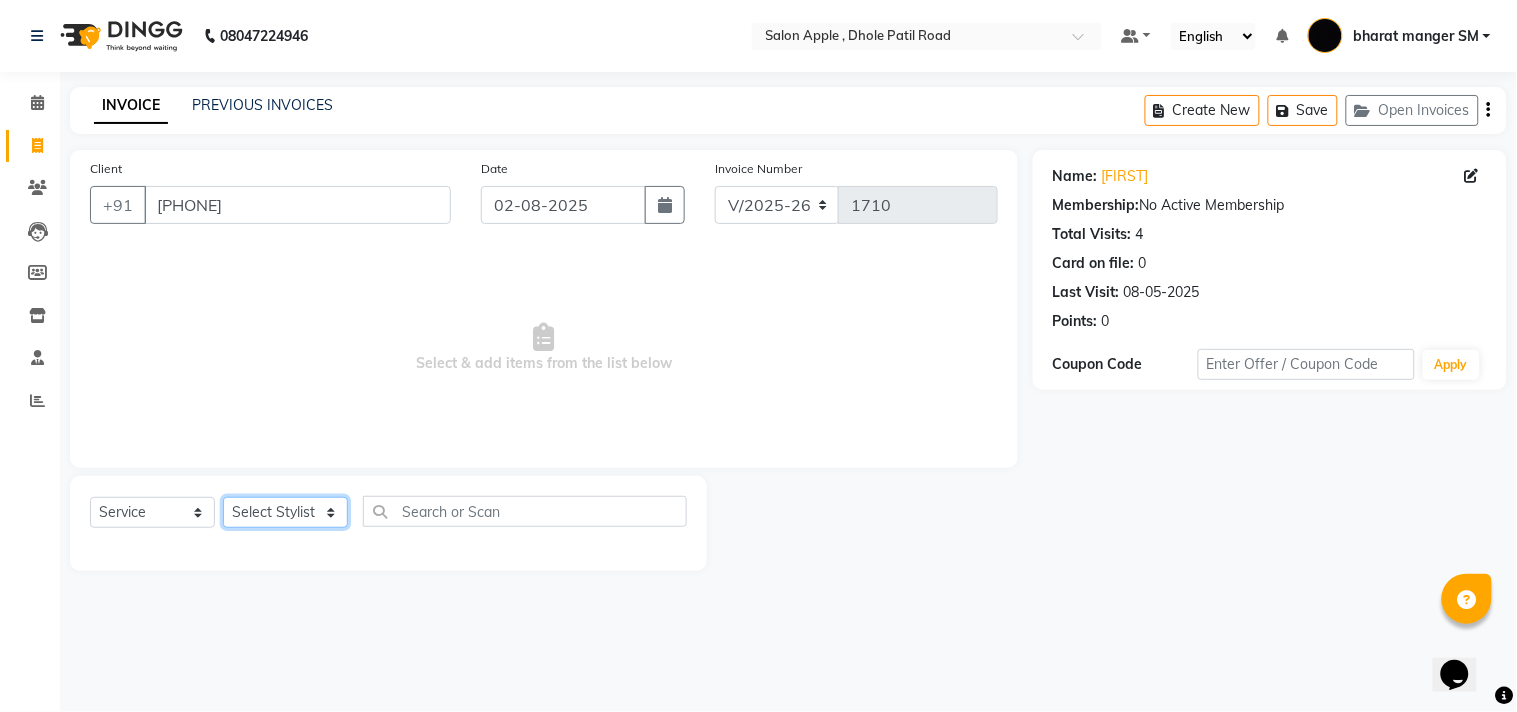 click on "Select Stylist [FIRST] [LAST] [FIRST] [LAST] [FIRST] [LAST] [FIRST] [LAST] [FIRST] [LAST] [FIRST] [LAST] [FIRST] [LAST] [FIRST] [LAST]" 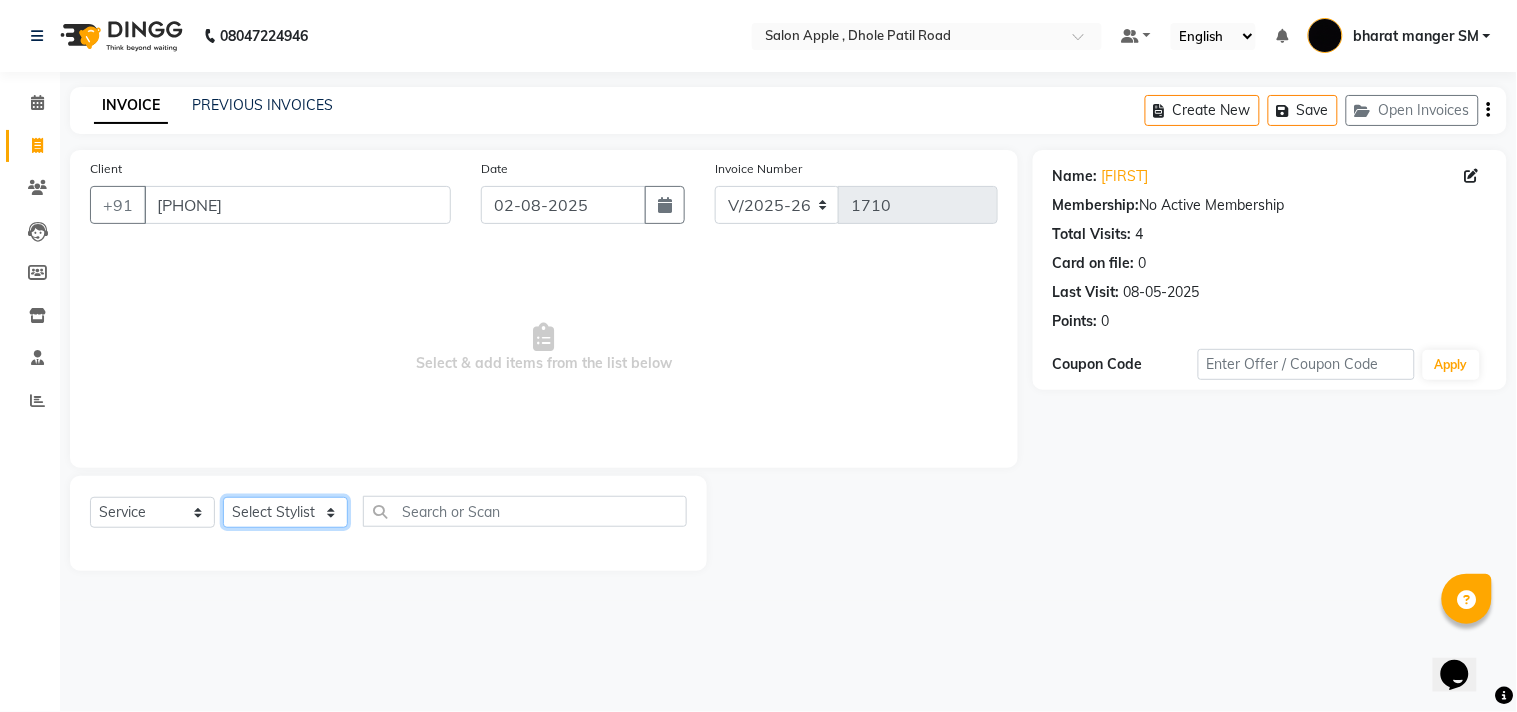 select on "82270" 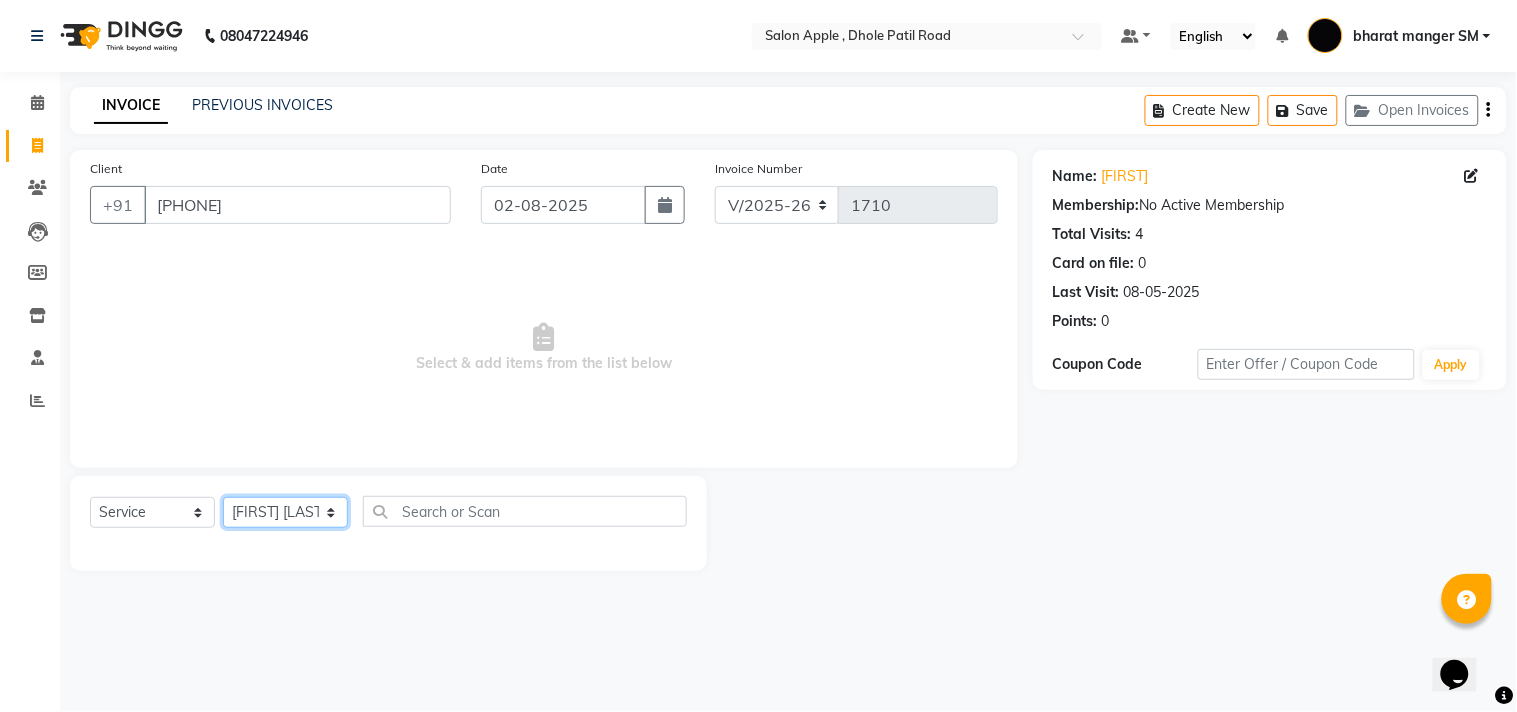 click on "Select Stylist [FIRST] [LAST] [FIRST] [LAST] [FIRST] [LAST] [FIRST] [LAST] [FIRST] [LAST] [FIRST] [LAST] [FIRST] [LAST] [FIRST] [LAST]" 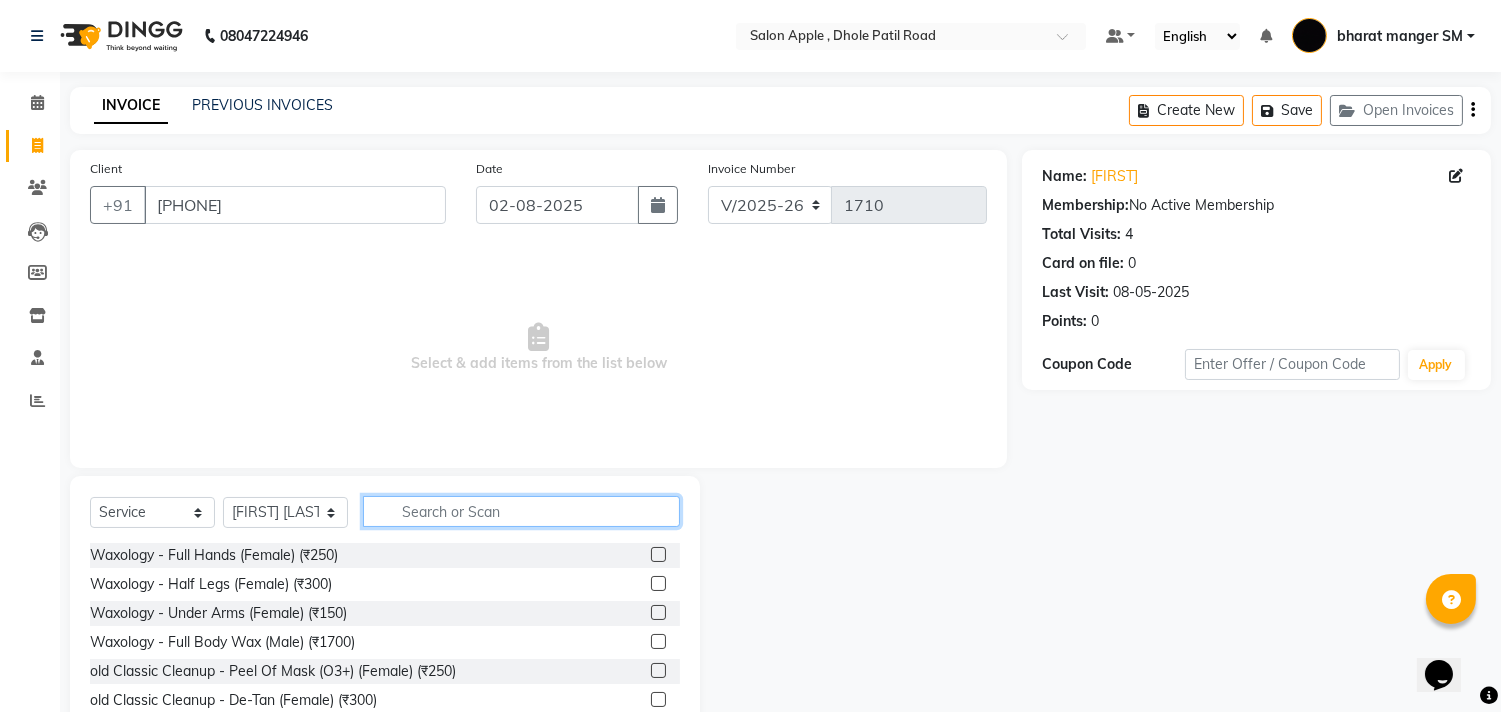 click 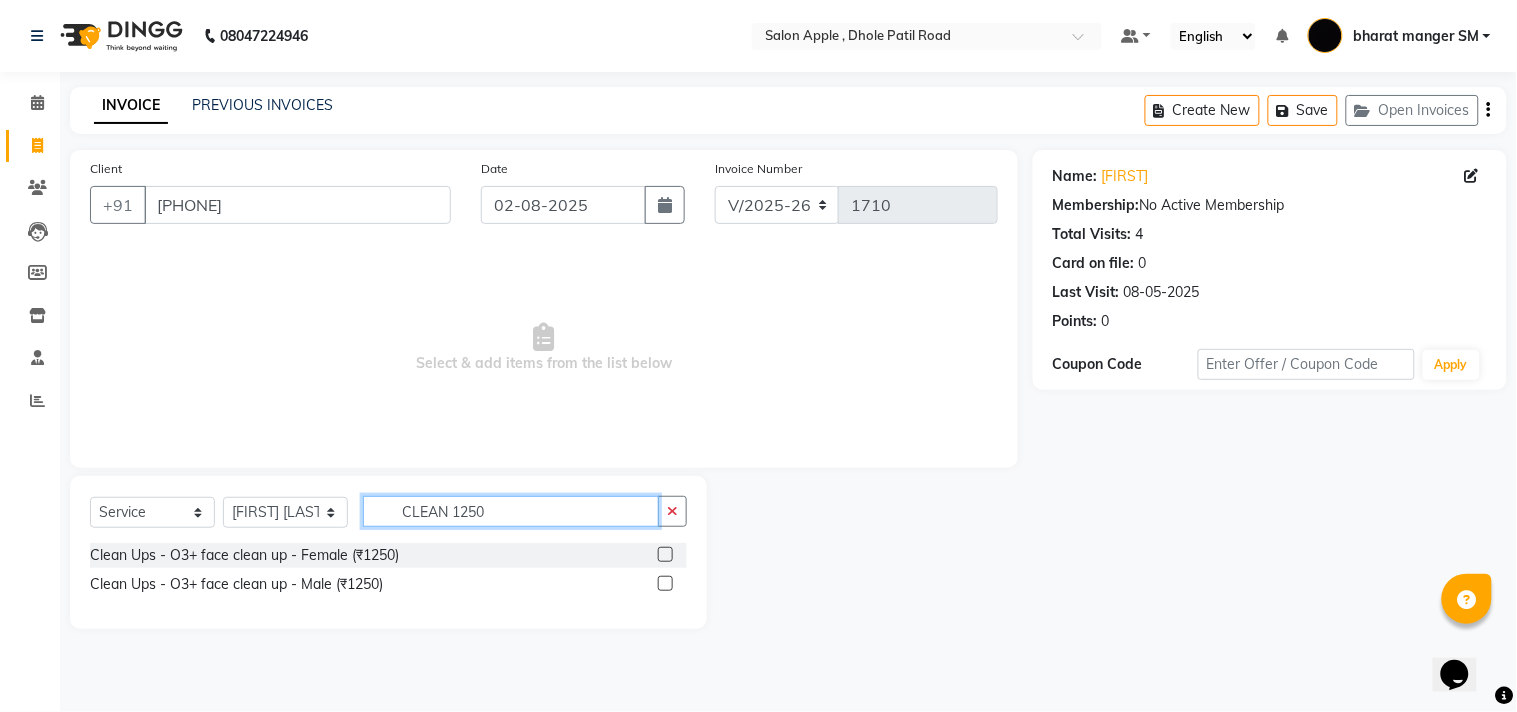 type on "CLEAN 1250" 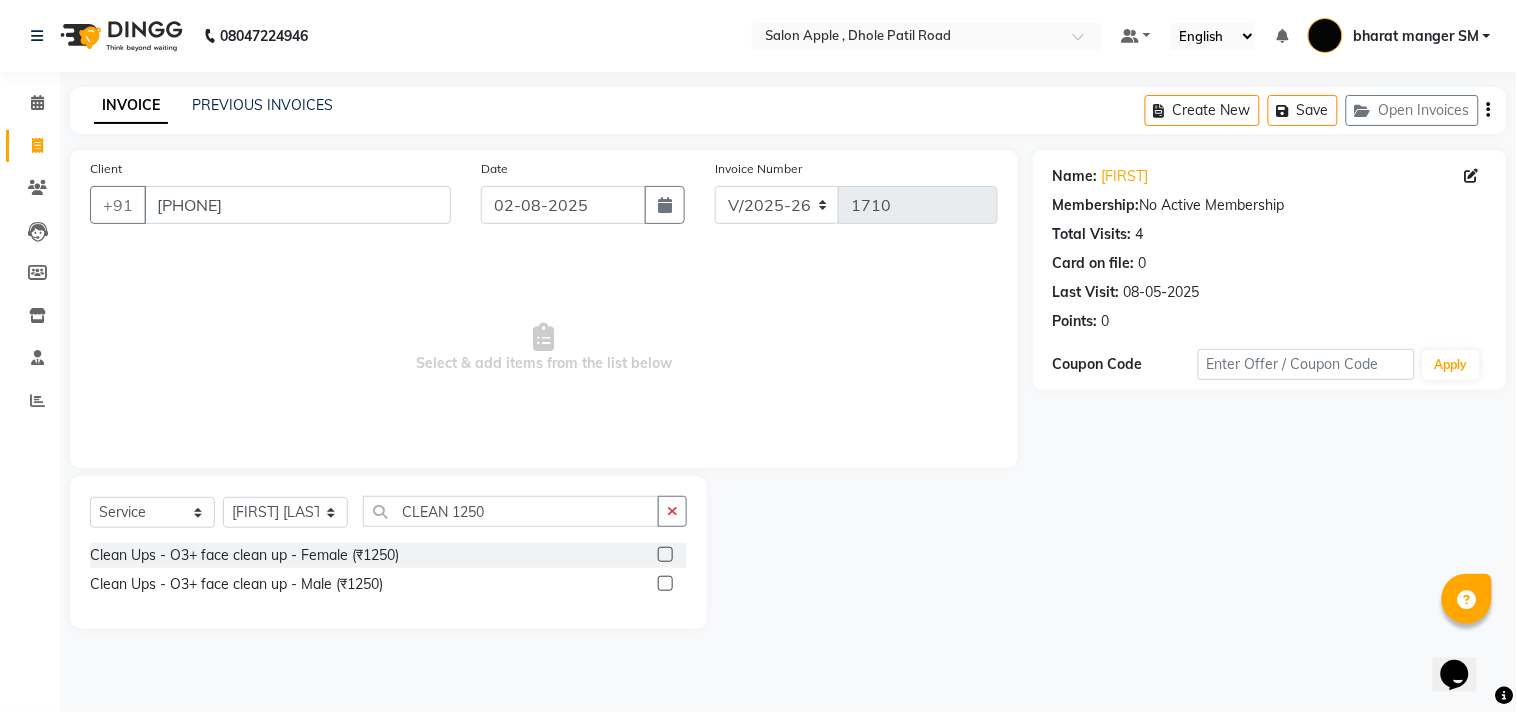 click 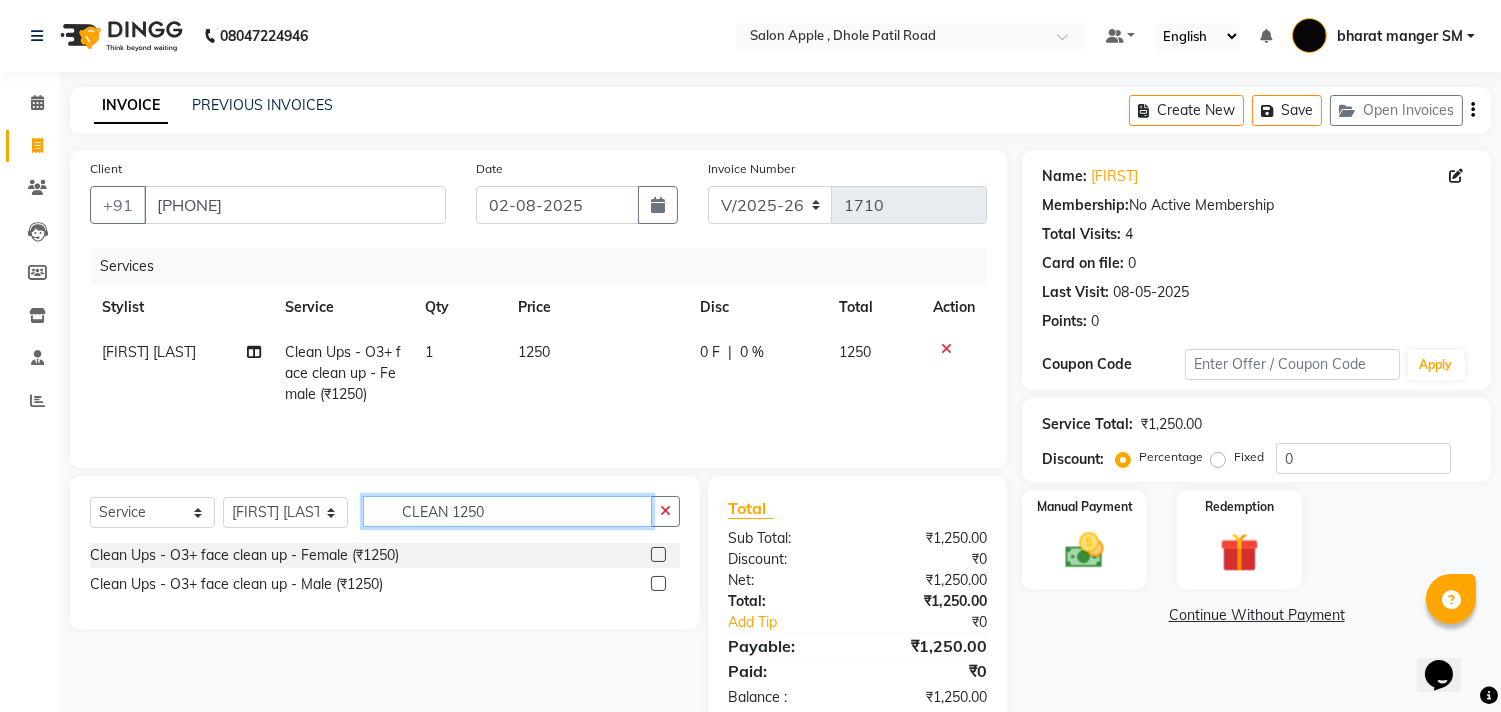 checkbox on "false" 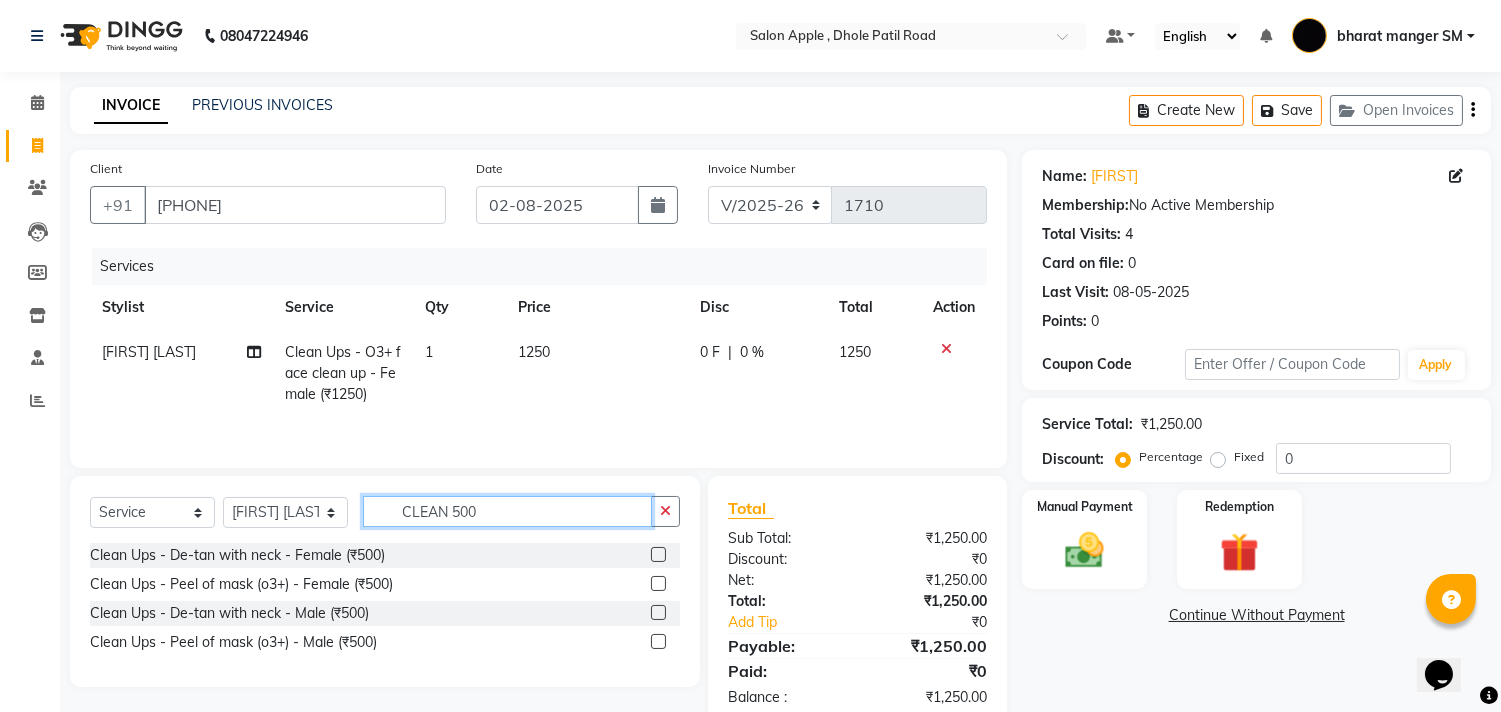 type on "CLEAN 500" 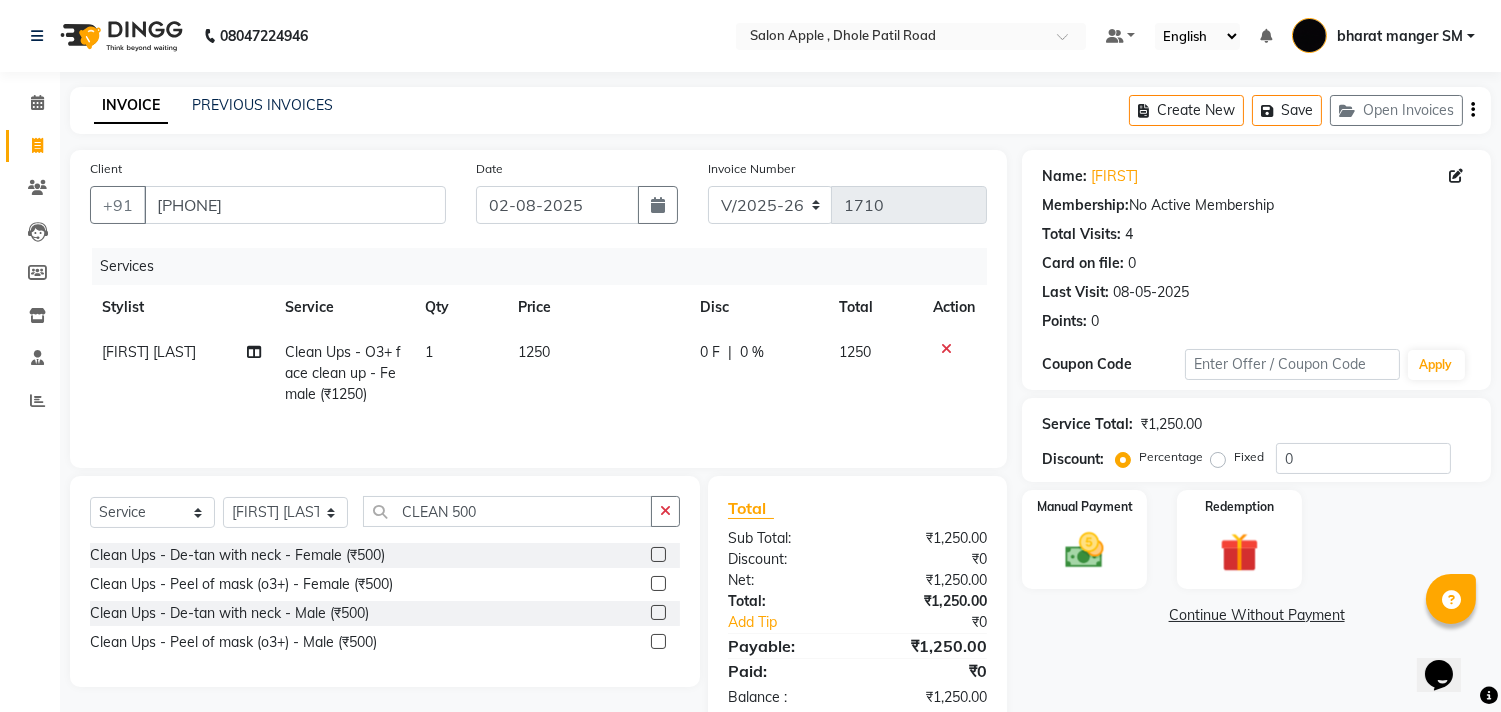 click 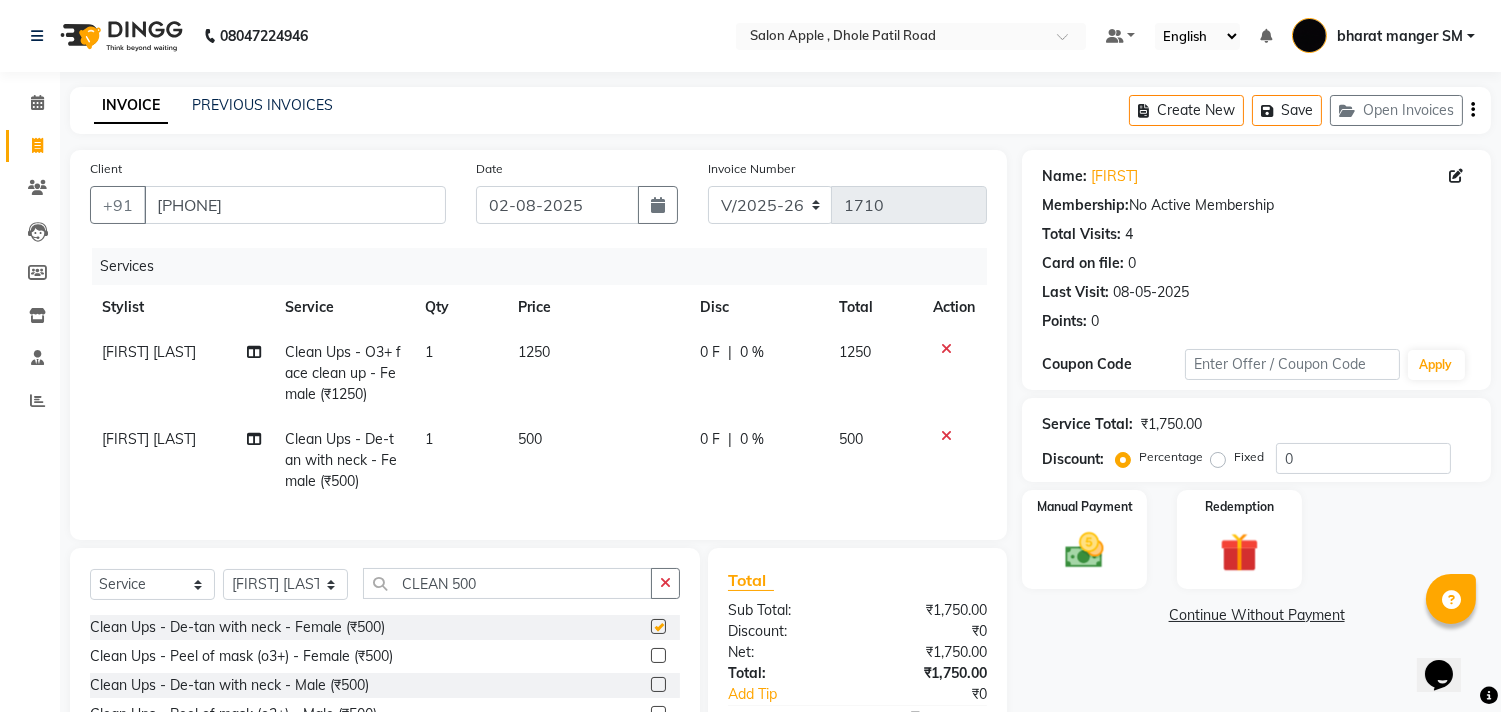 checkbox on "false" 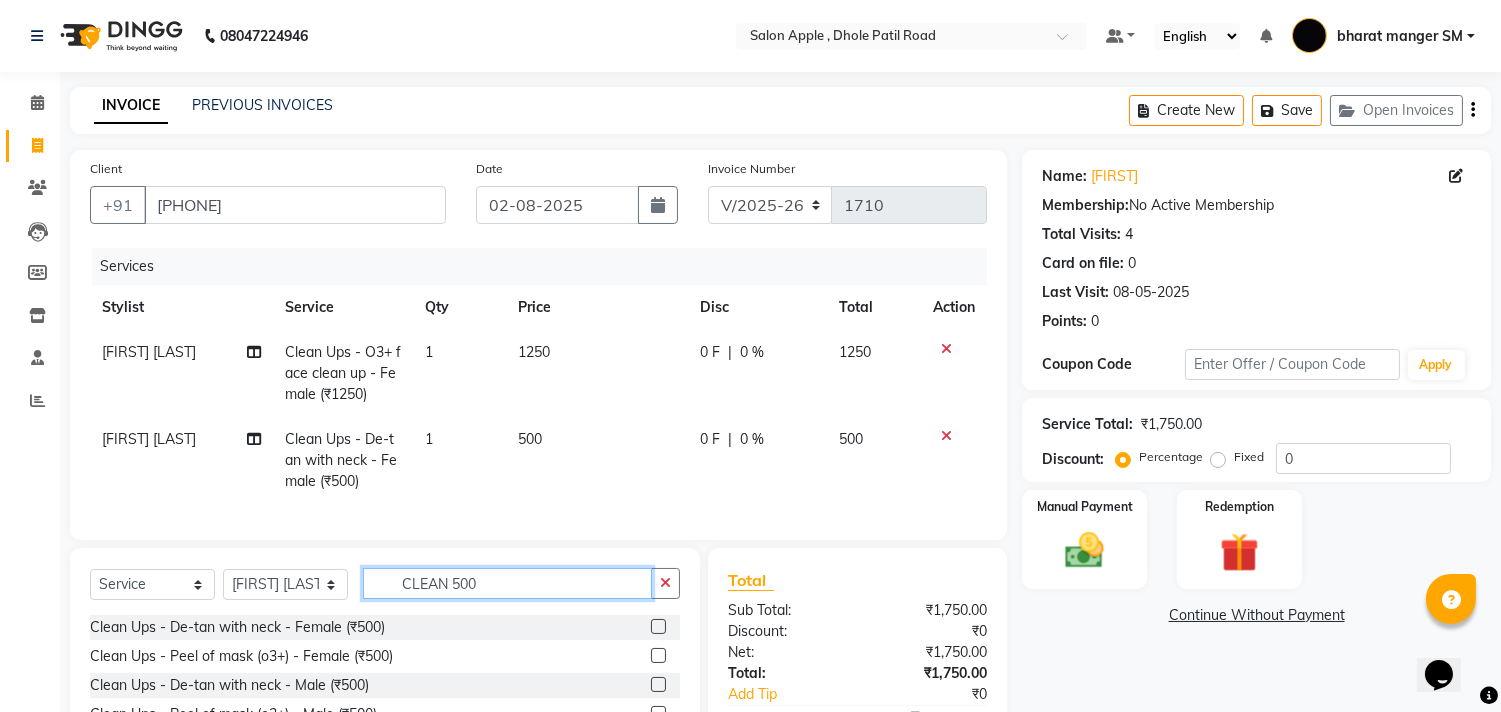 click on "CLEAN 500" 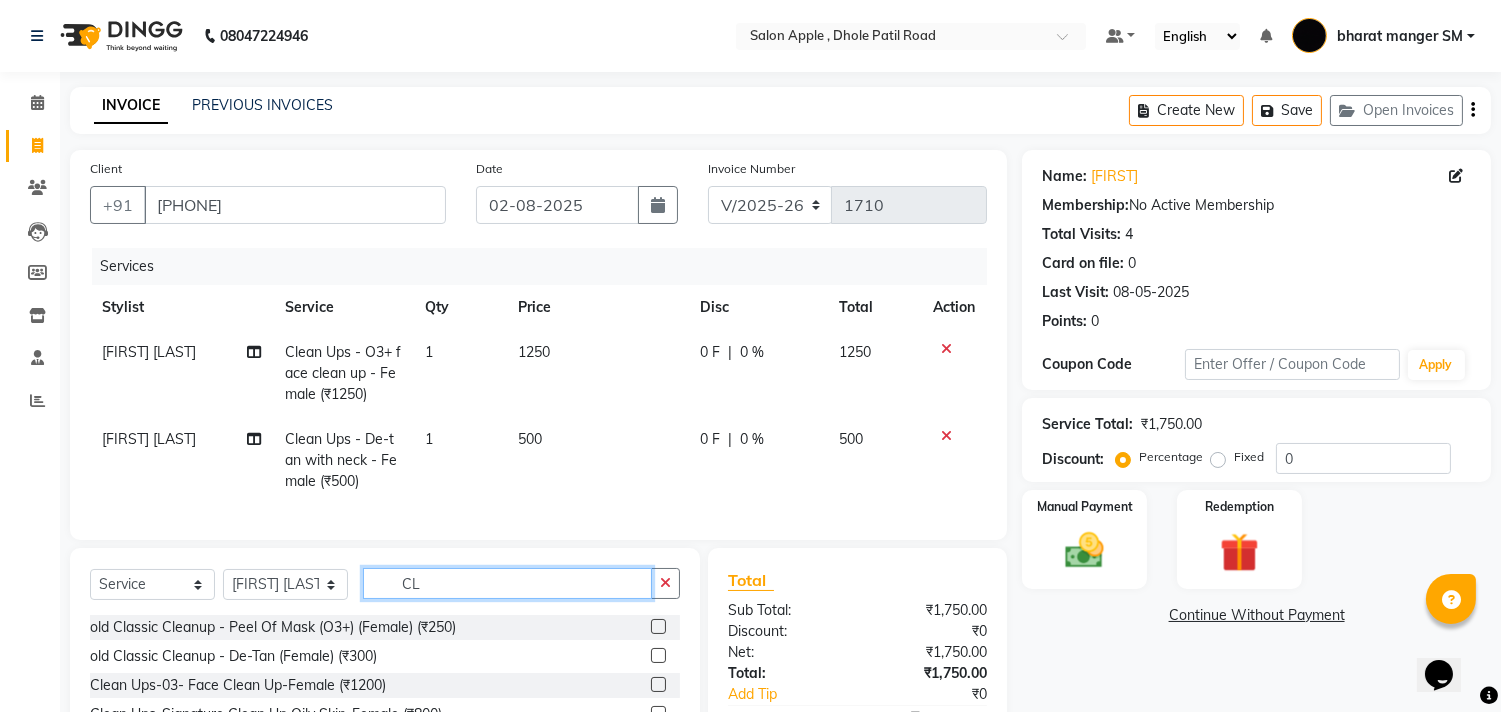 type on "C" 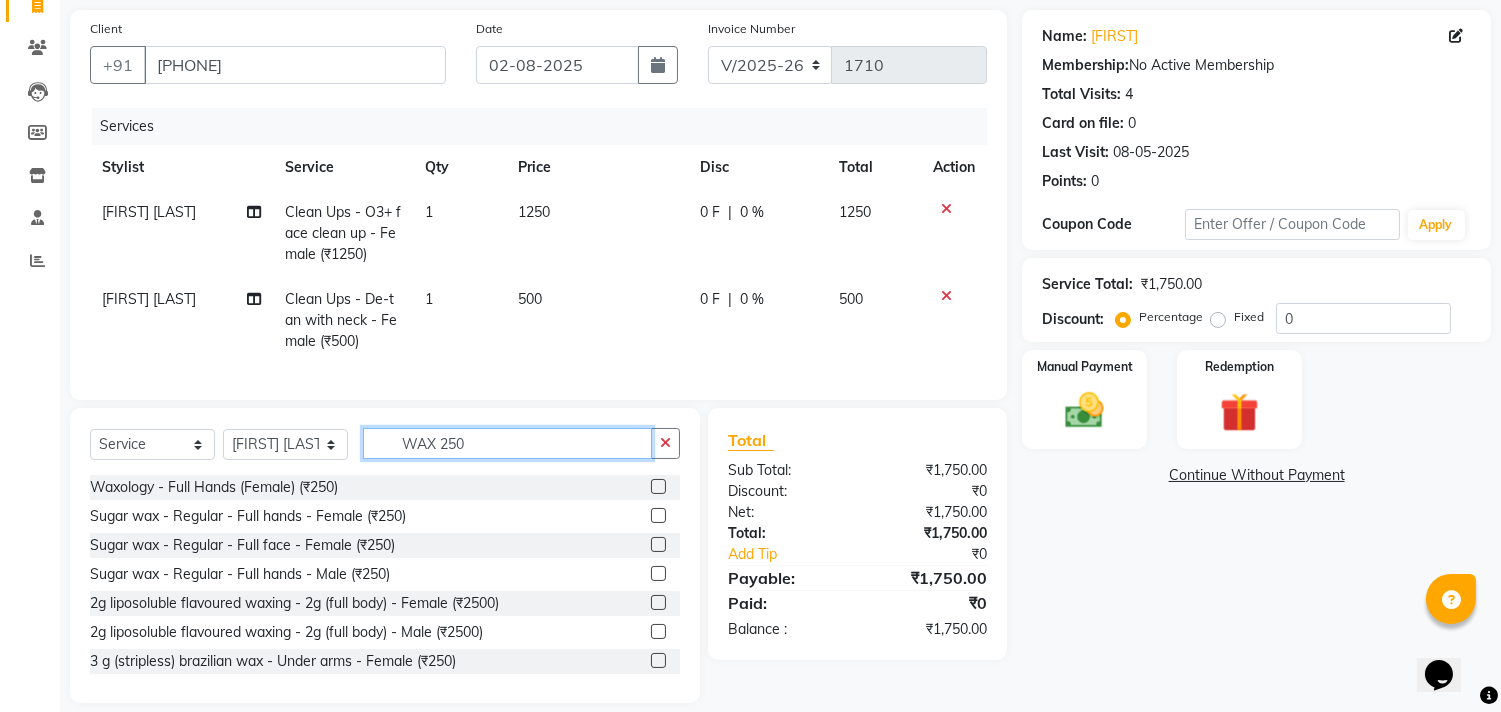scroll, scrollTop: 177, scrollLeft: 0, axis: vertical 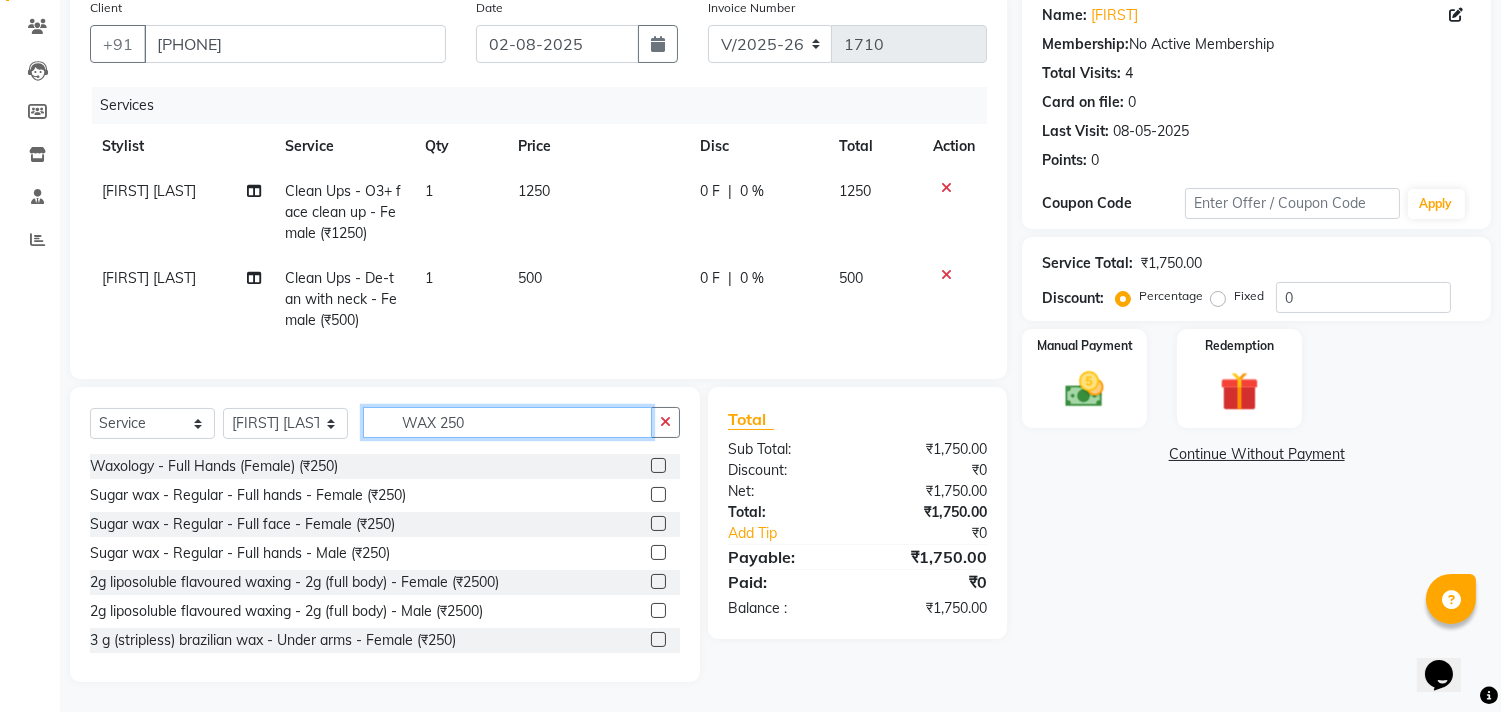 type on "WAX 250" 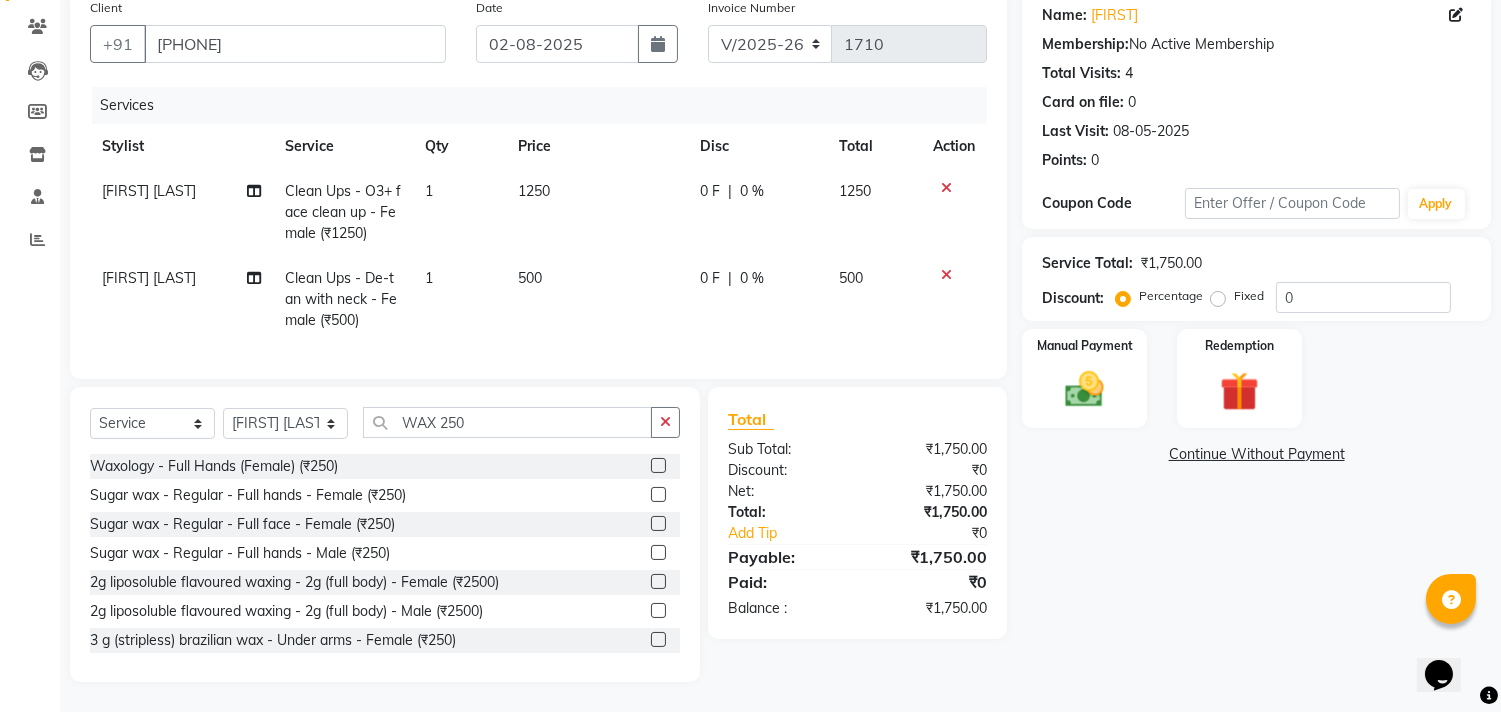click 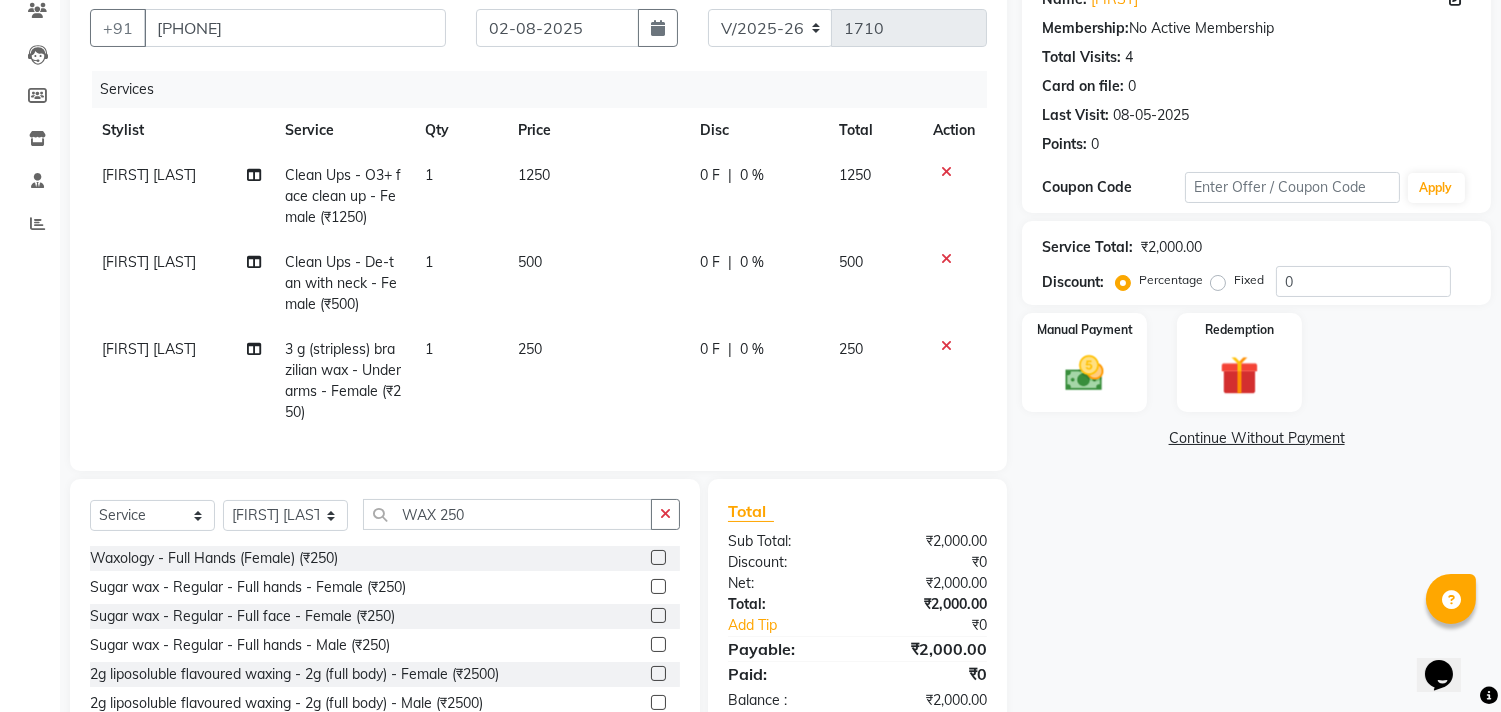 checkbox on "false" 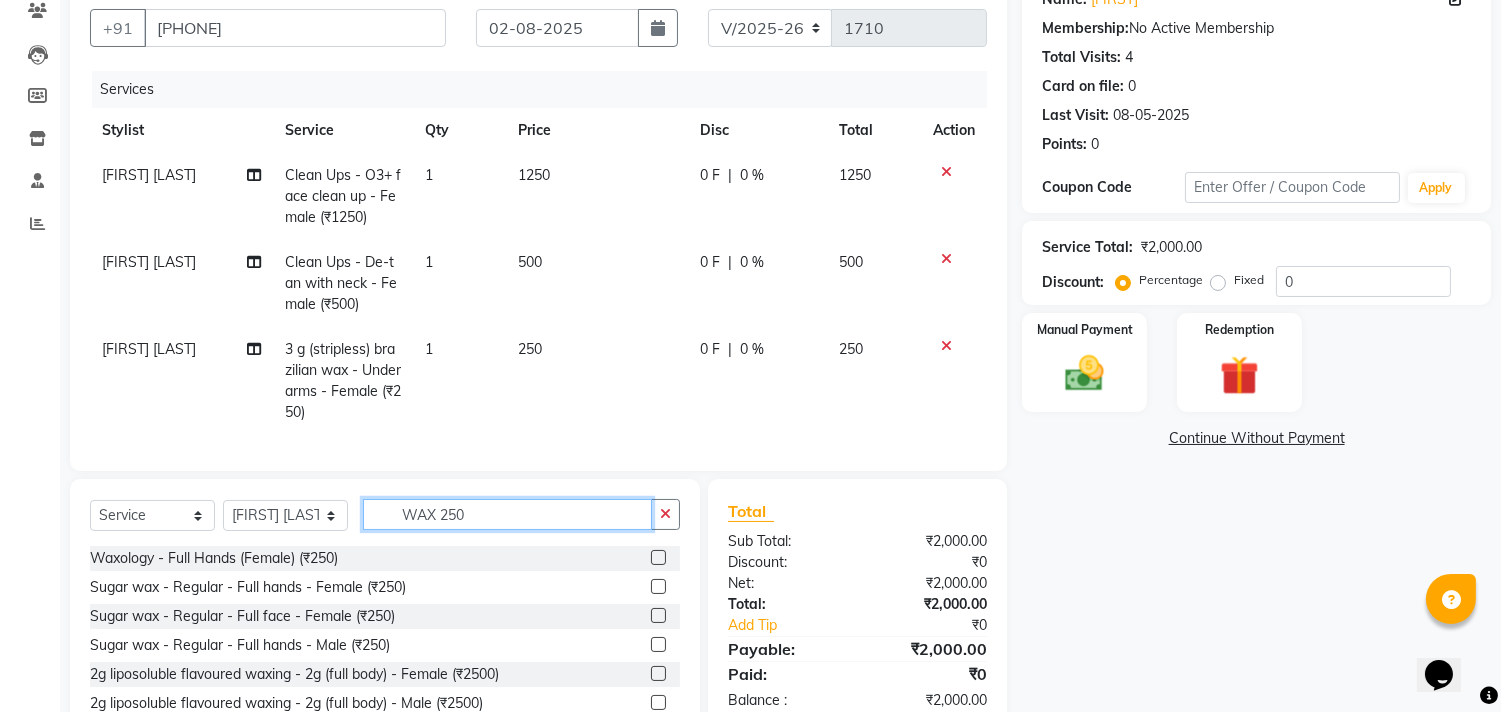 click on "WAX 250" 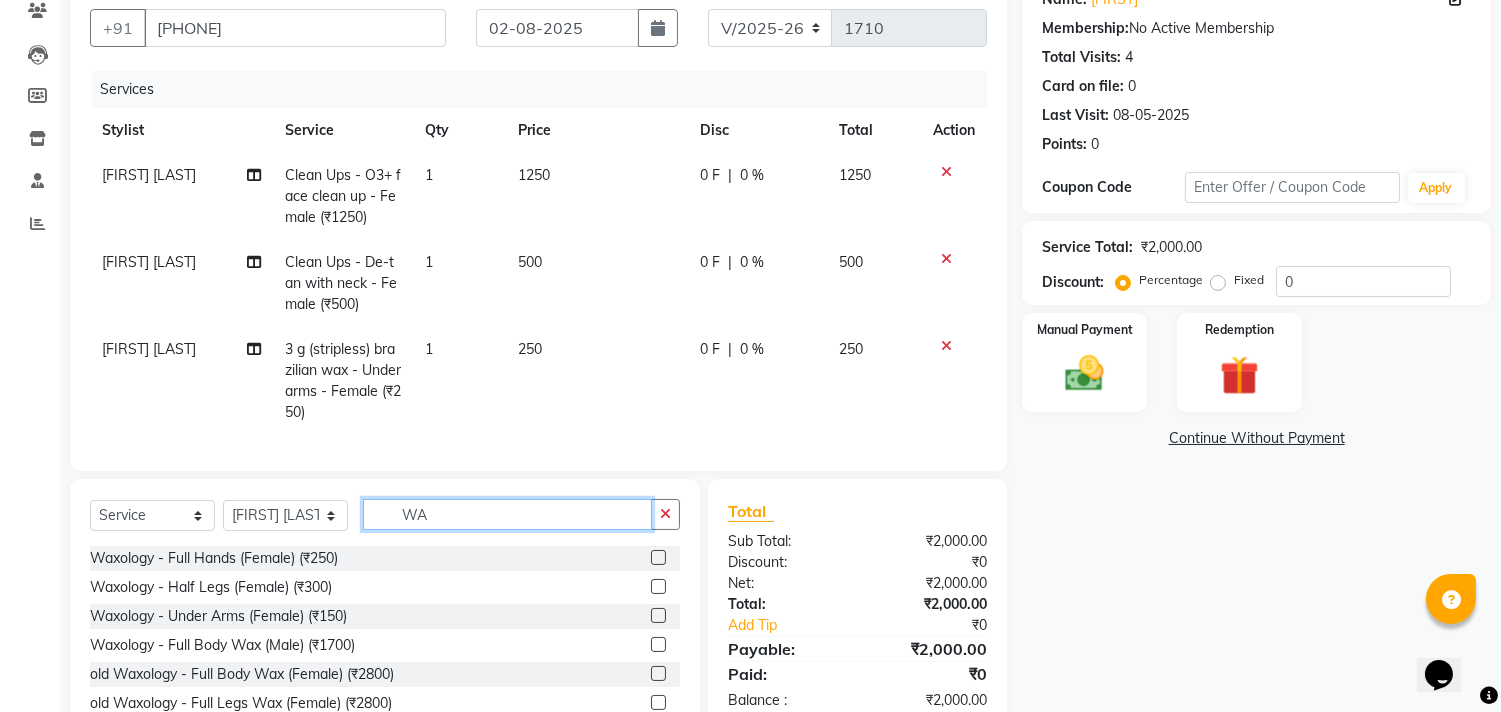 type on "W" 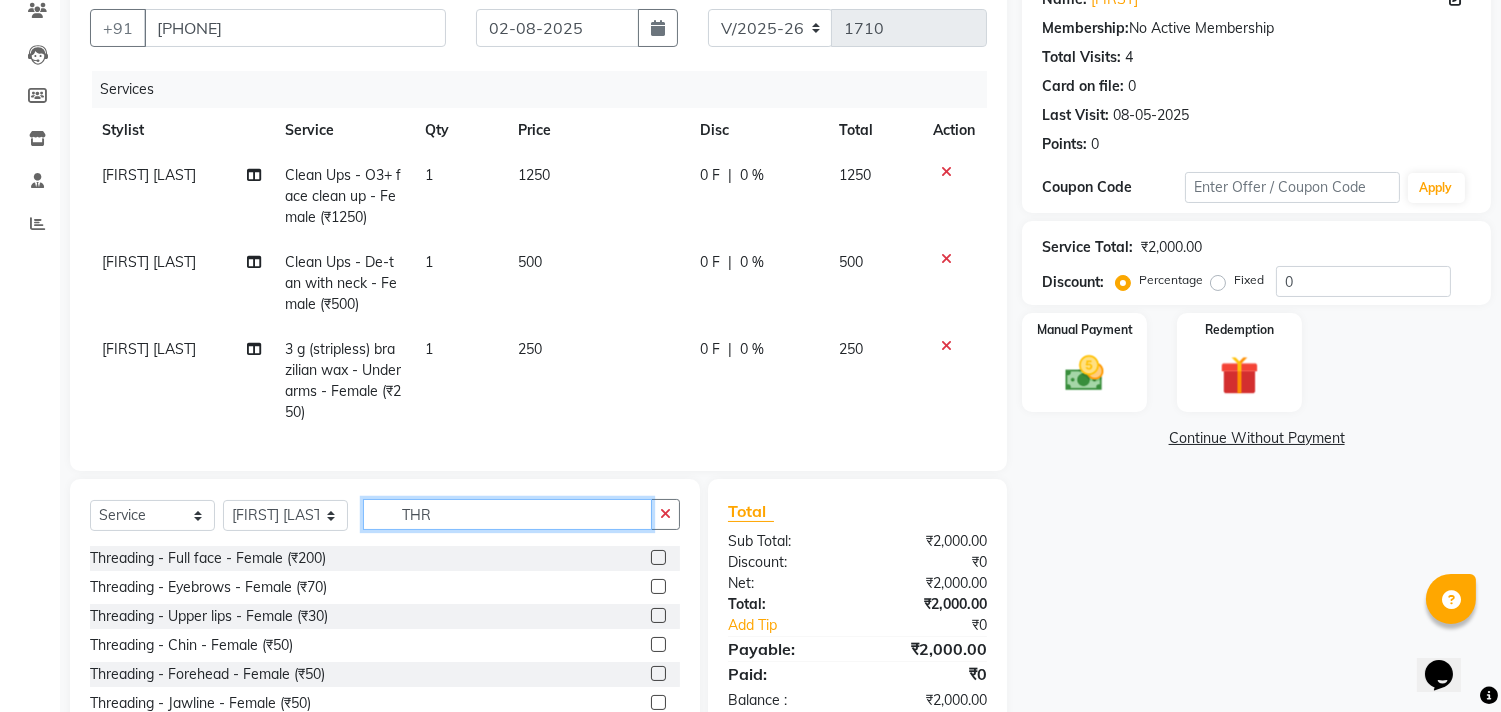 type on "THR" 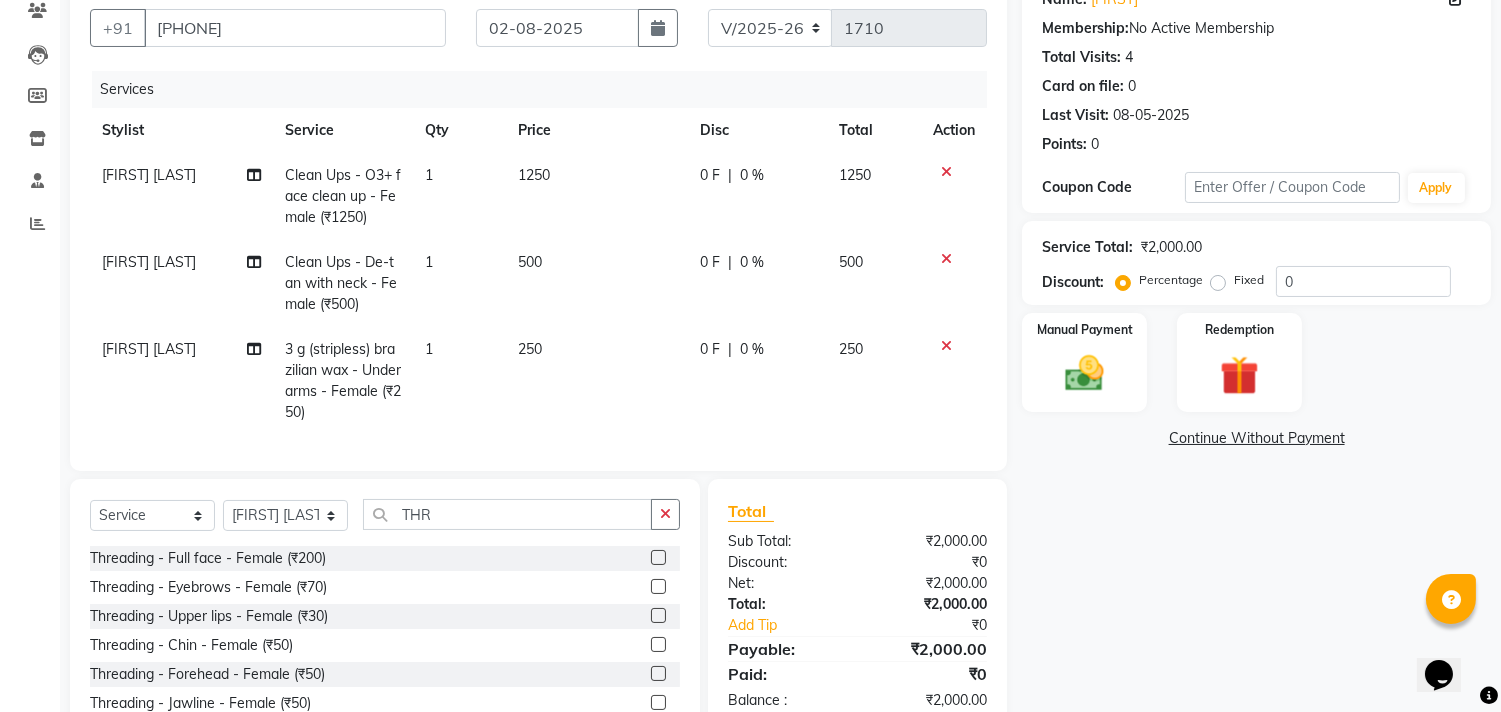 click 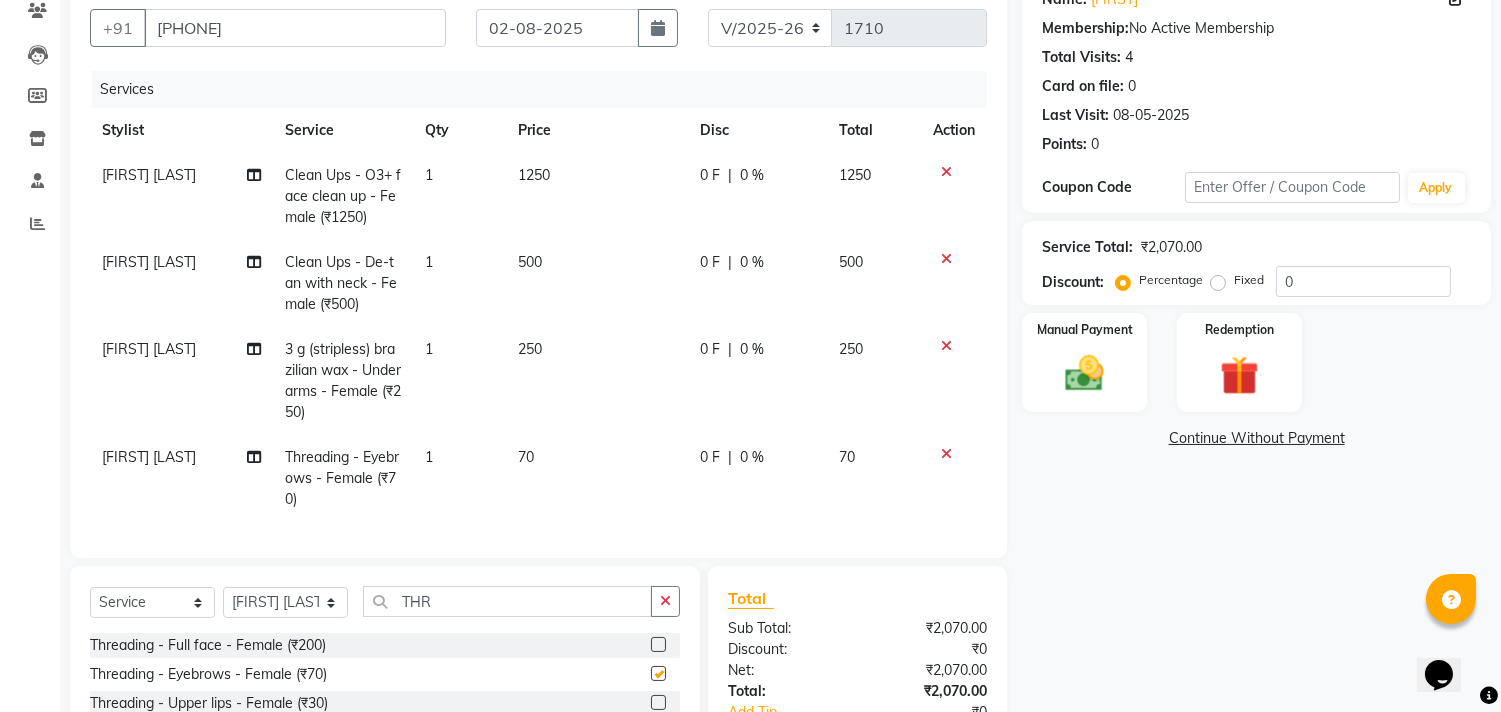 checkbox on "false" 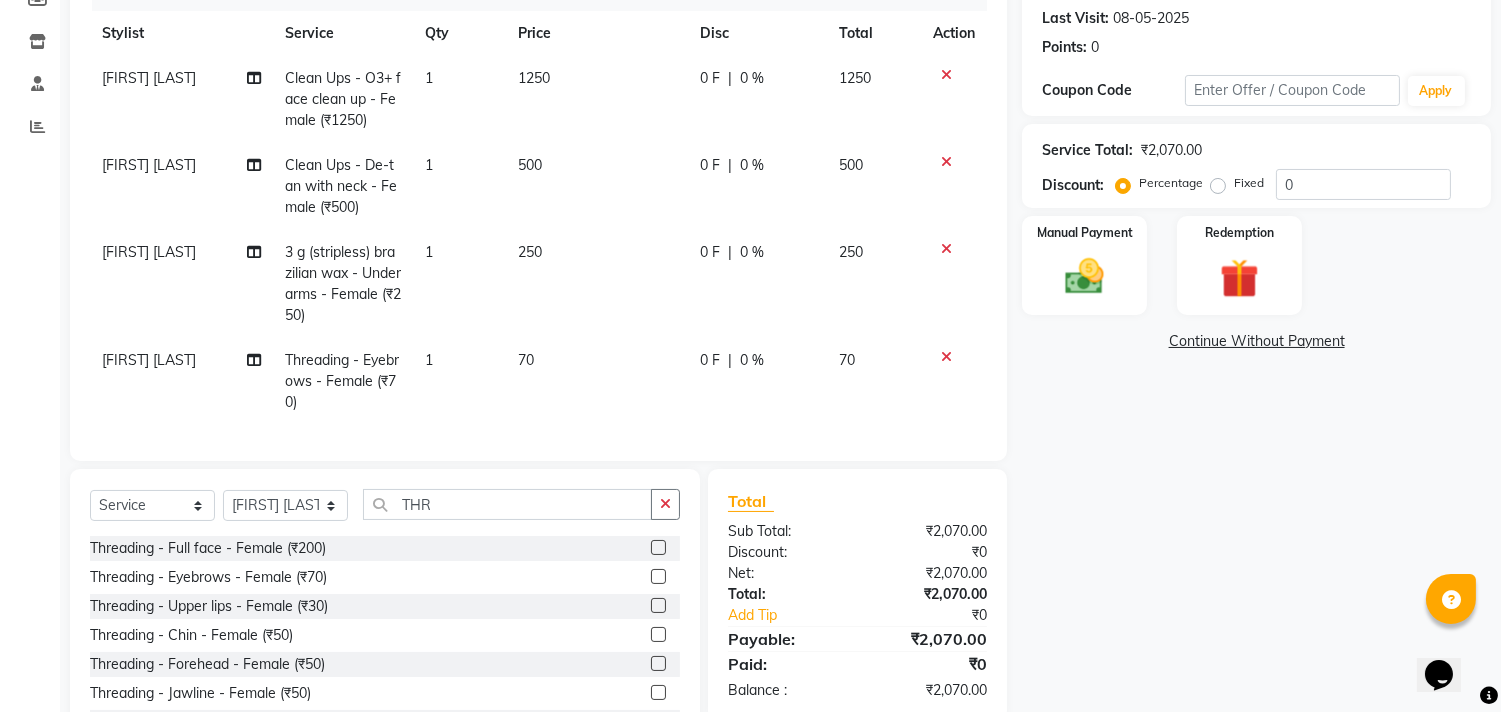 scroll, scrollTop: 372, scrollLeft: 0, axis: vertical 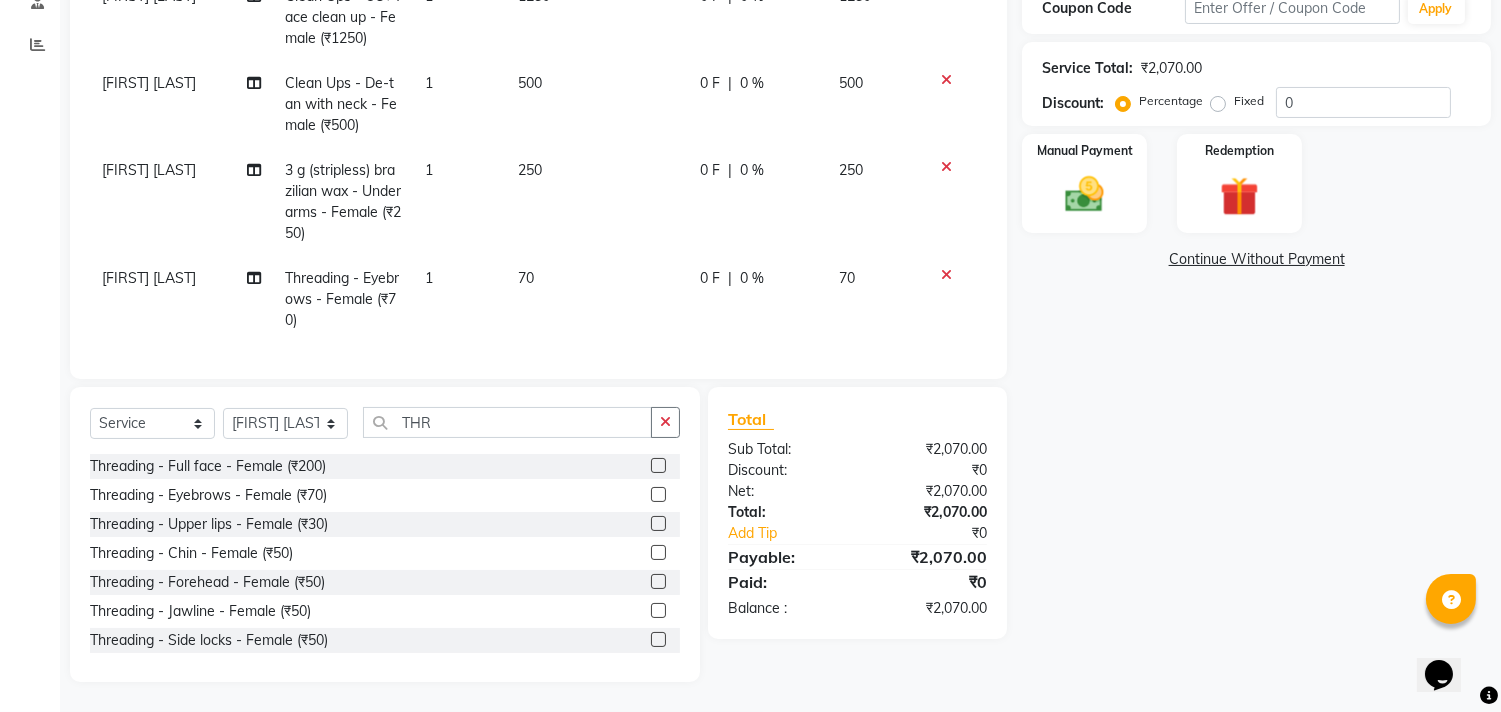 click 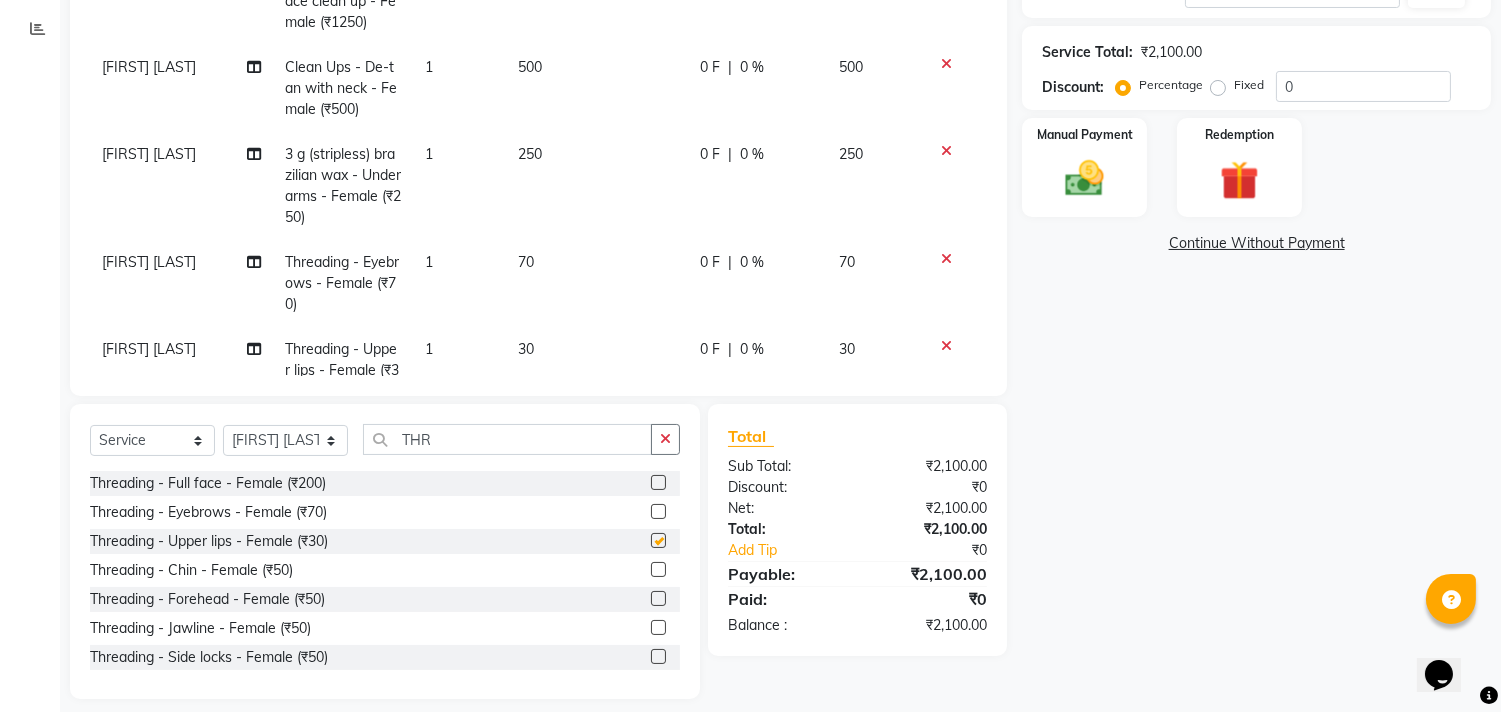 checkbox on "false" 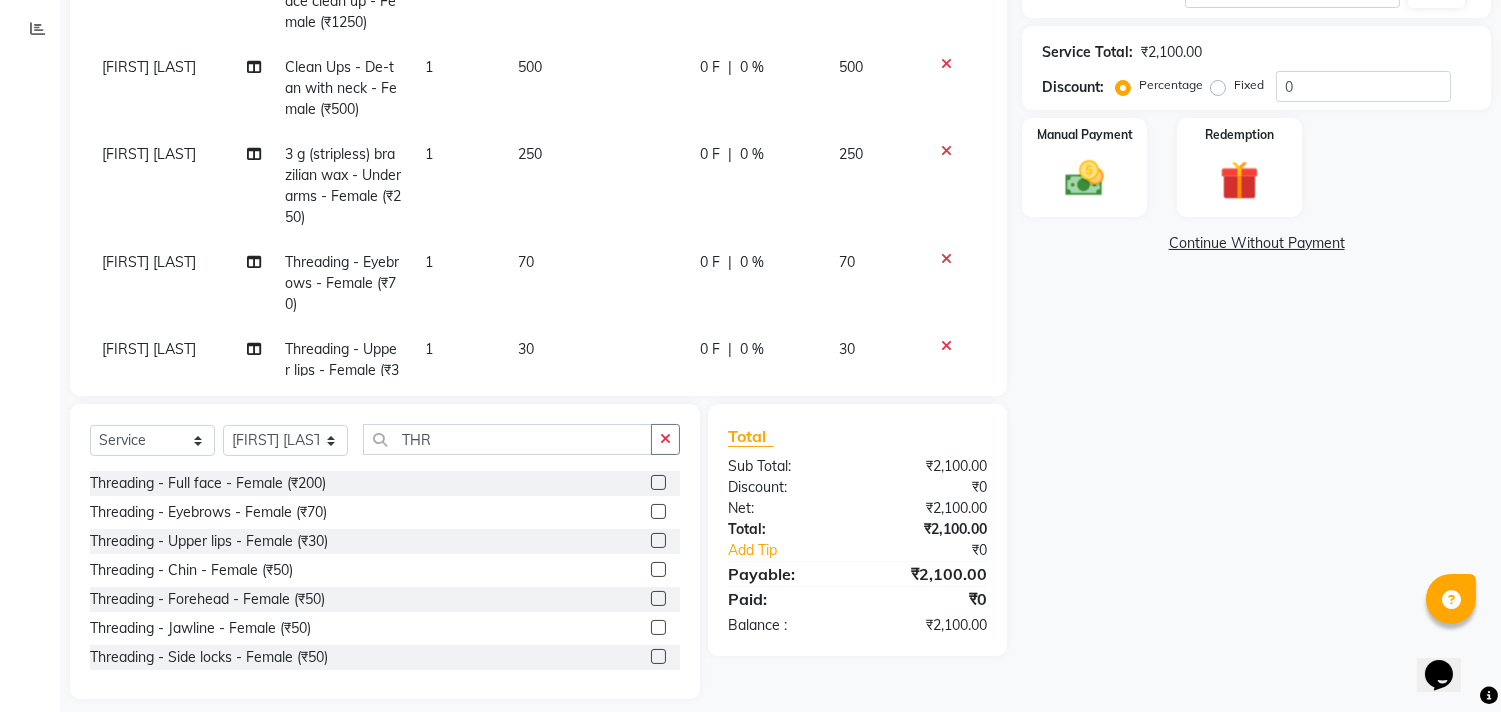 click 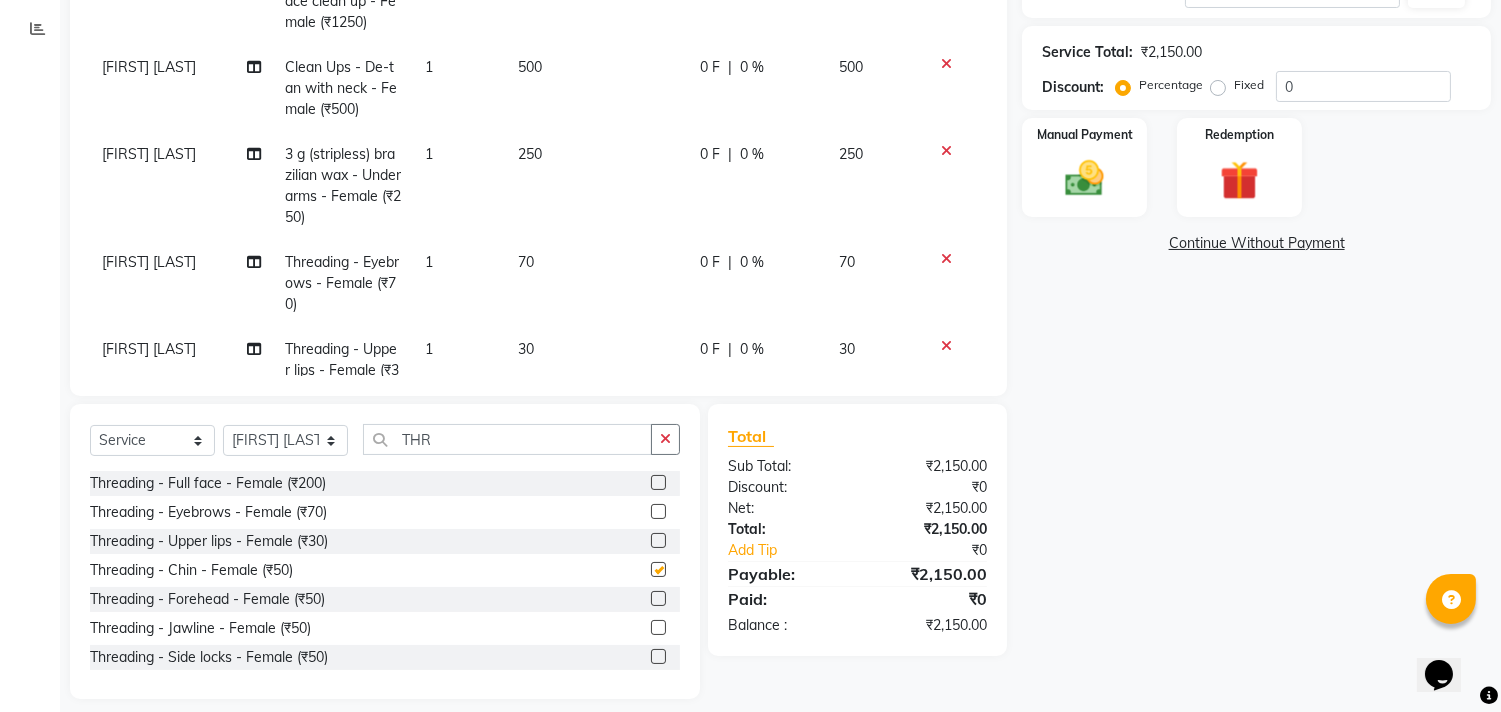 checkbox on "false" 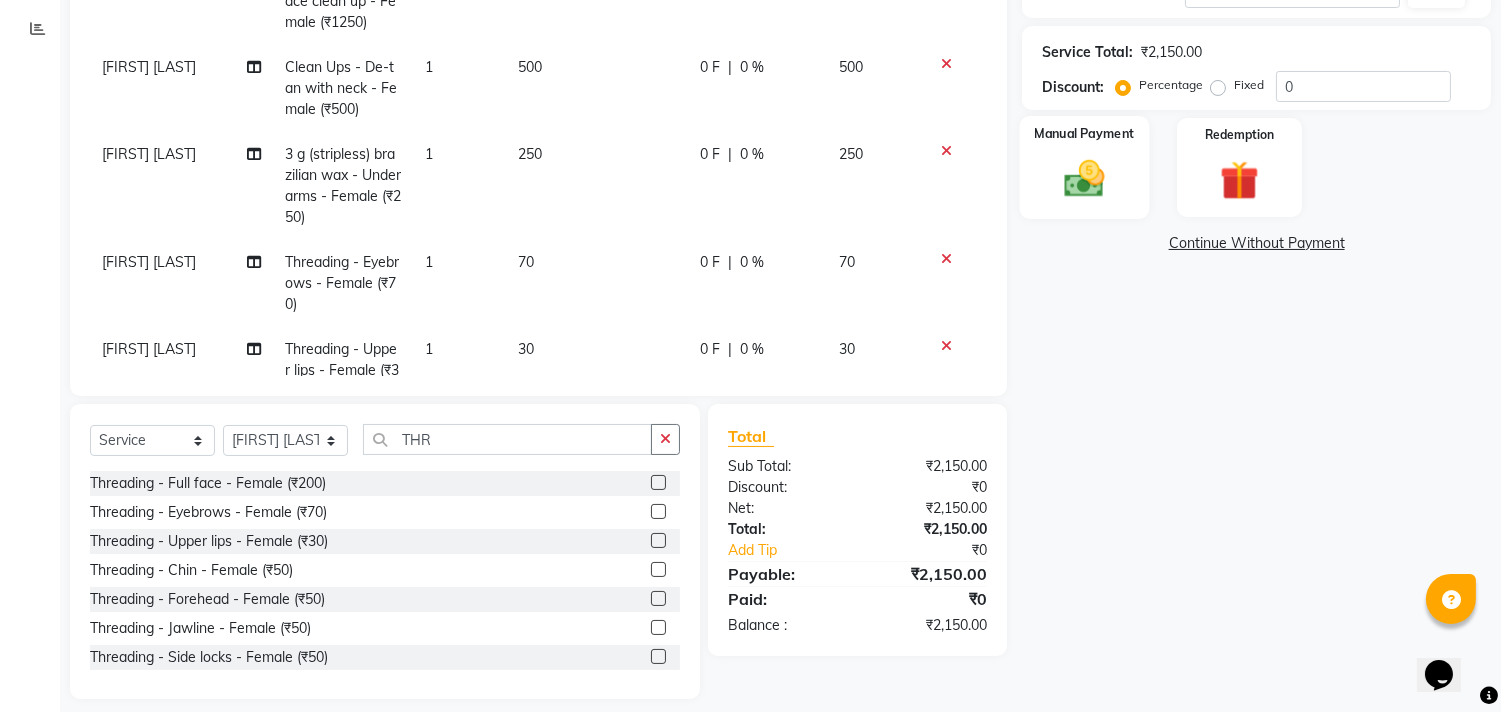 click 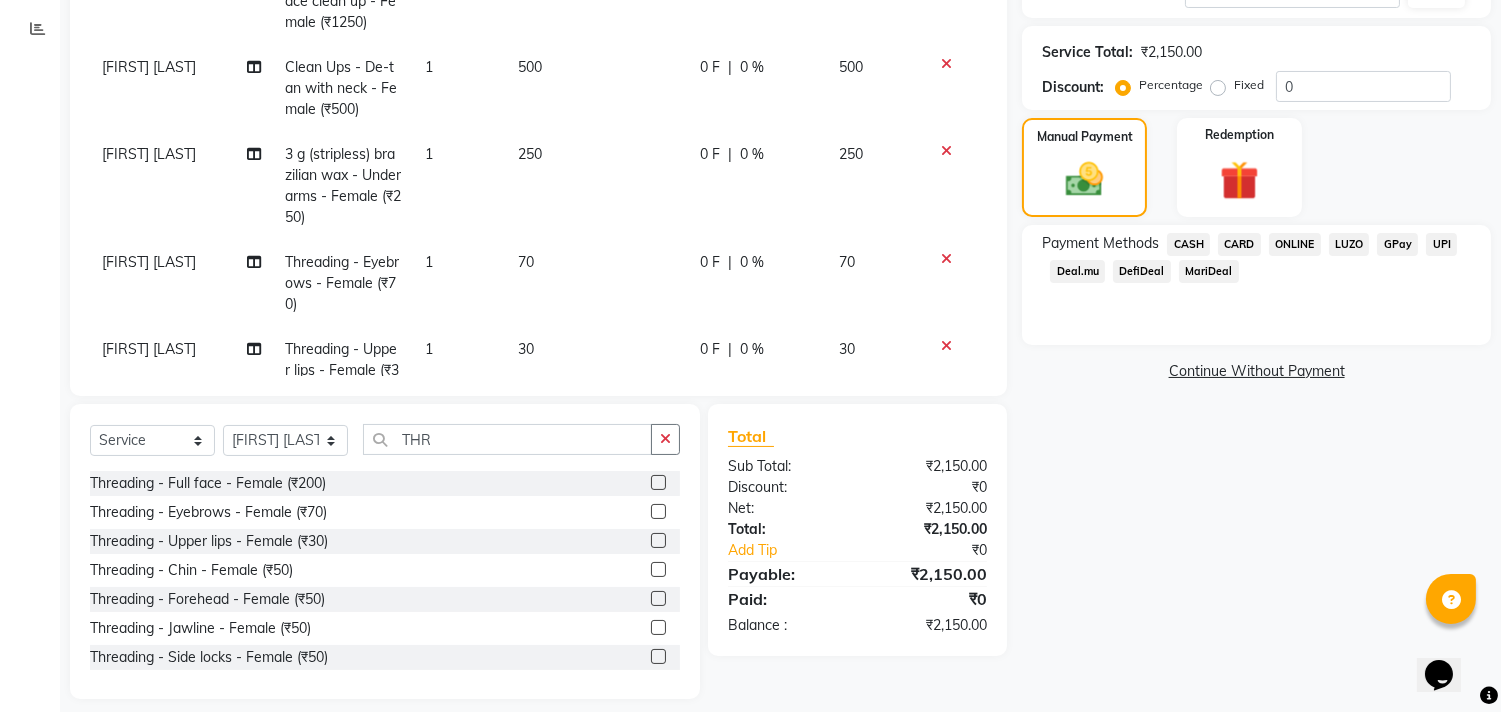 click on "ONLINE" 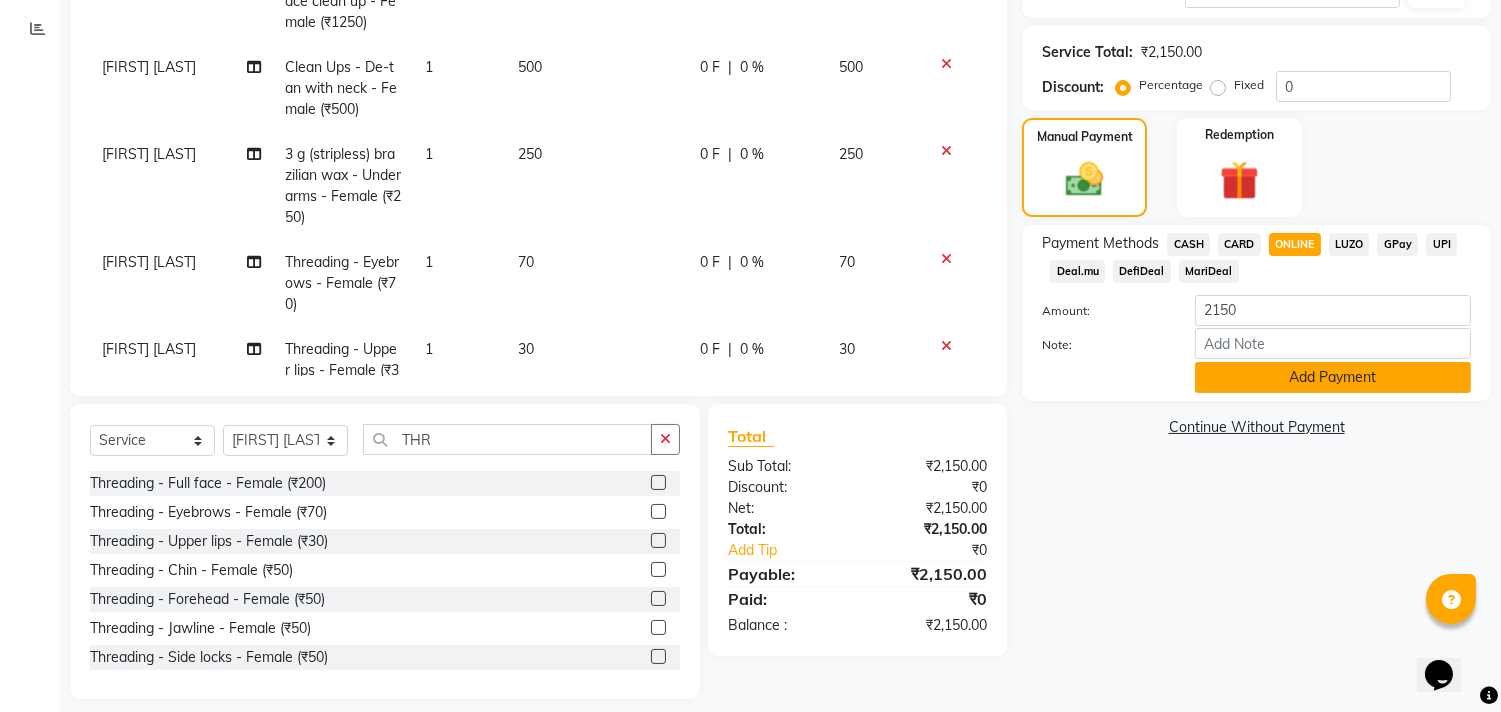 click on "Add Payment" 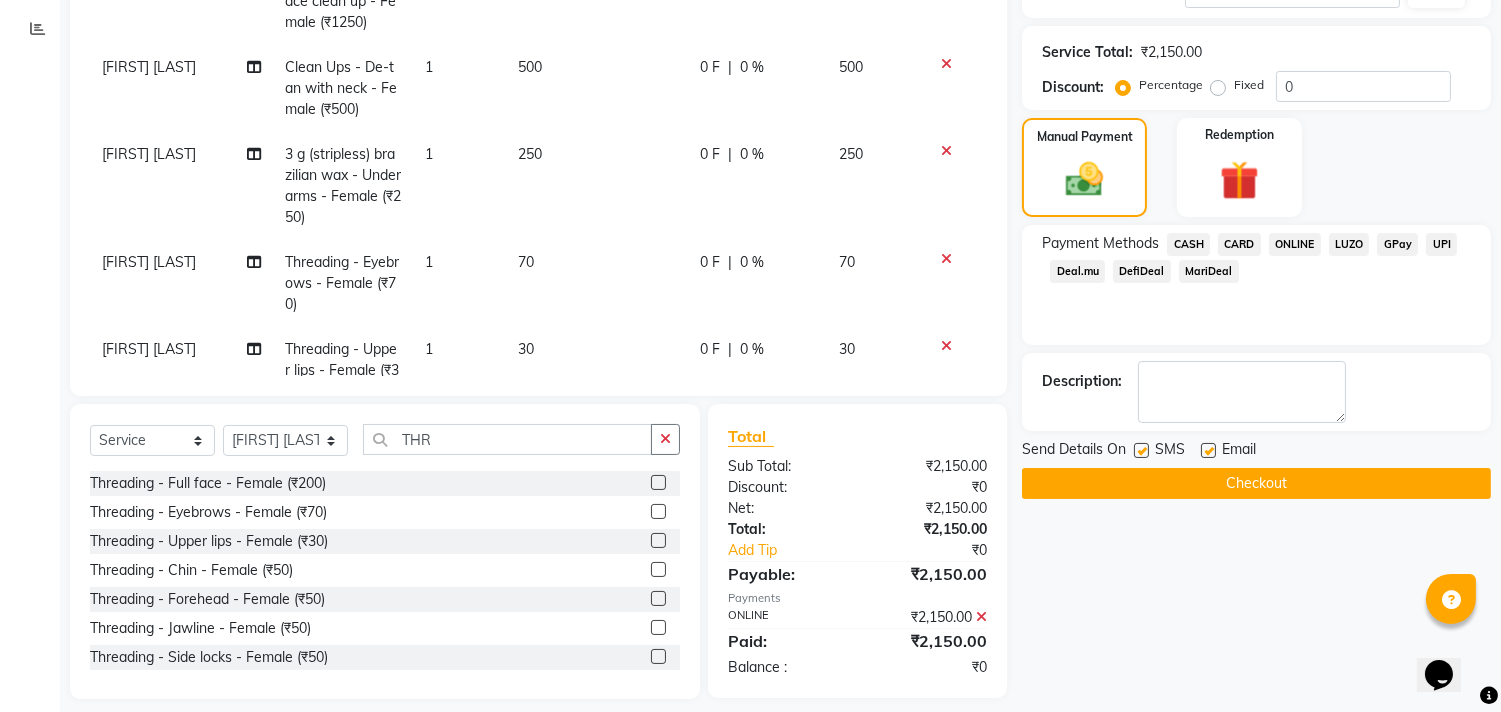 click on "Checkout" 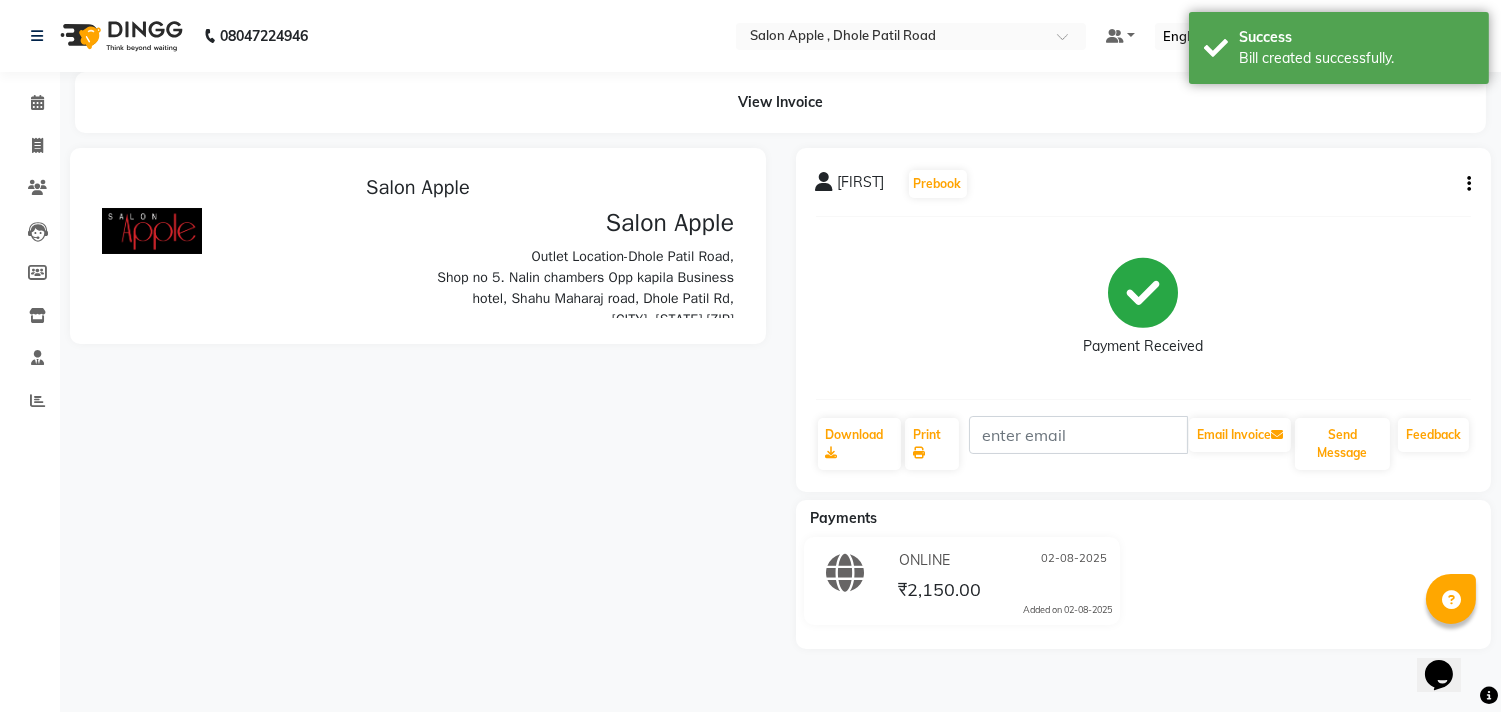 scroll, scrollTop: 0, scrollLeft: 0, axis: both 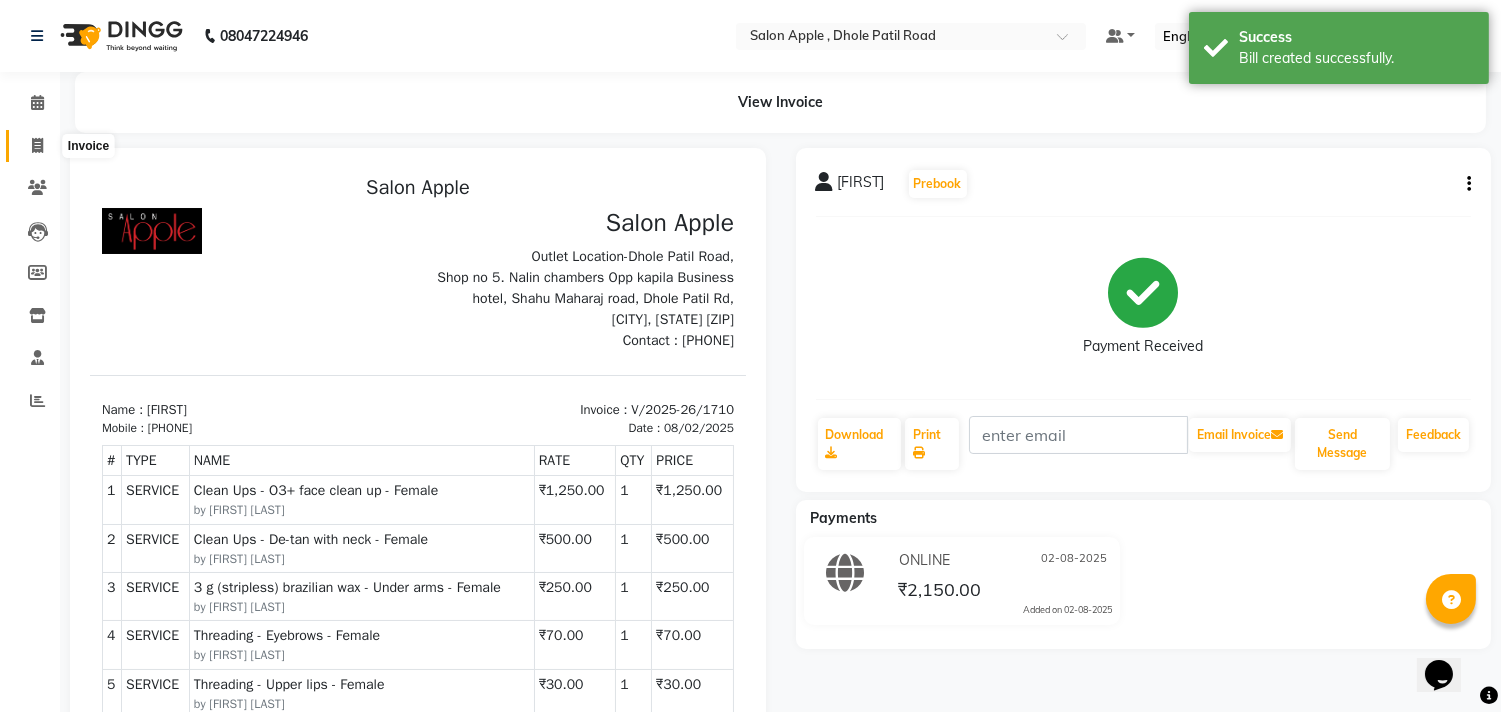 click 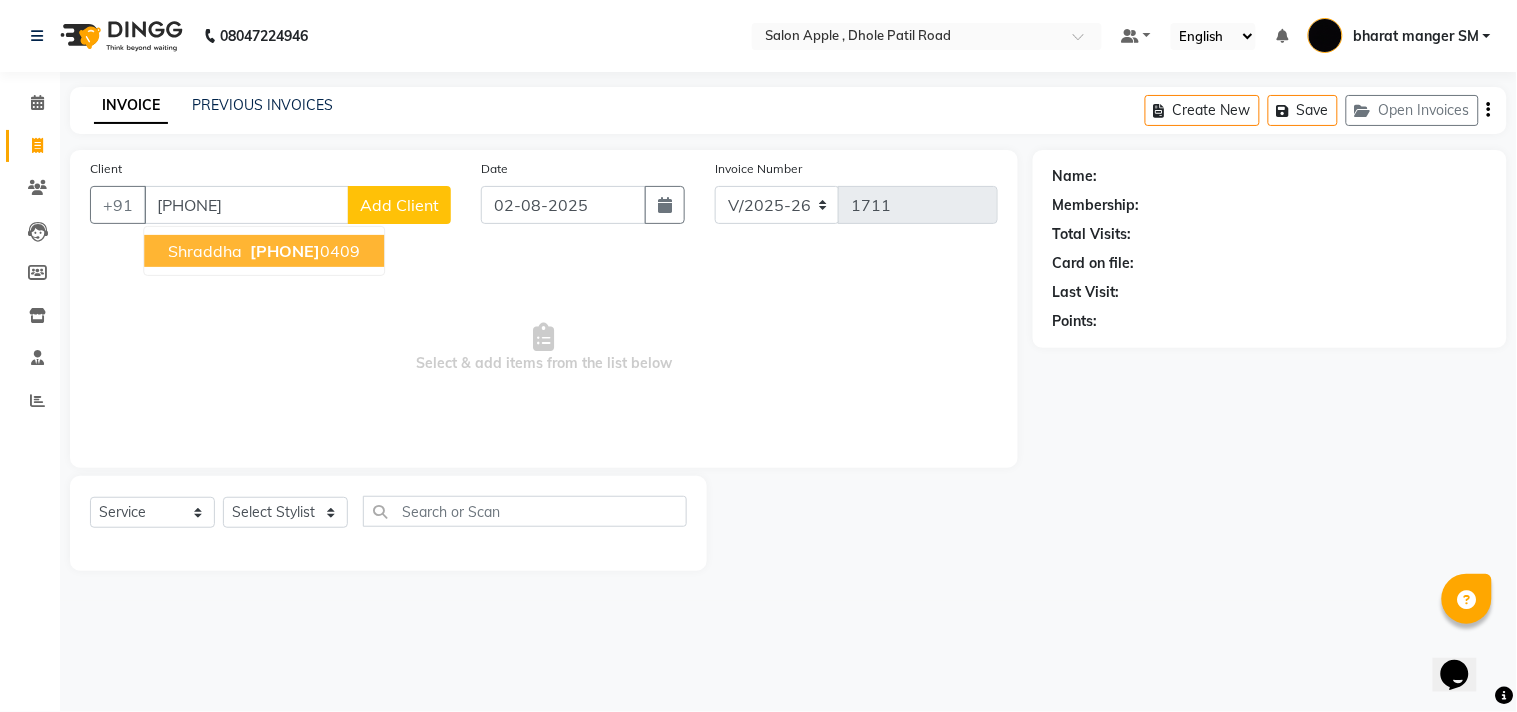 click on "[FIRST] [PHONE]" at bounding box center (264, 251) 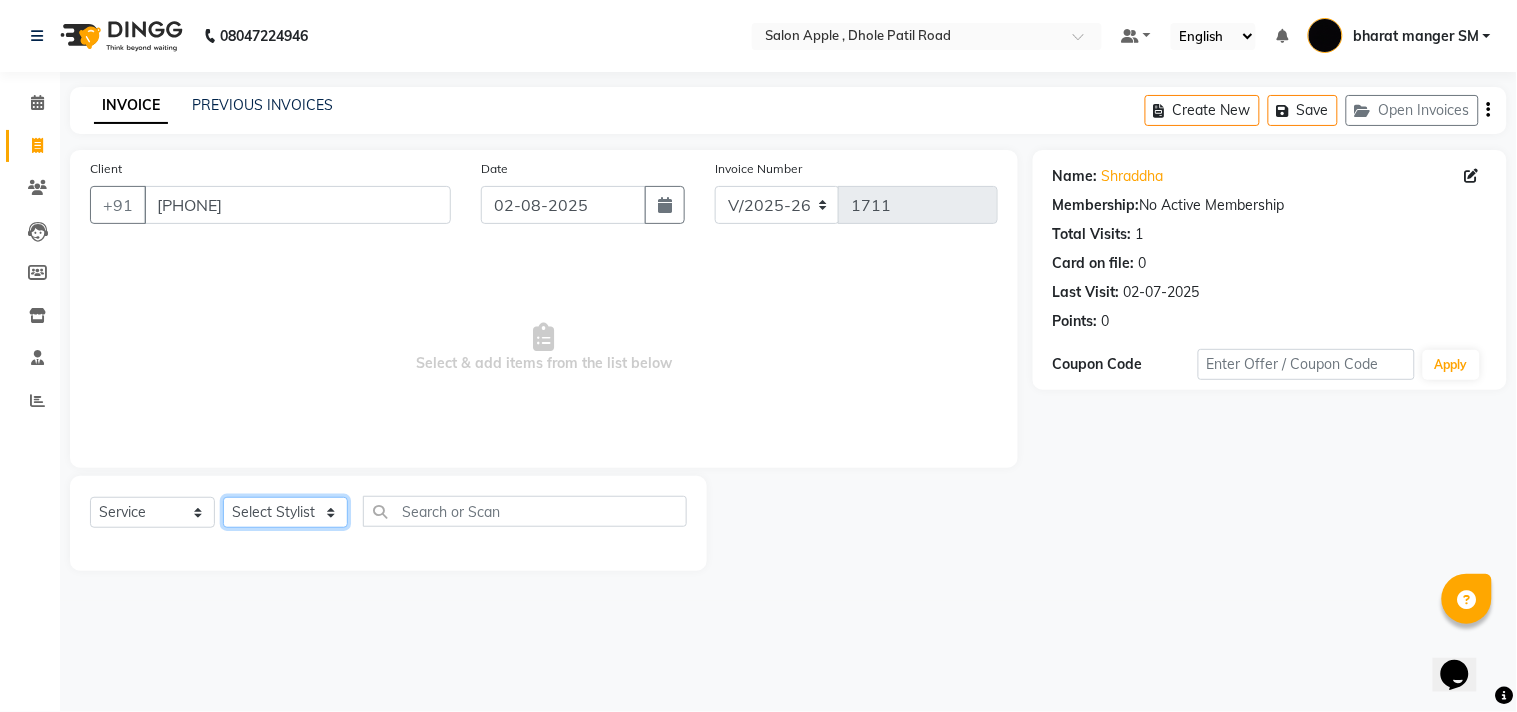 click on "Select Stylist [FIRST] [LAST] [FIRST] [LAST] [FIRST] [LAST] [FIRST] [LAST] [FIRST] [LAST] [FIRST] [LAST] [FIRST] [LAST] [FIRST] [LAST]" 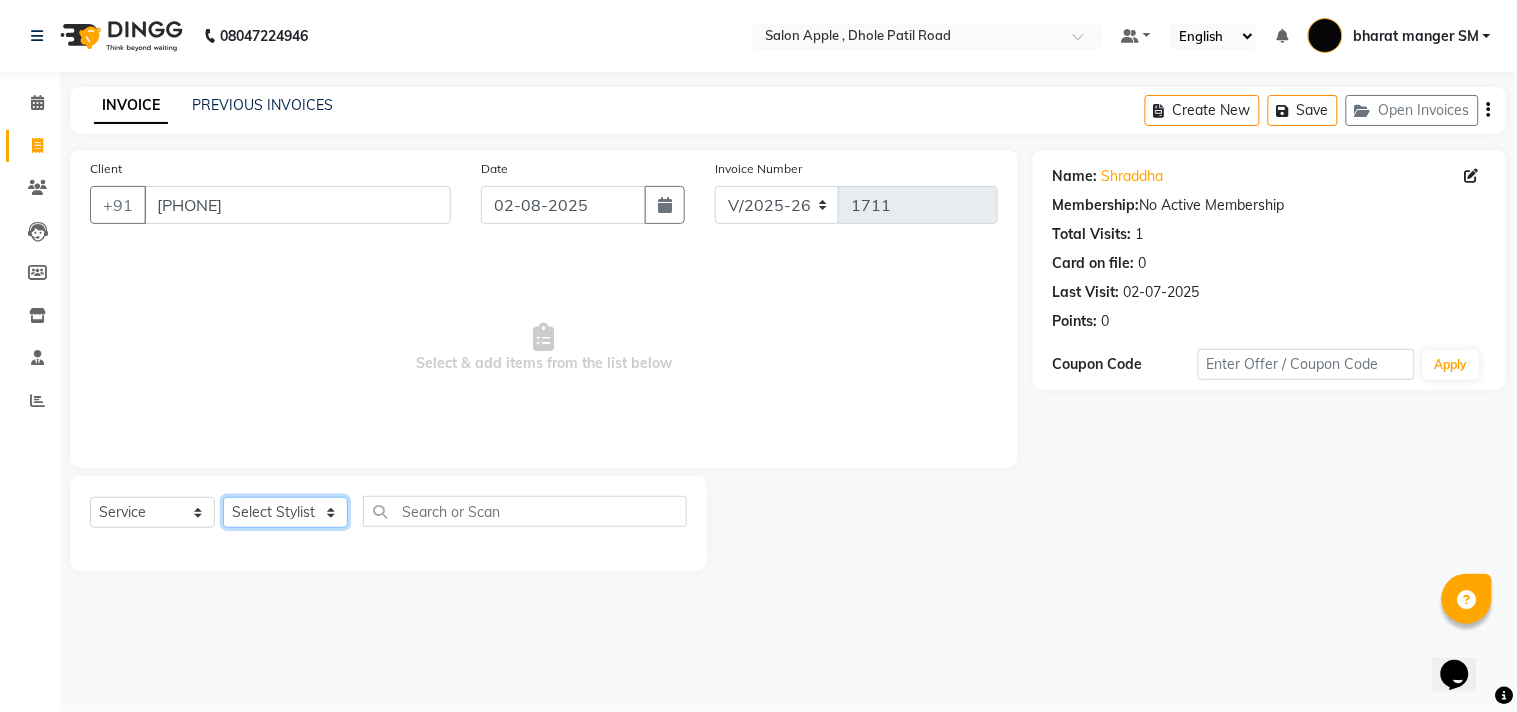 select on "24657" 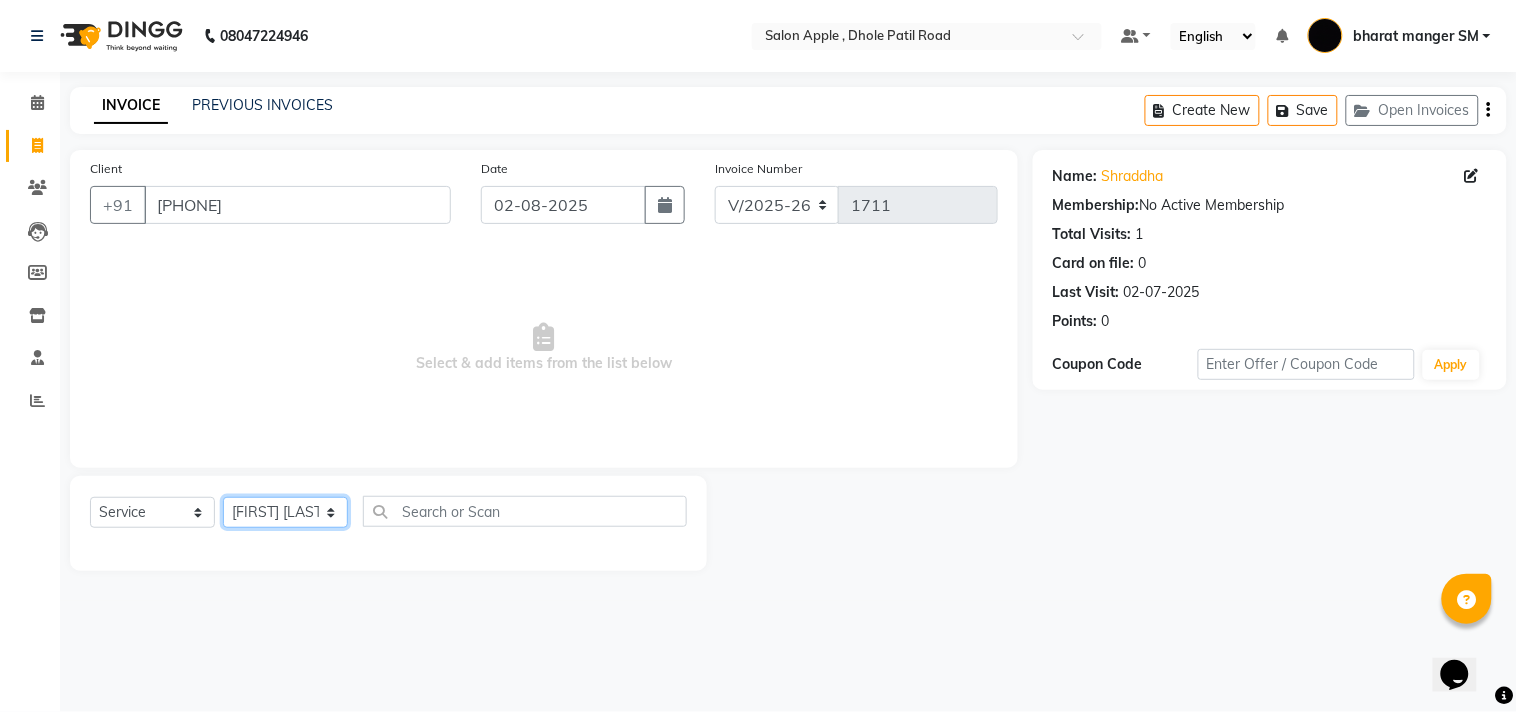 click on "Select Stylist [FIRST] [LAST] [FIRST] [LAST] [FIRST] [LAST] [FIRST] [LAST] [FIRST] [LAST] [FIRST] [LAST] [FIRST] [LAST] [FIRST] [LAST]" 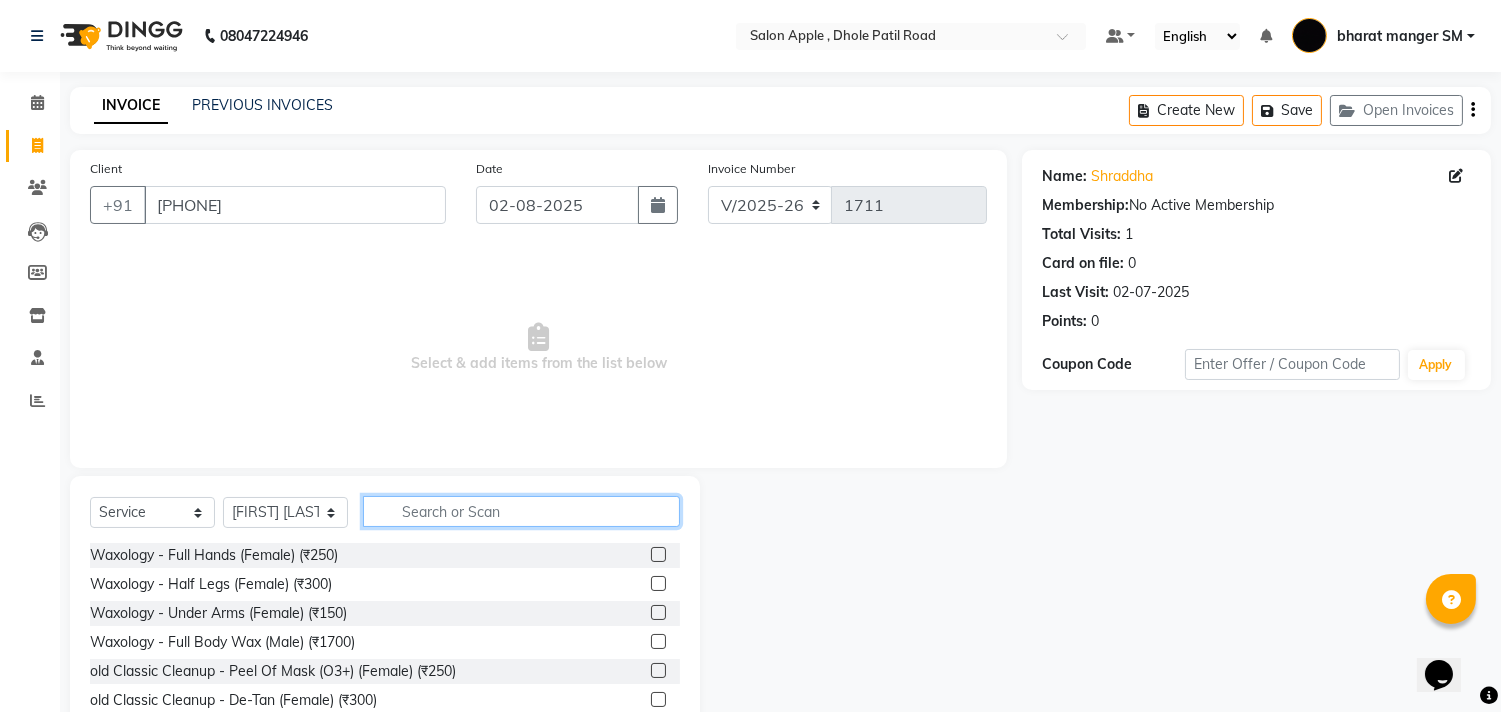 click 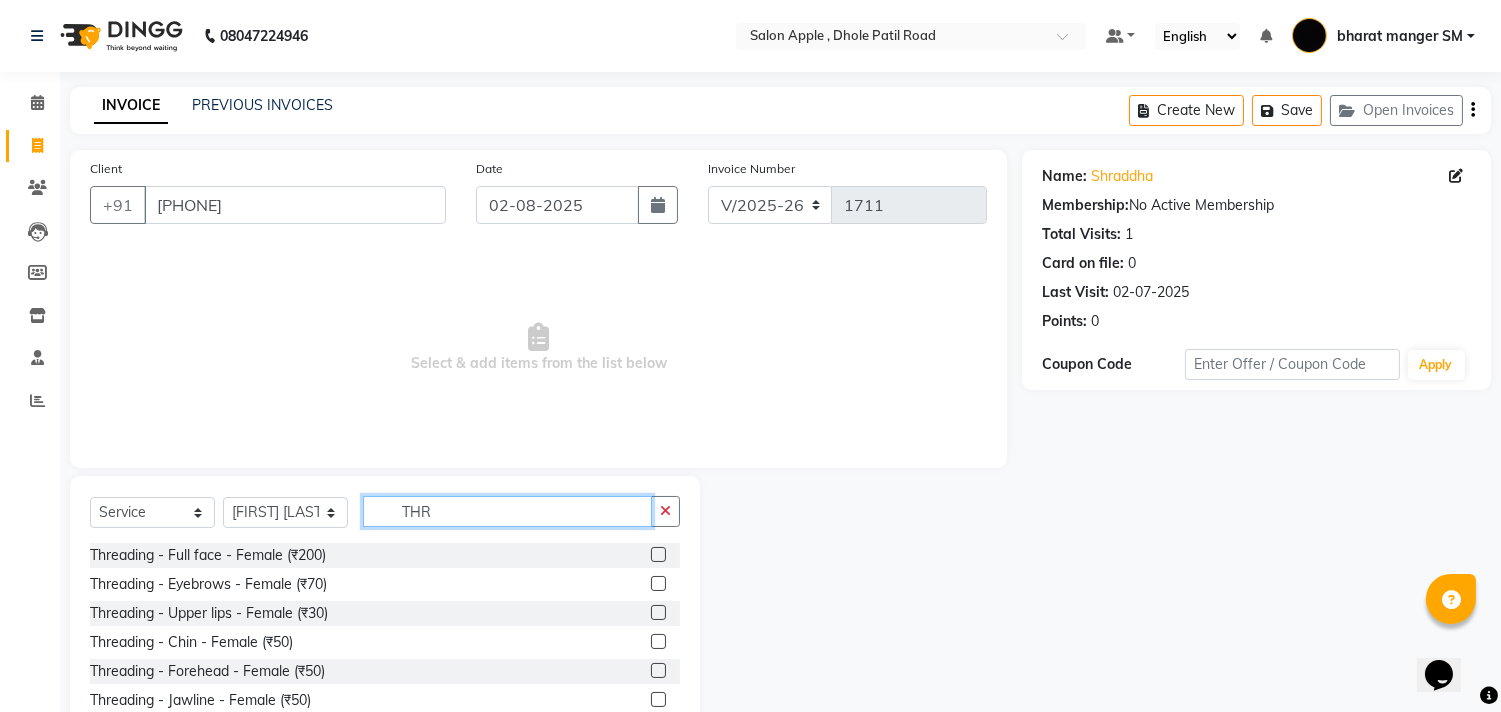 type on "THR" 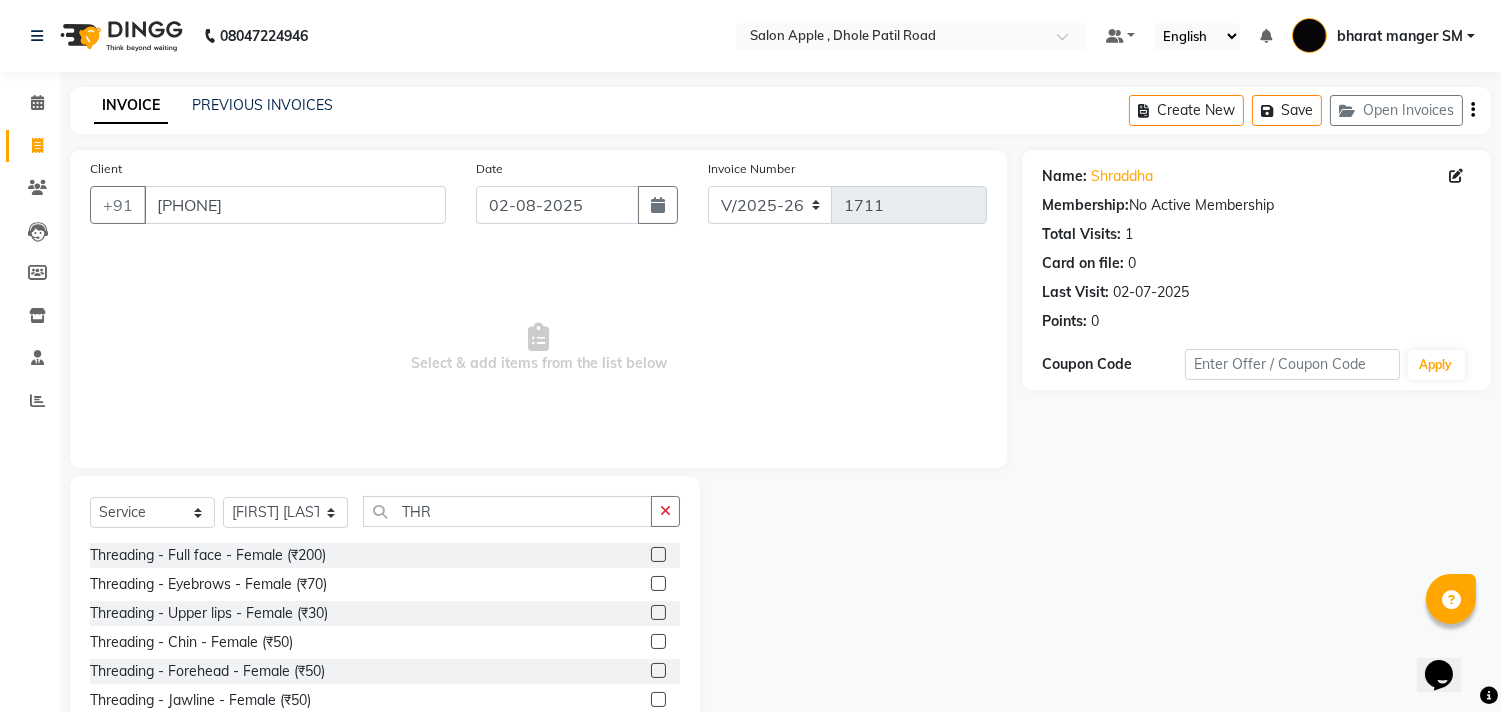 click 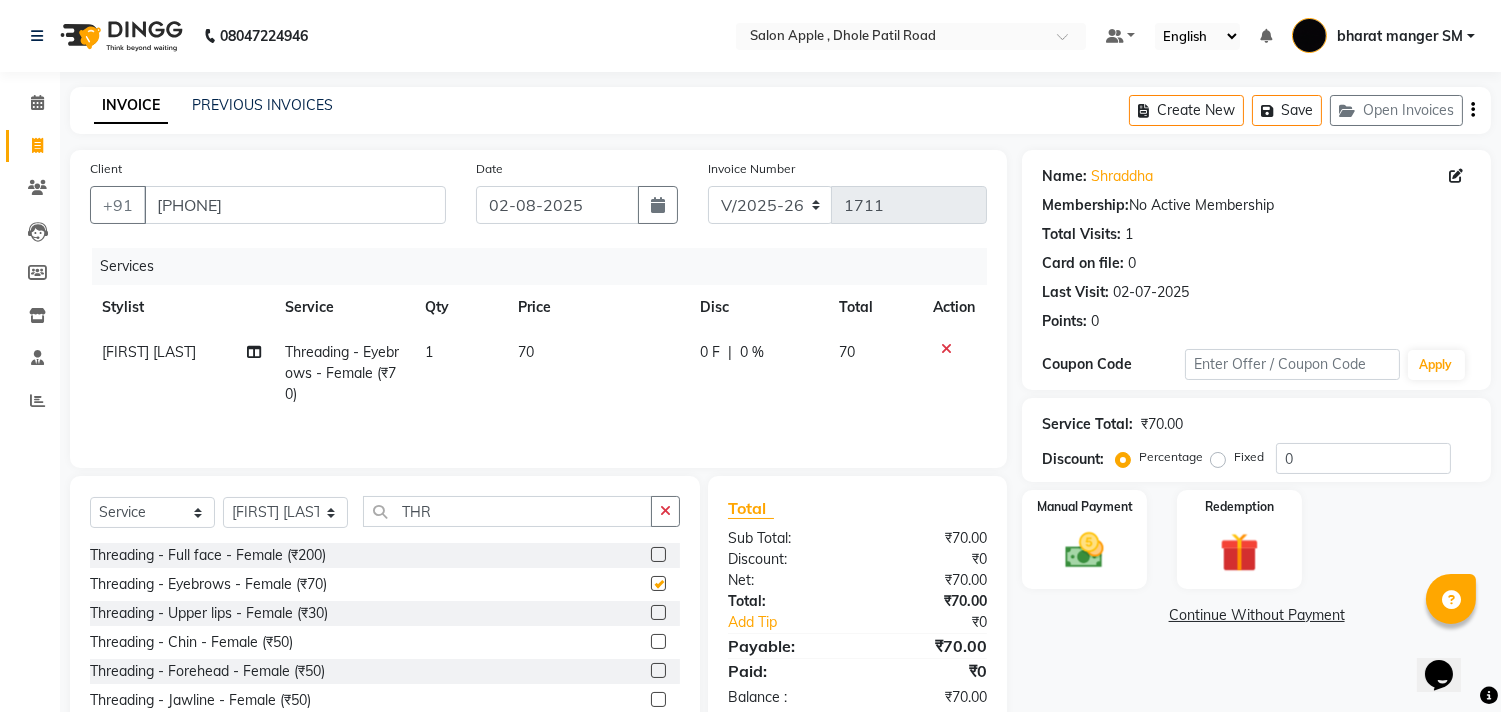 checkbox on "false" 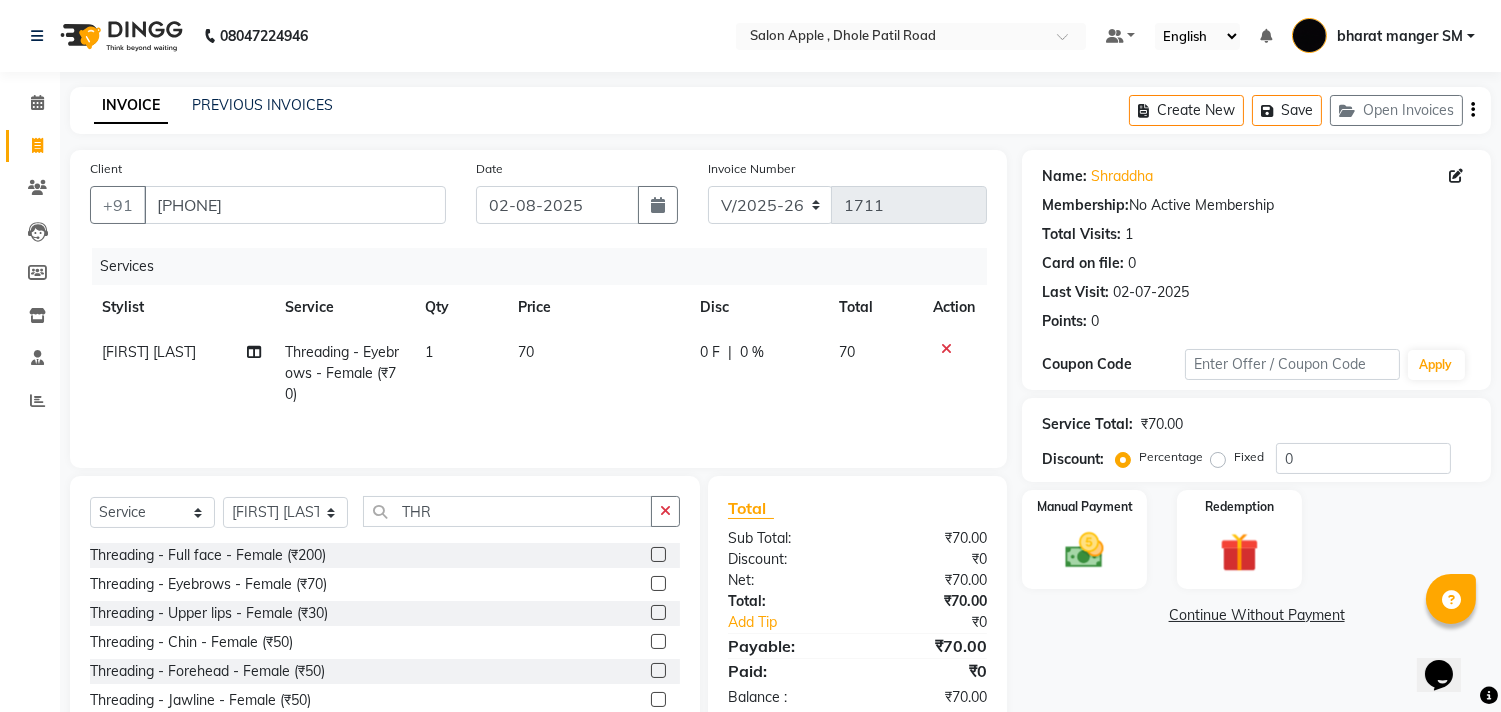 click 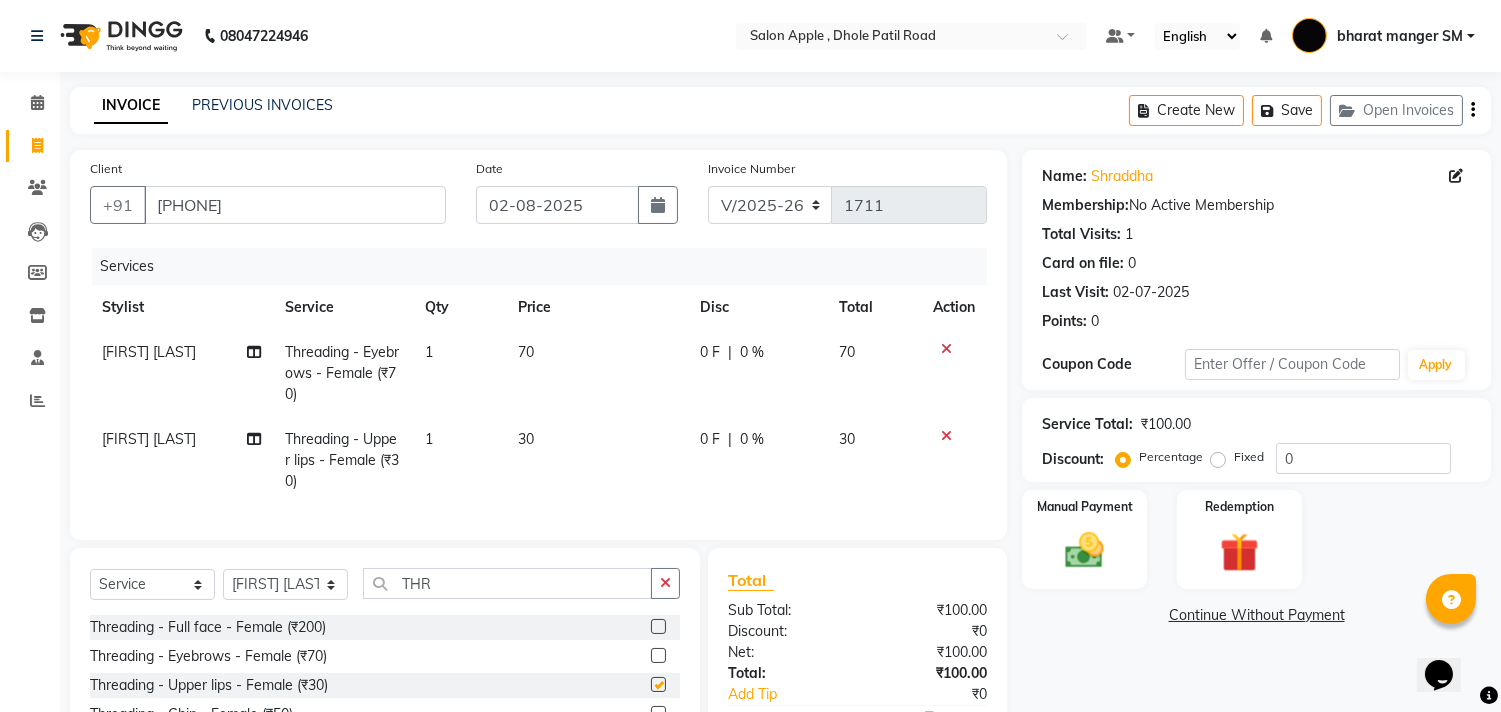 checkbox on "false" 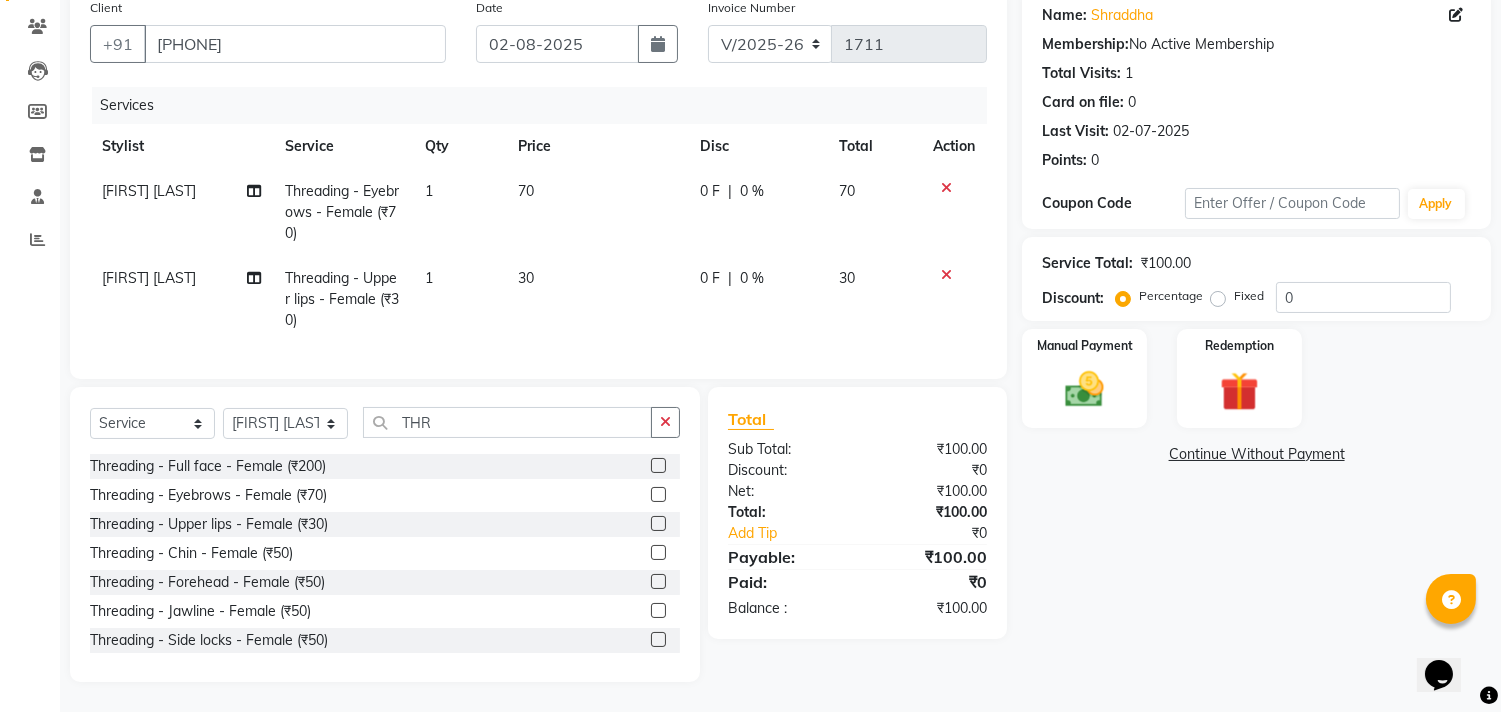 scroll, scrollTop: 177, scrollLeft: 0, axis: vertical 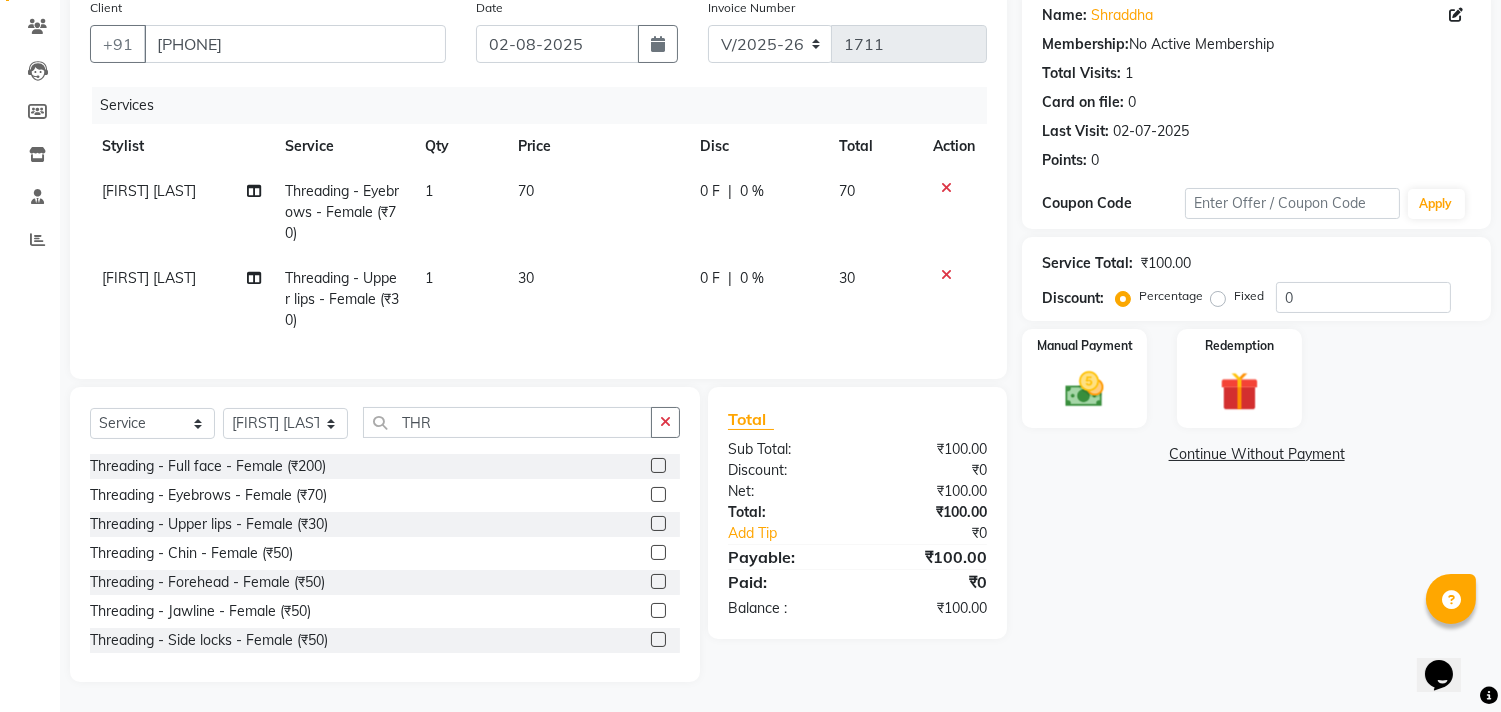 click 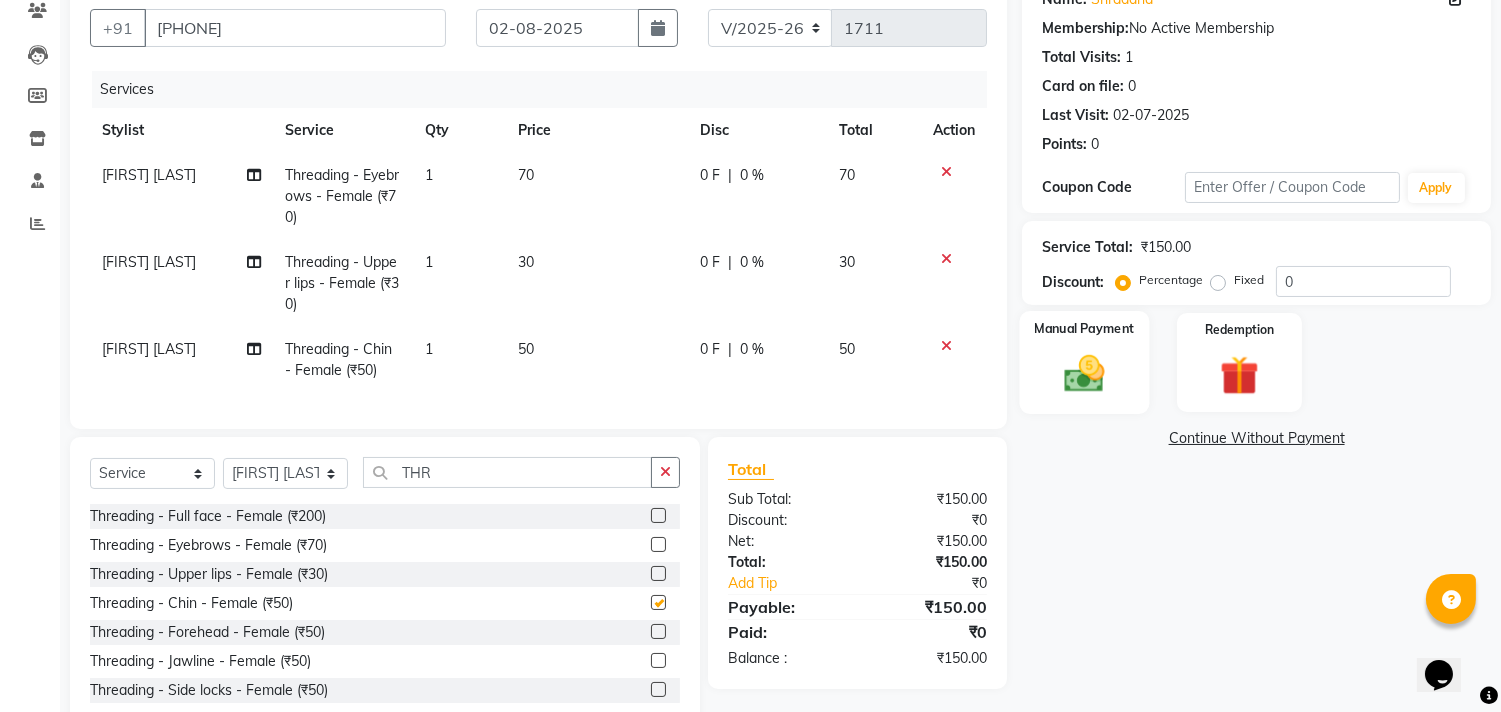 checkbox on "false" 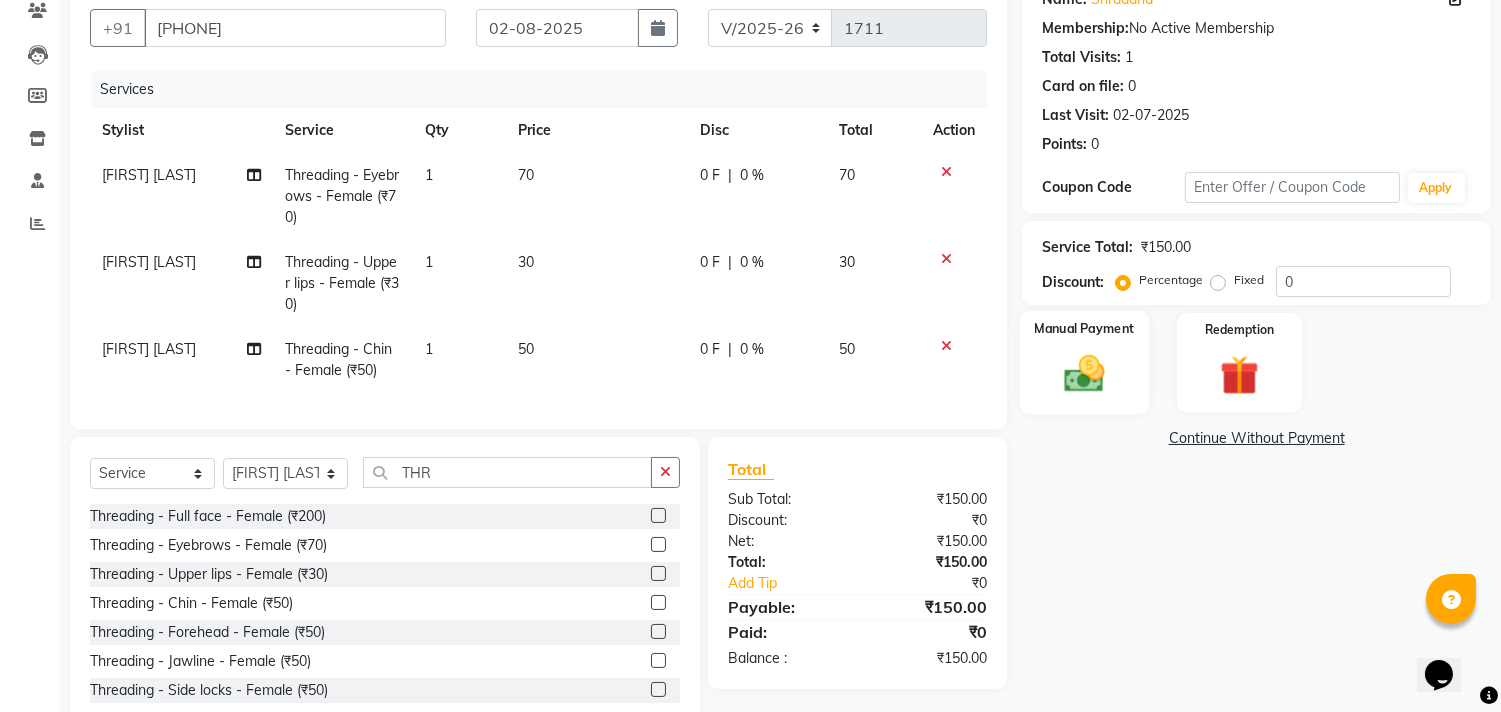 click 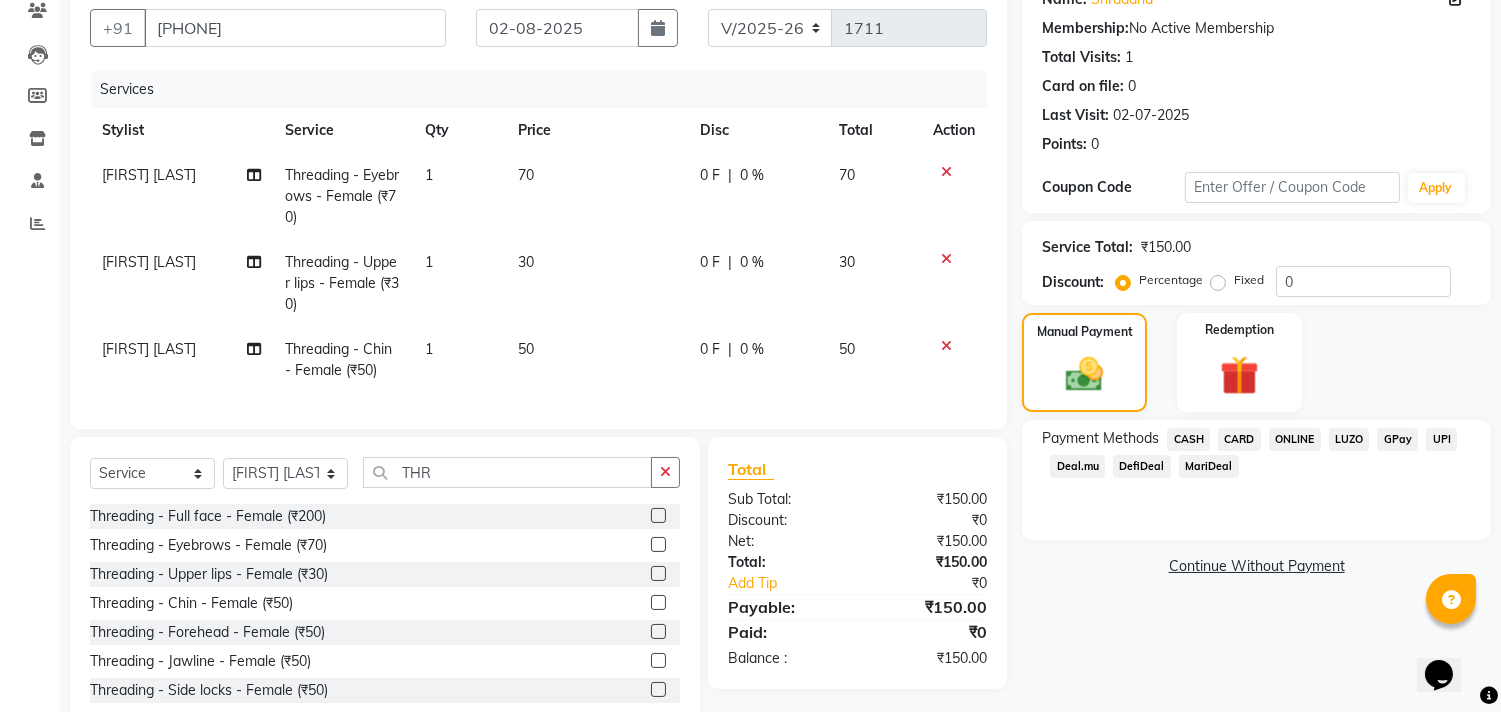 click on "CASH" 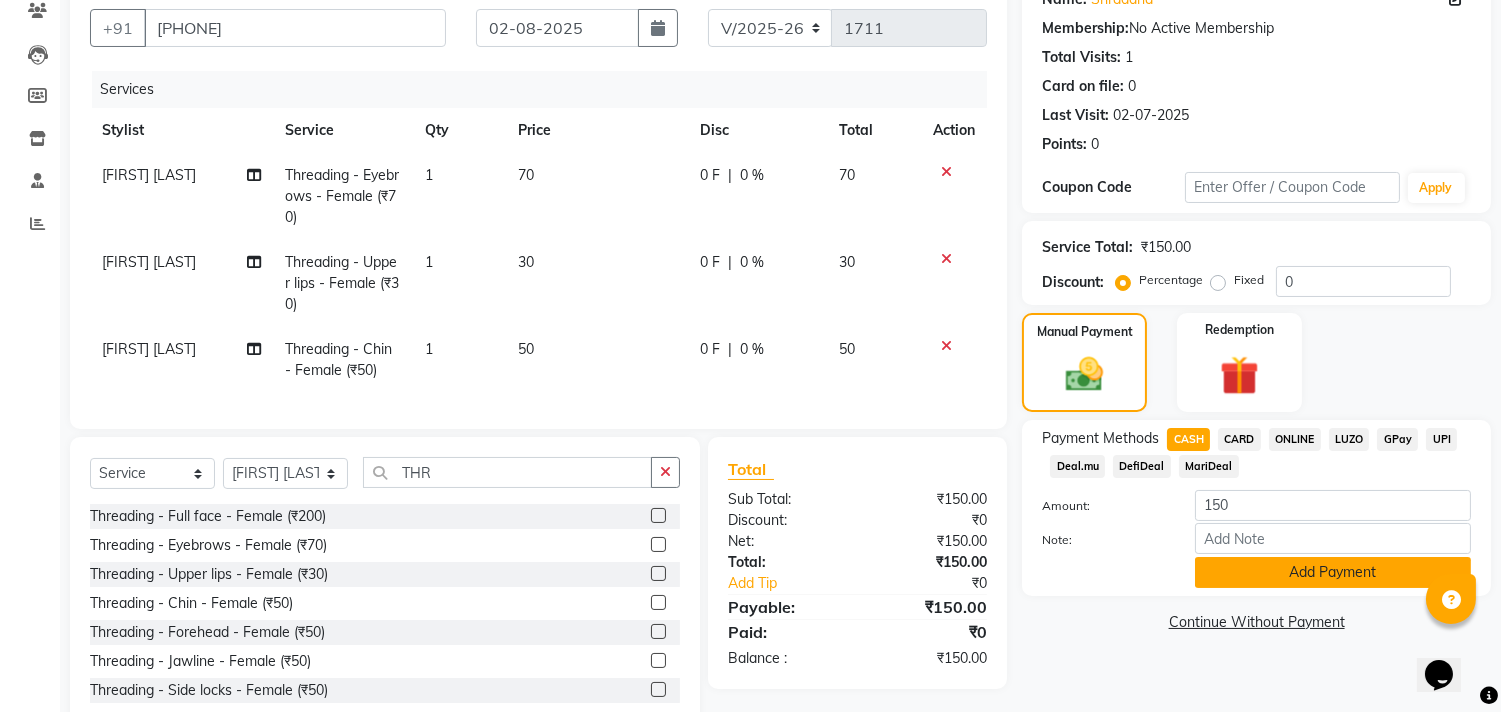 click on "Add Payment" 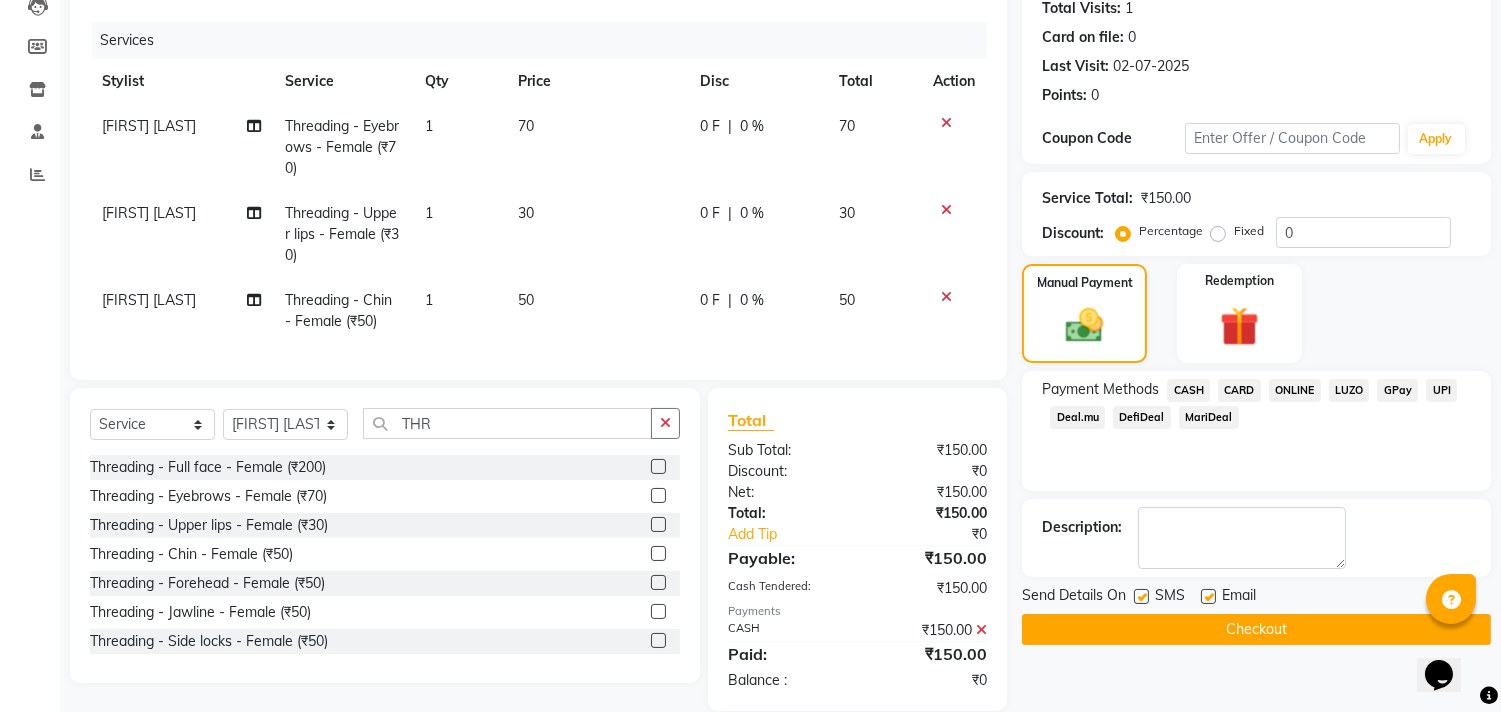 scroll, scrollTop: 271, scrollLeft: 0, axis: vertical 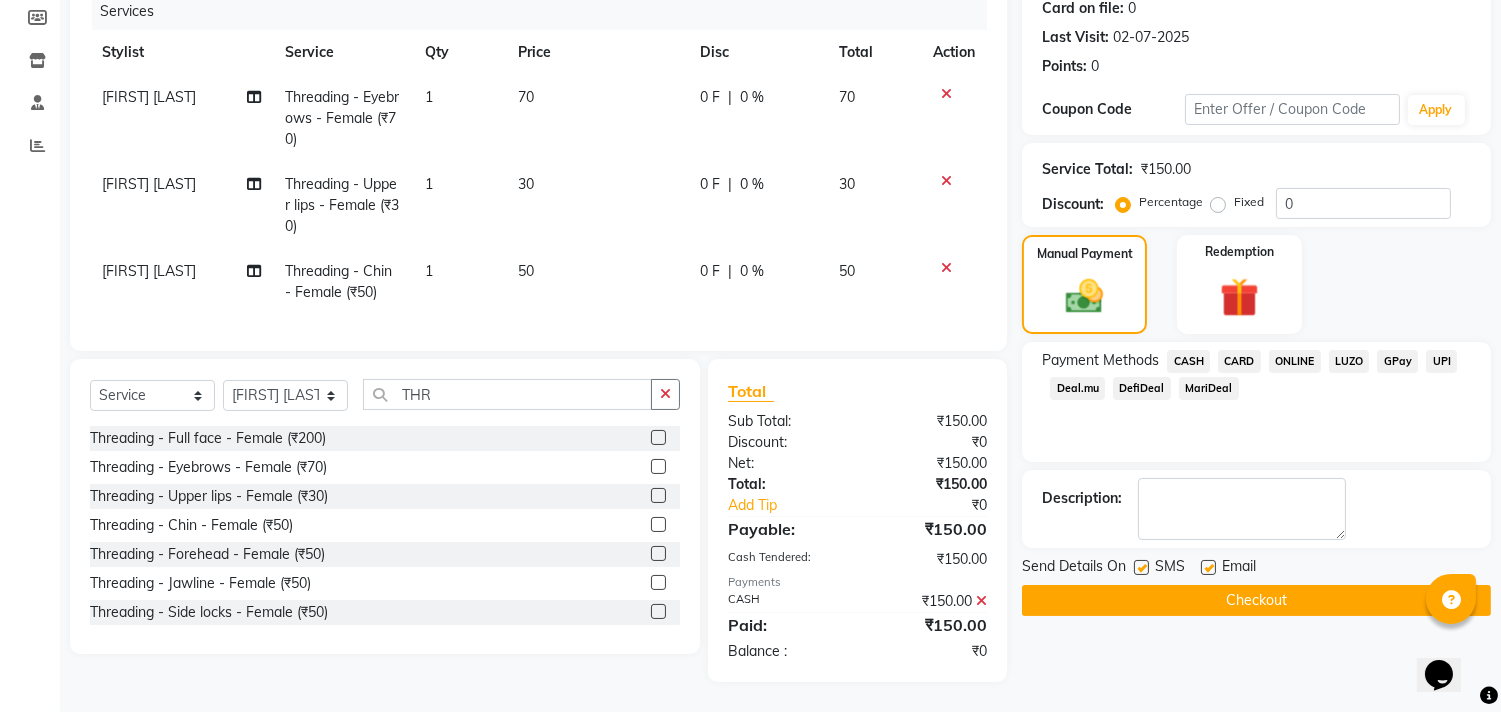 click on "Checkout" 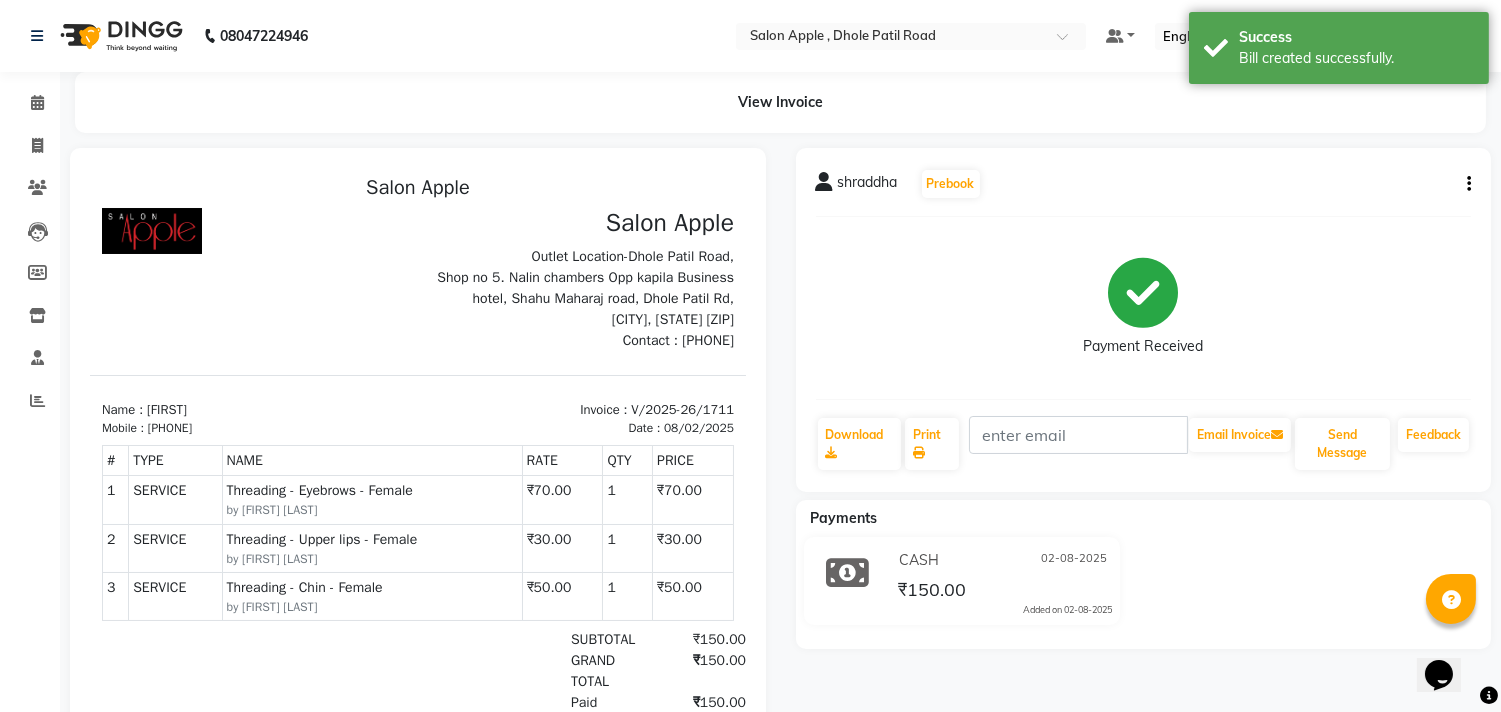 scroll, scrollTop: 0, scrollLeft: 0, axis: both 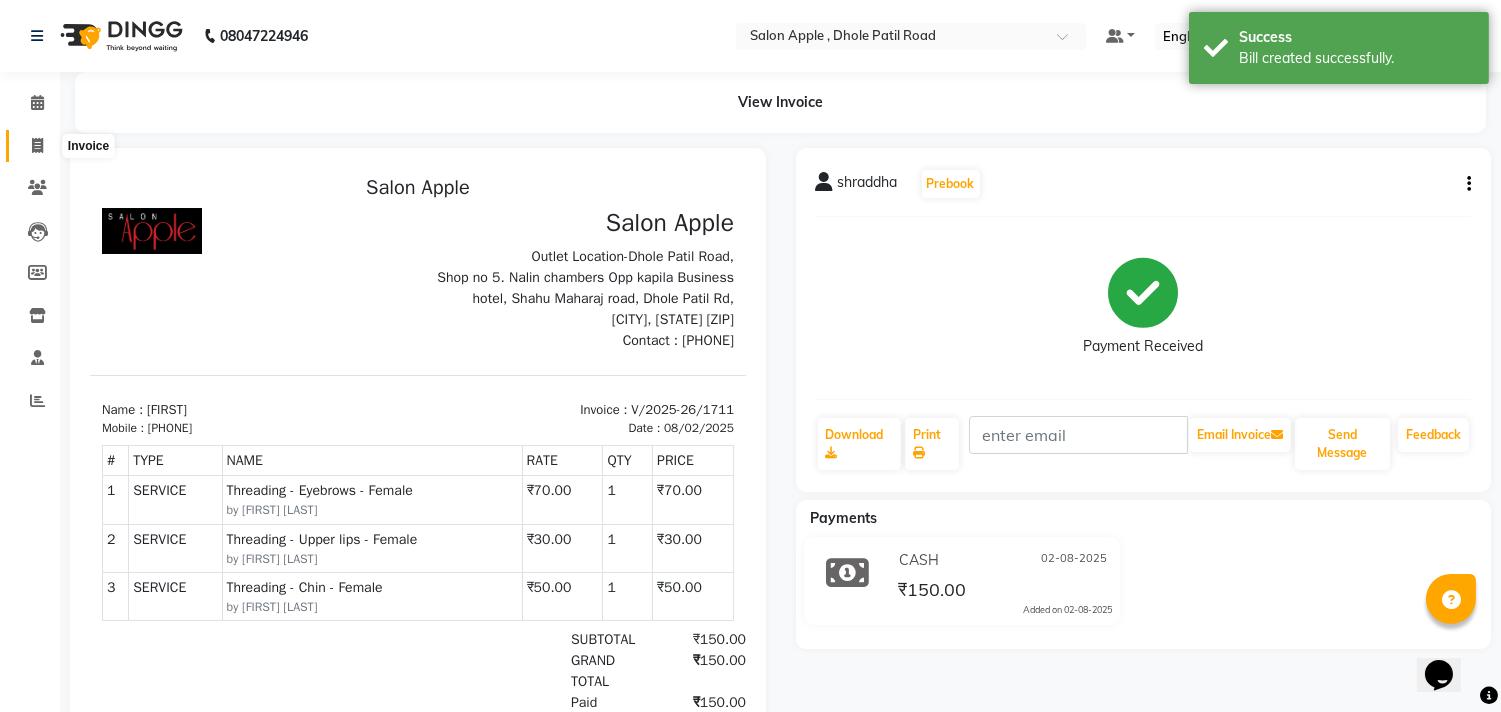click 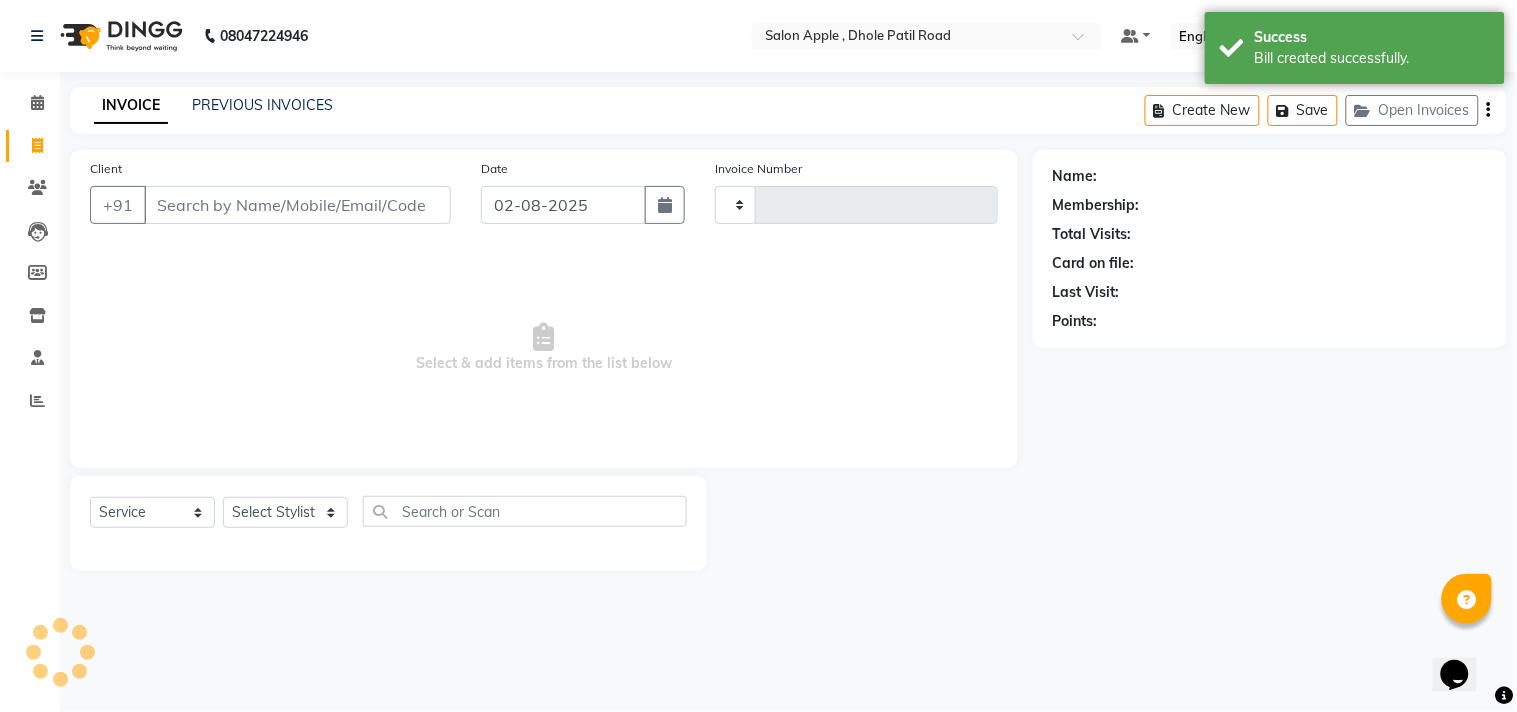 type on "1712" 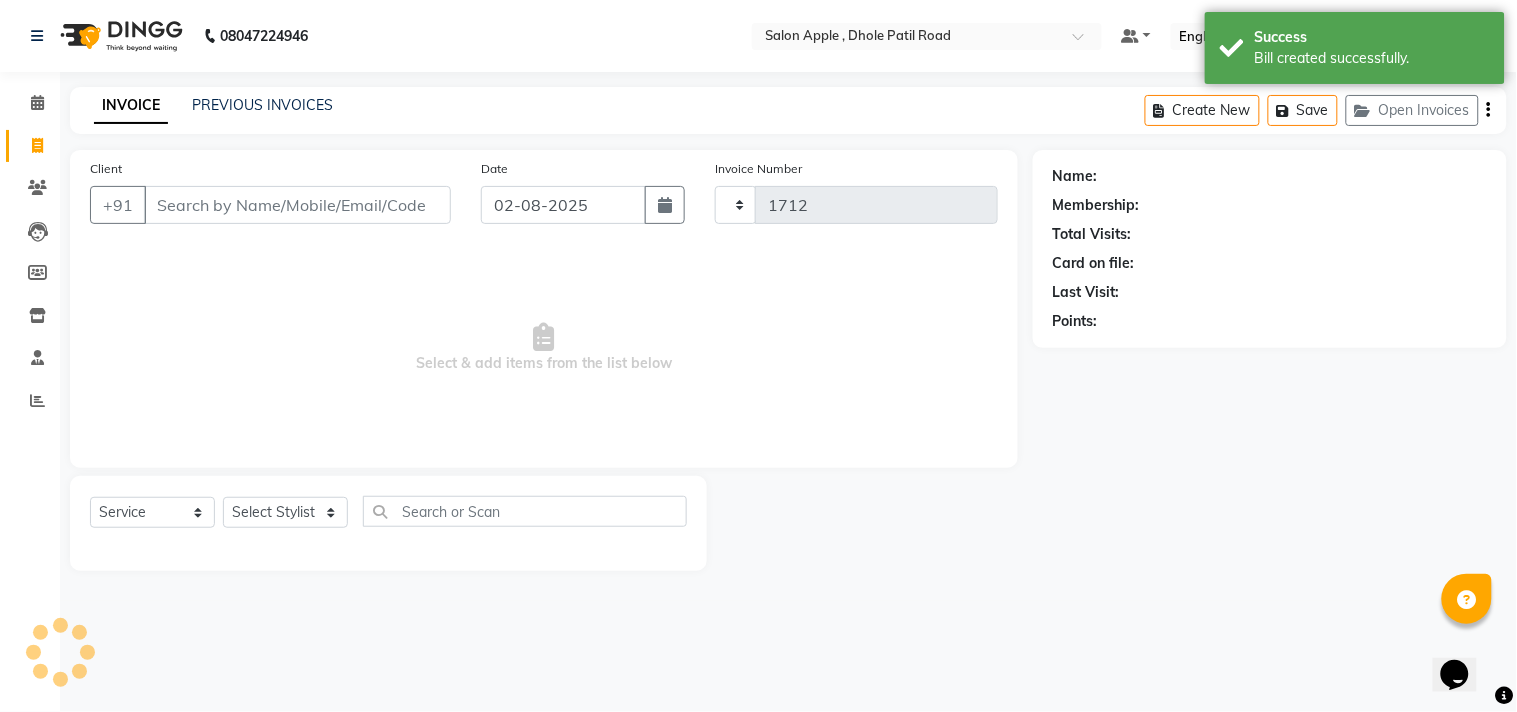 select on "521" 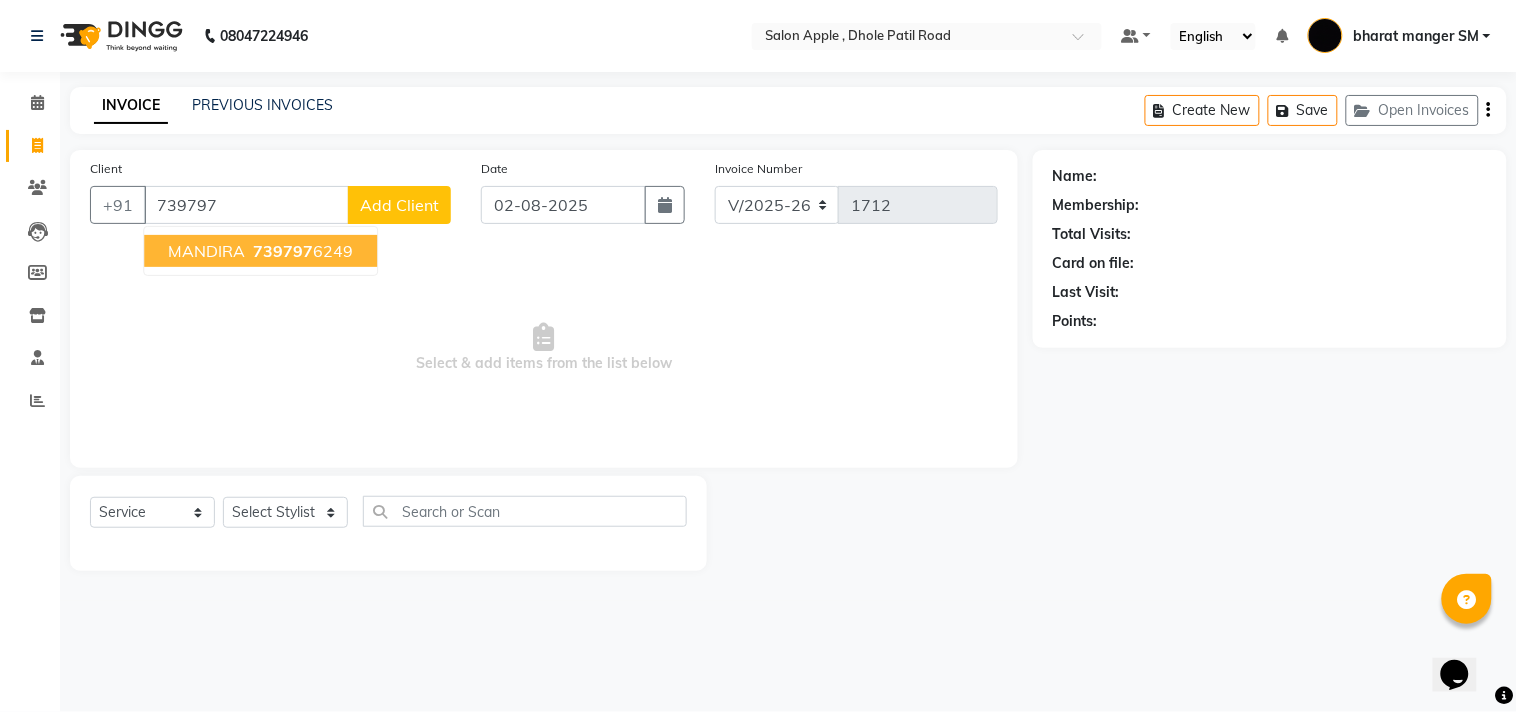 click on "MANDIRA" at bounding box center (206, 251) 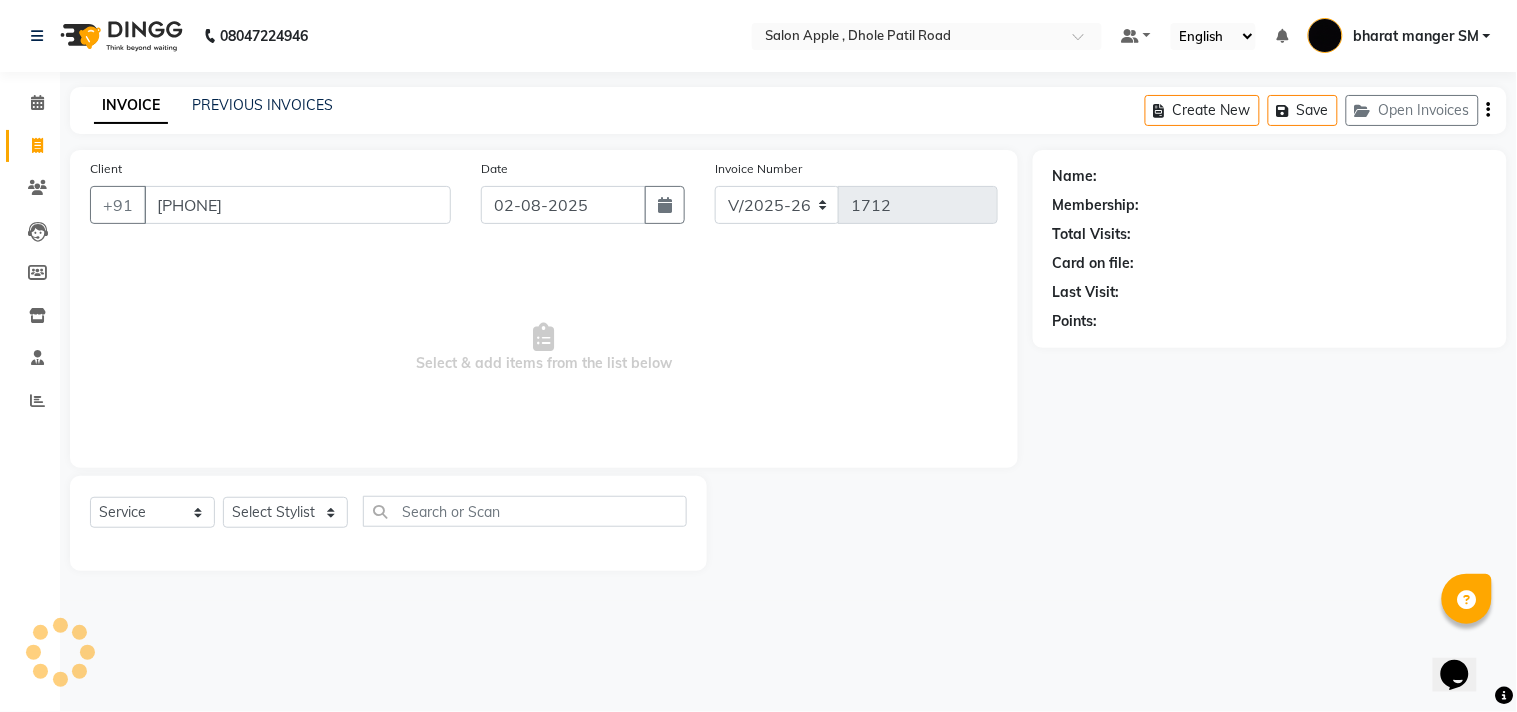 type on "[PHONE]" 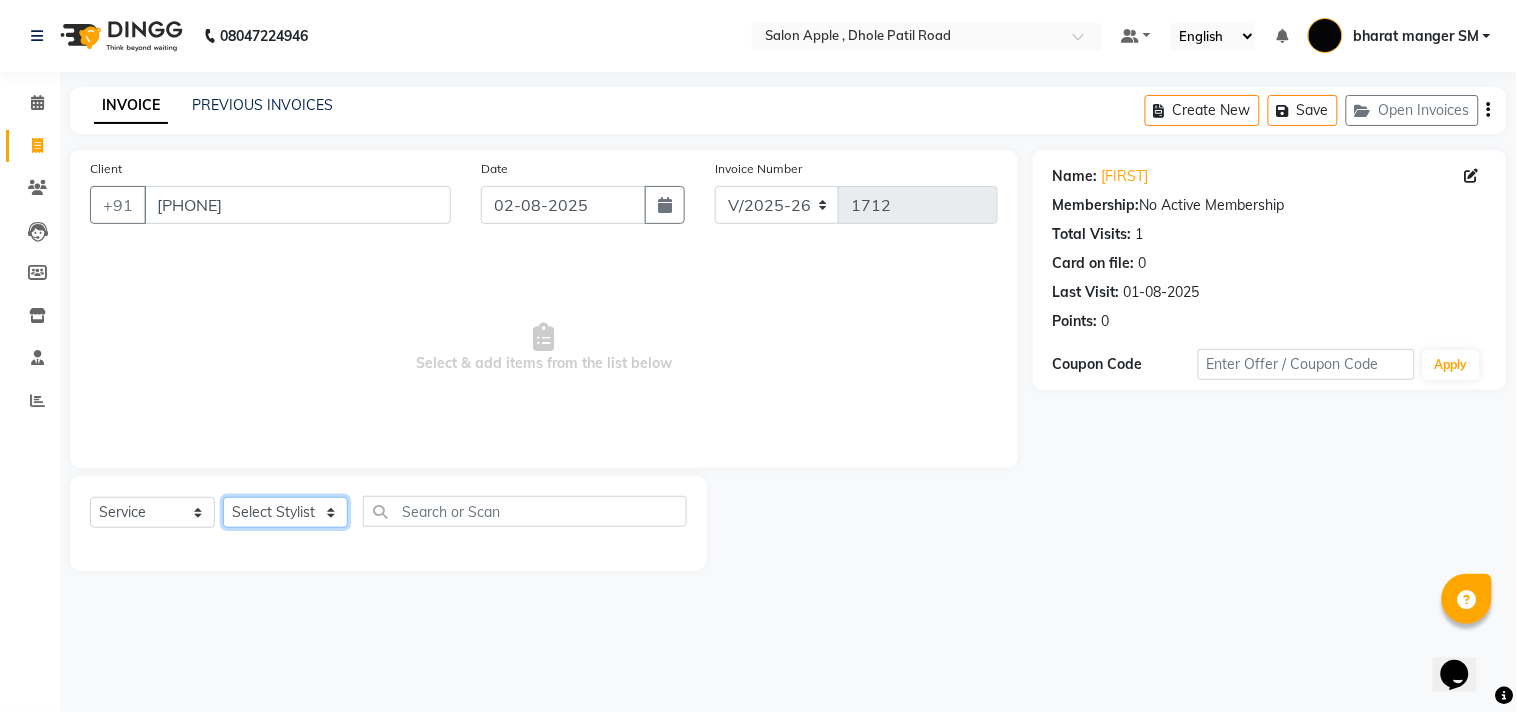 click on "Select Stylist [FIRST] [LAST] [FIRST] [LAST] [FIRST] [LAST] [FIRST] [LAST] [FIRST] [LAST] [FIRST] [LAST] [FIRST] [LAST] [FIRST] [LAST]" 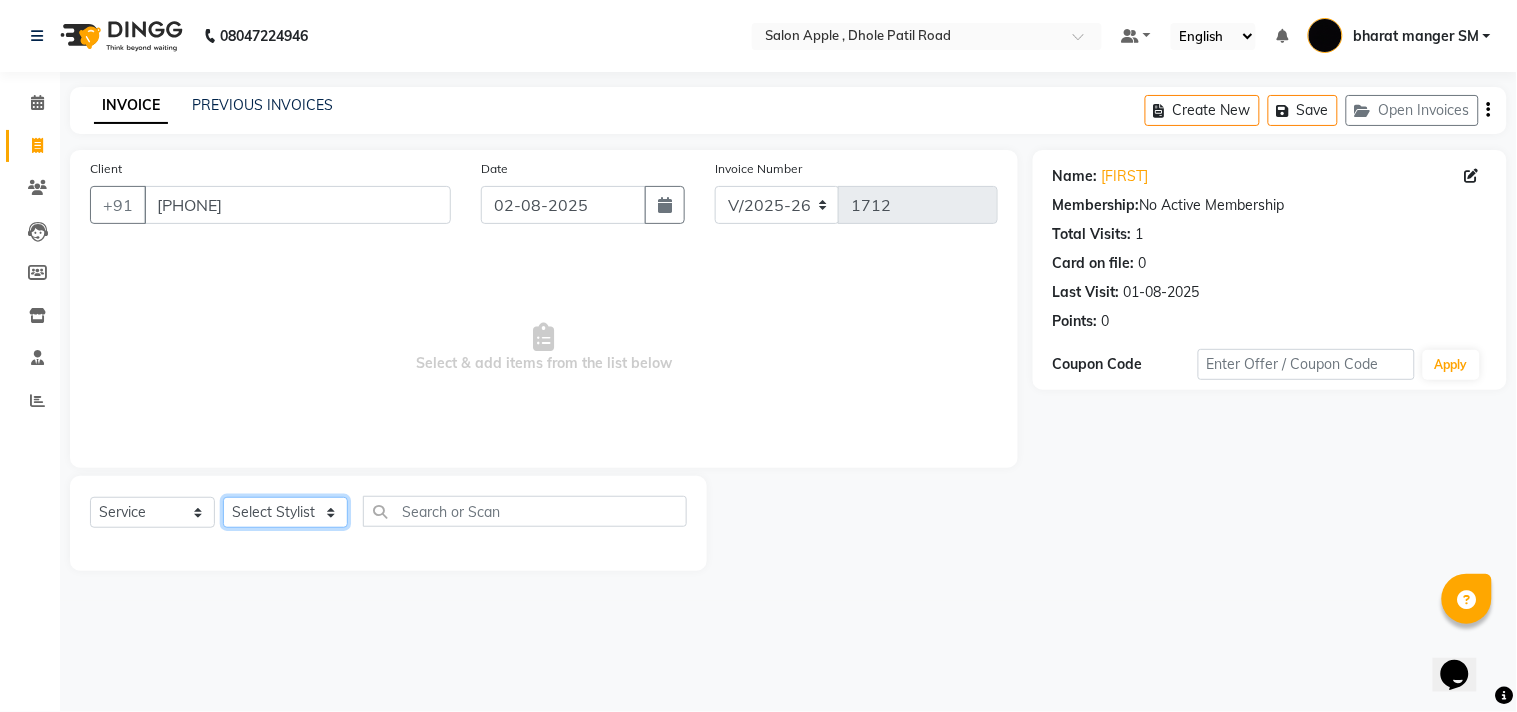 select on "85503" 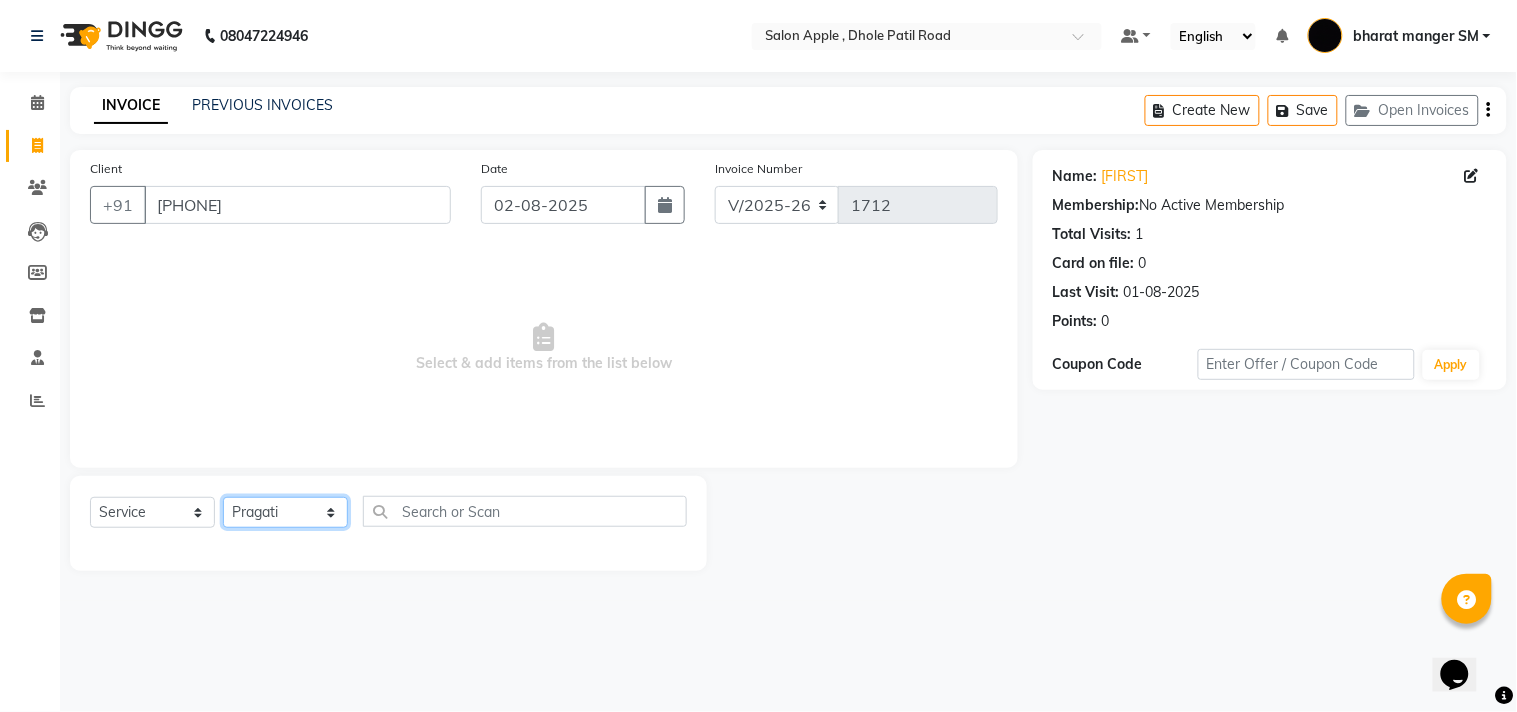 click on "Select Stylist [FIRST] [LAST] [FIRST] [LAST] [FIRST] [LAST] [FIRST] [LAST] [FIRST] [LAST] [FIRST] [LAST] [FIRST] [LAST] [FIRST] [LAST]" 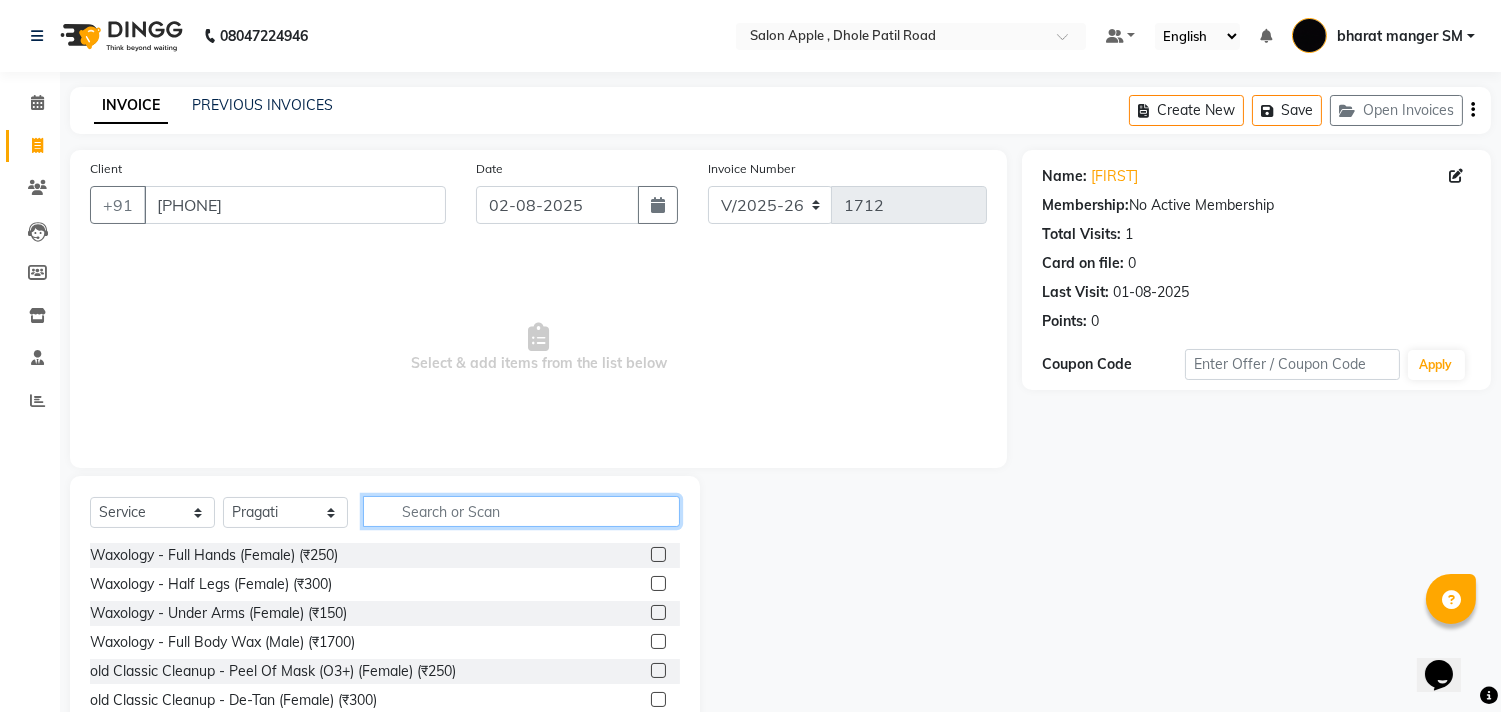 click 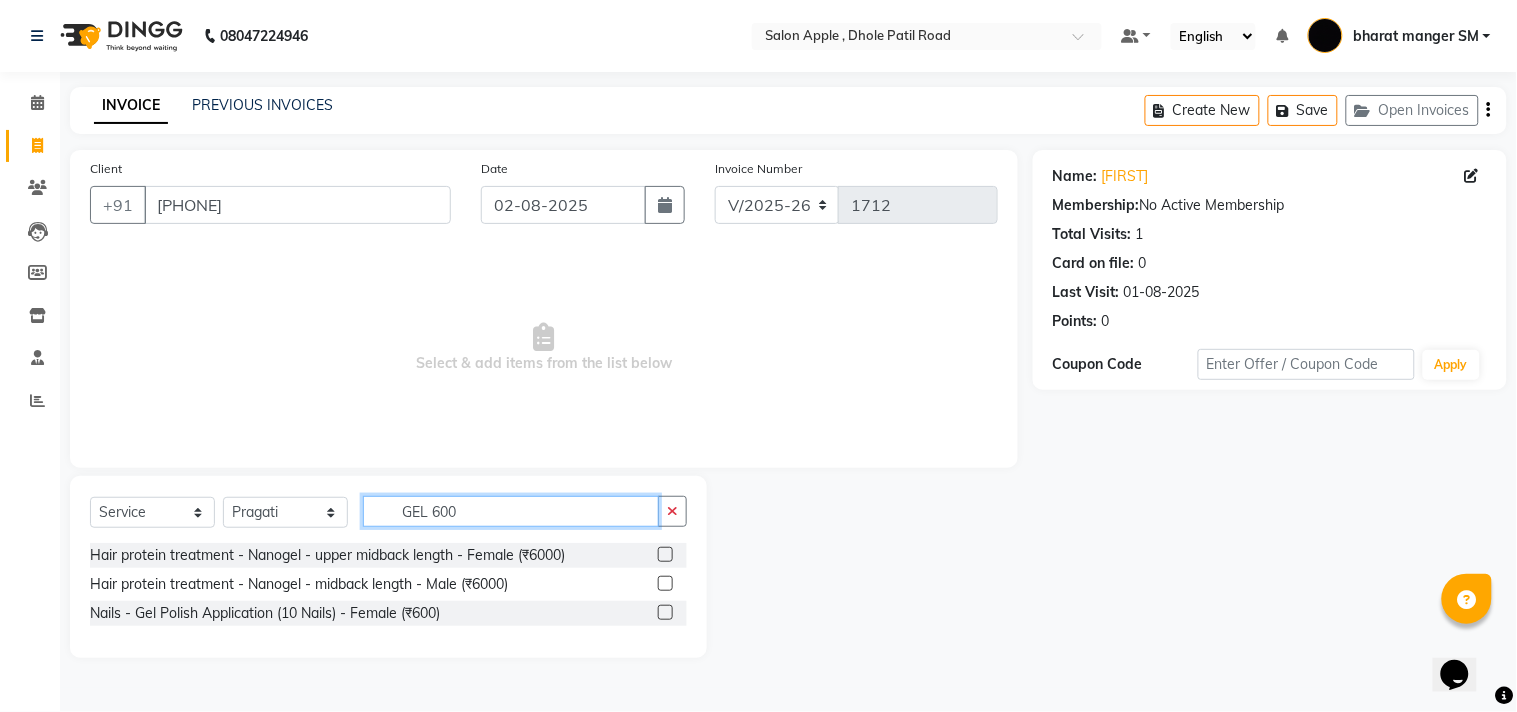 type on "GEL 600" 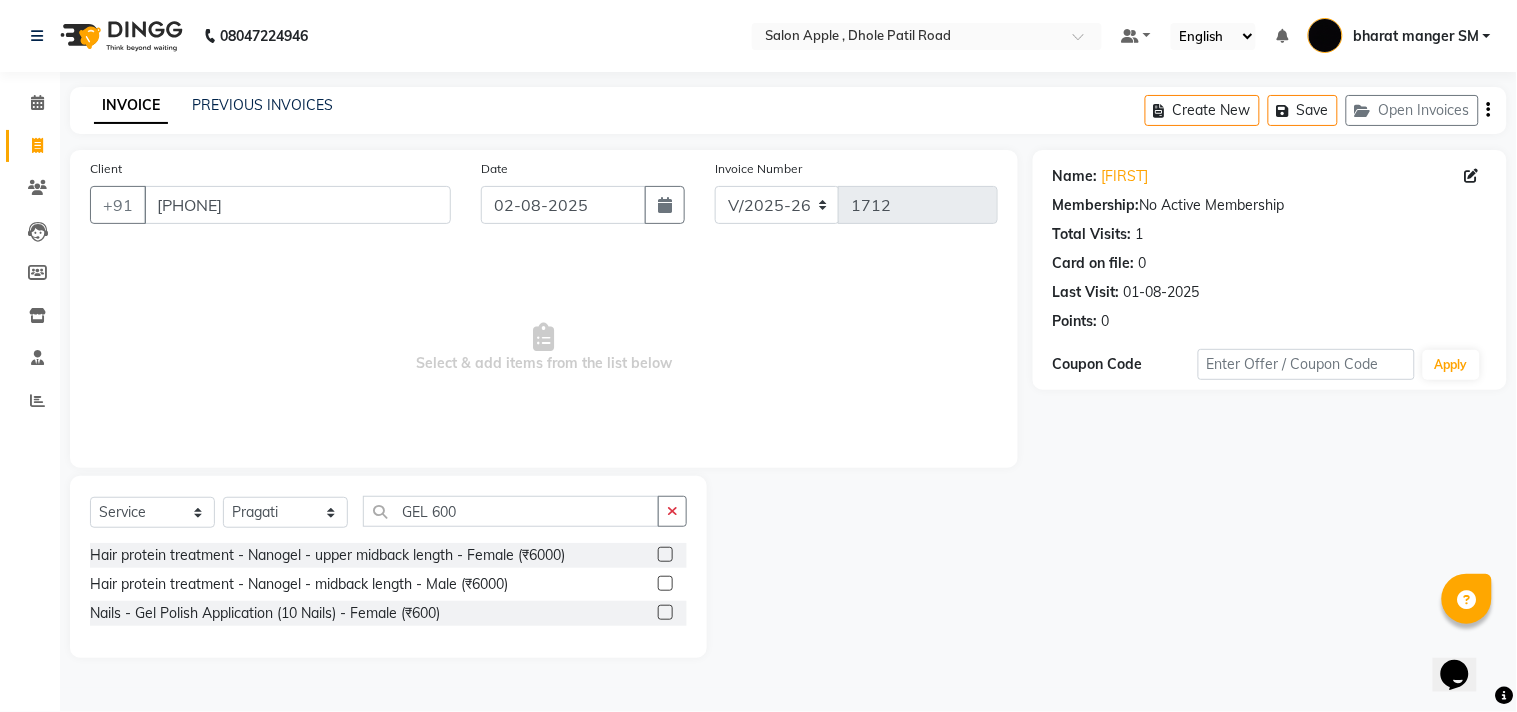 click 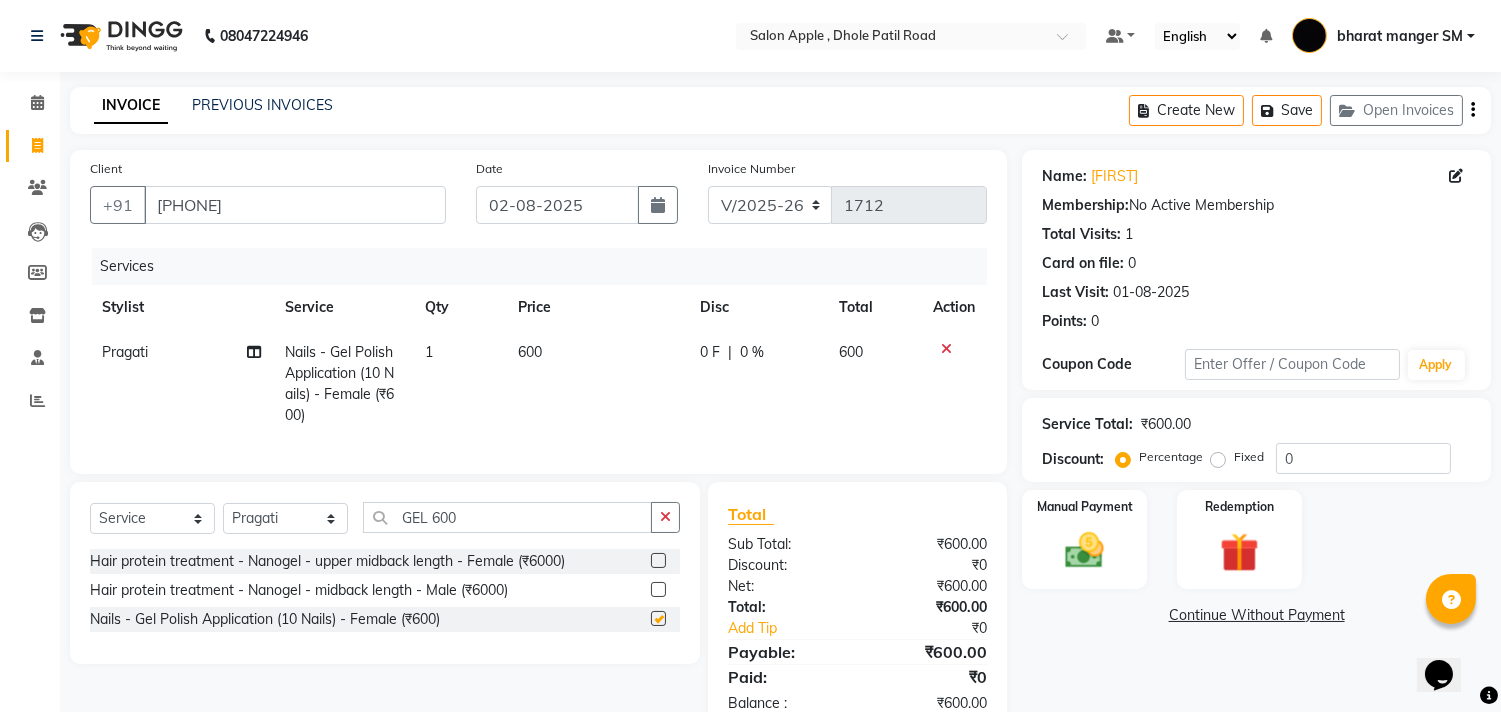 checkbox on "false" 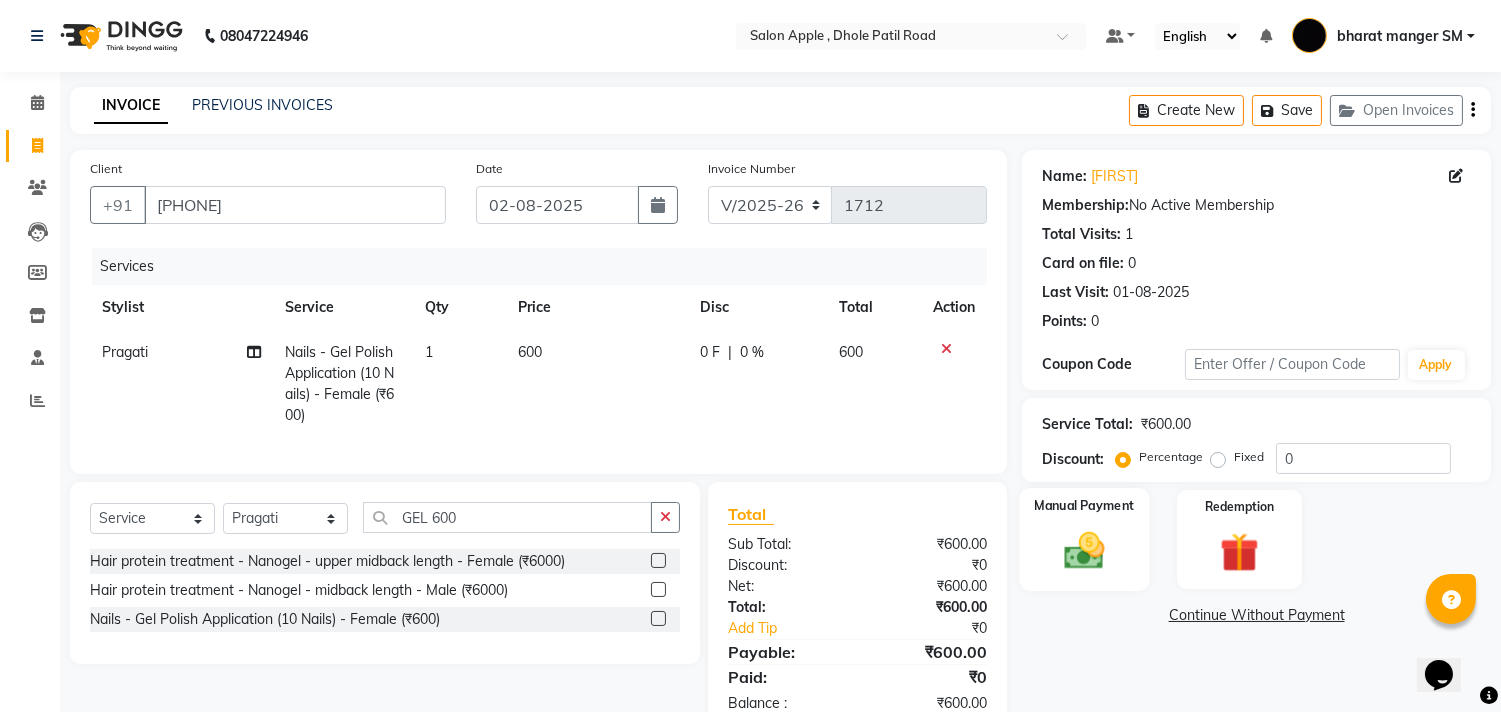 click on "Manual Payment" 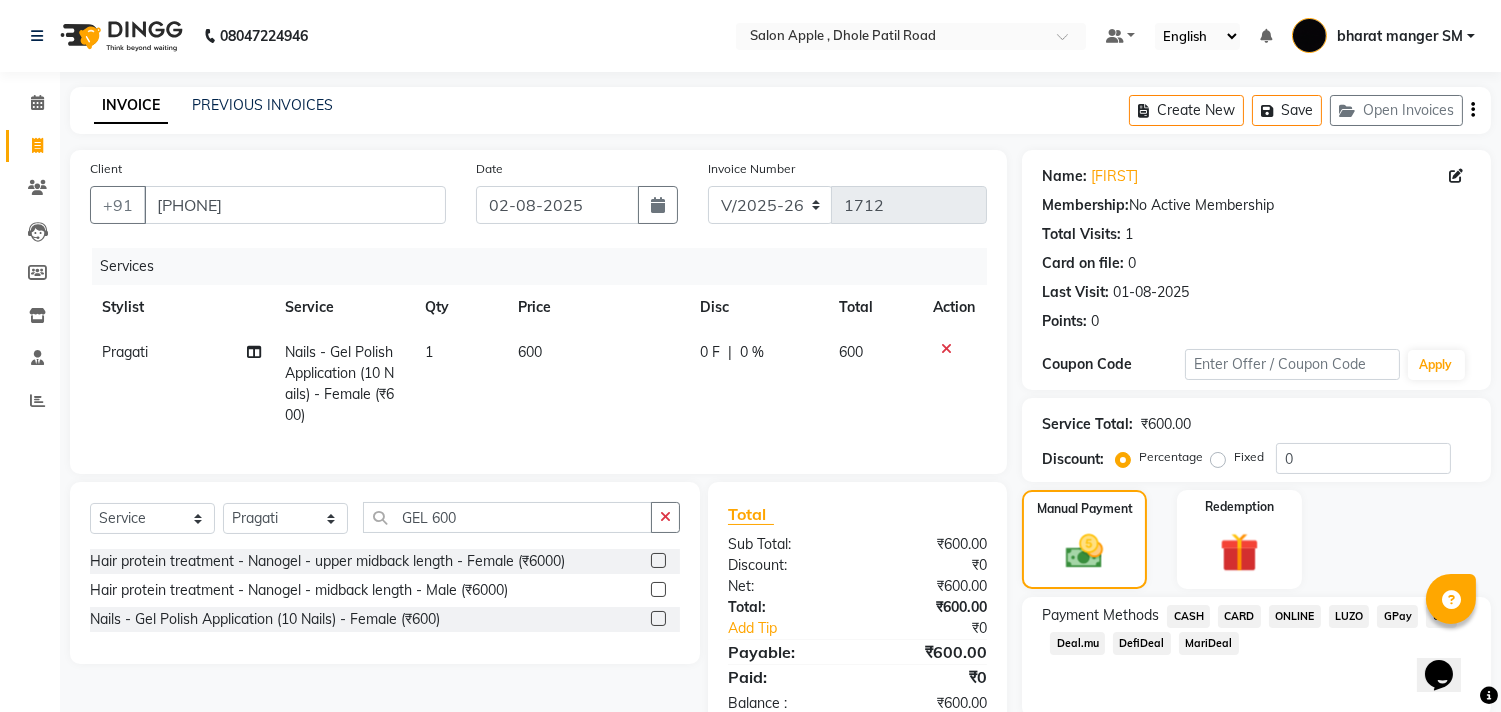 click on "ONLINE" 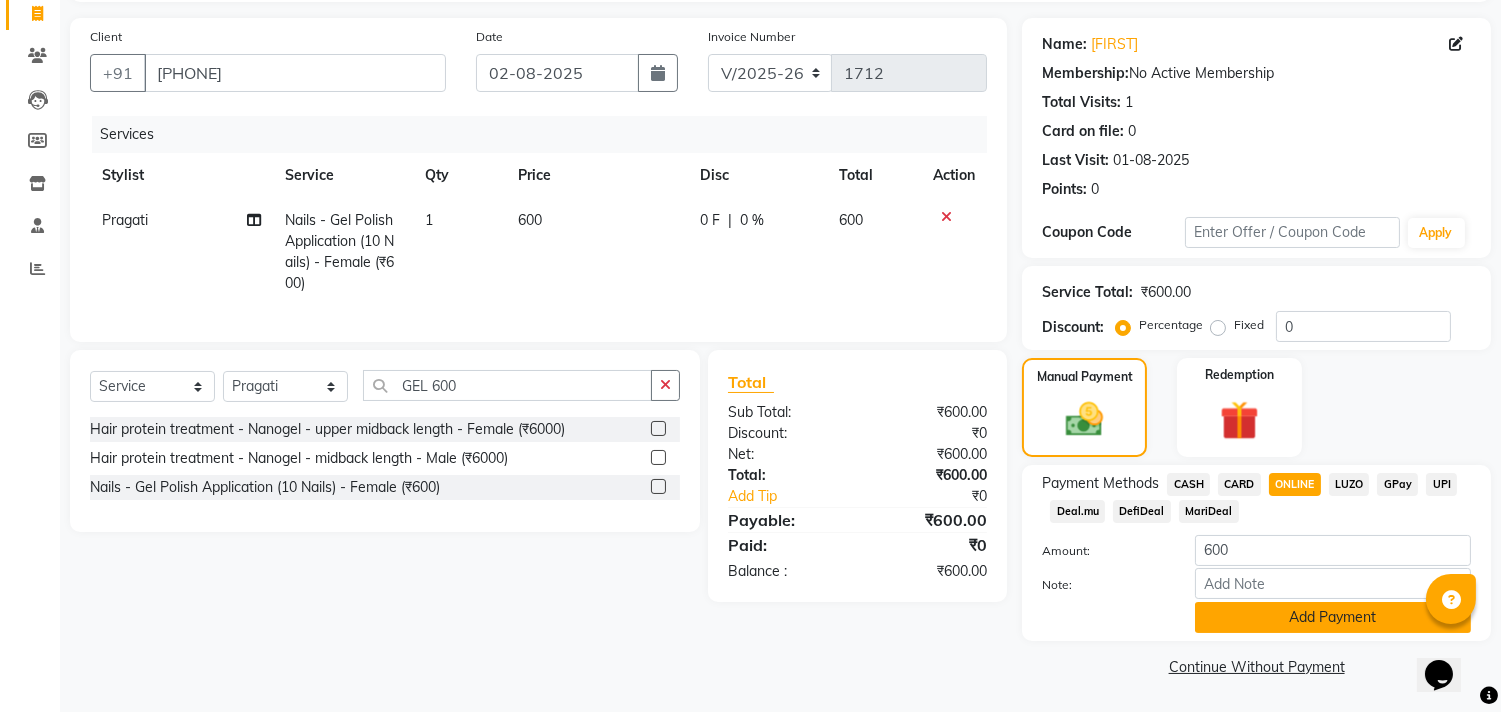 click on "Add Payment" 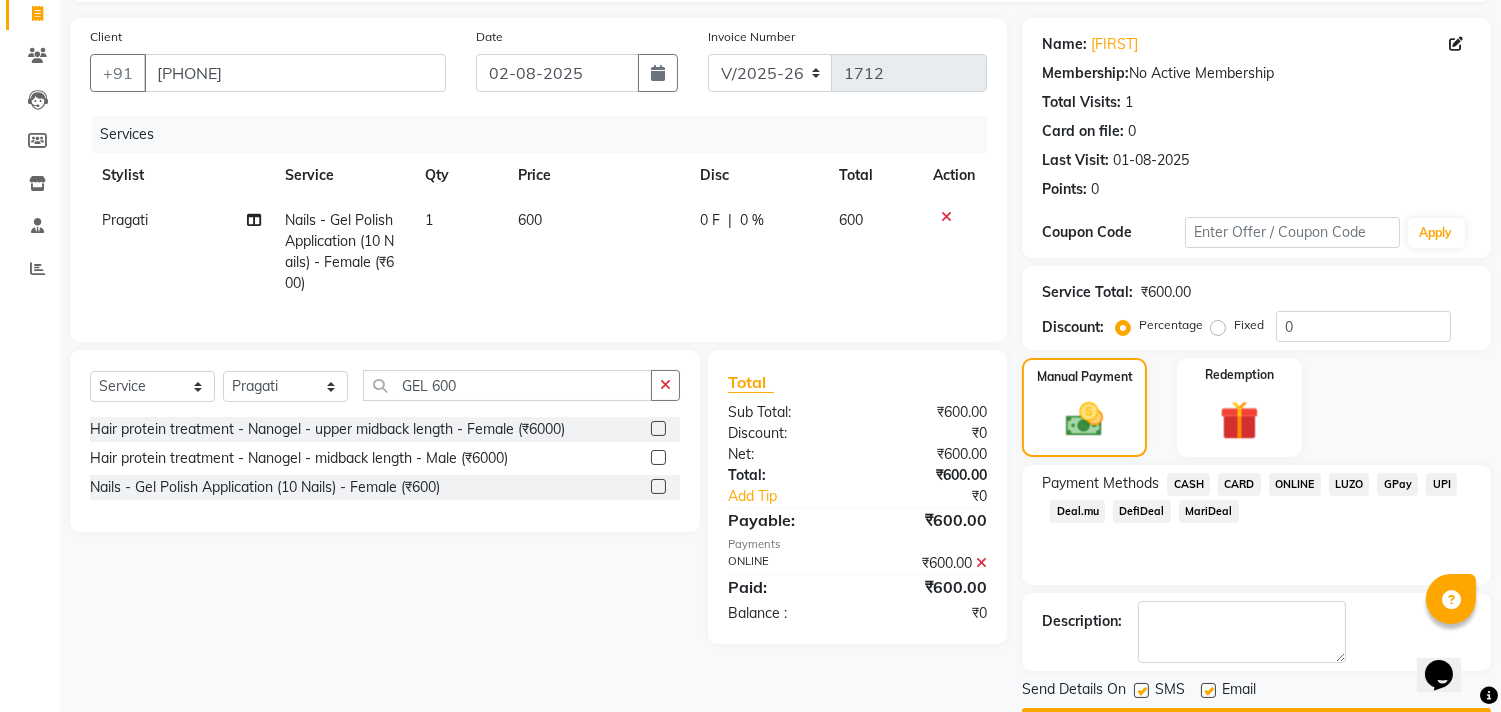 scroll, scrollTop: 187, scrollLeft: 0, axis: vertical 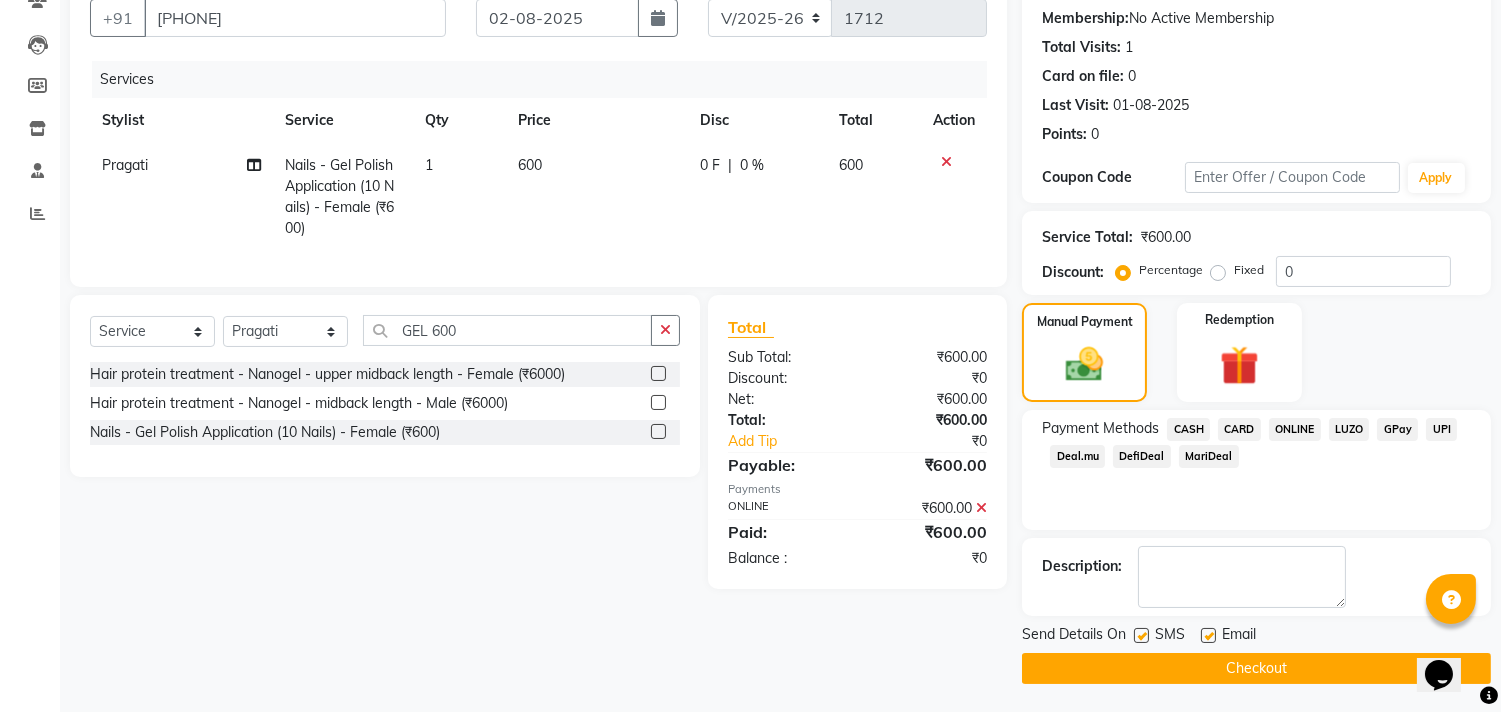 click on "Checkout" 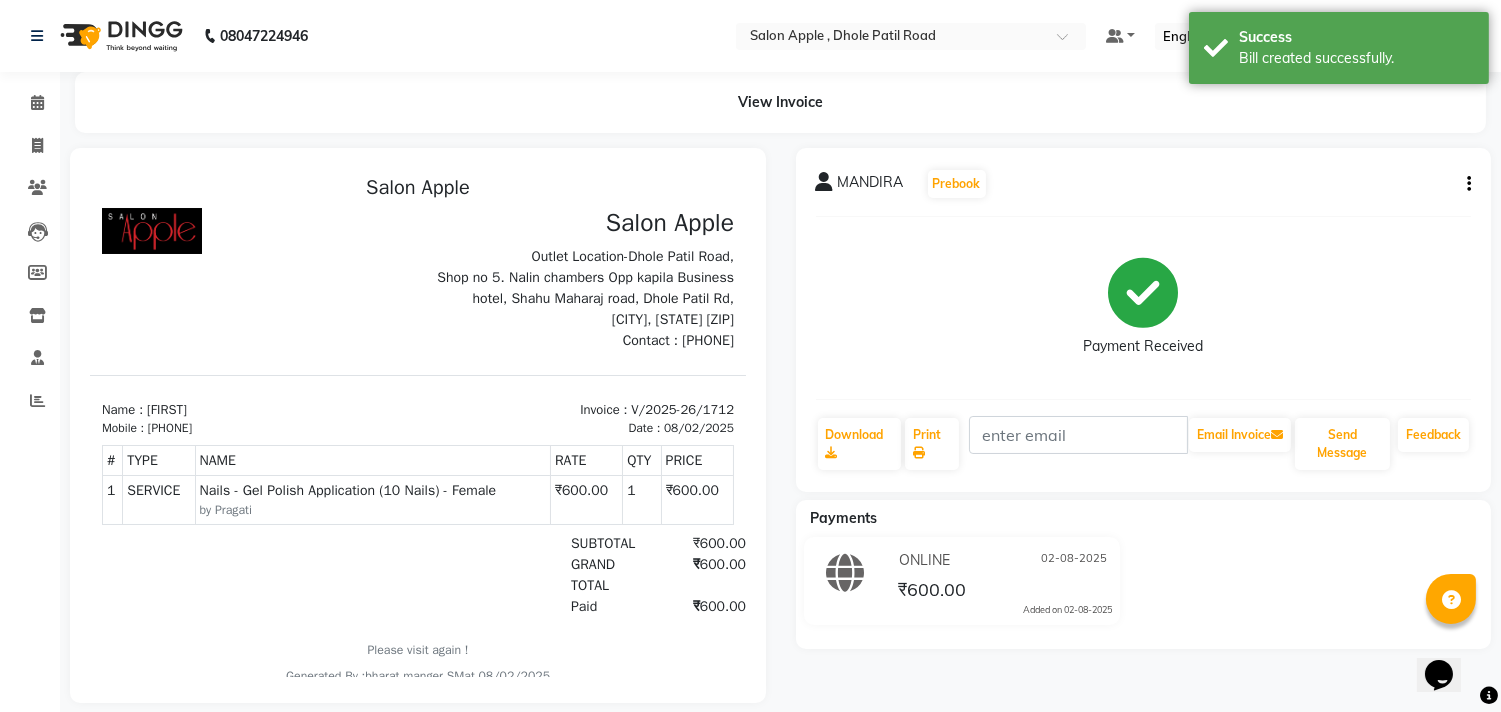 scroll, scrollTop: 0, scrollLeft: 0, axis: both 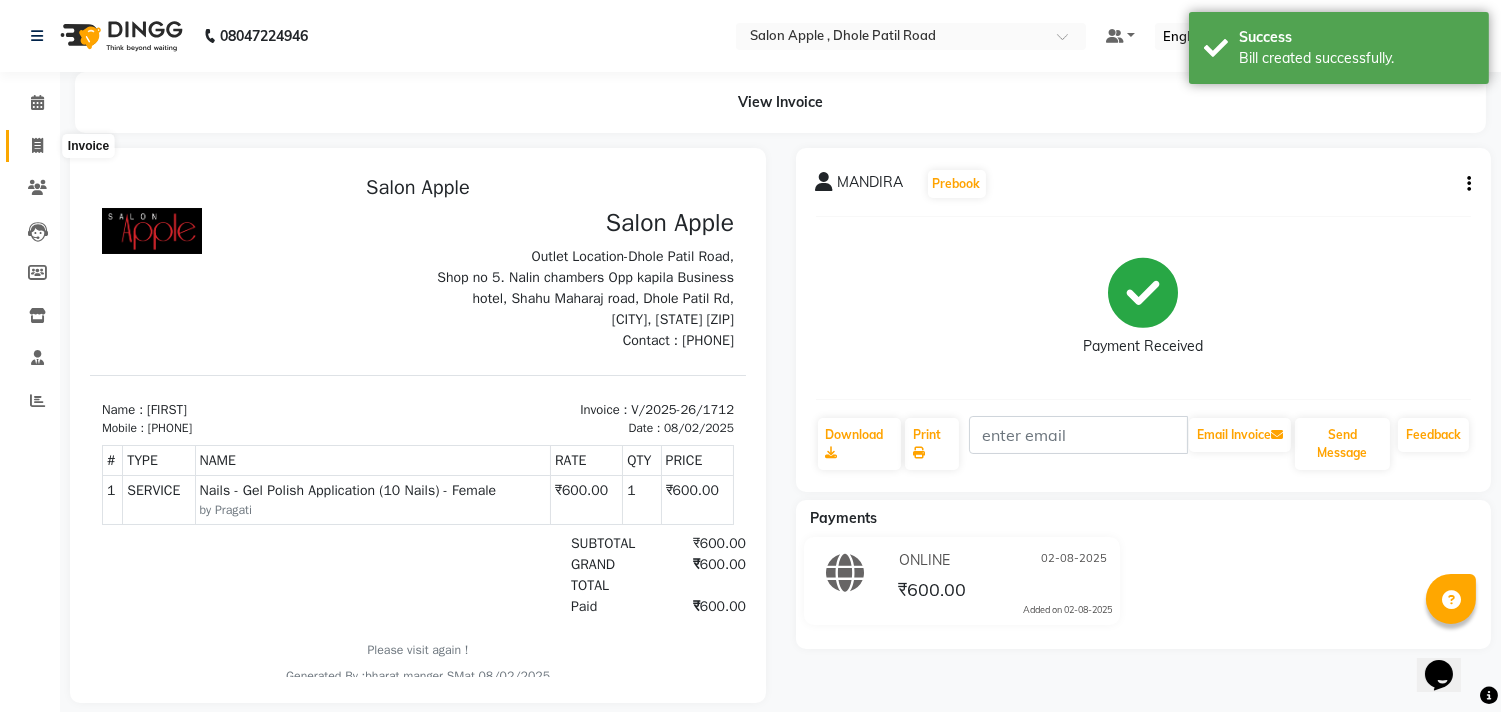 click 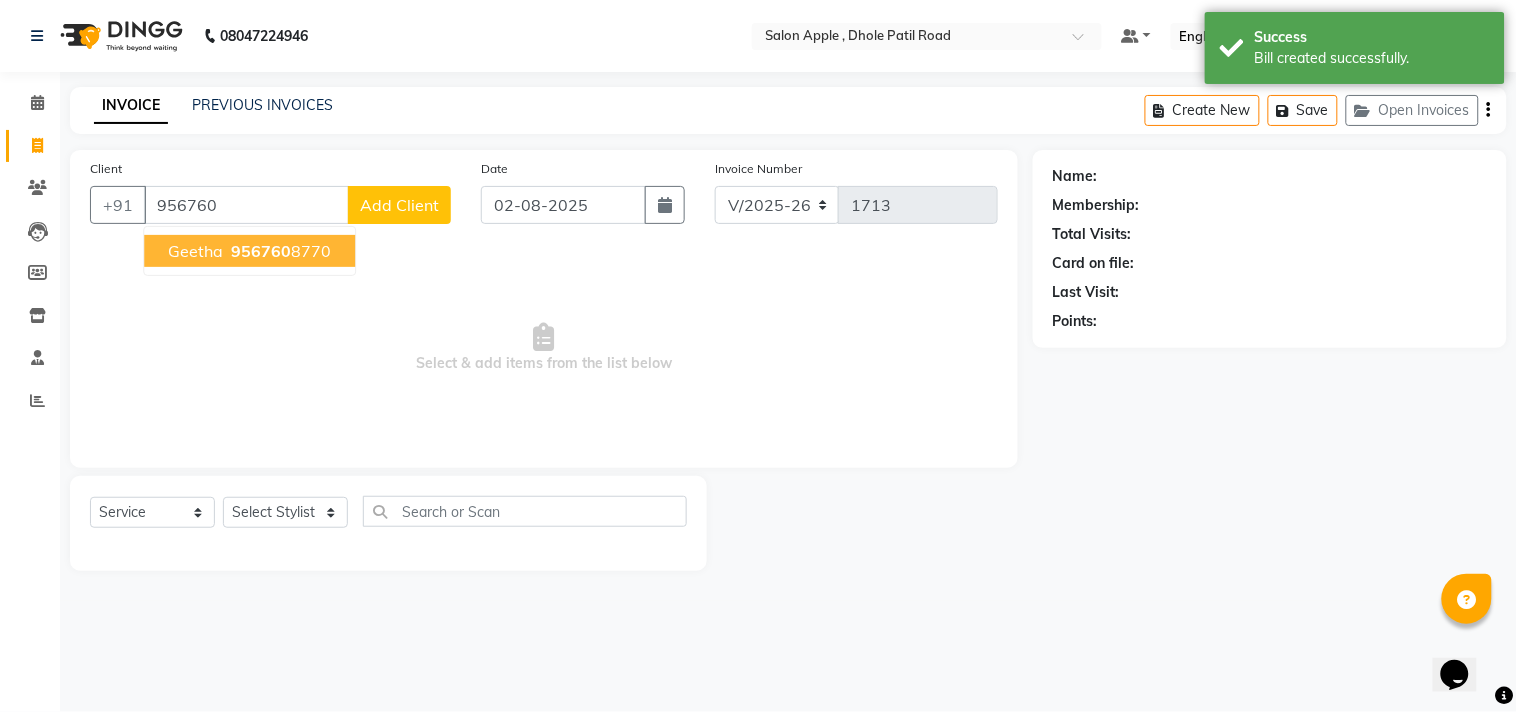 click on "[FIRST] [PHONE]" at bounding box center (249, 251) 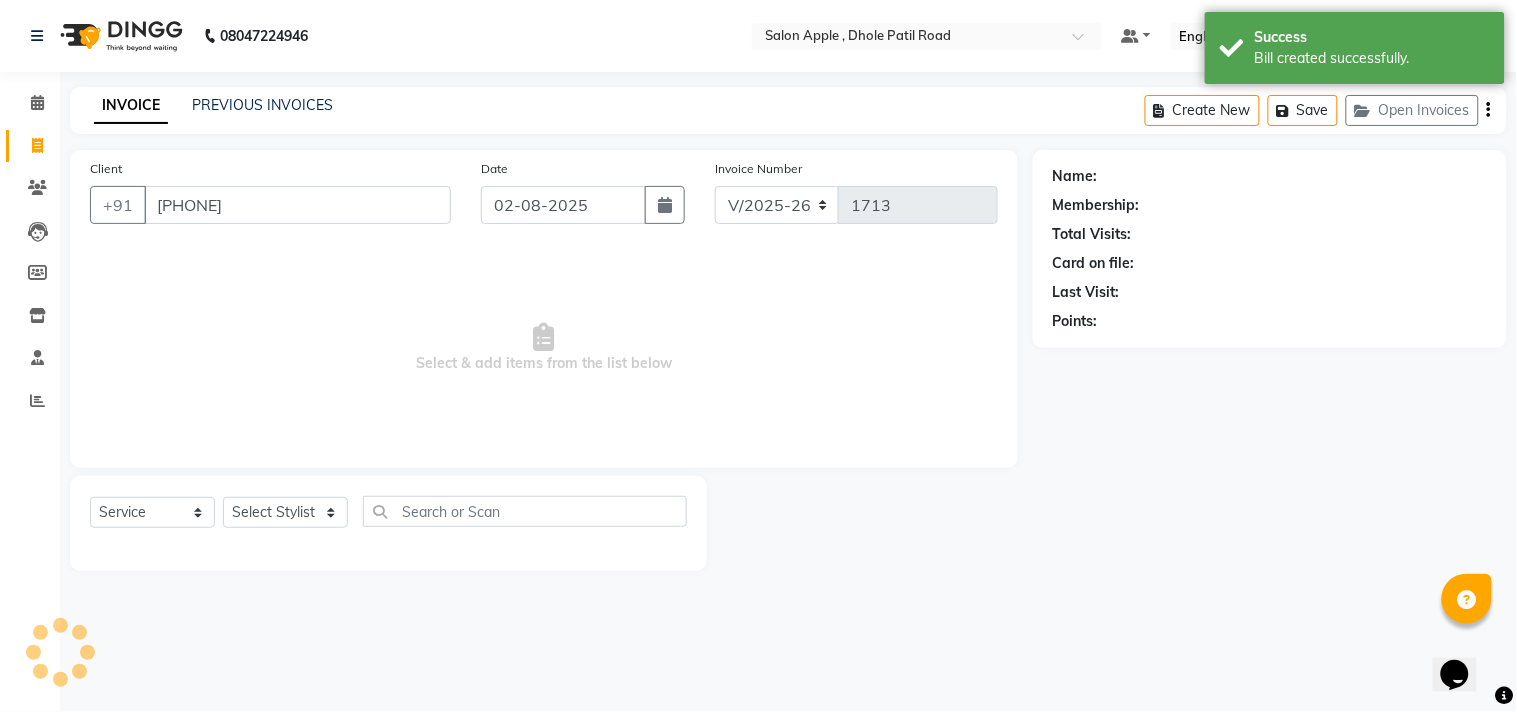 type on "[PHONE]" 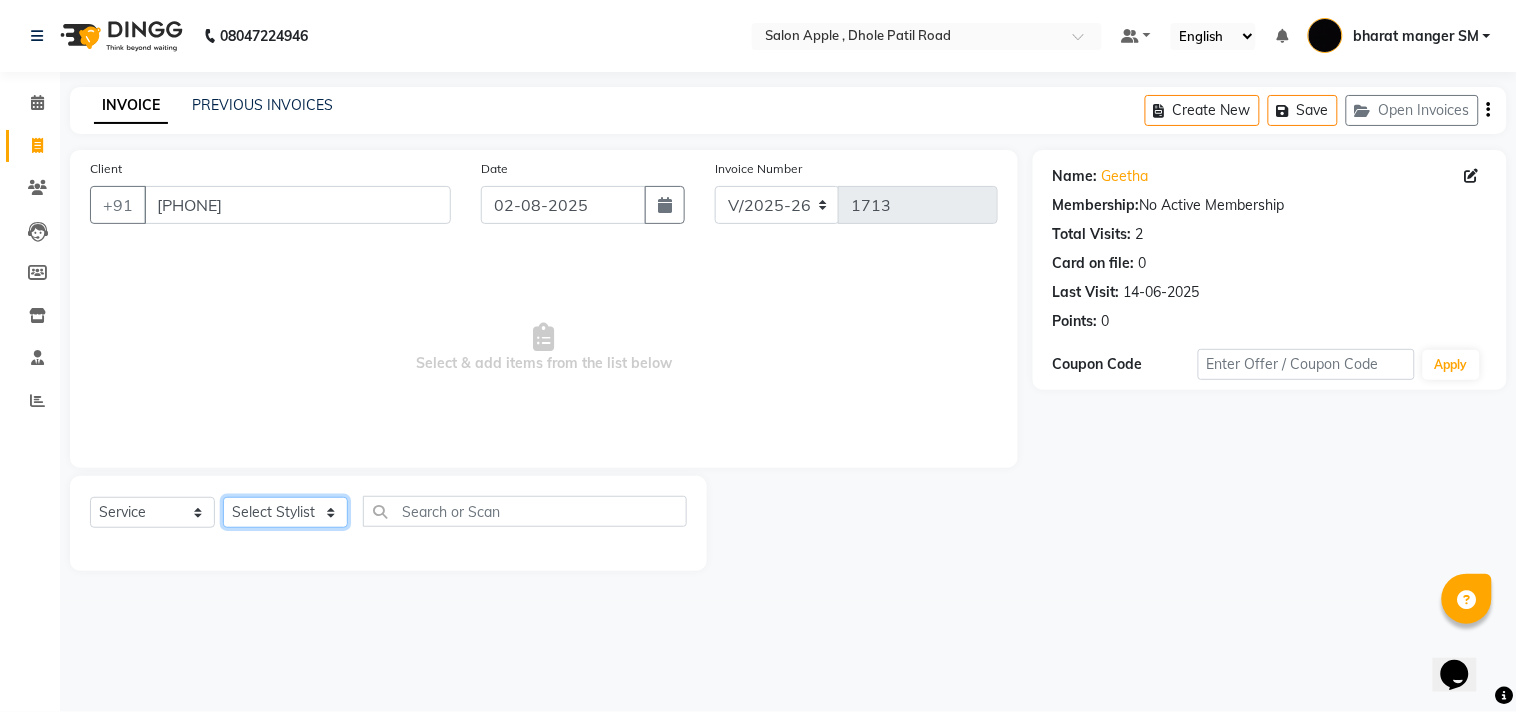 click on "Select Stylist [FIRST] [LAST] [FIRST] [LAST] [FIRST] [LAST] [FIRST] [LAST] [FIRST] [LAST] [FIRST] [LAST] [FIRST] [LAST] [FIRST] [LAST]" 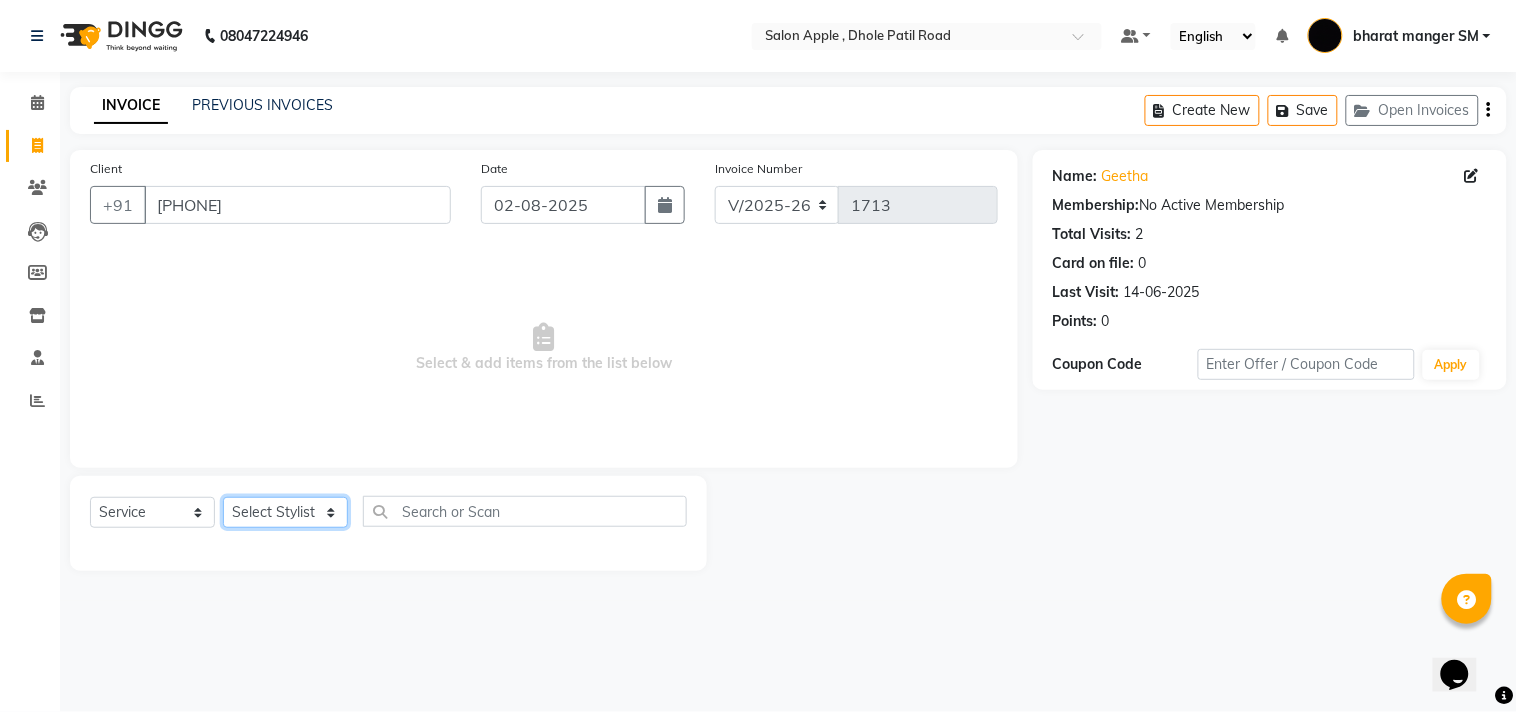 select on "24657" 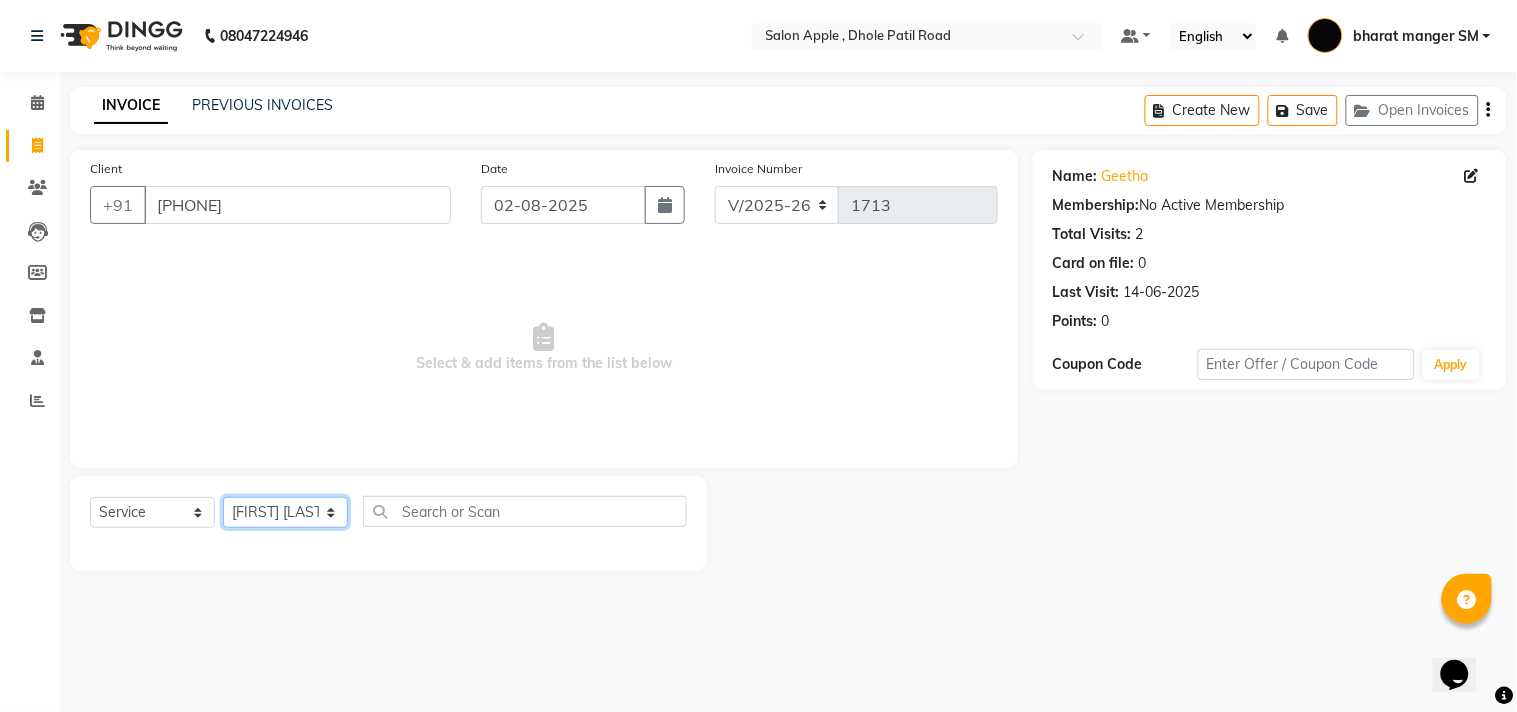 click on "Select Stylist [FIRST] [LAST] [FIRST] [LAST] [FIRST] [LAST] [FIRST] [LAST] [FIRST] [LAST] [FIRST] [LAST] [FIRST] [LAST] [FIRST] [LAST]" 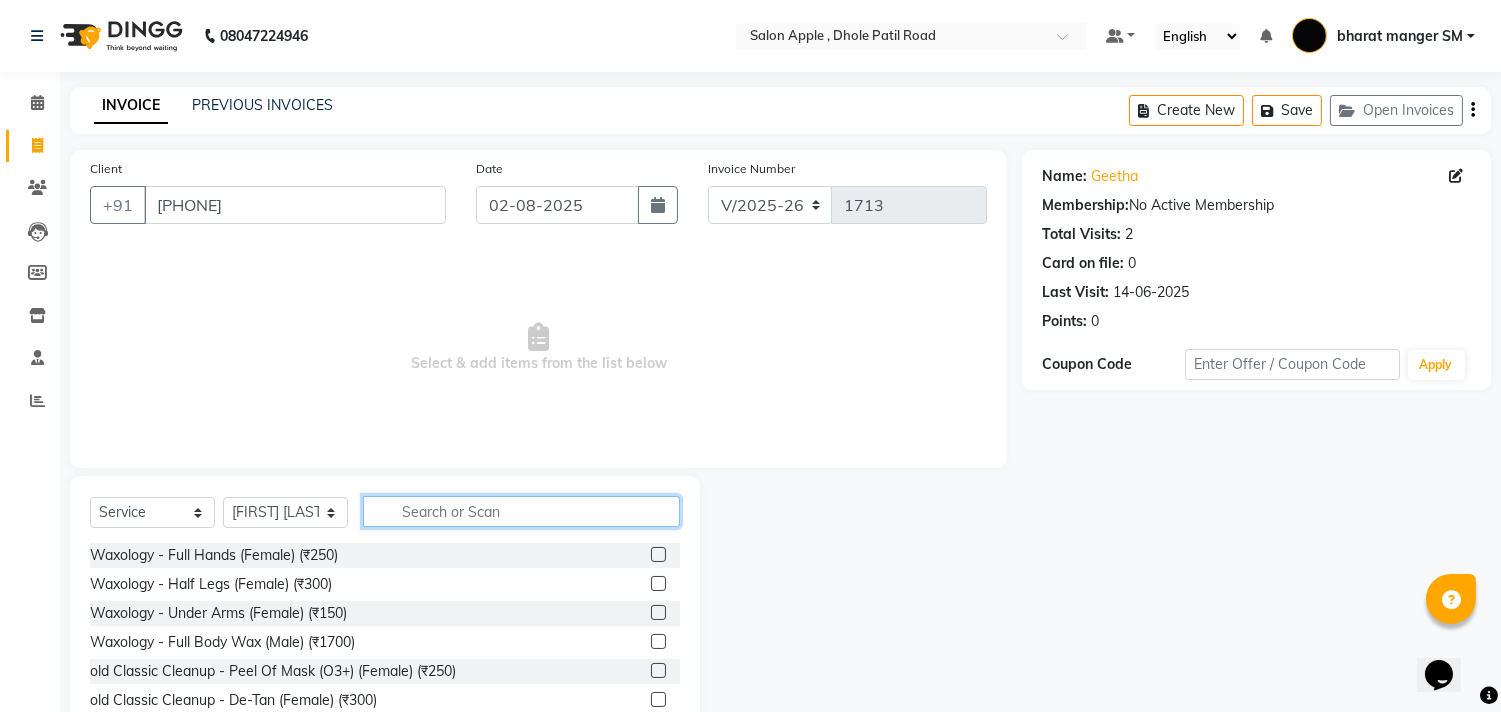 click 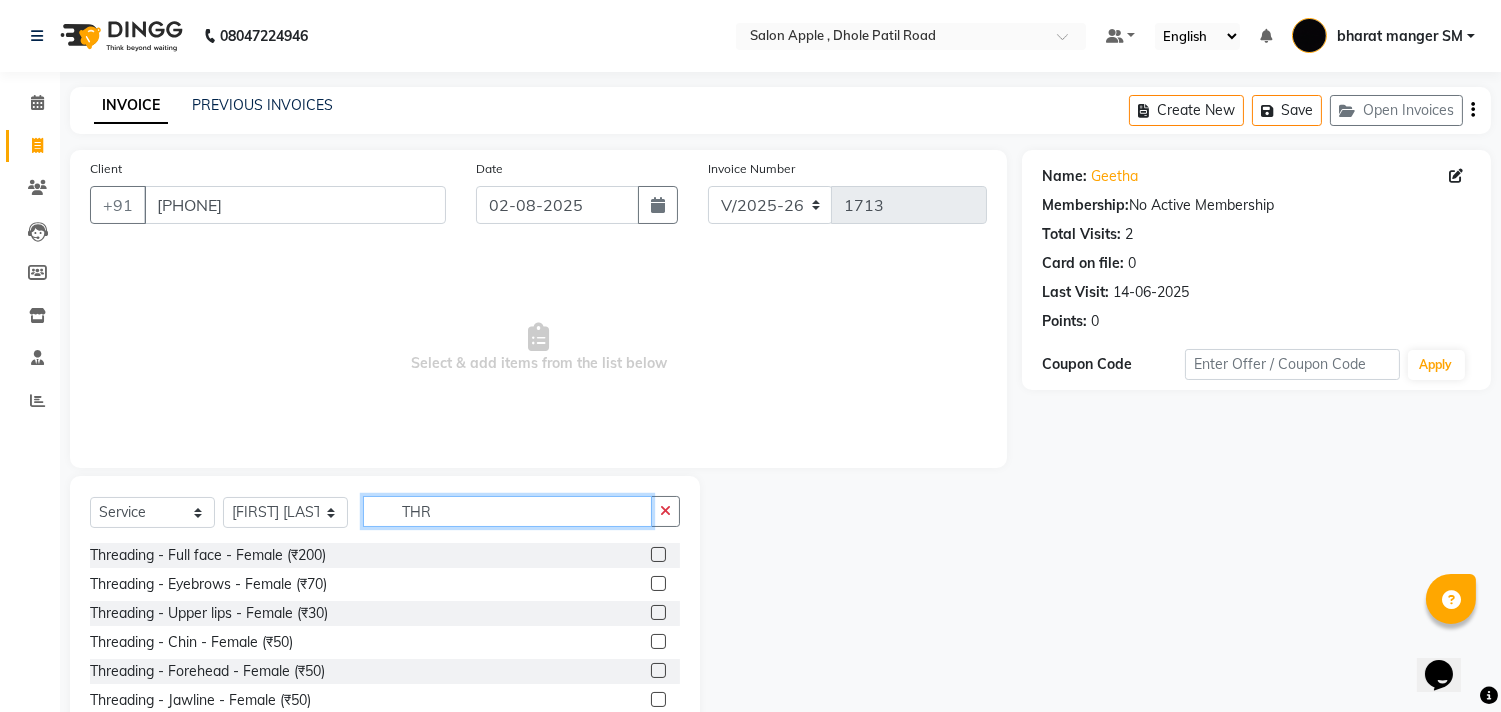 type on "THR" 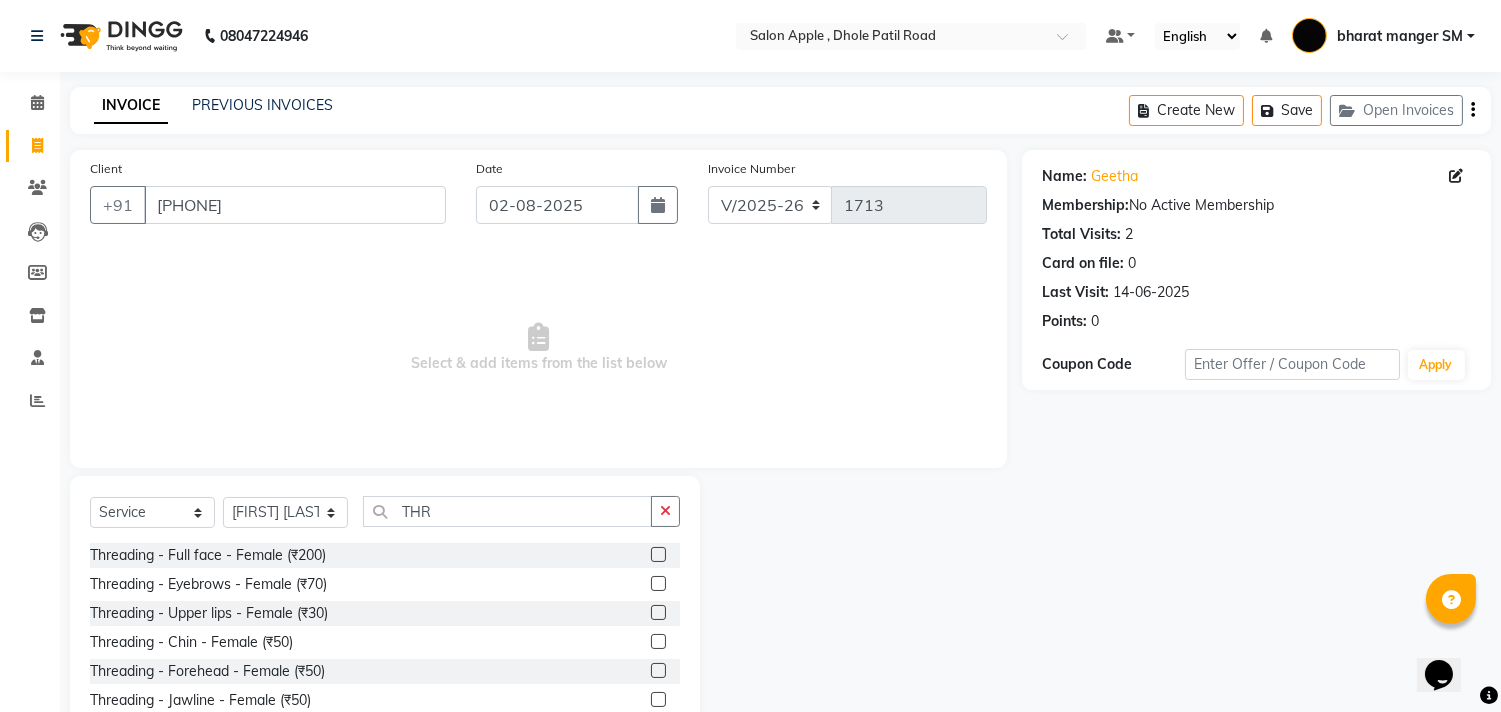 click 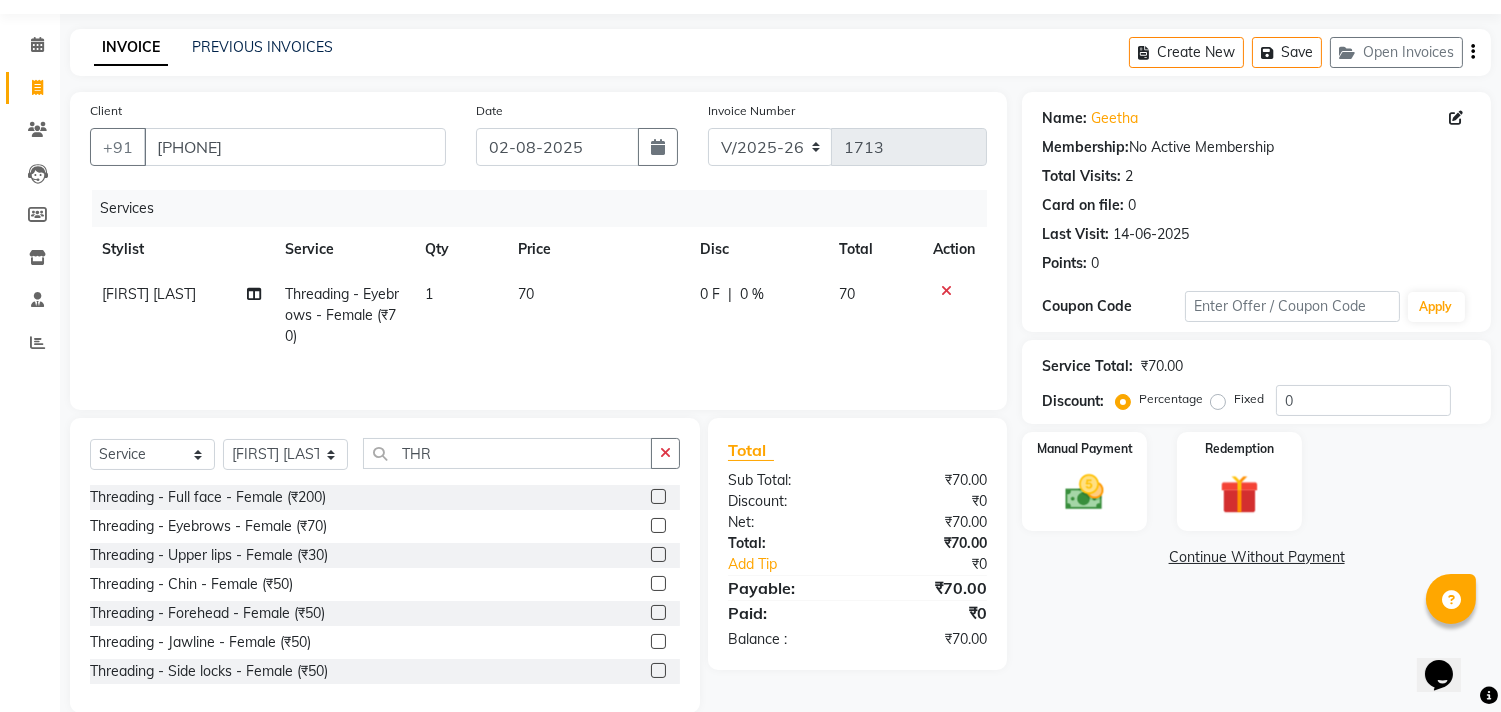 scroll, scrollTop: 91, scrollLeft: 0, axis: vertical 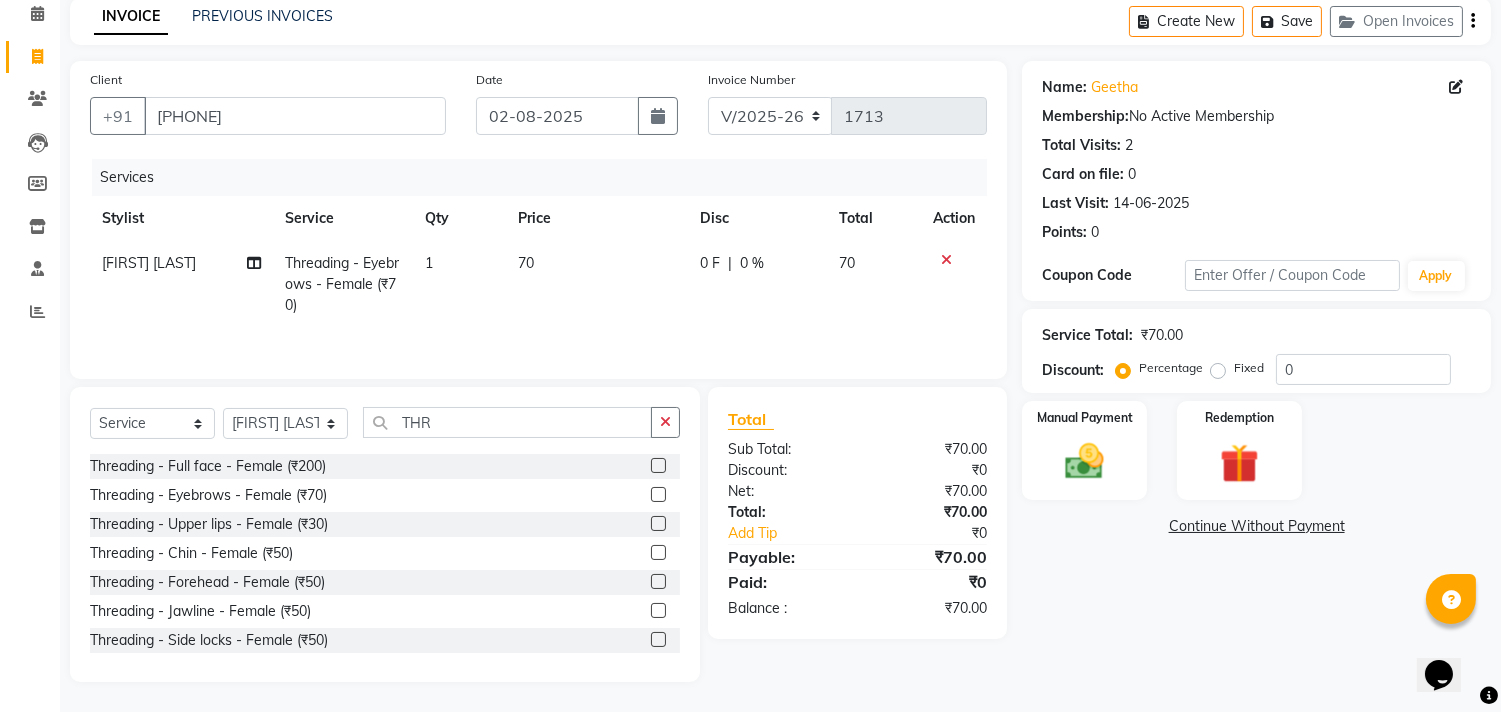 click 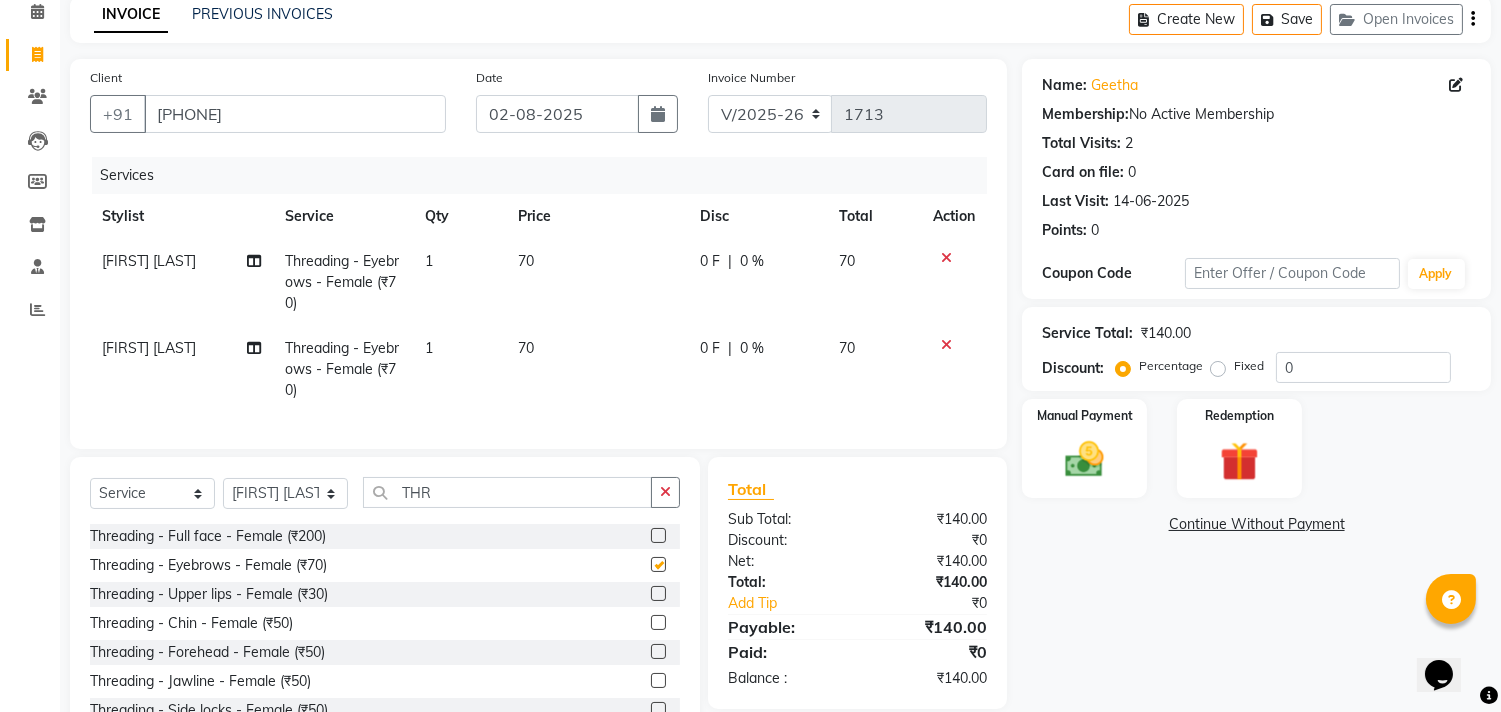 checkbox on "false" 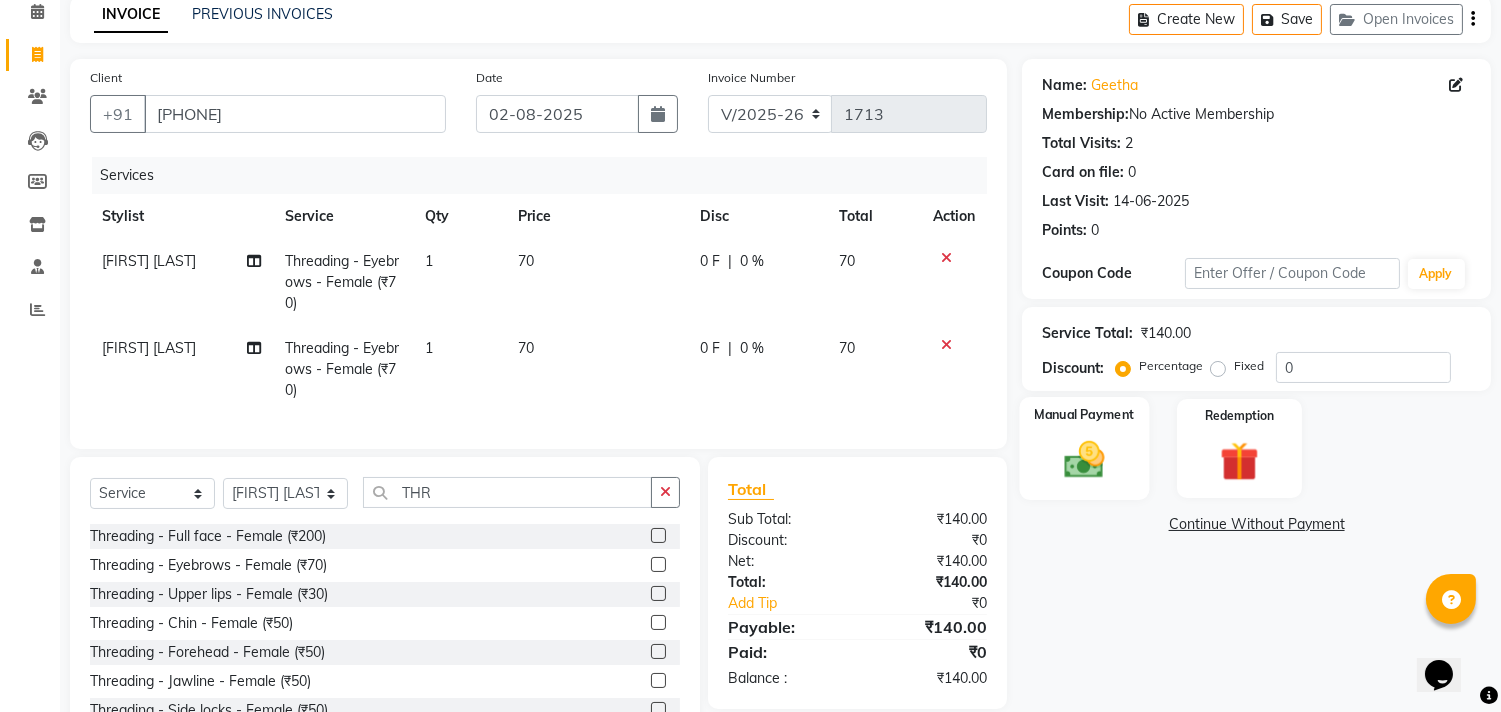 click 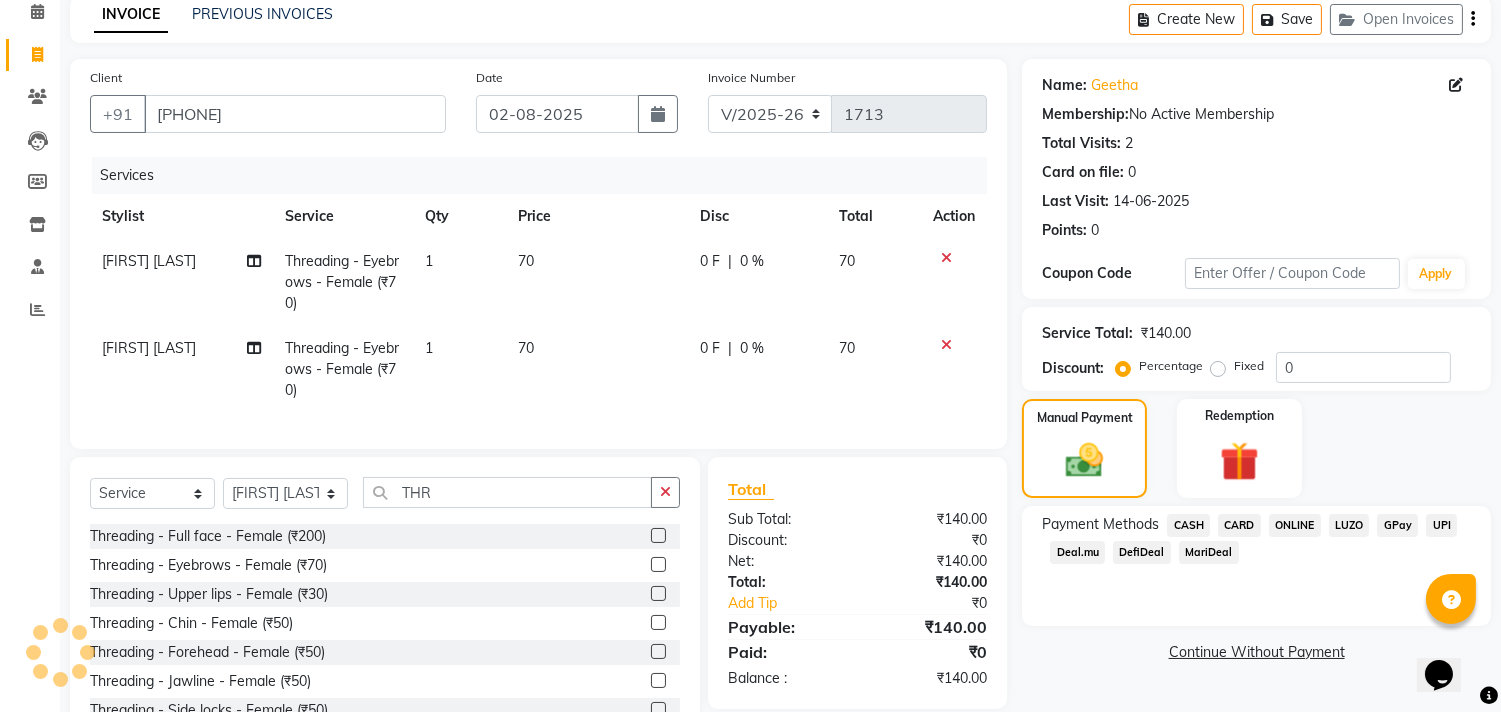 click on "ONLINE" 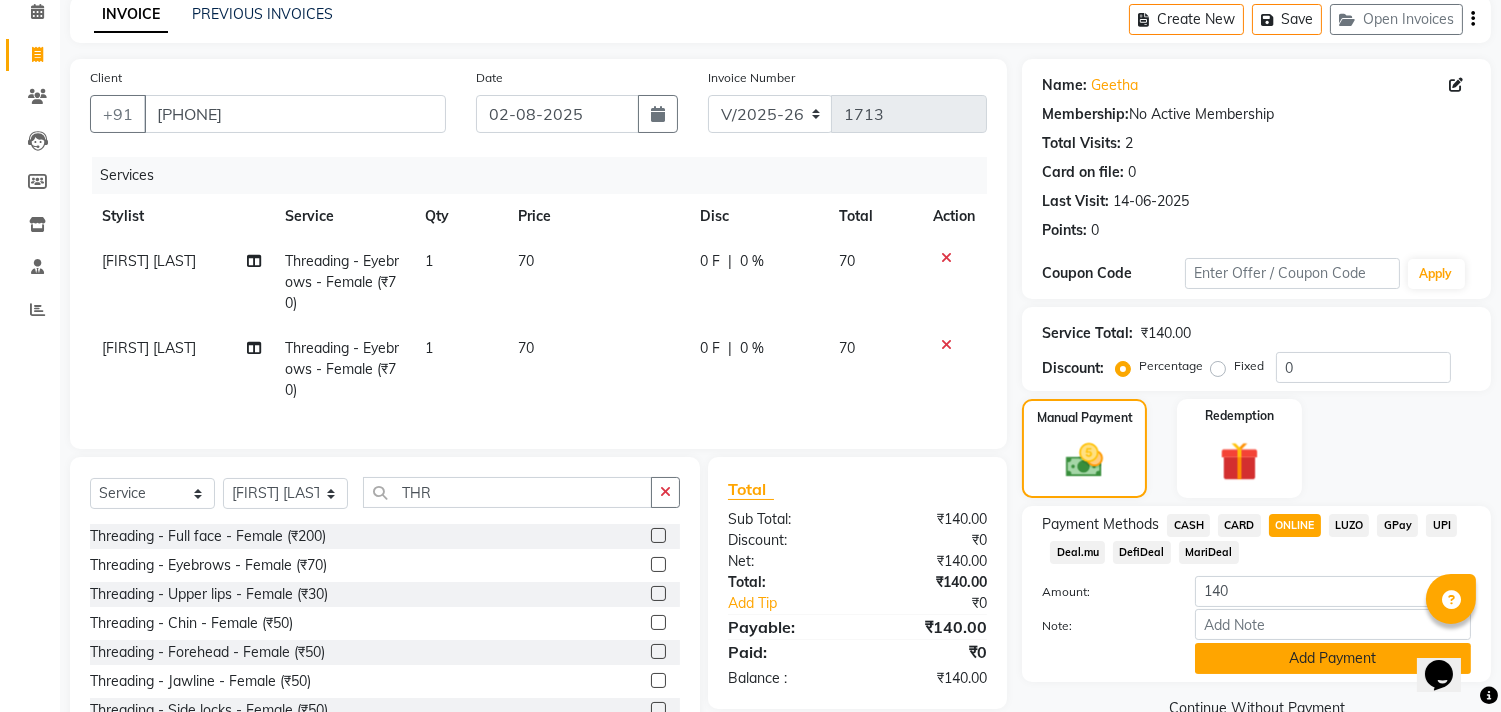 click on "Add Payment" 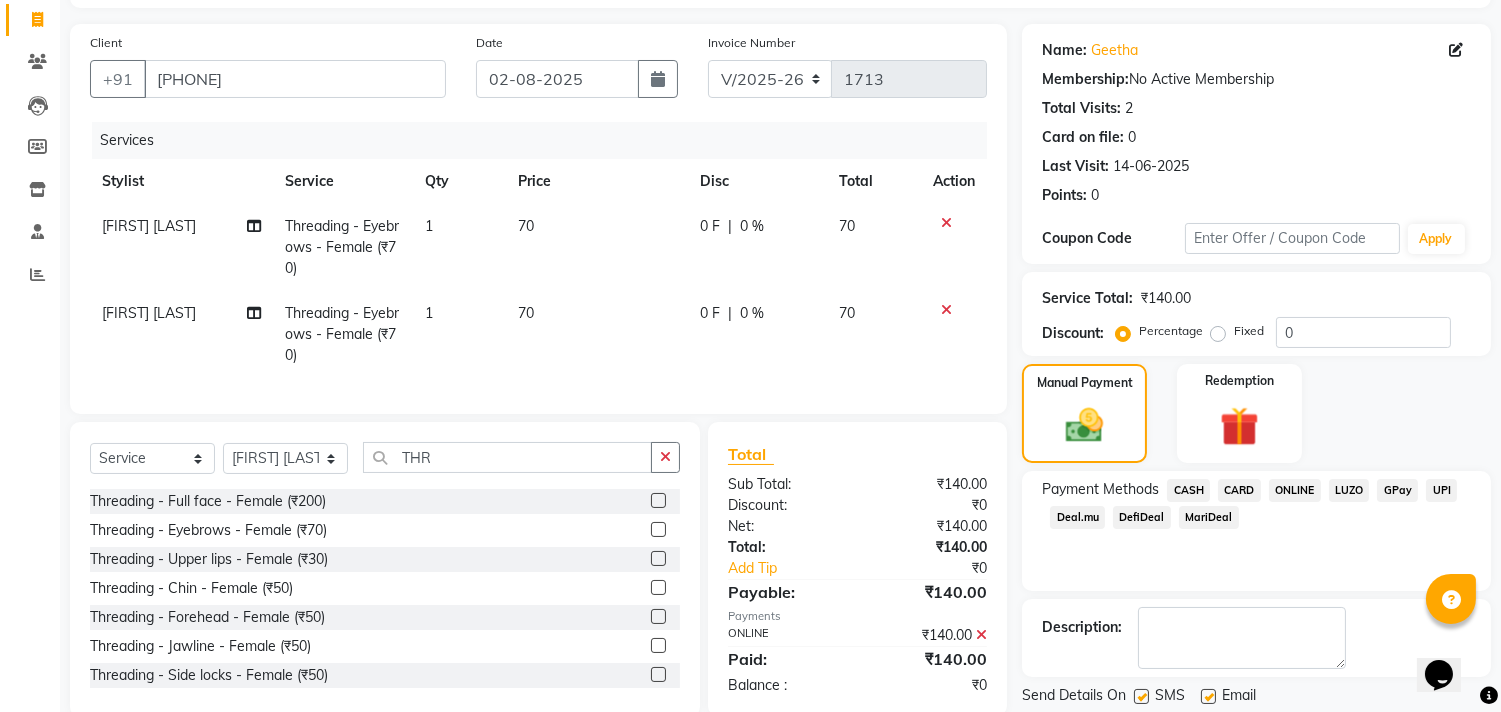 scroll, scrollTop: 187, scrollLeft: 0, axis: vertical 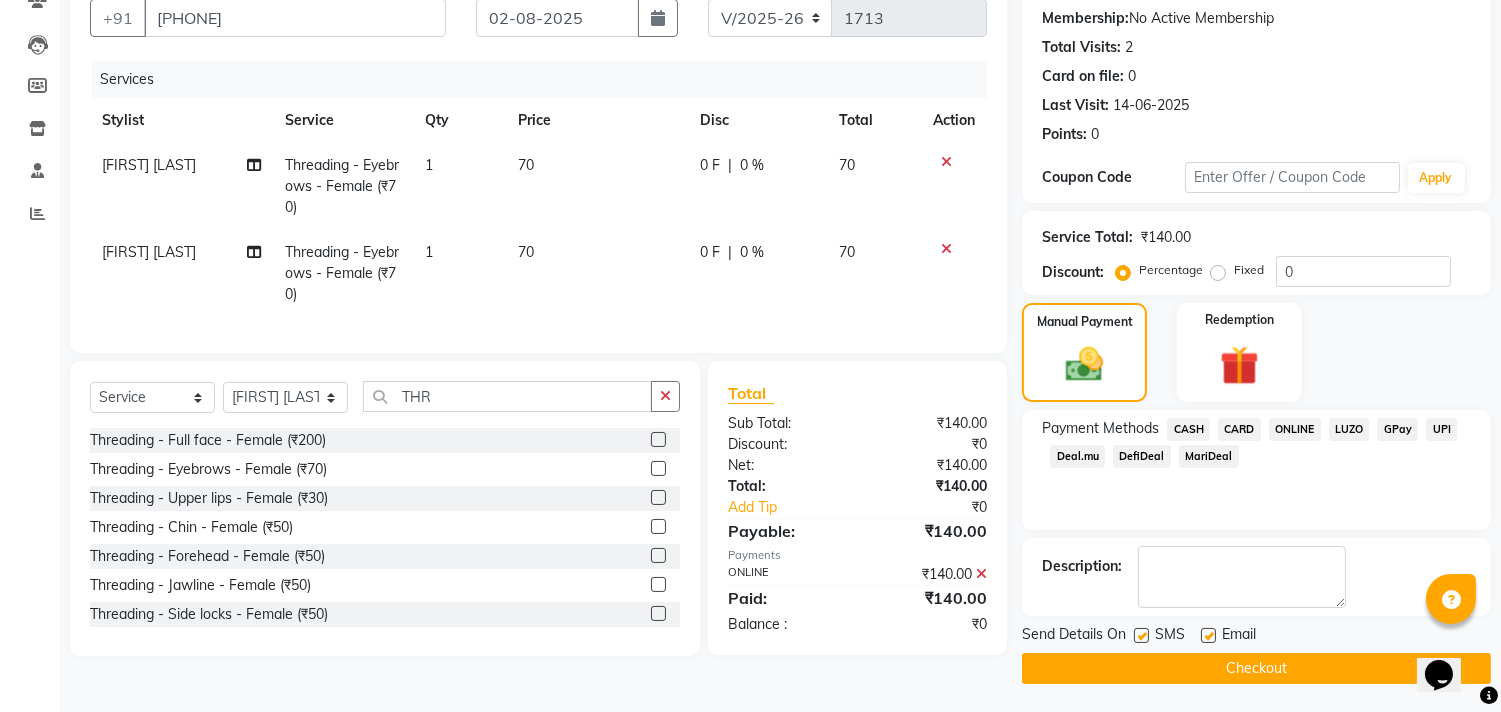 click on "Checkout" 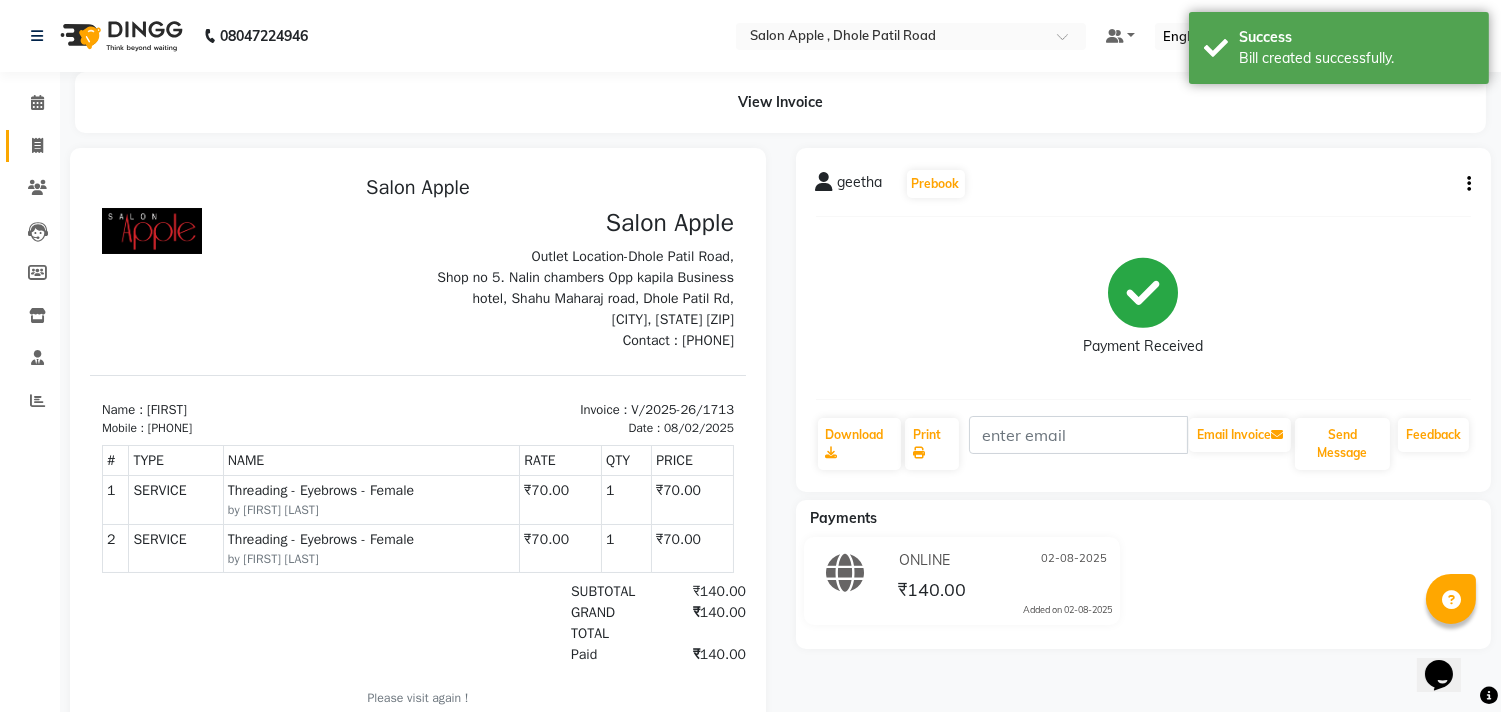scroll, scrollTop: 0, scrollLeft: 0, axis: both 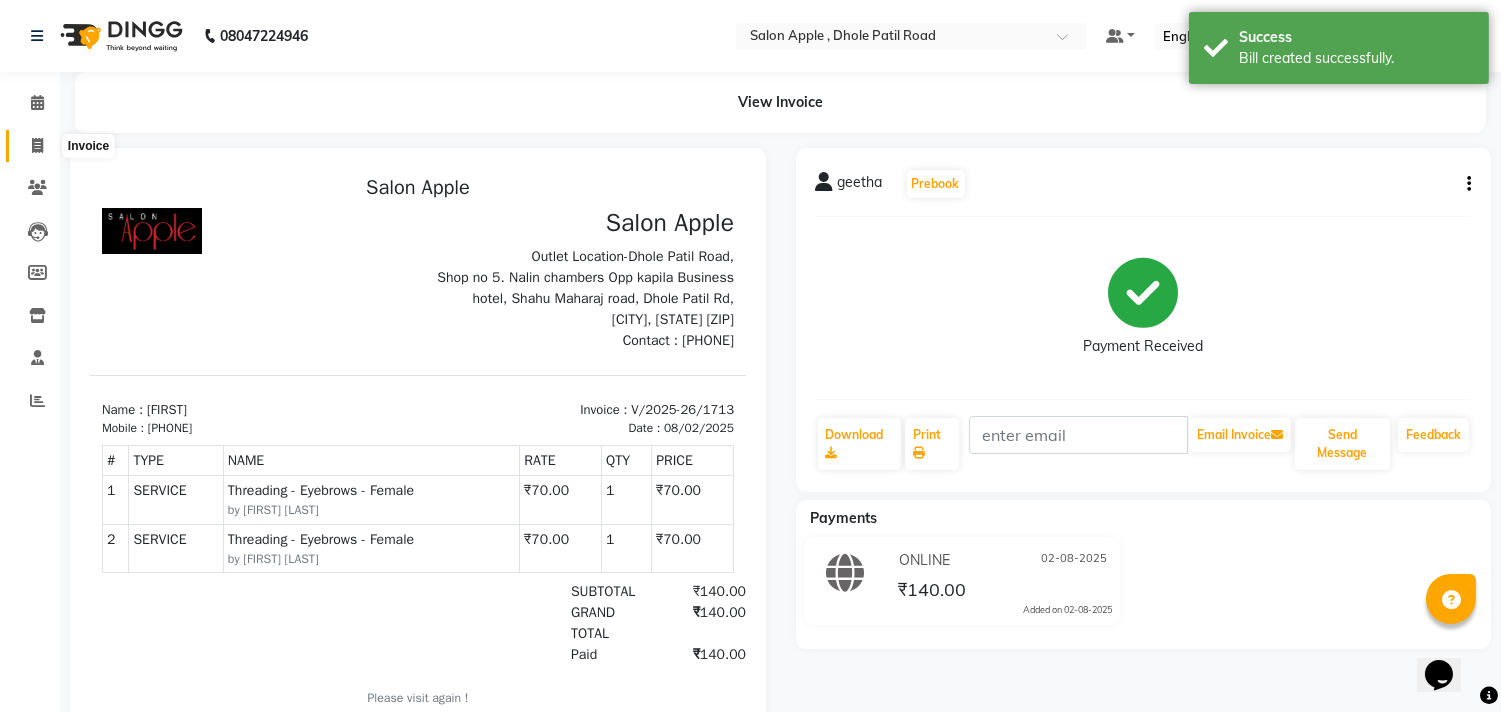 click 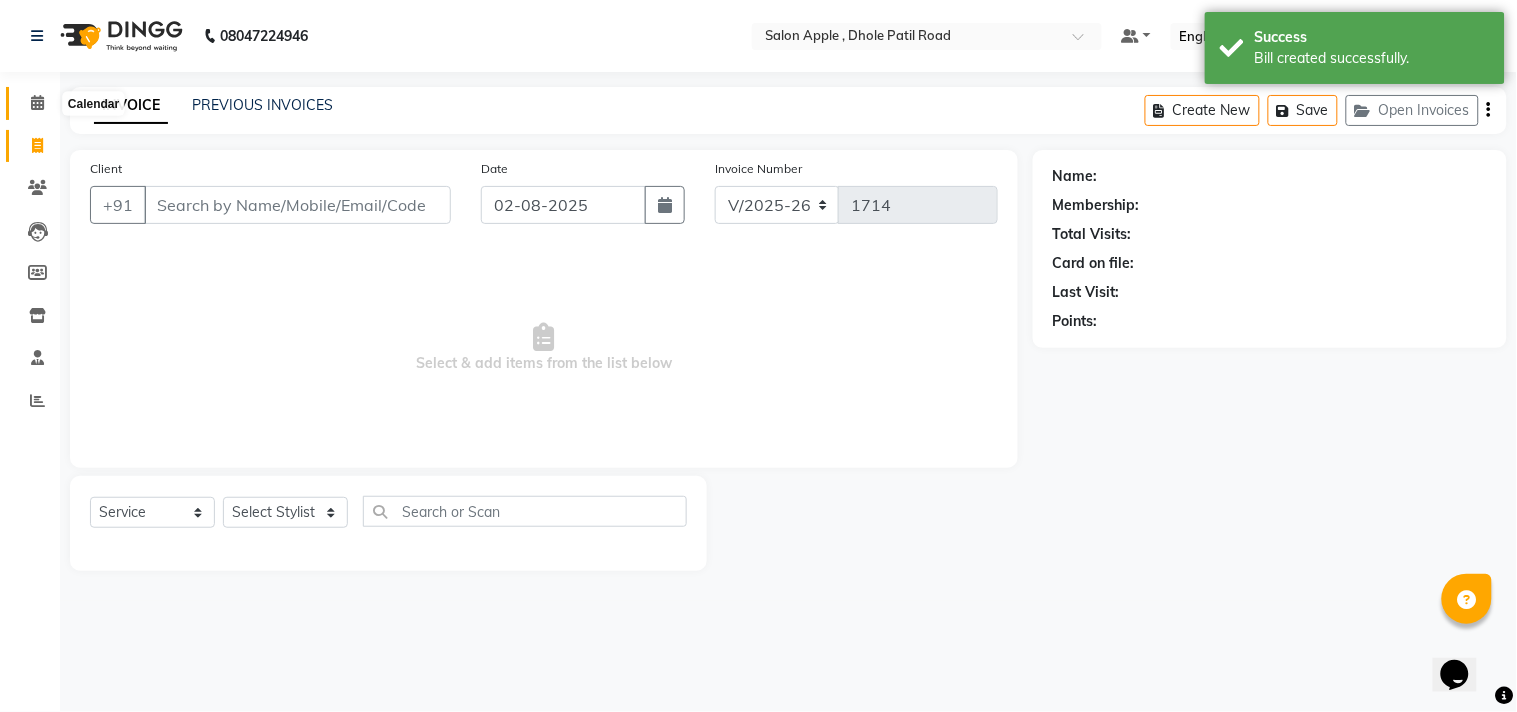 click 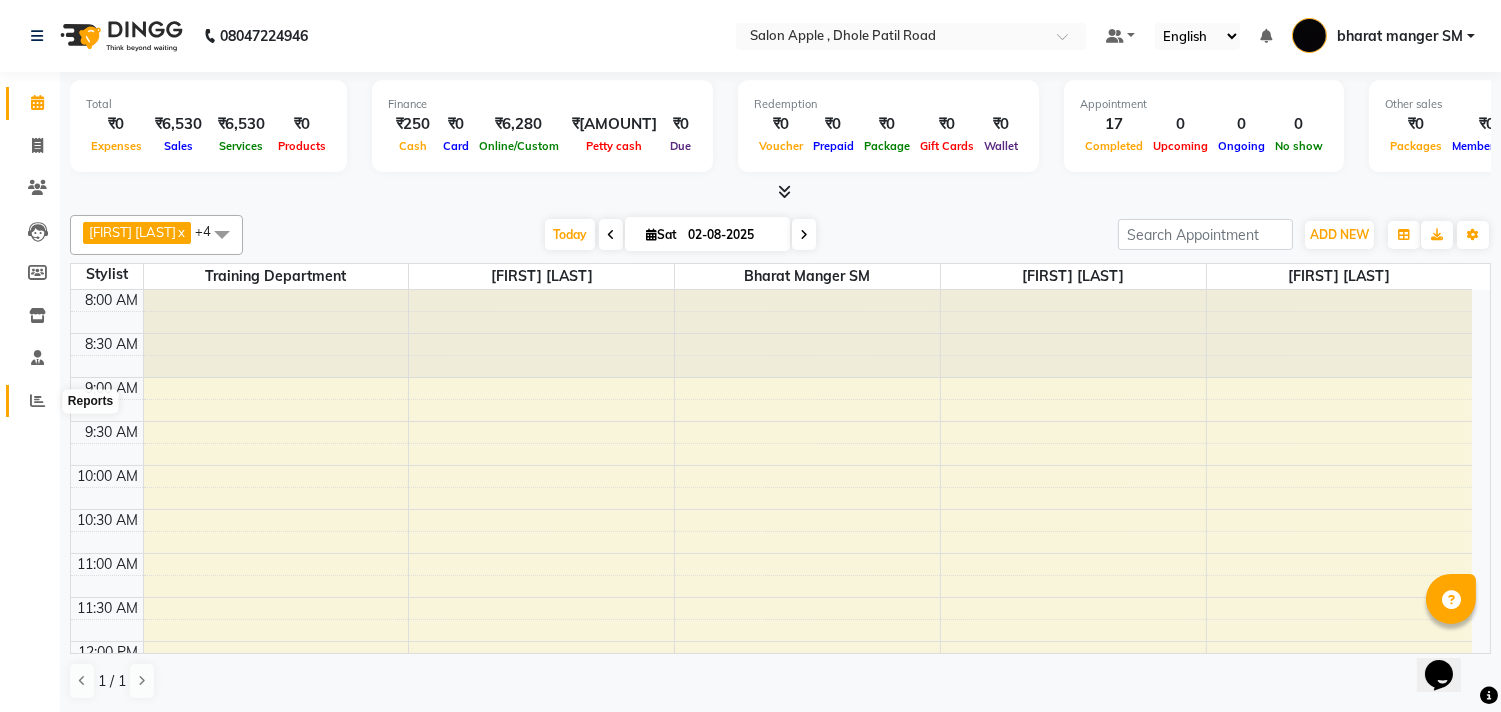 click 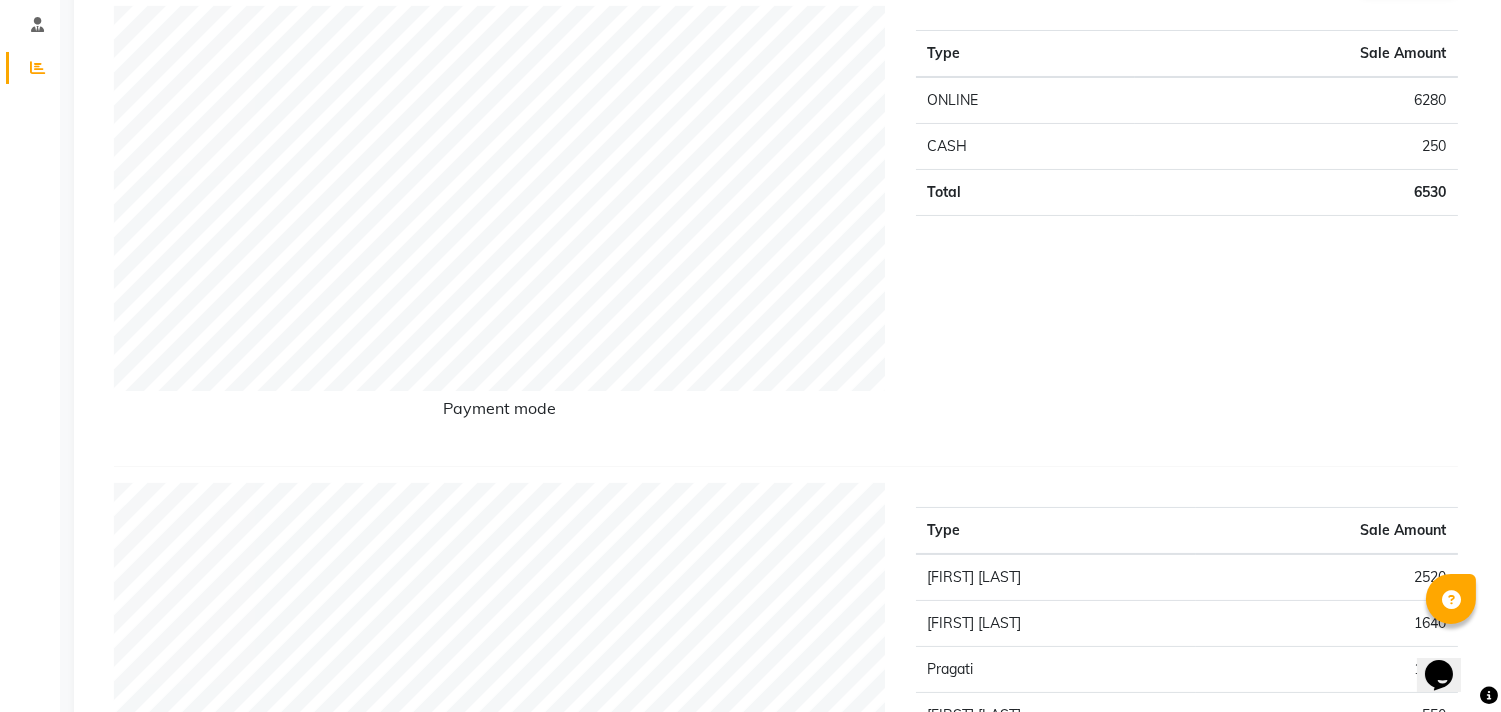 scroll, scrollTop: 0, scrollLeft: 0, axis: both 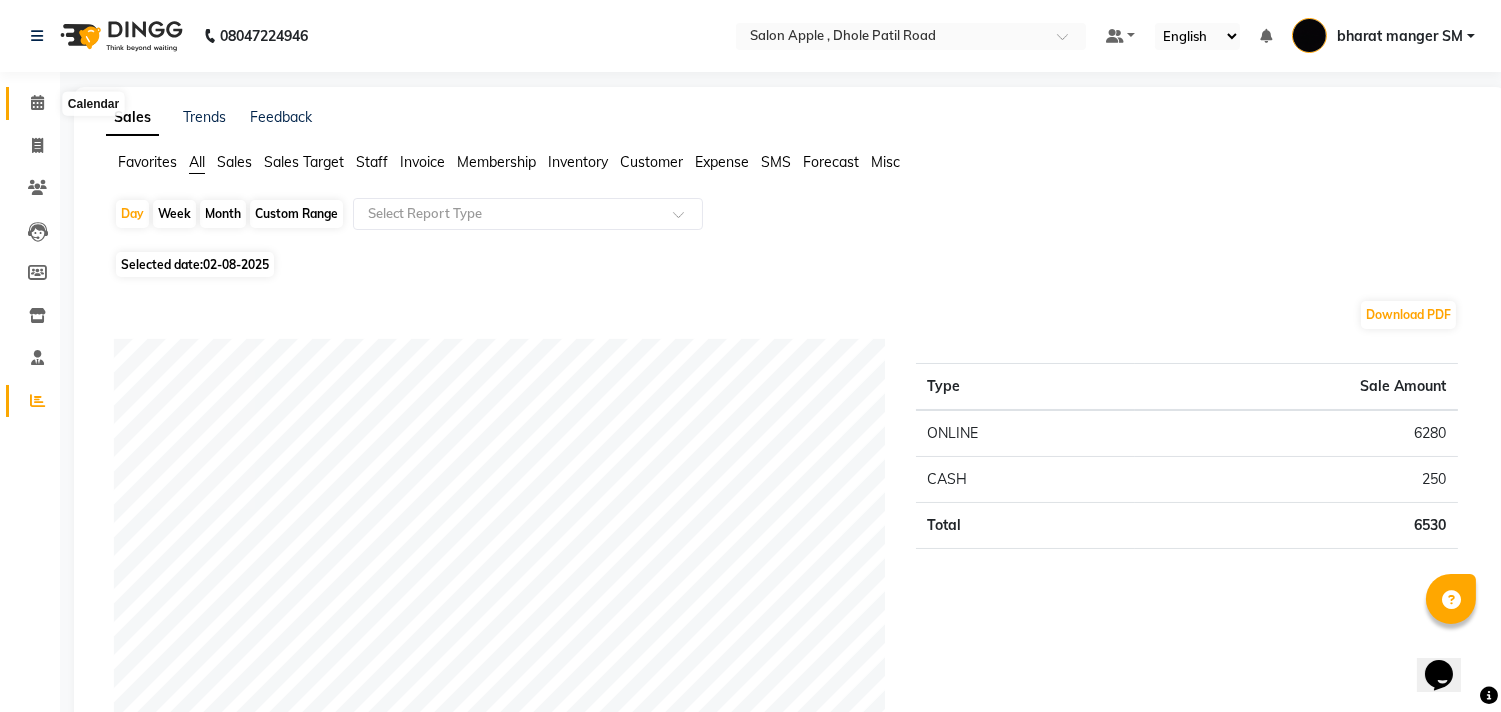 click 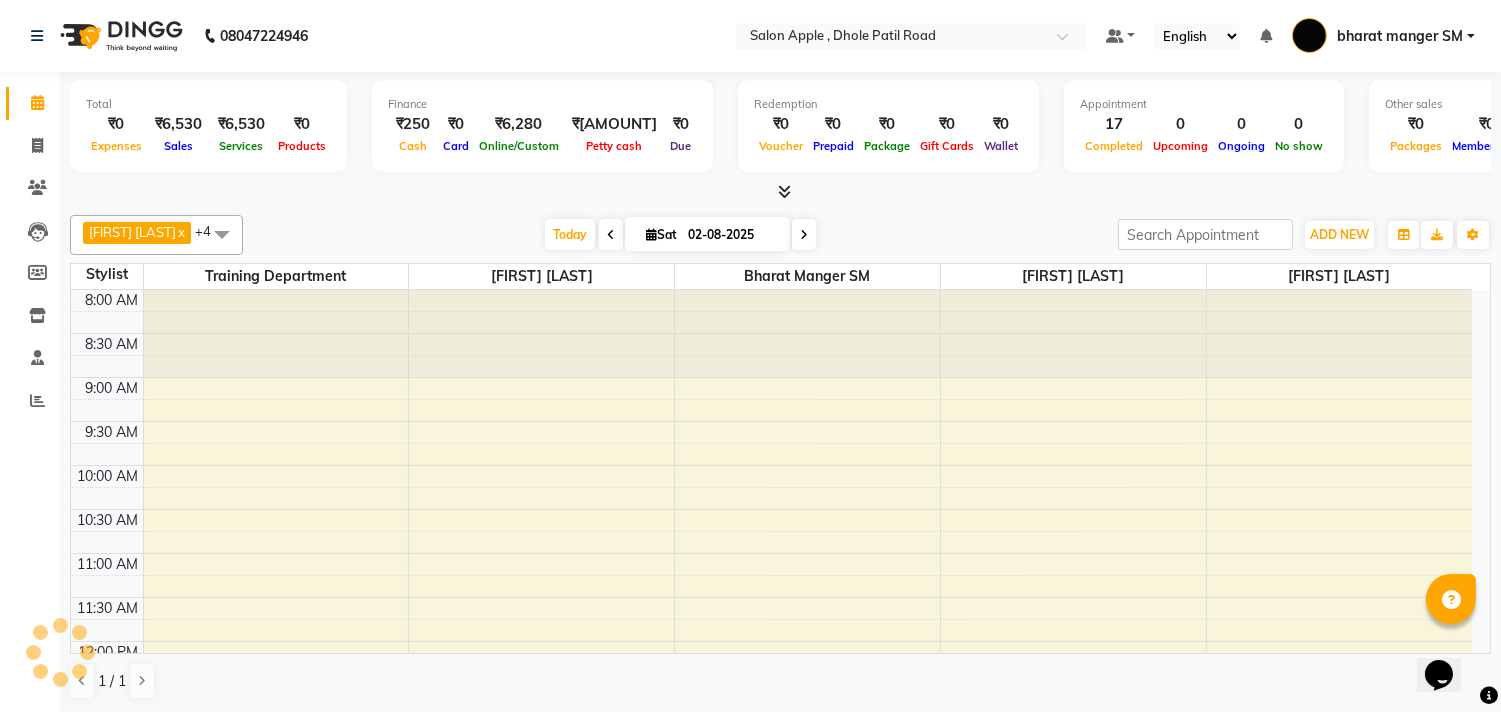 scroll, scrollTop: 835, scrollLeft: 0, axis: vertical 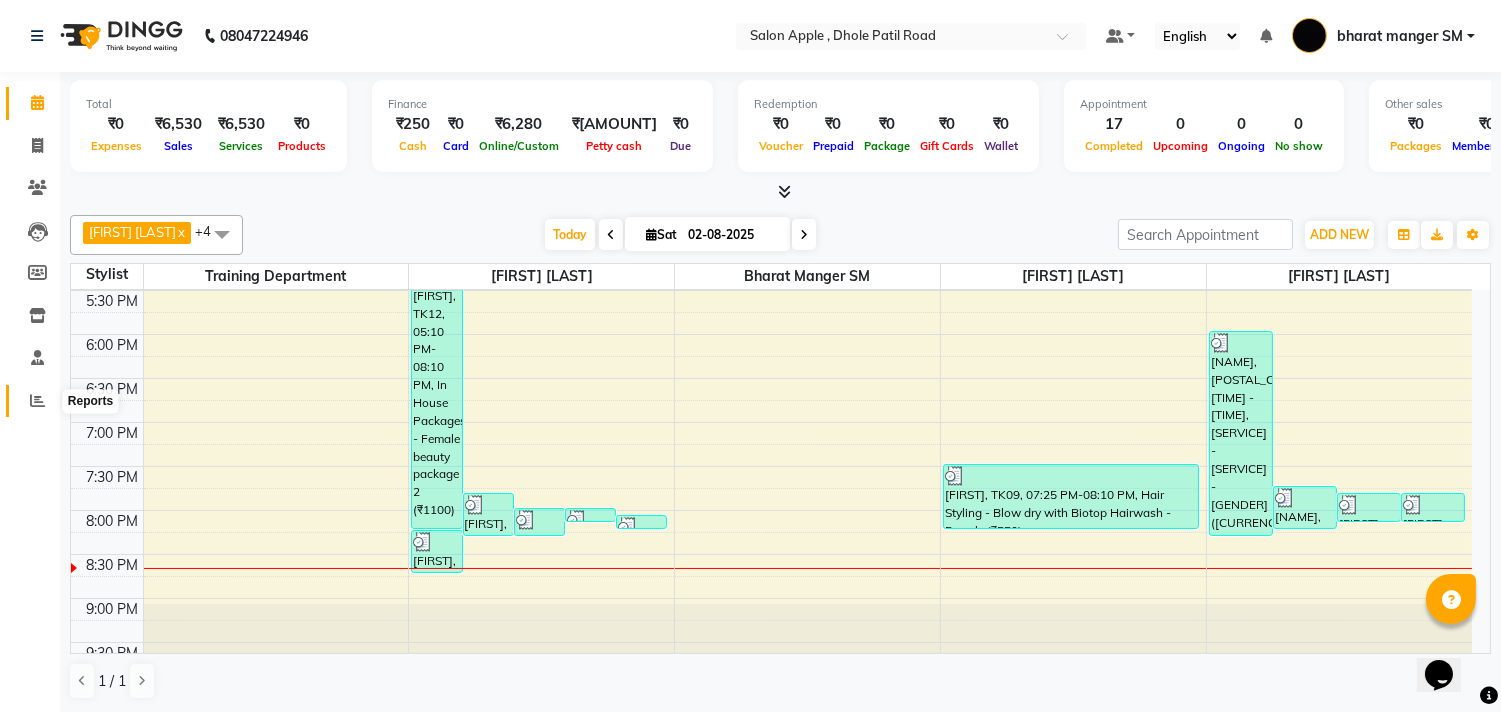 click 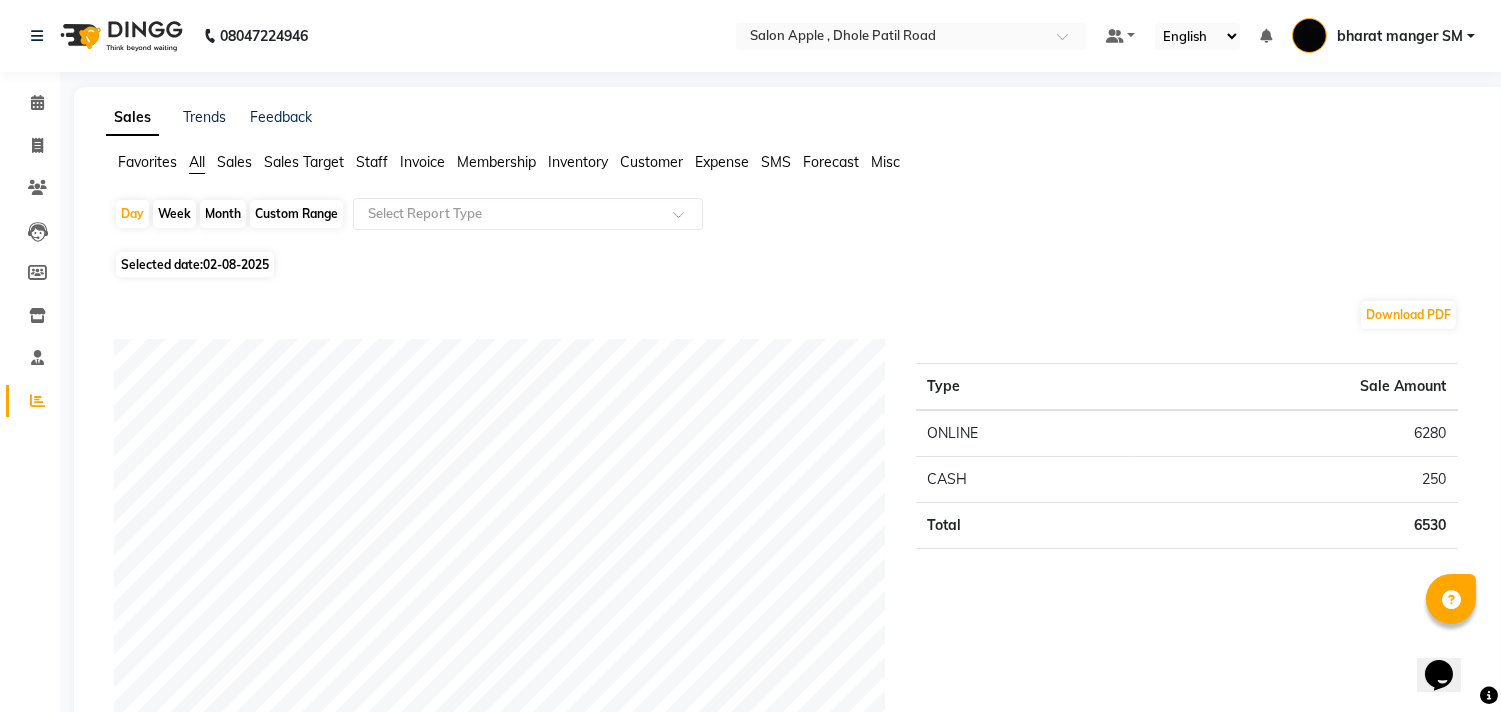 click on "Month" 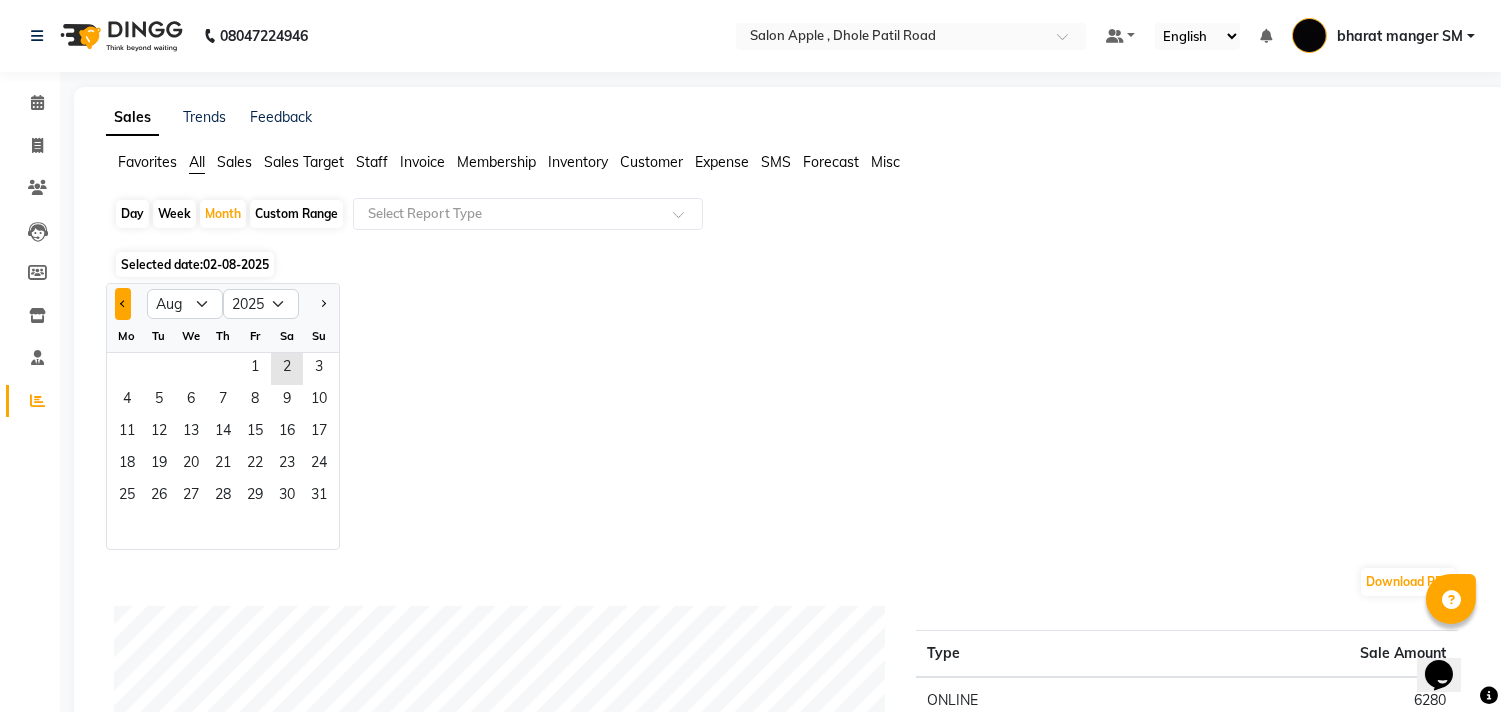 click 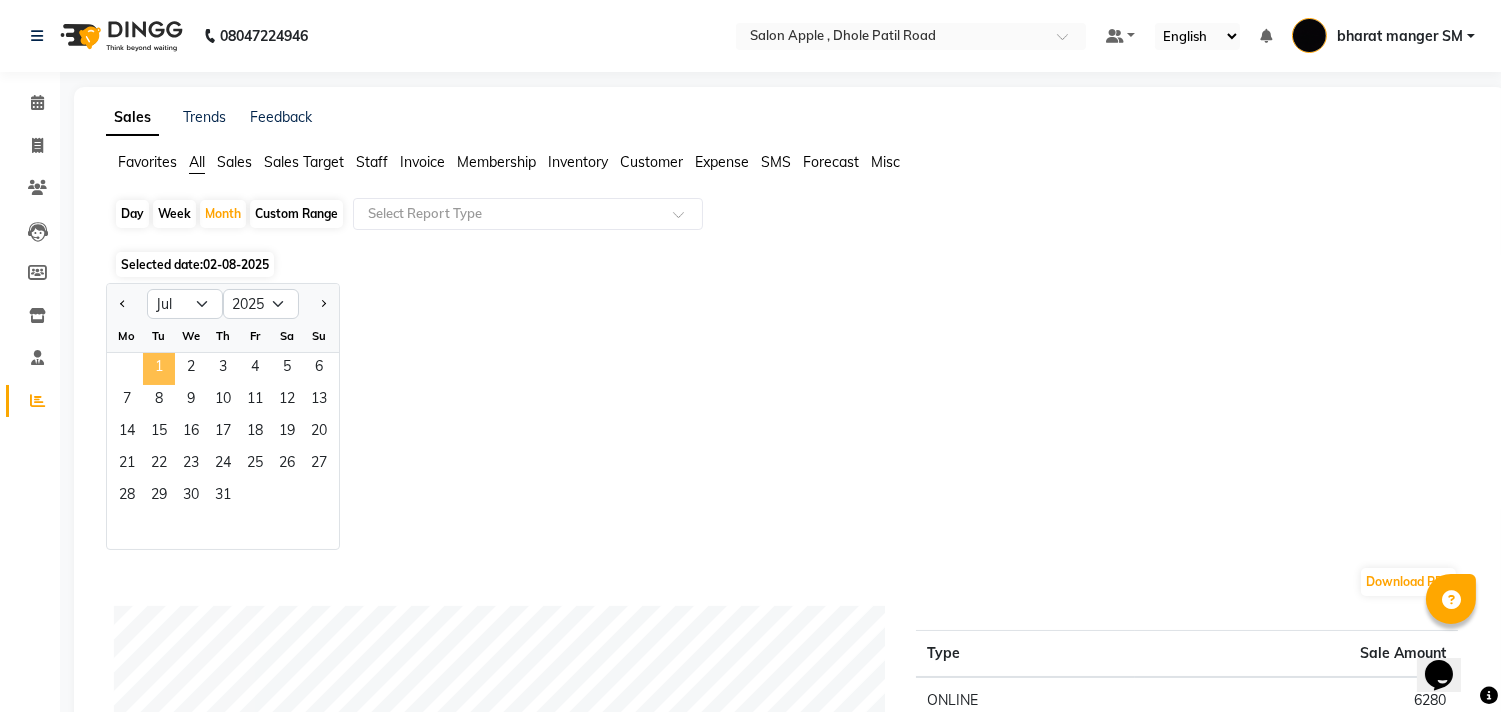 click on "1" 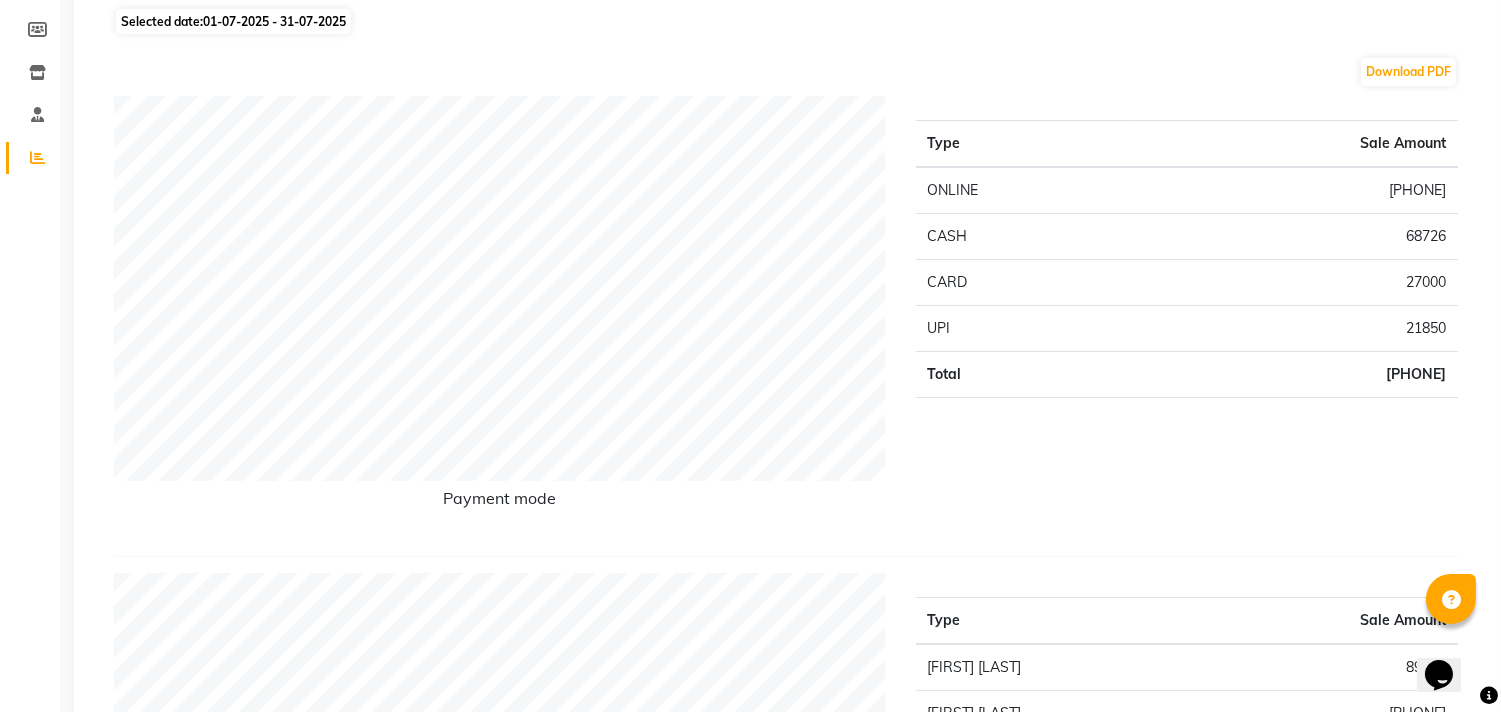 scroll, scrollTop: 0, scrollLeft: 0, axis: both 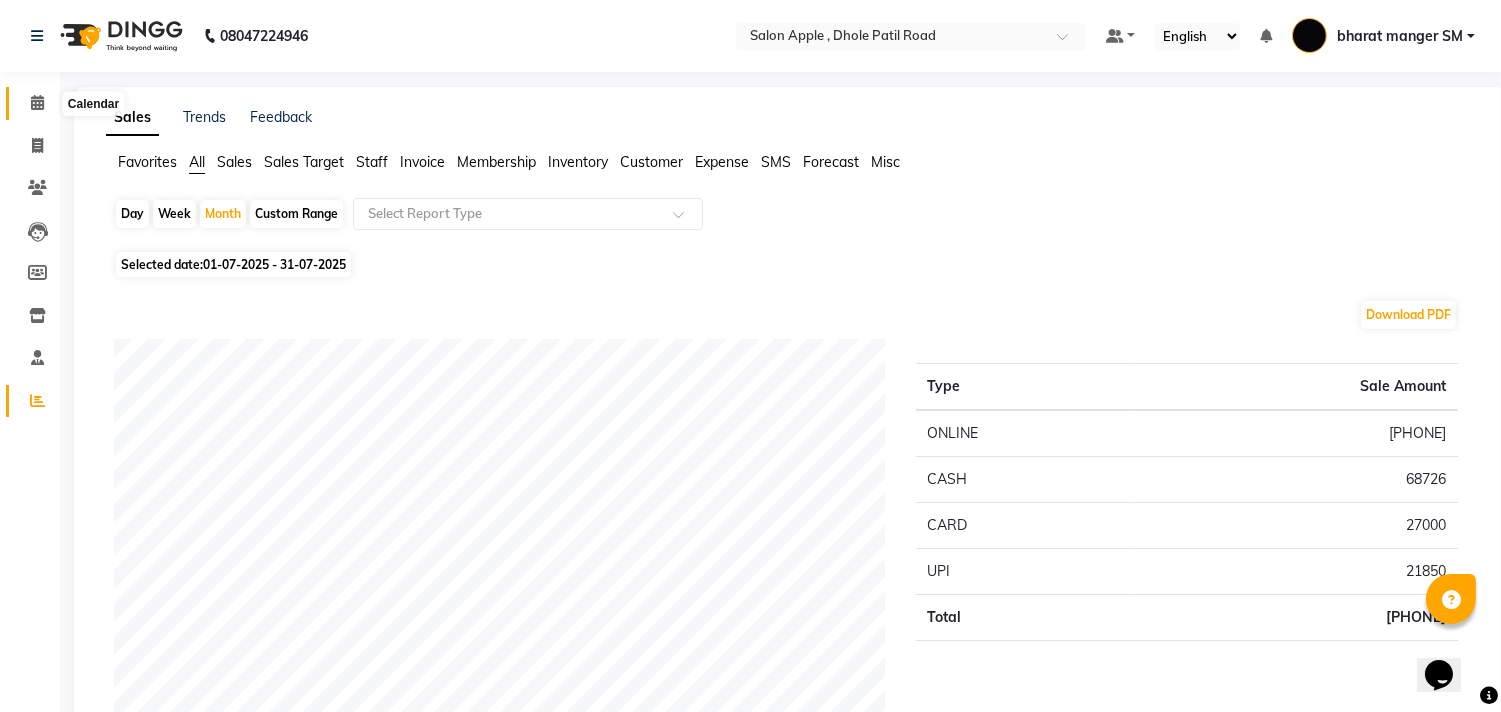 click on "Calendar" 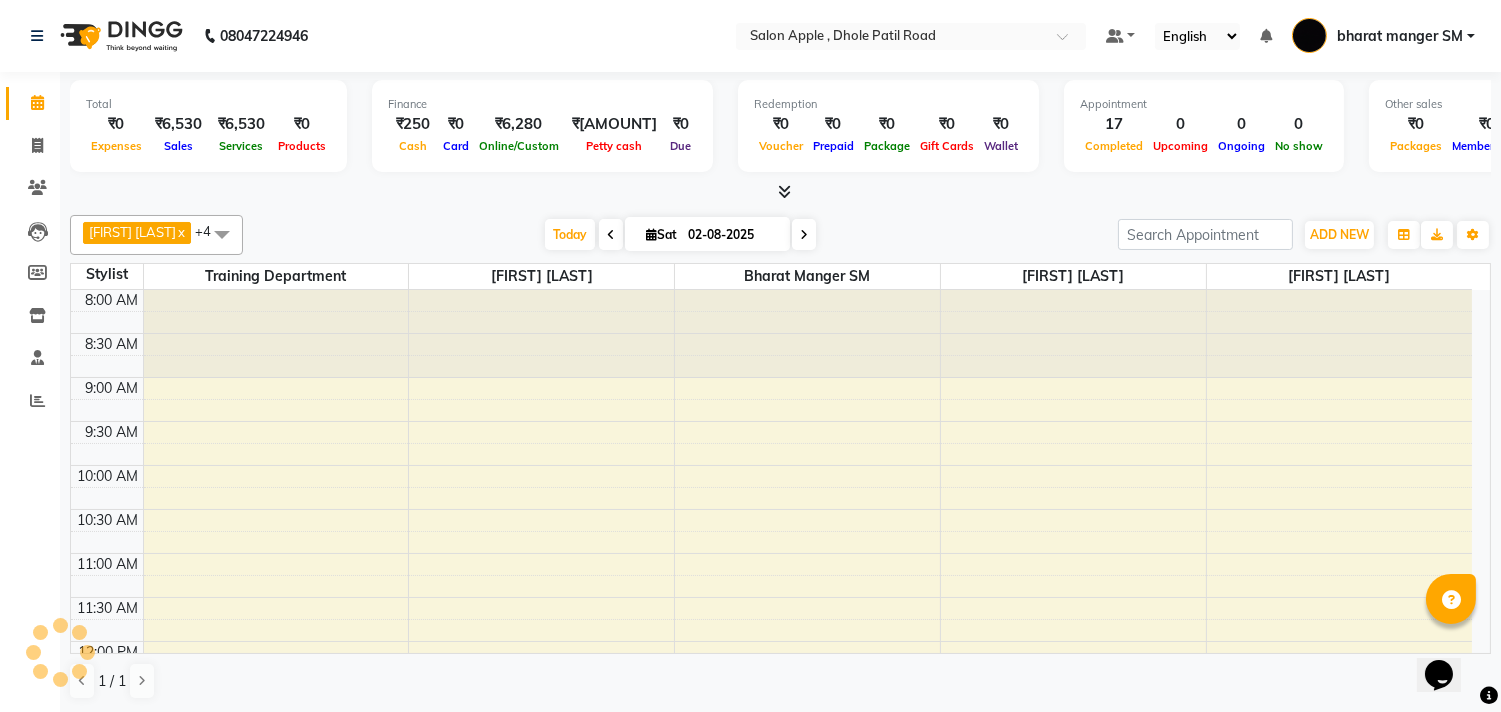 scroll, scrollTop: 0, scrollLeft: 0, axis: both 